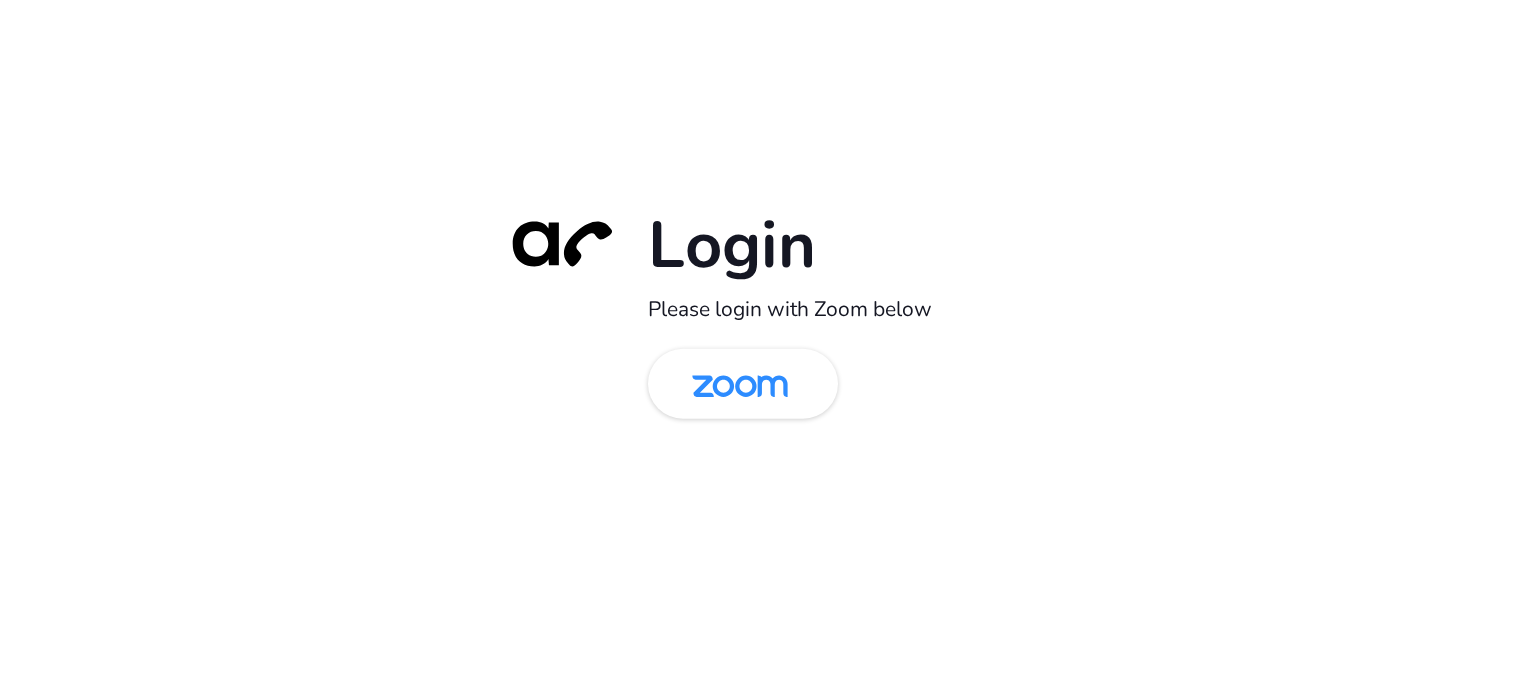 scroll, scrollTop: 0, scrollLeft: 0, axis: both 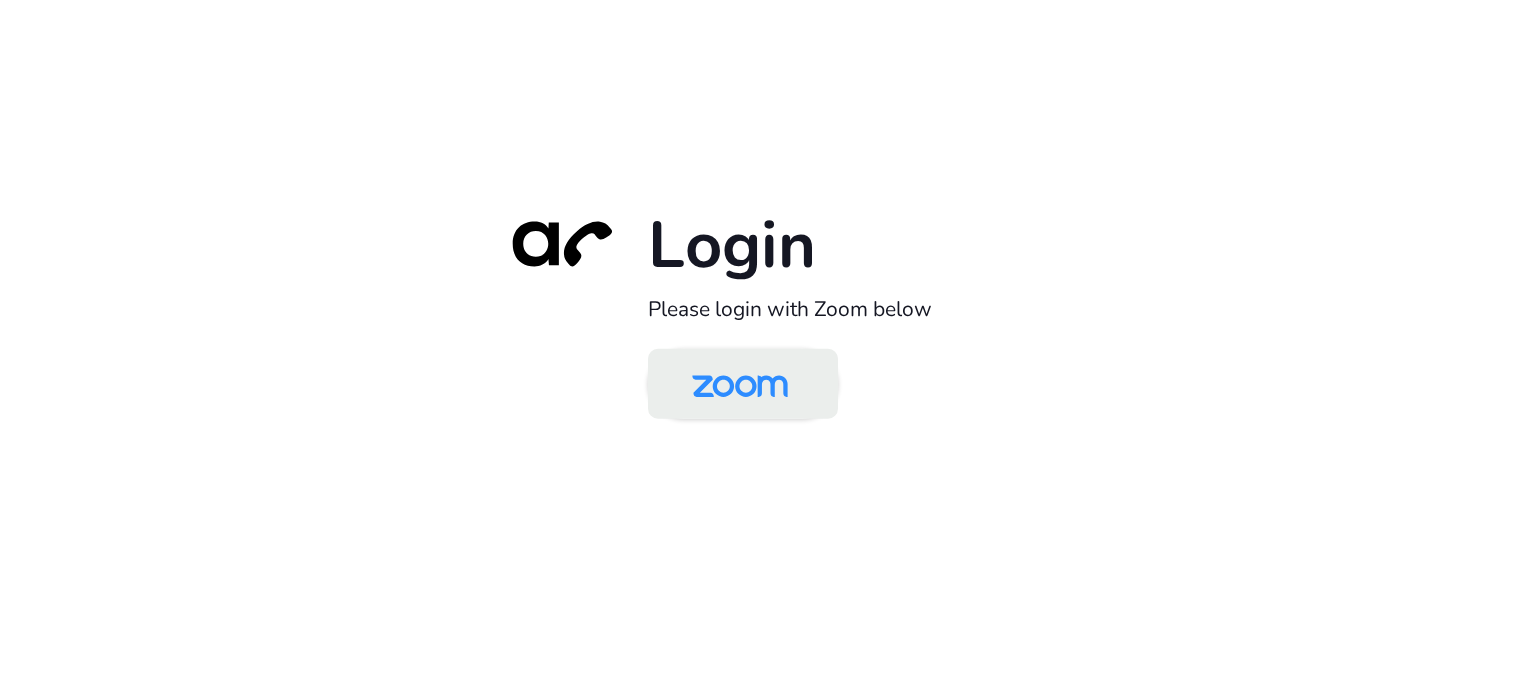 click at bounding box center [740, 385] 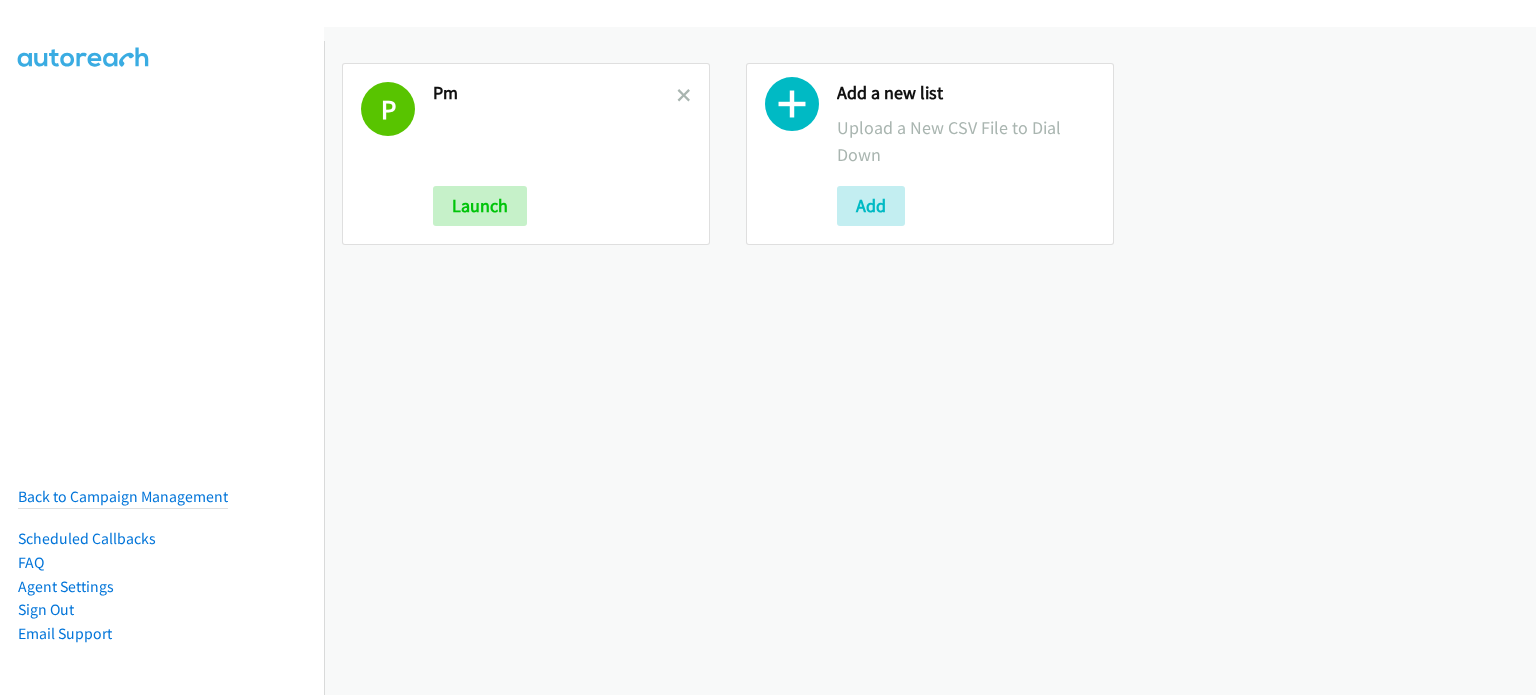 scroll, scrollTop: 0, scrollLeft: 0, axis: both 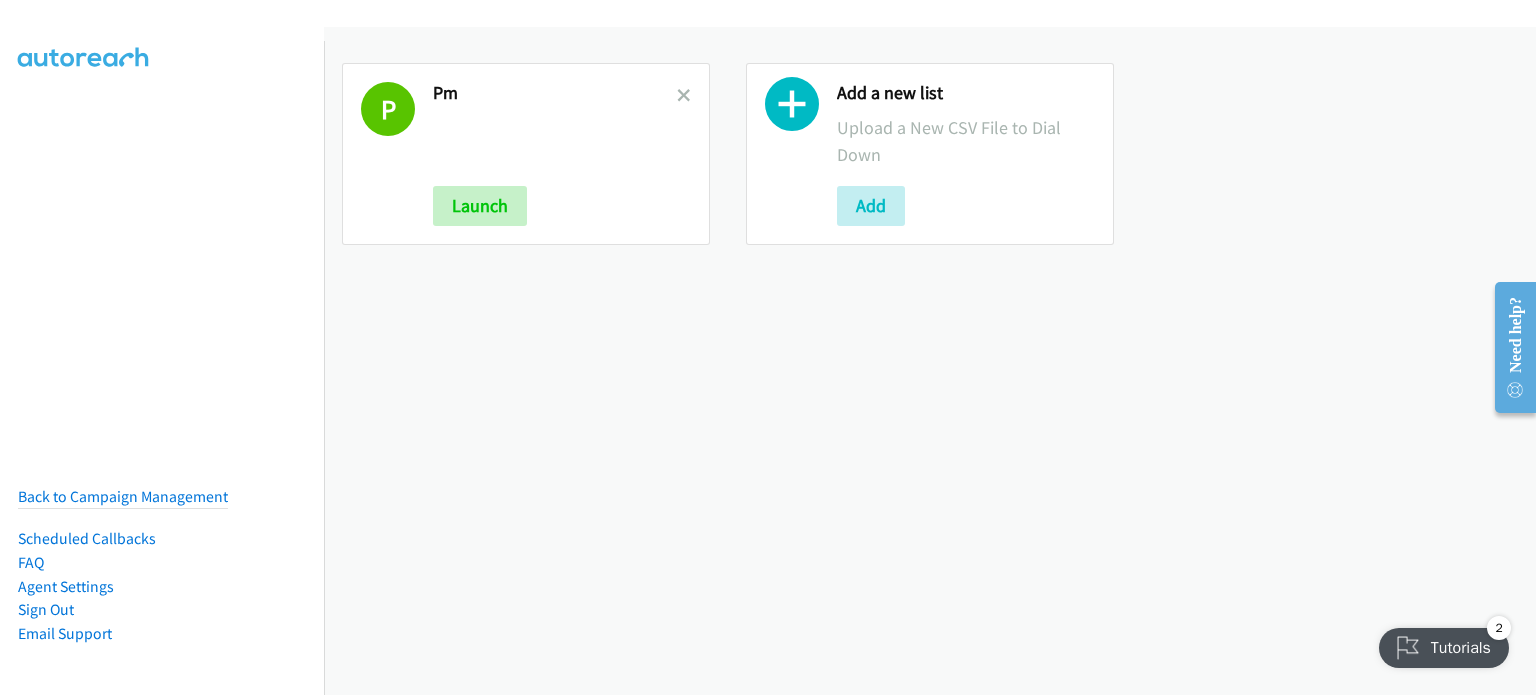 click on "Back to Campaign Management
Scheduled Callbacks
FAQ
Agent Settings
Sign Out
Compact View
Email Support" at bounding box center [162, 388] 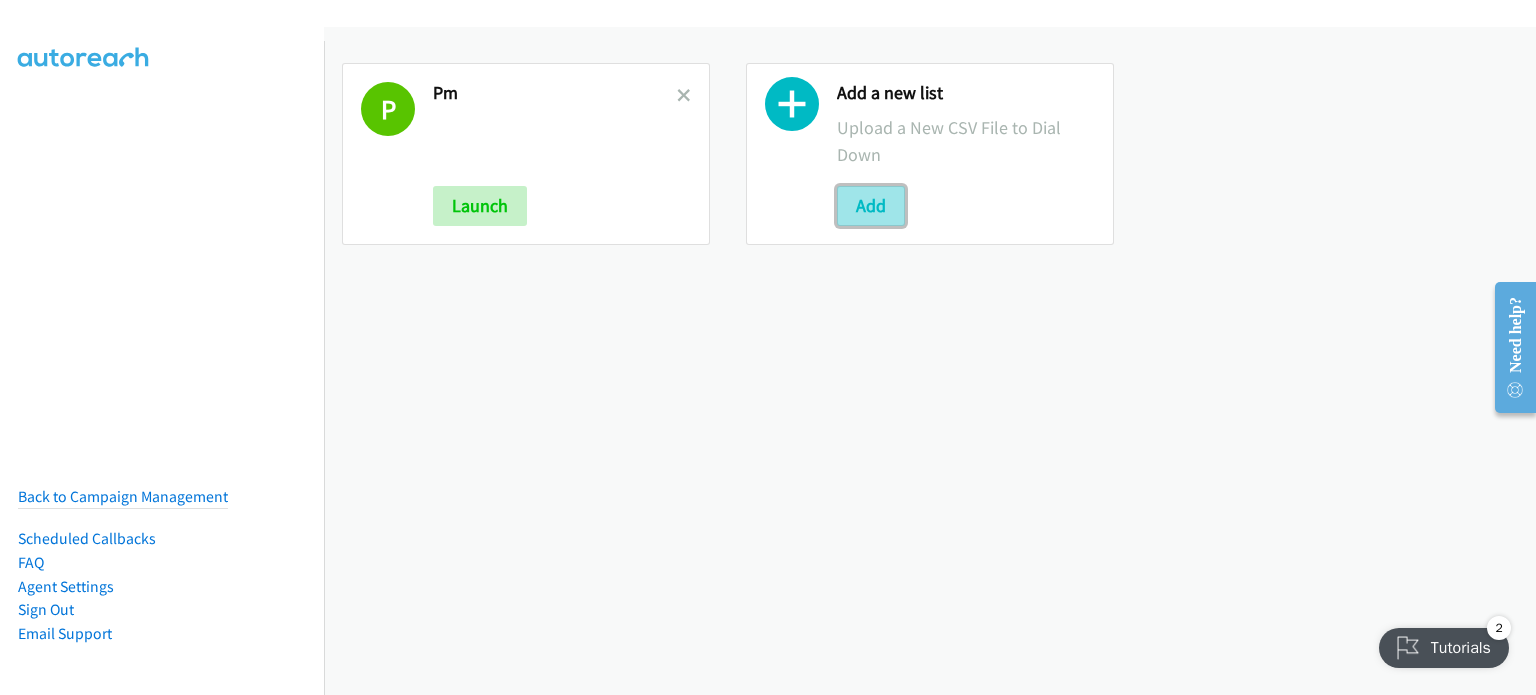 click on "Add" at bounding box center [871, 206] 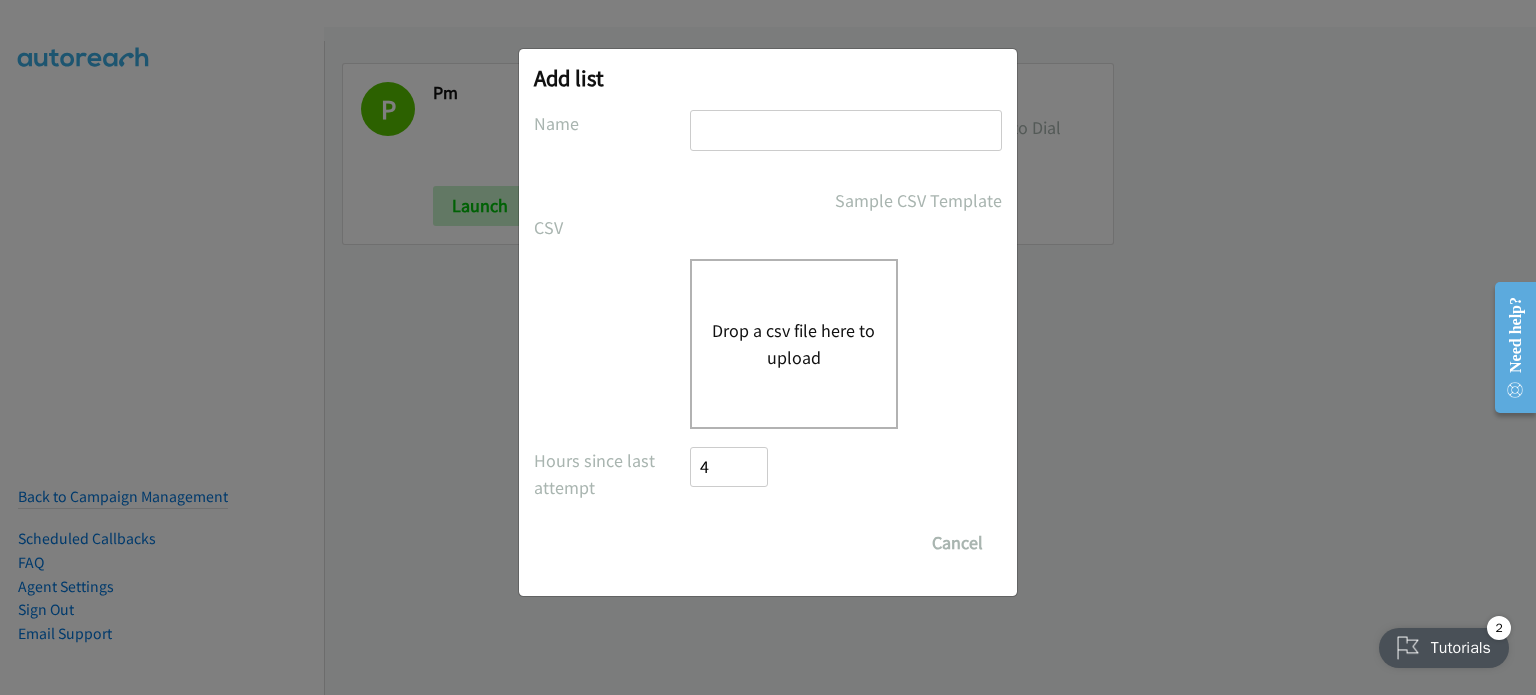 click on "Drop a csv file here to upload" at bounding box center (794, 344) 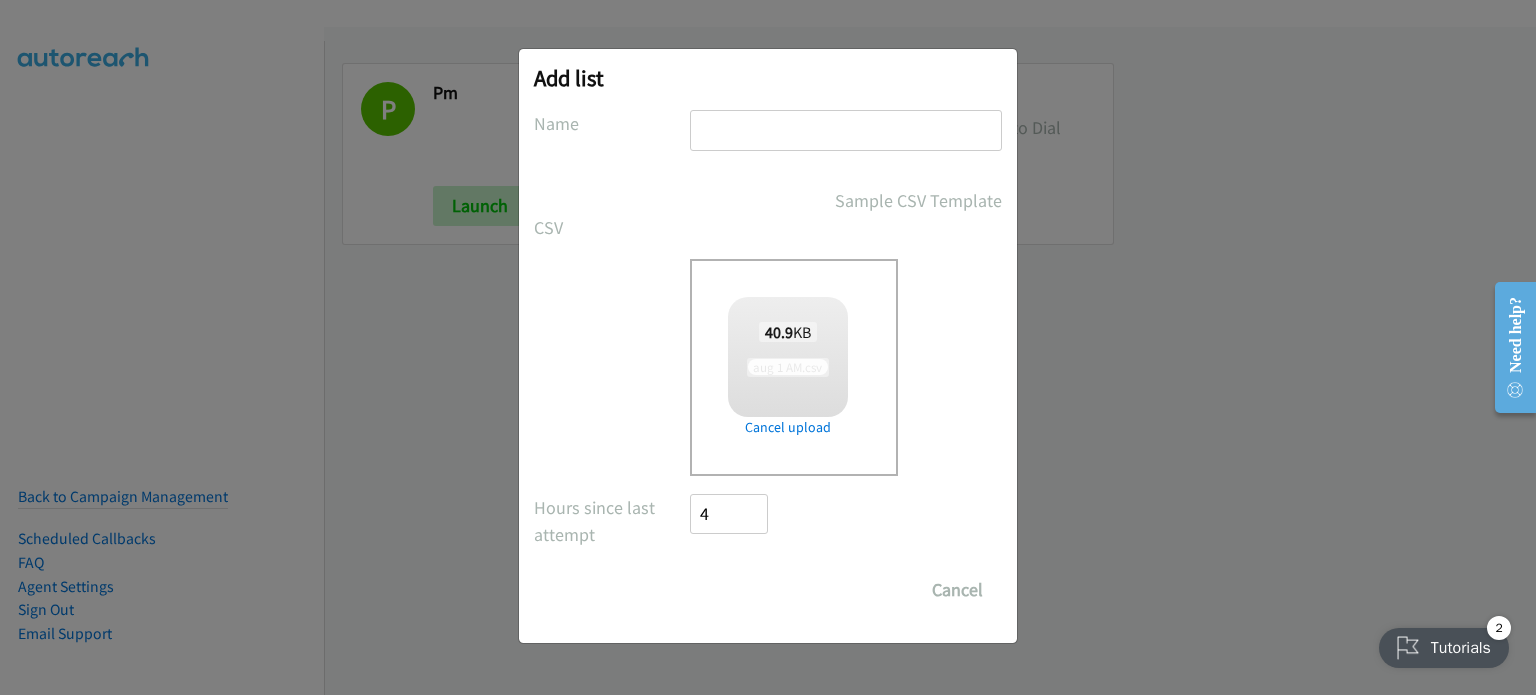 click at bounding box center [846, 130] 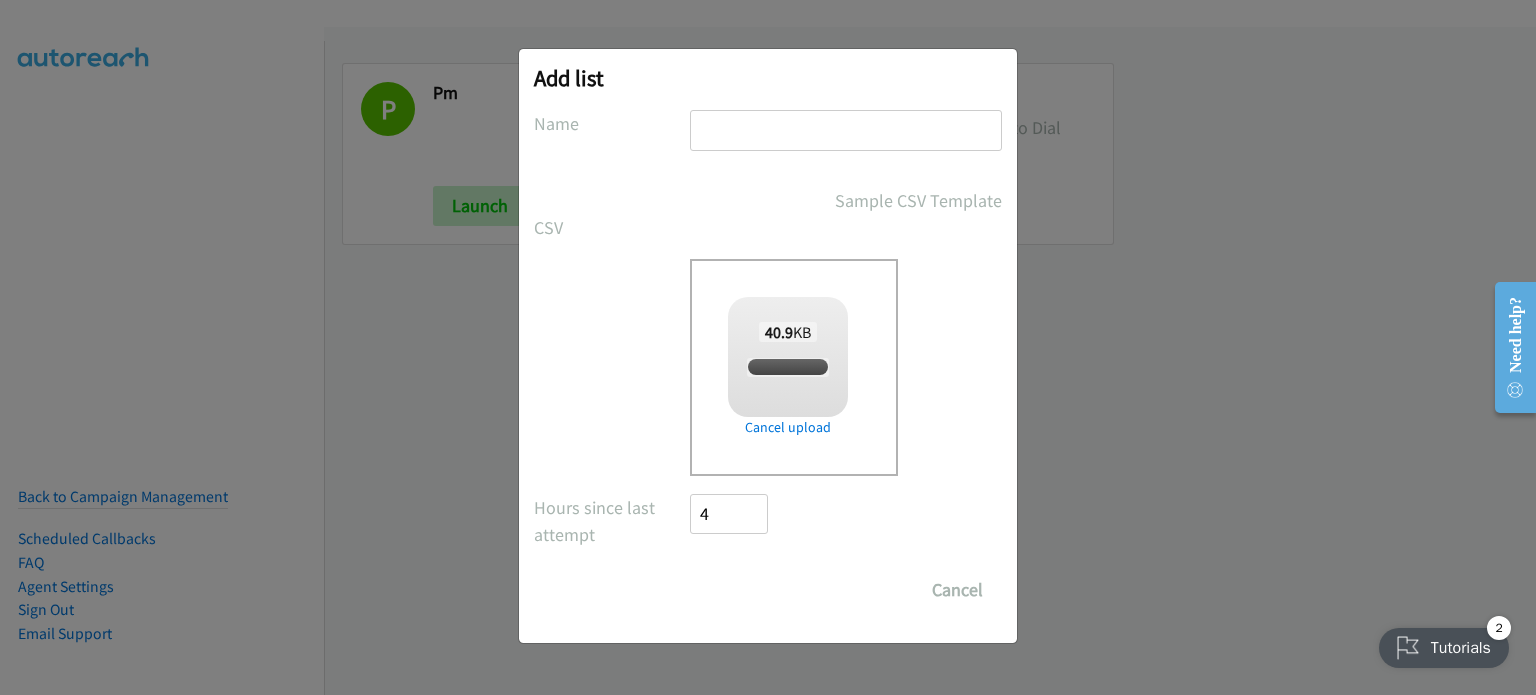 checkbox on "true" 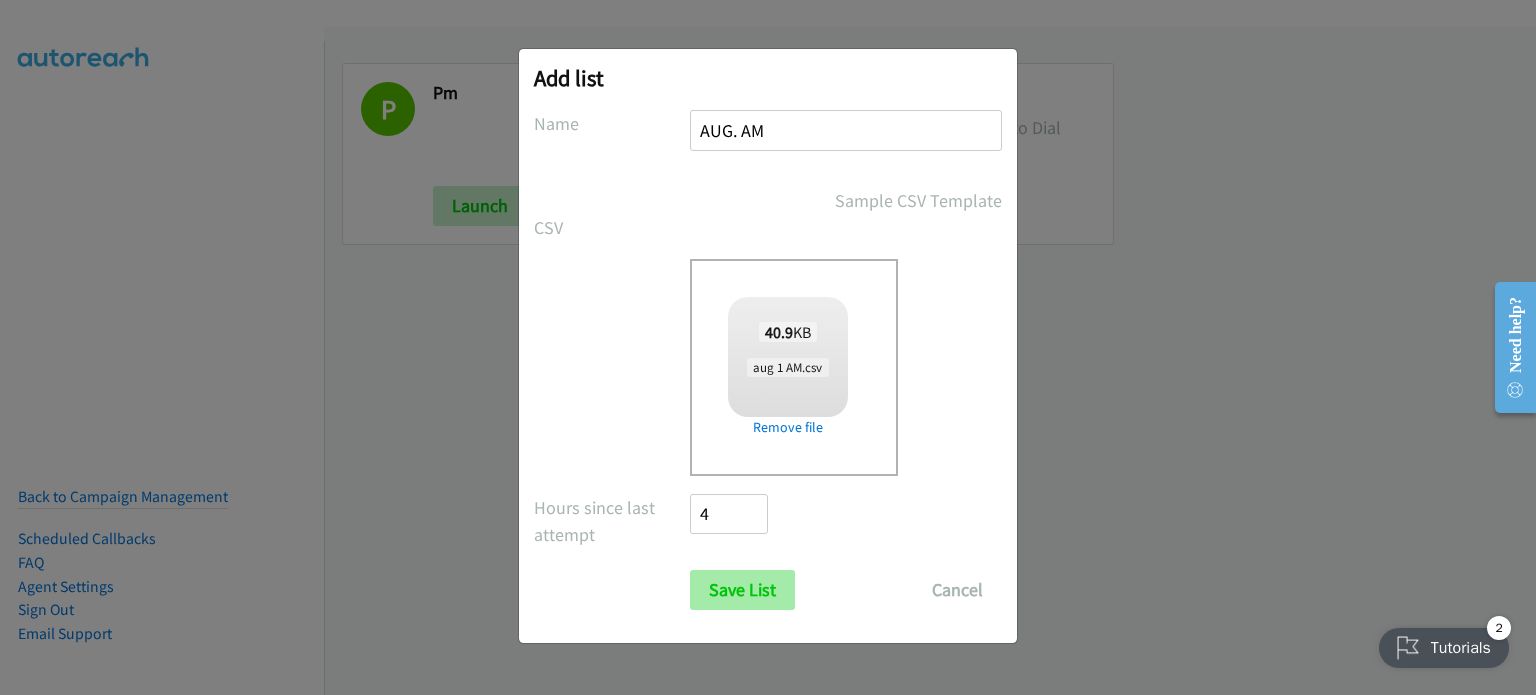 type on "AUG. AM" 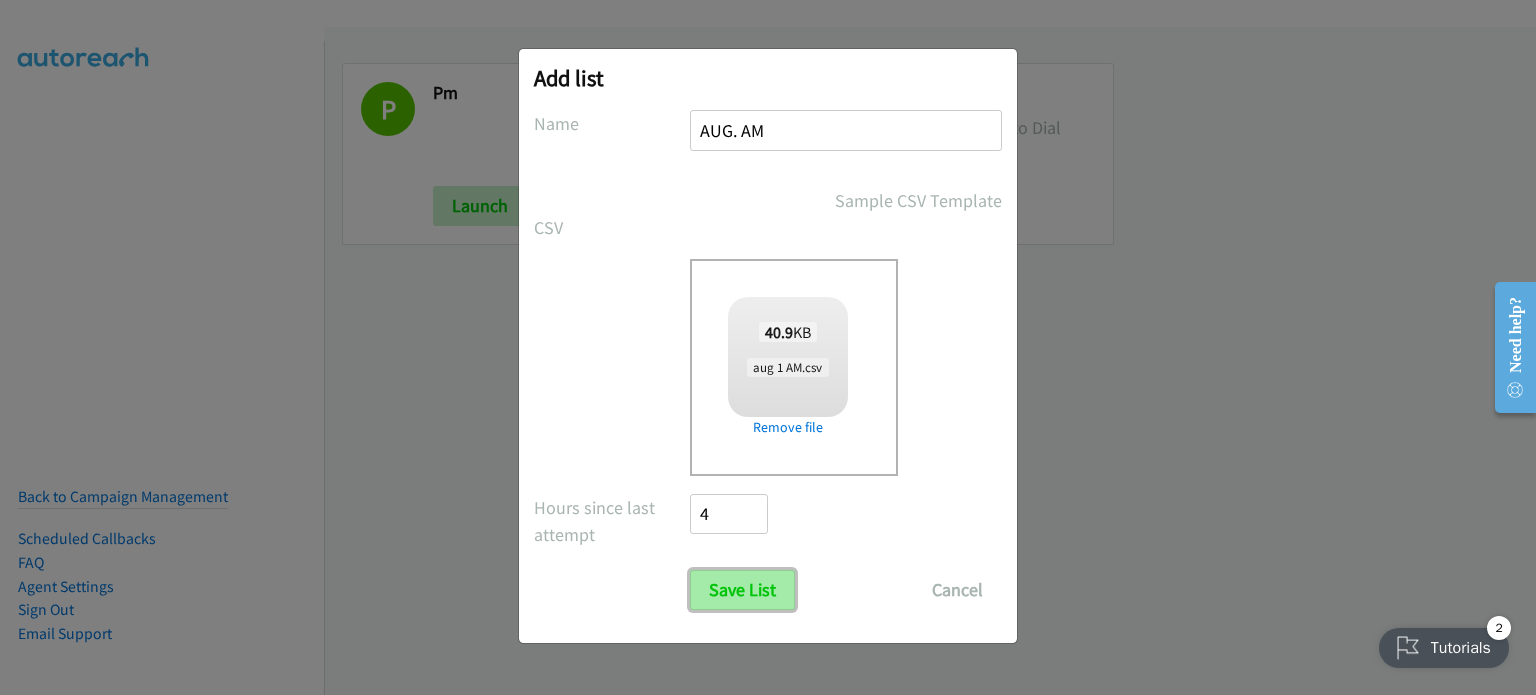 click on "Save List" at bounding box center [742, 590] 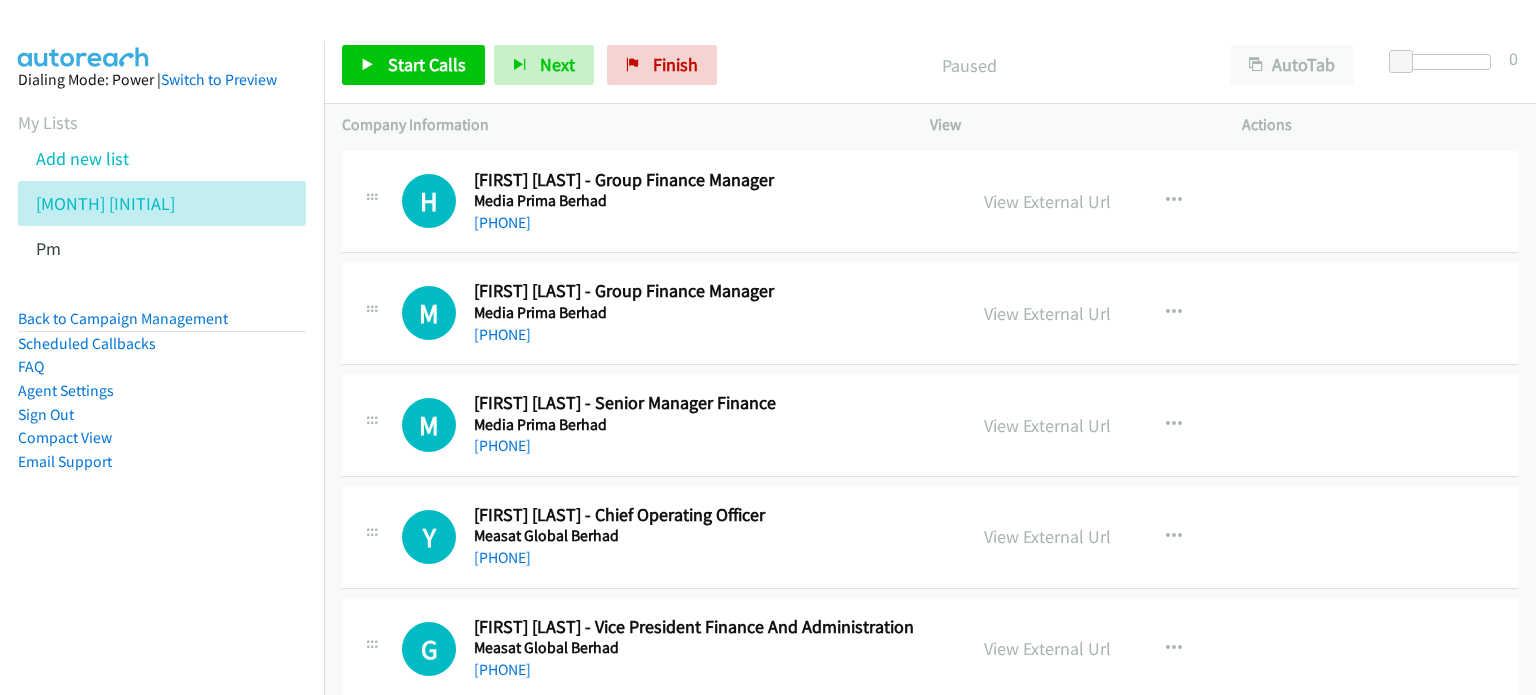 scroll, scrollTop: 0, scrollLeft: 0, axis: both 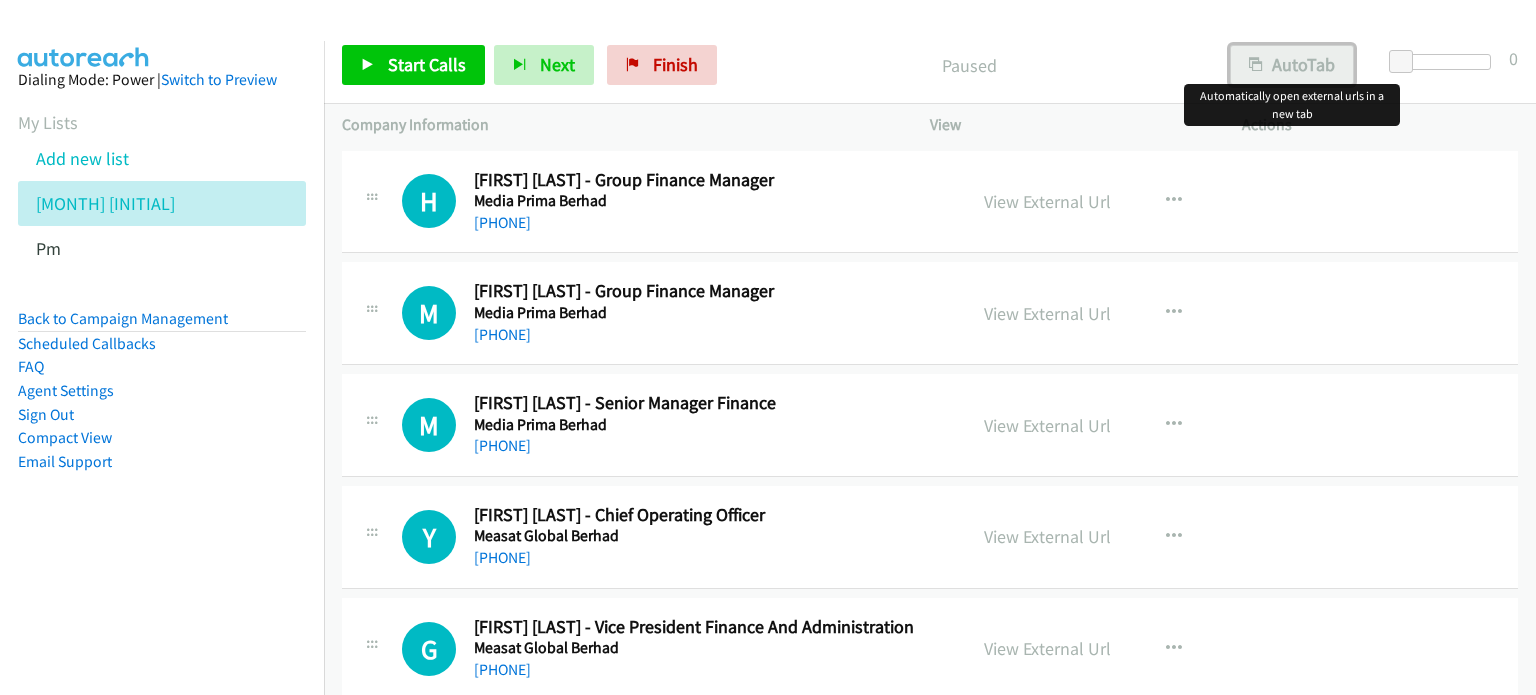 click on "AutoTab" at bounding box center [1292, 65] 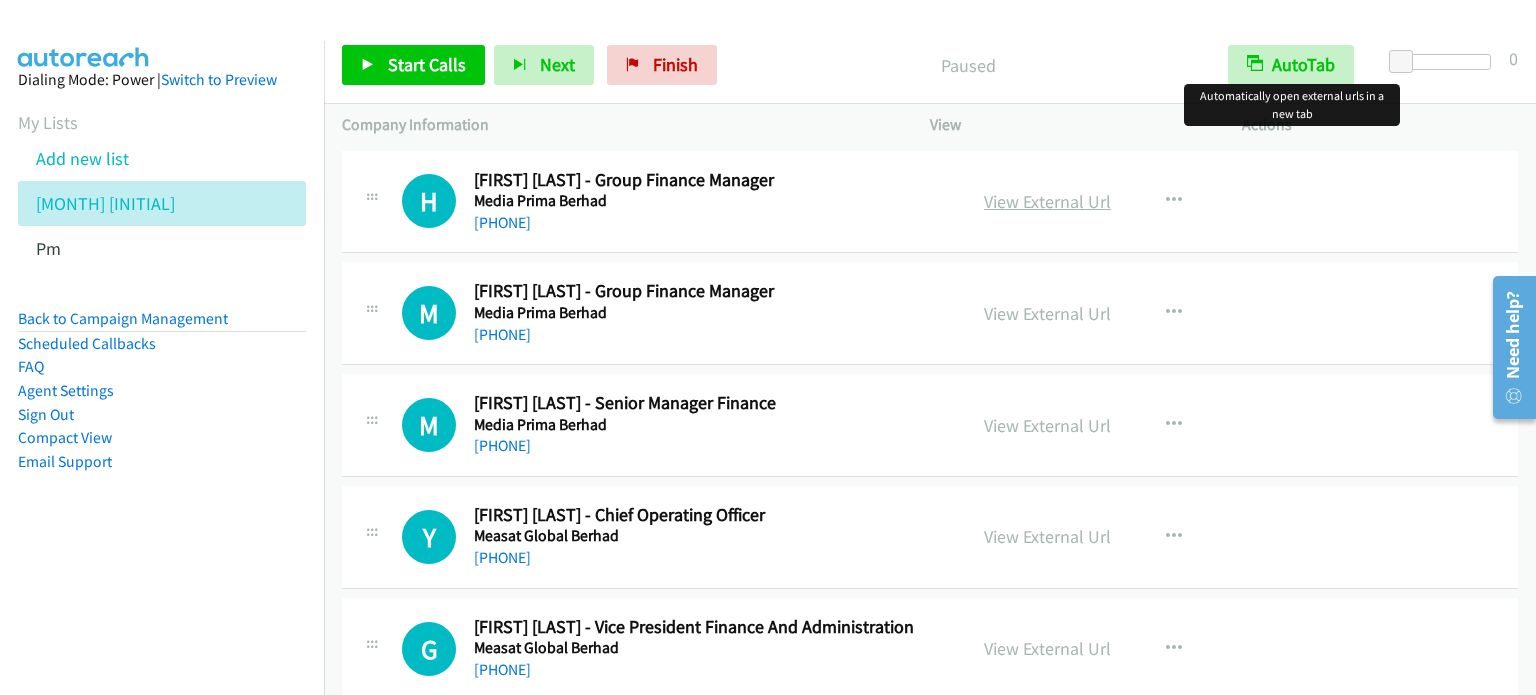 click on "View External Url" at bounding box center (1047, 201) 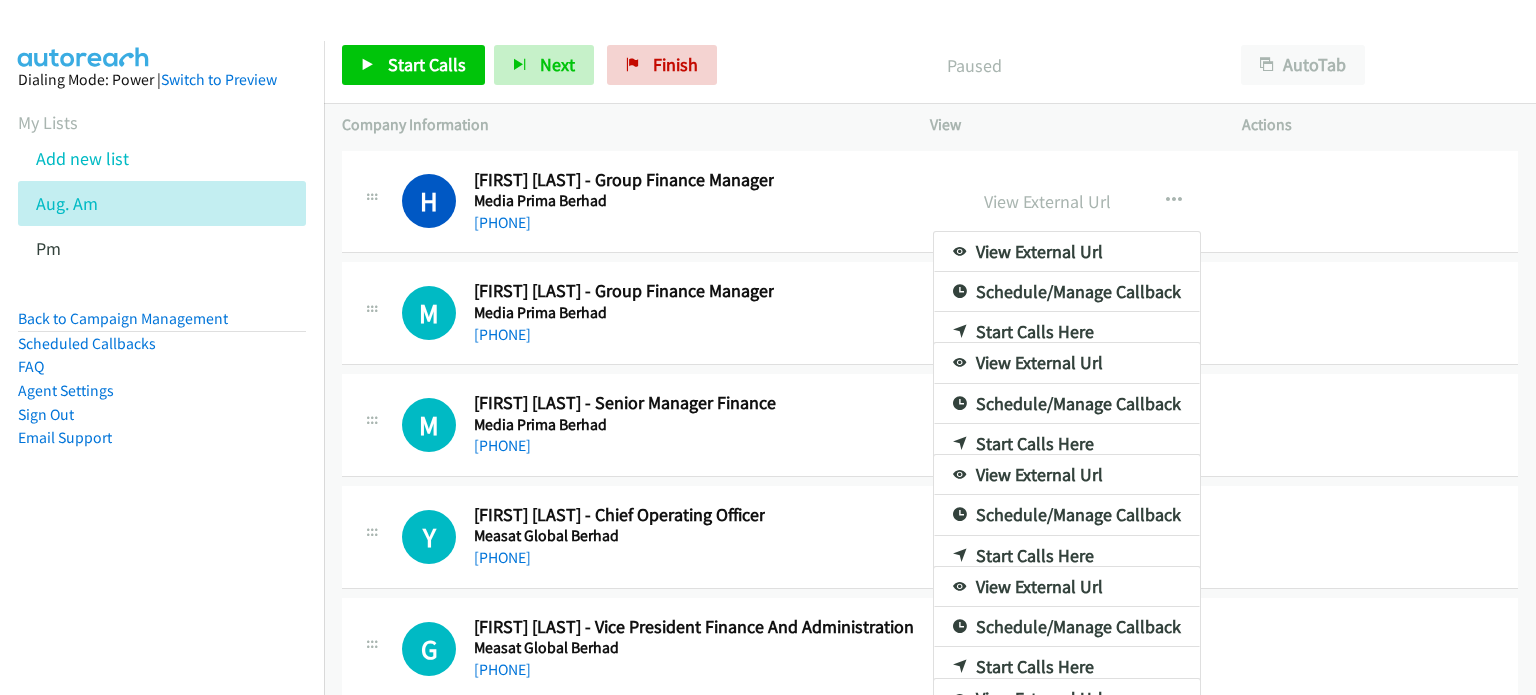 scroll, scrollTop: 0, scrollLeft: 0, axis: both 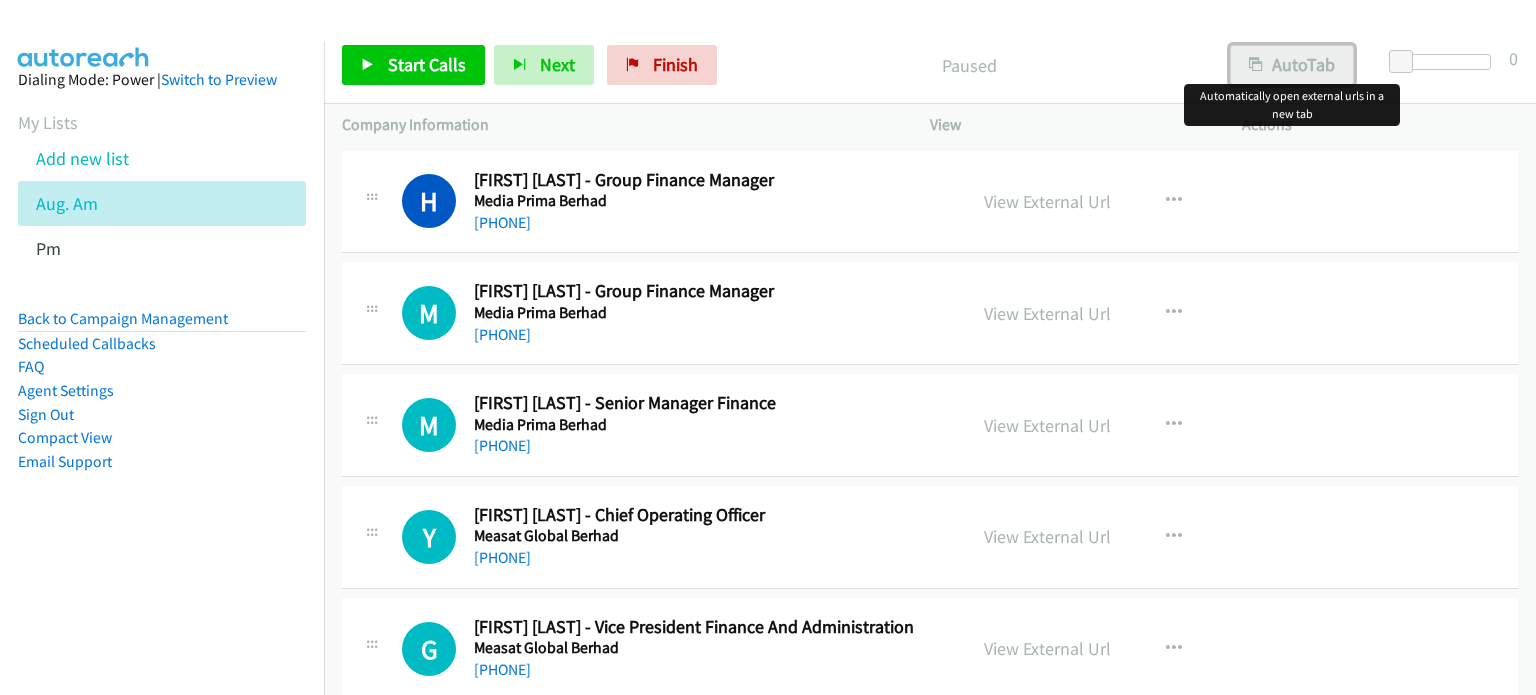 click on "AutoTab" at bounding box center (1292, 65) 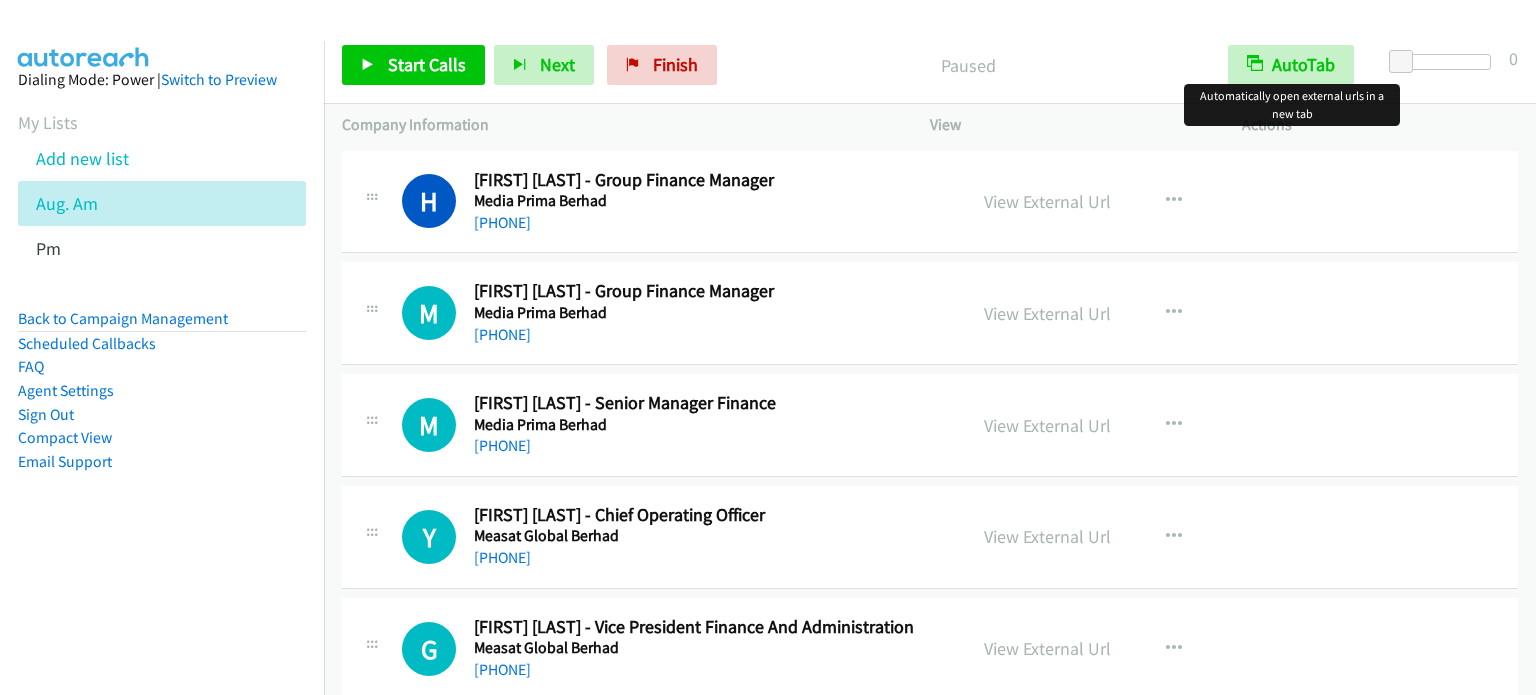 scroll, scrollTop: 0, scrollLeft: 0, axis: both 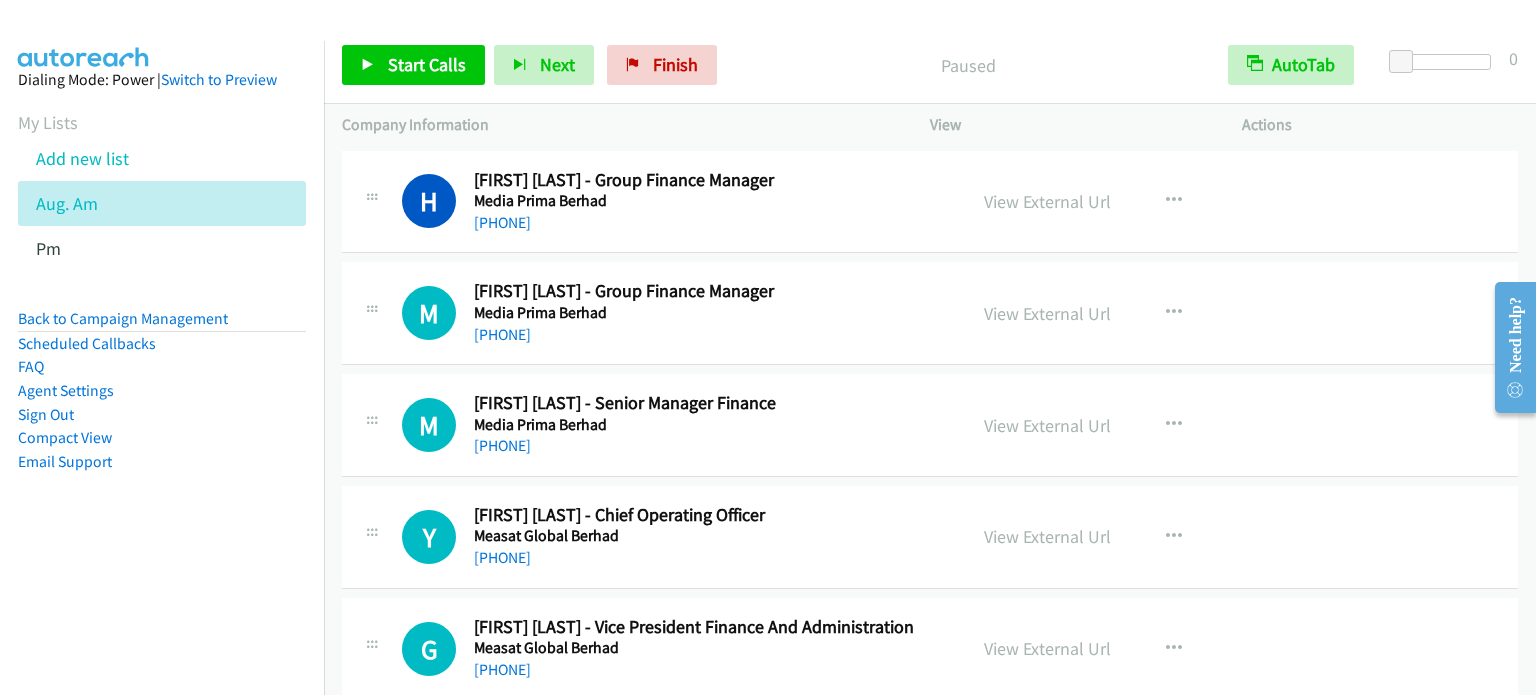 click on "Dialing Mode: Power
|
Switch to Preview
My Lists
Add new list
Aug. Am
Pm
Back to Campaign Management
Scheduled Callbacks
FAQ
Agent Settings
Sign Out
Compact View
Email Support" at bounding box center (162, 302) 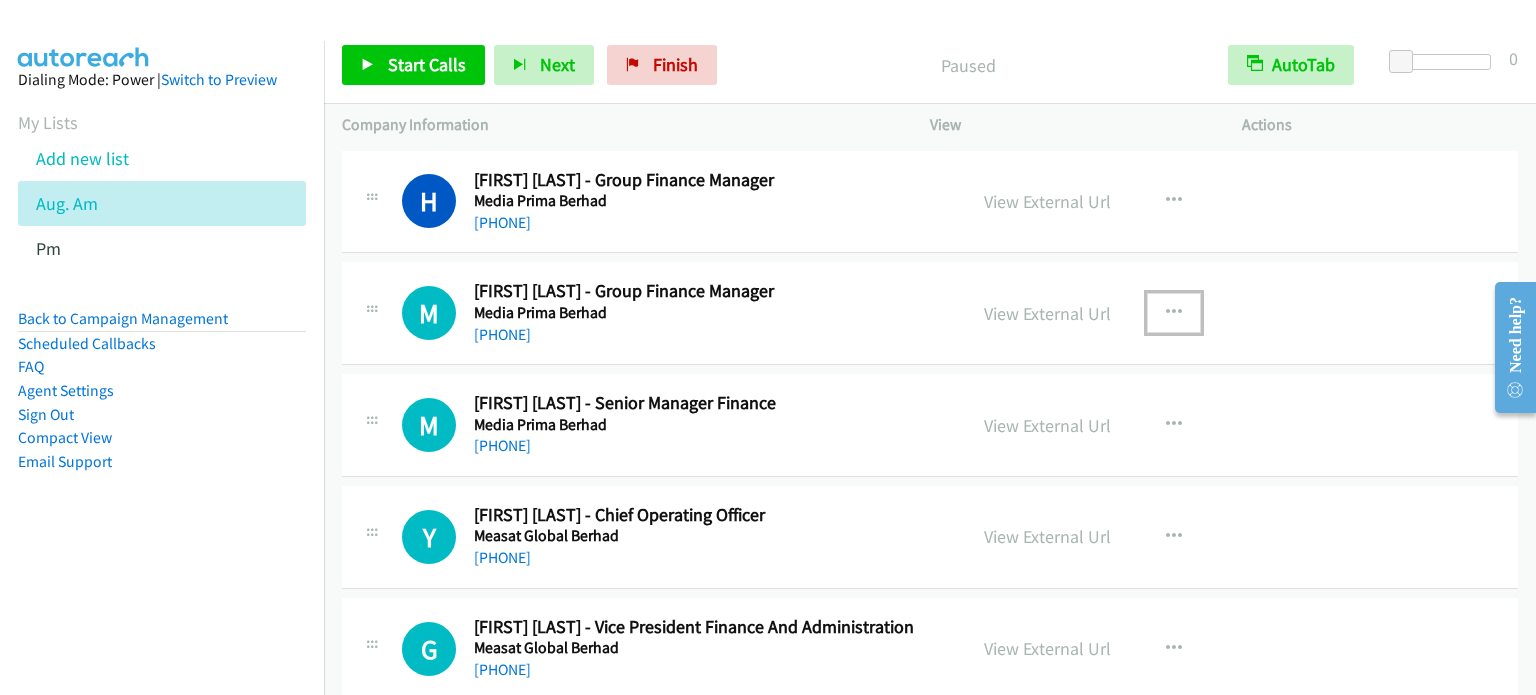 click at bounding box center (1174, 313) 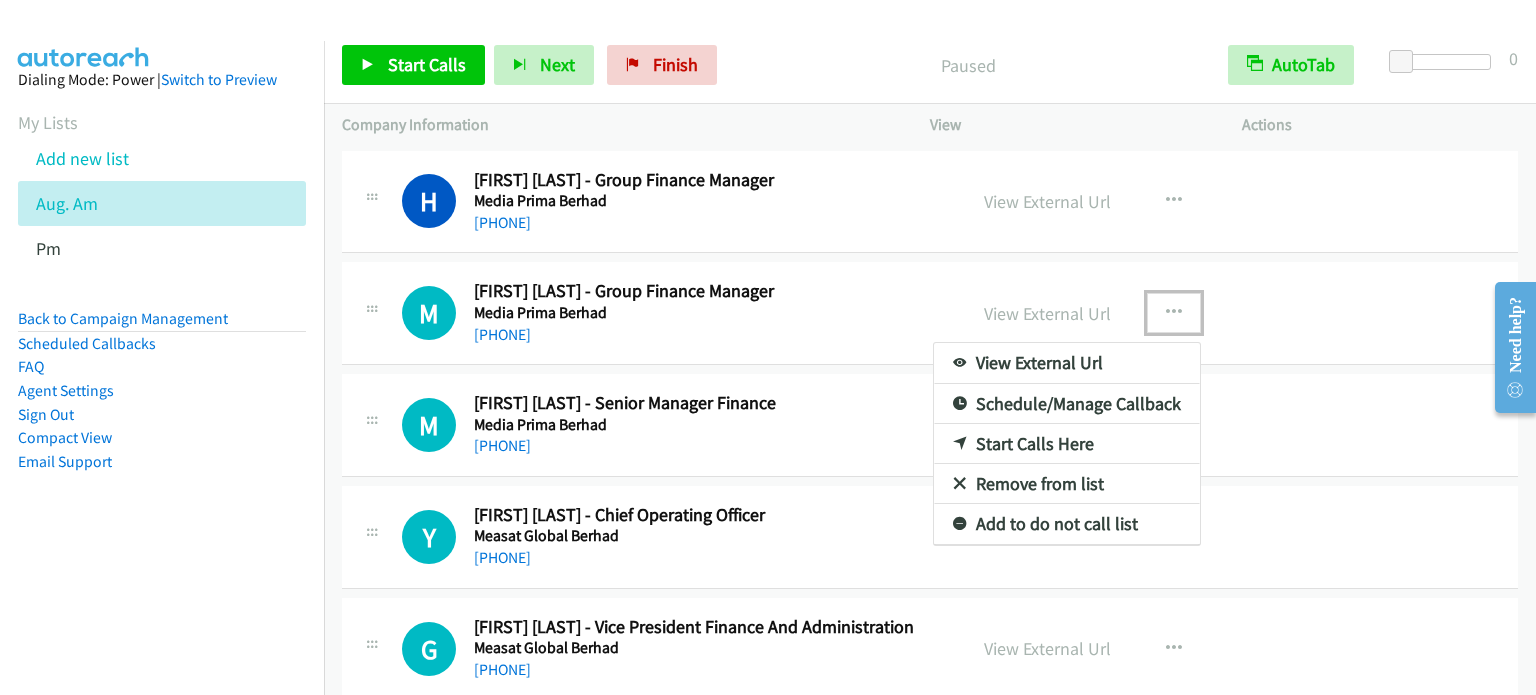 click on "Start Calls Here" at bounding box center (1067, 444) 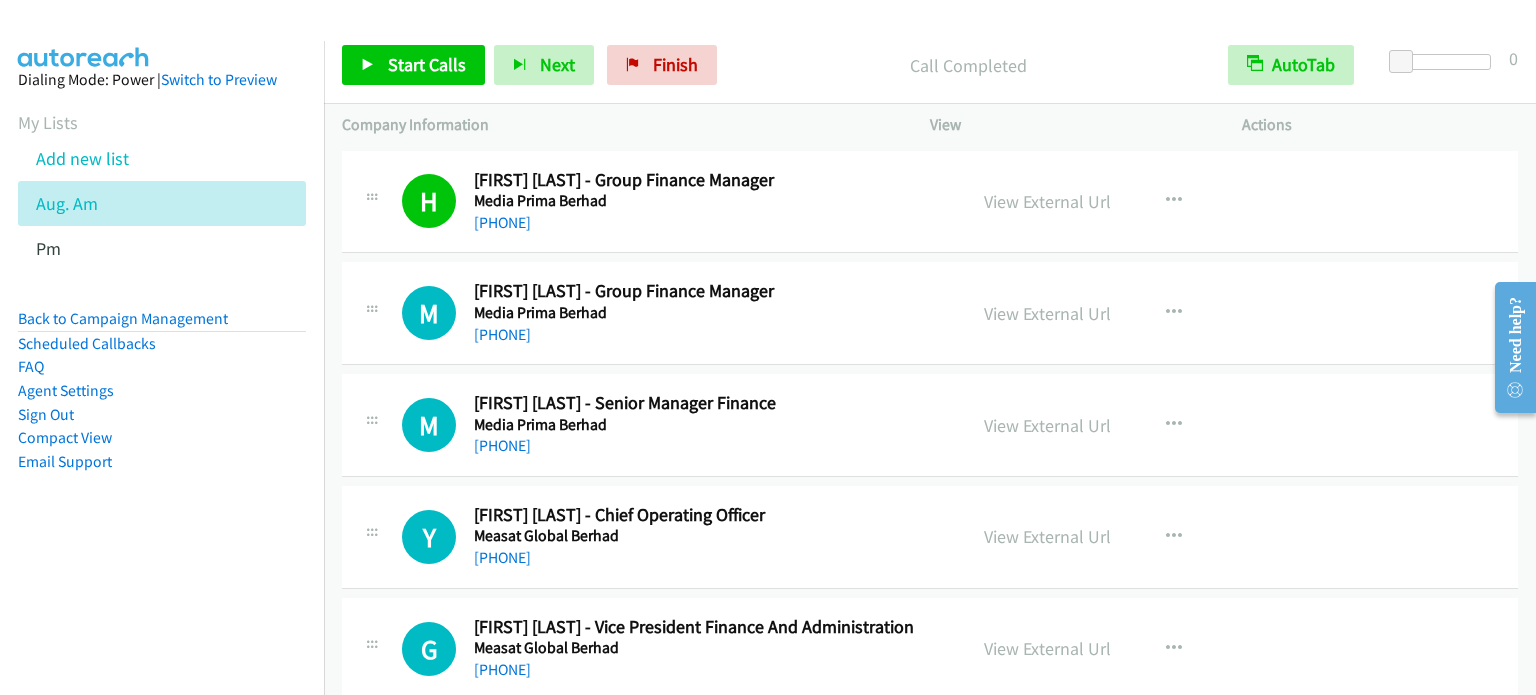 click on "Dialing Mode: Power
|
Switch to Preview
My Lists
Add new list
Aug. Am
Pm
Back to Campaign Management
Scheduled Callbacks
FAQ
Agent Settings
Sign Out
Compact View
Email Support" at bounding box center [162, 302] 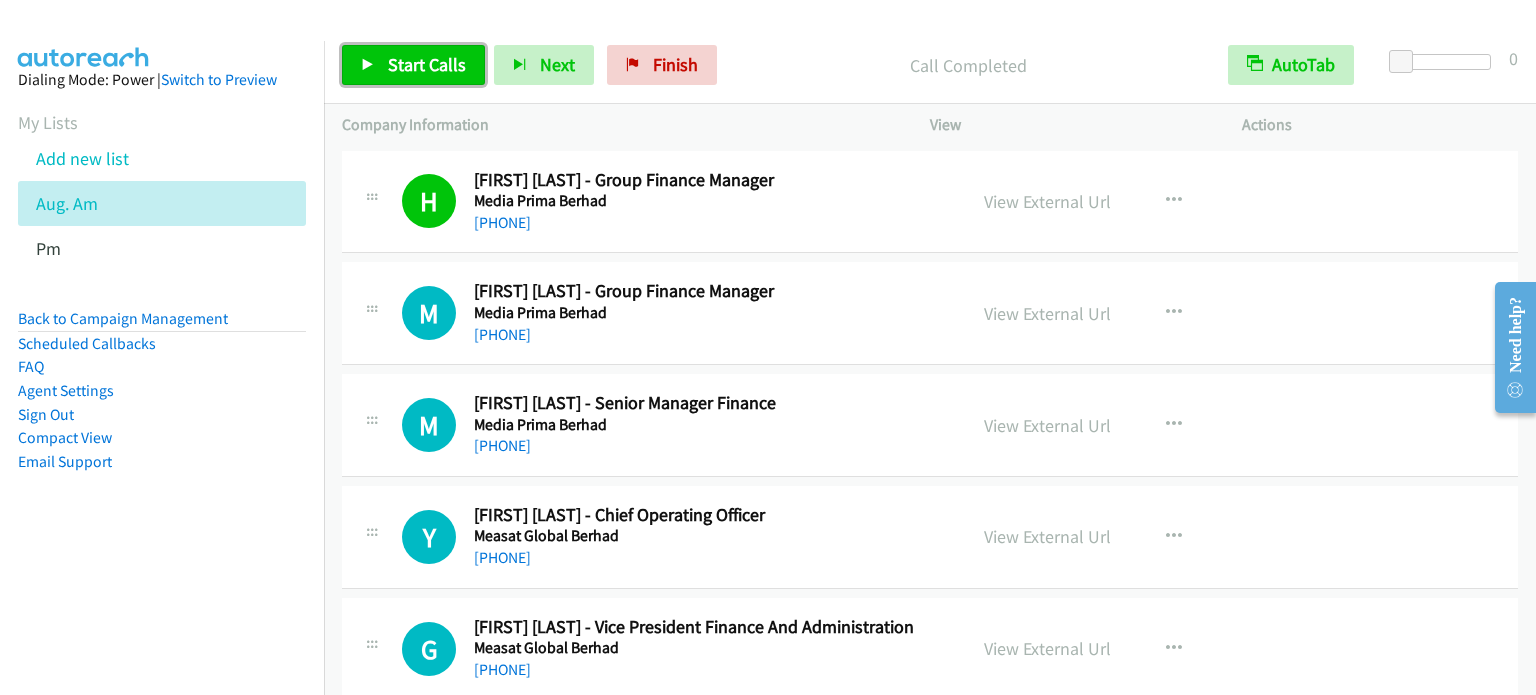 click on "Start Calls" at bounding box center [427, 64] 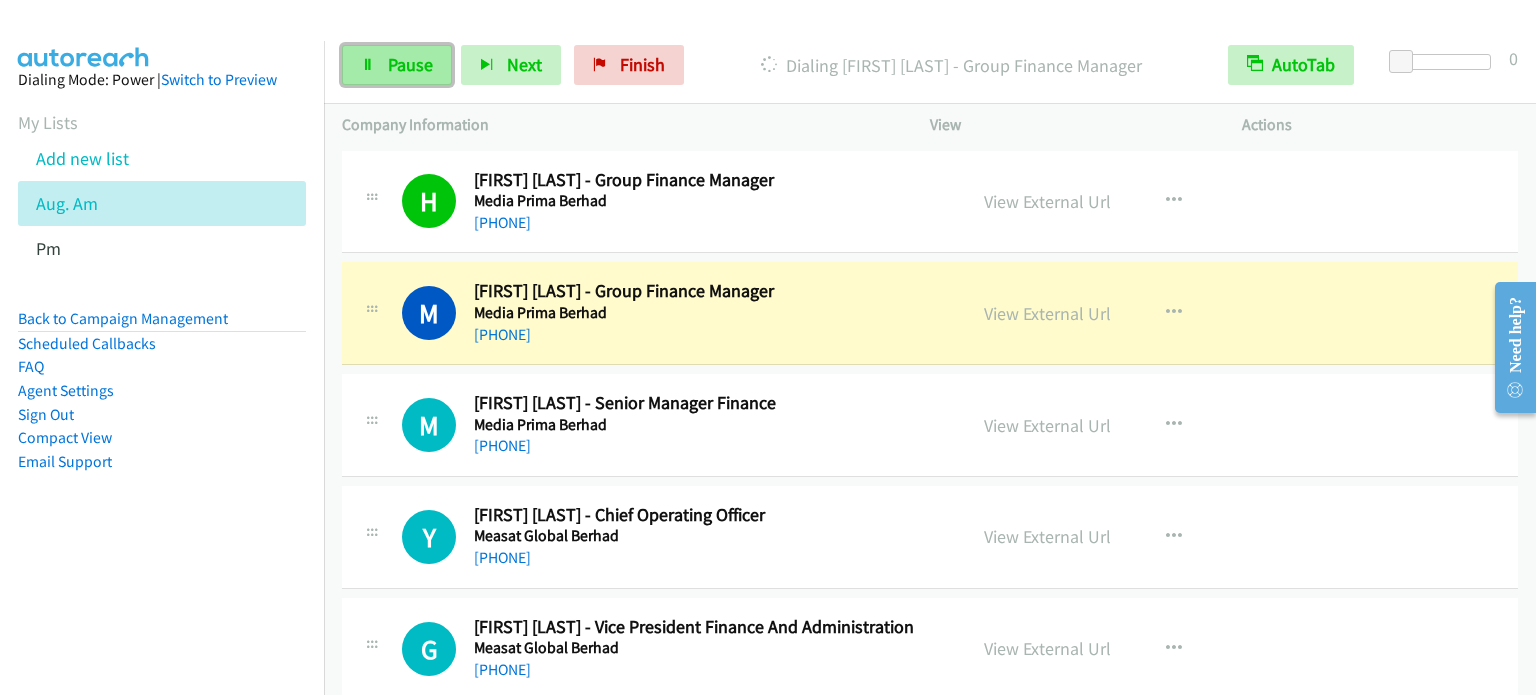 click on "Pause" at bounding box center [410, 64] 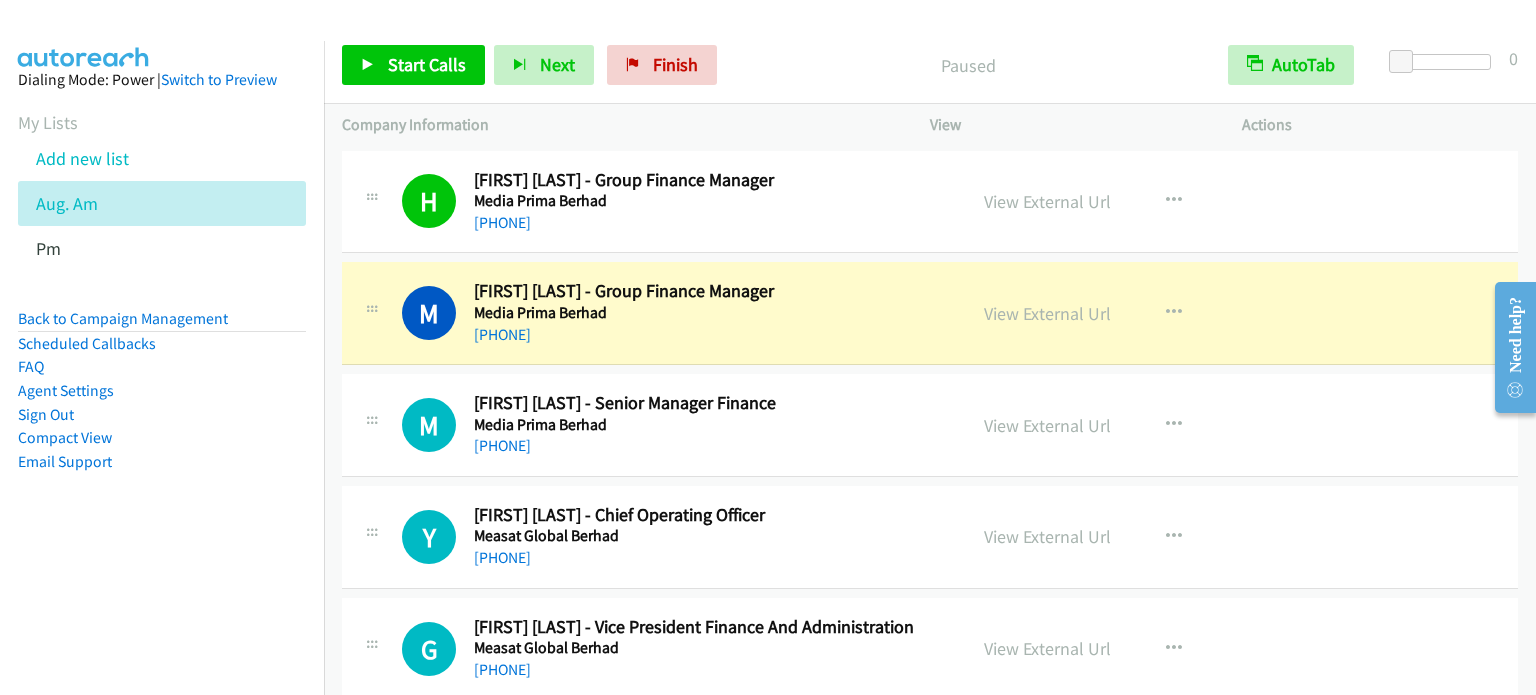 click on "Dialing Mode: Power
|
Switch to Preview
My Lists
Add new list
Aug. Am
Pm
Back to Campaign Management
Scheduled Callbacks
FAQ
Agent Settings
Sign Out
Compact View
Email Support" at bounding box center (162, 388) 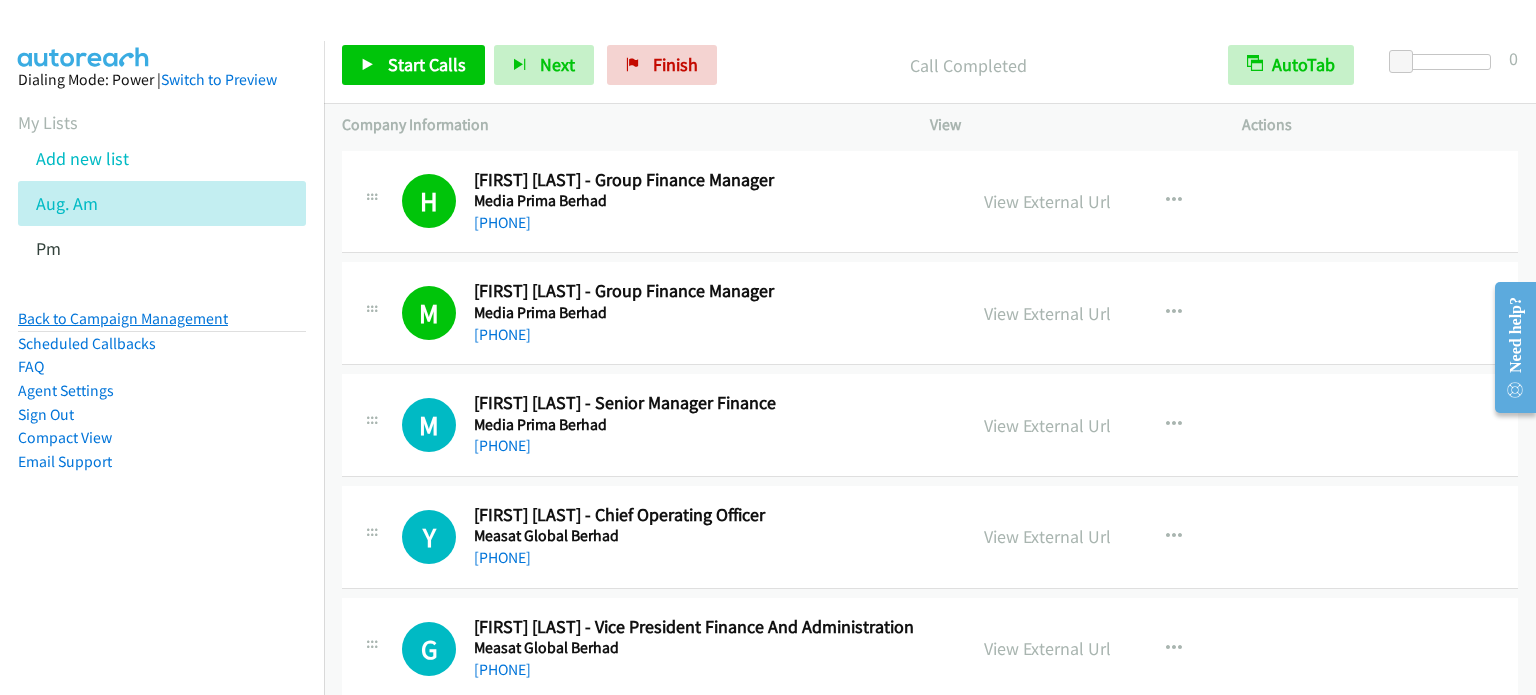 click on "Back to Campaign Management" at bounding box center [123, 318] 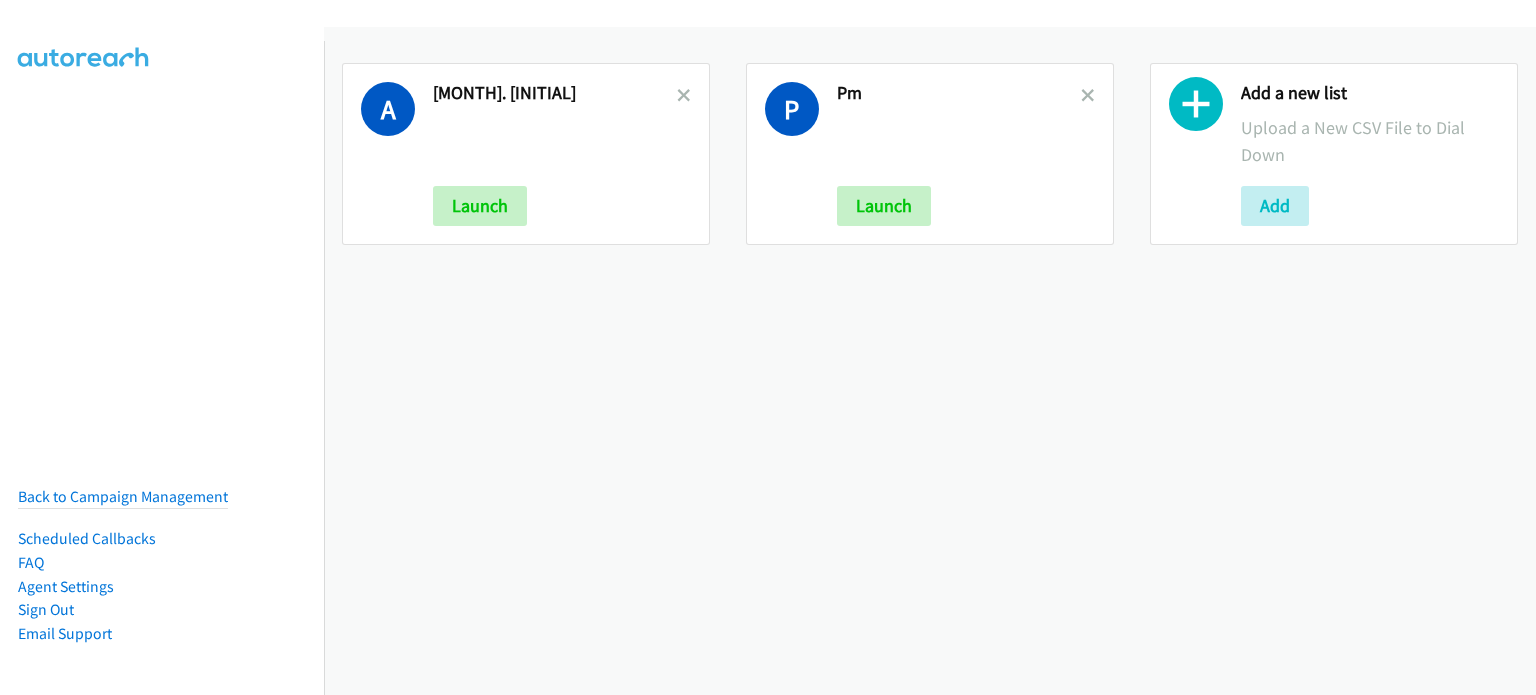 scroll, scrollTop: 0, scrollLeft: 0, axis: both 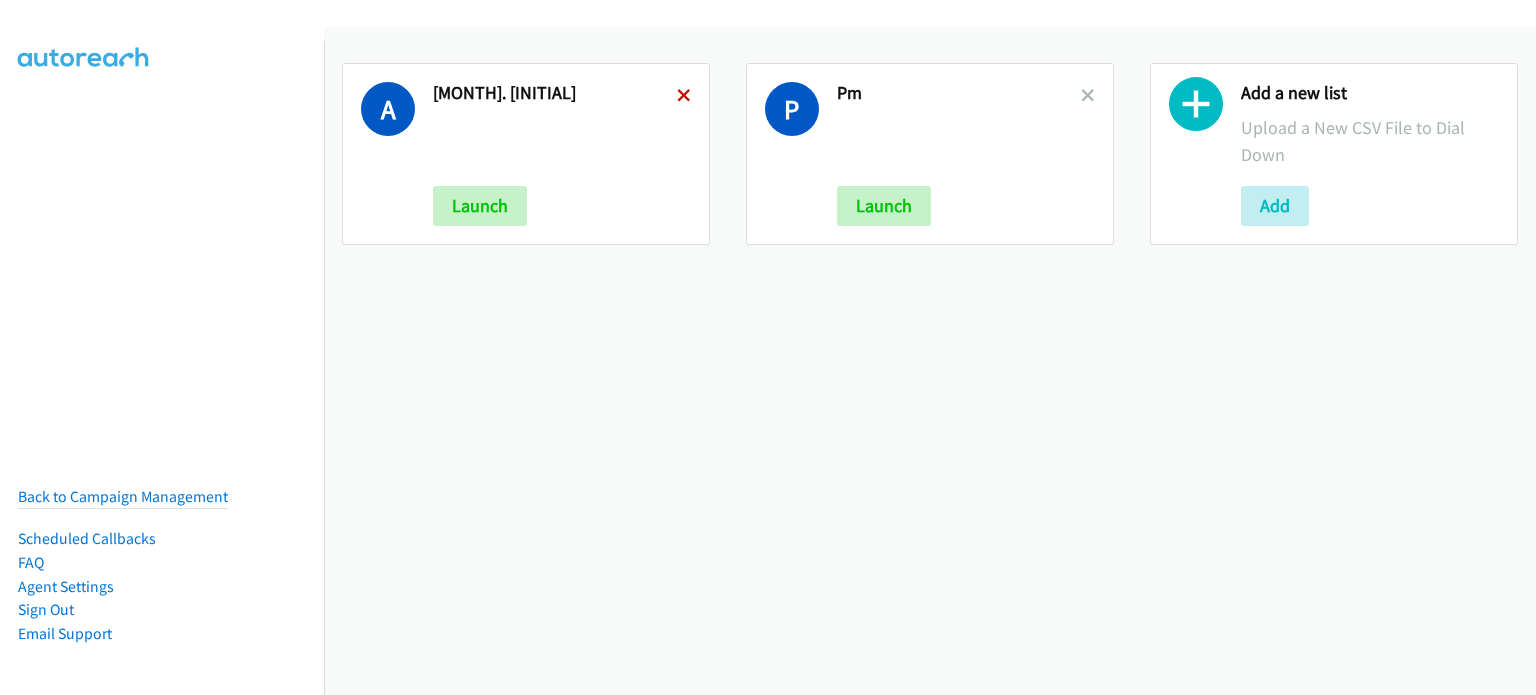 click at bounding box center (684, 97) 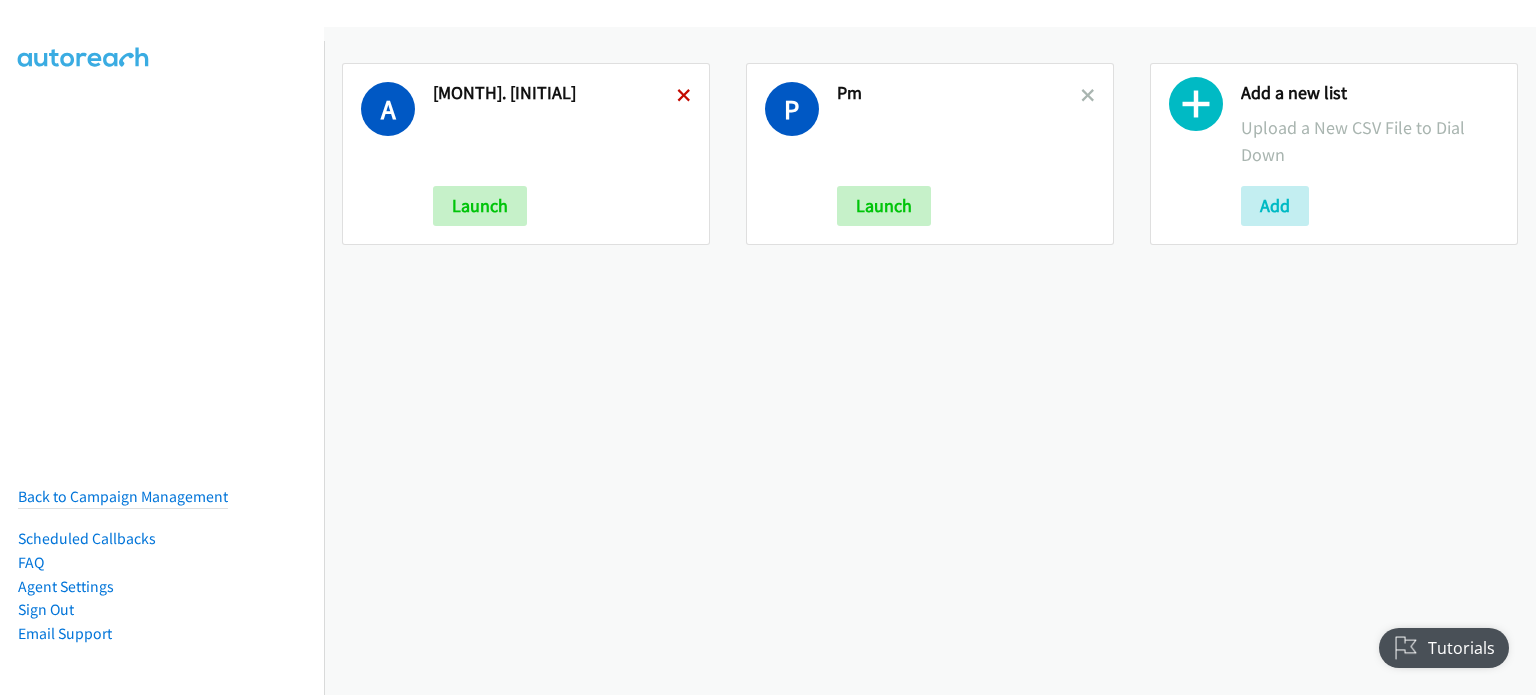 scroll, scrollTop: 0, scrollLeft: 0, axis: both 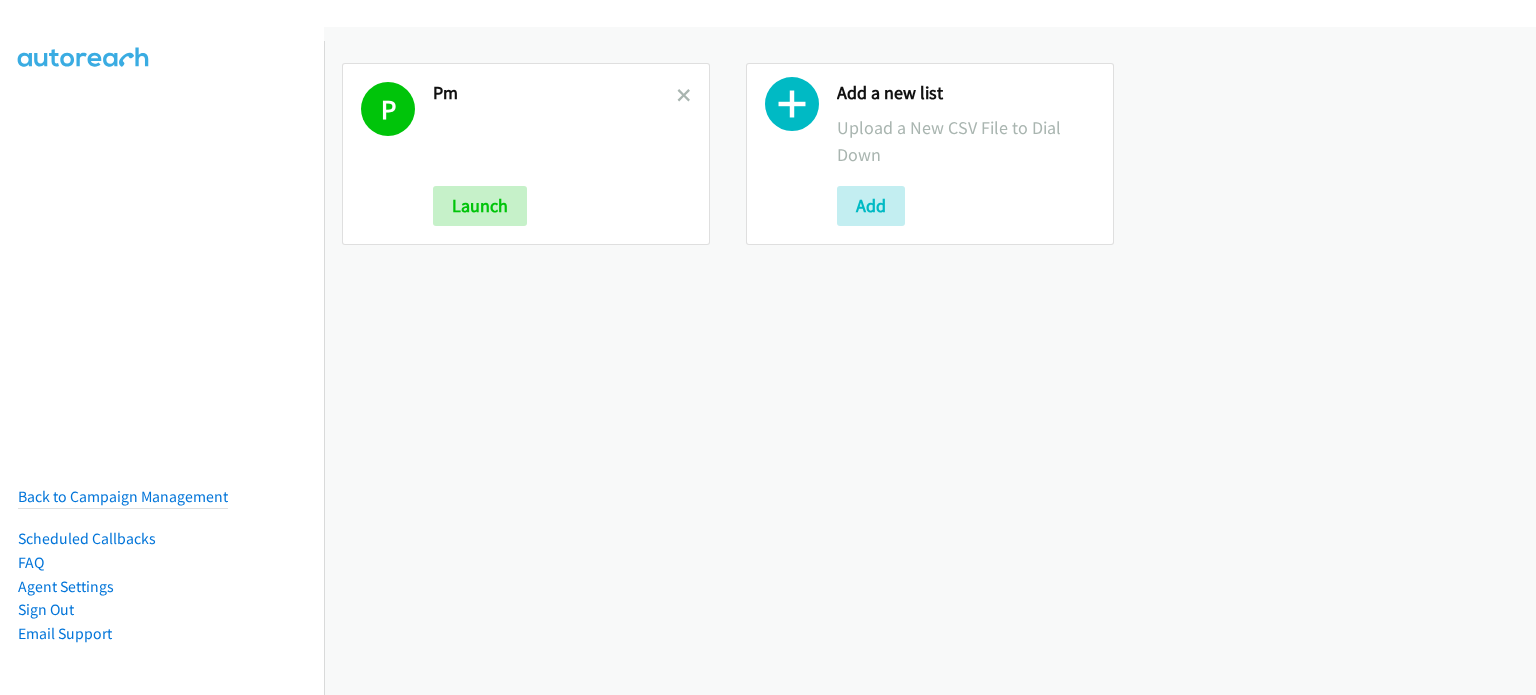 click at bounding box center (684, 97) 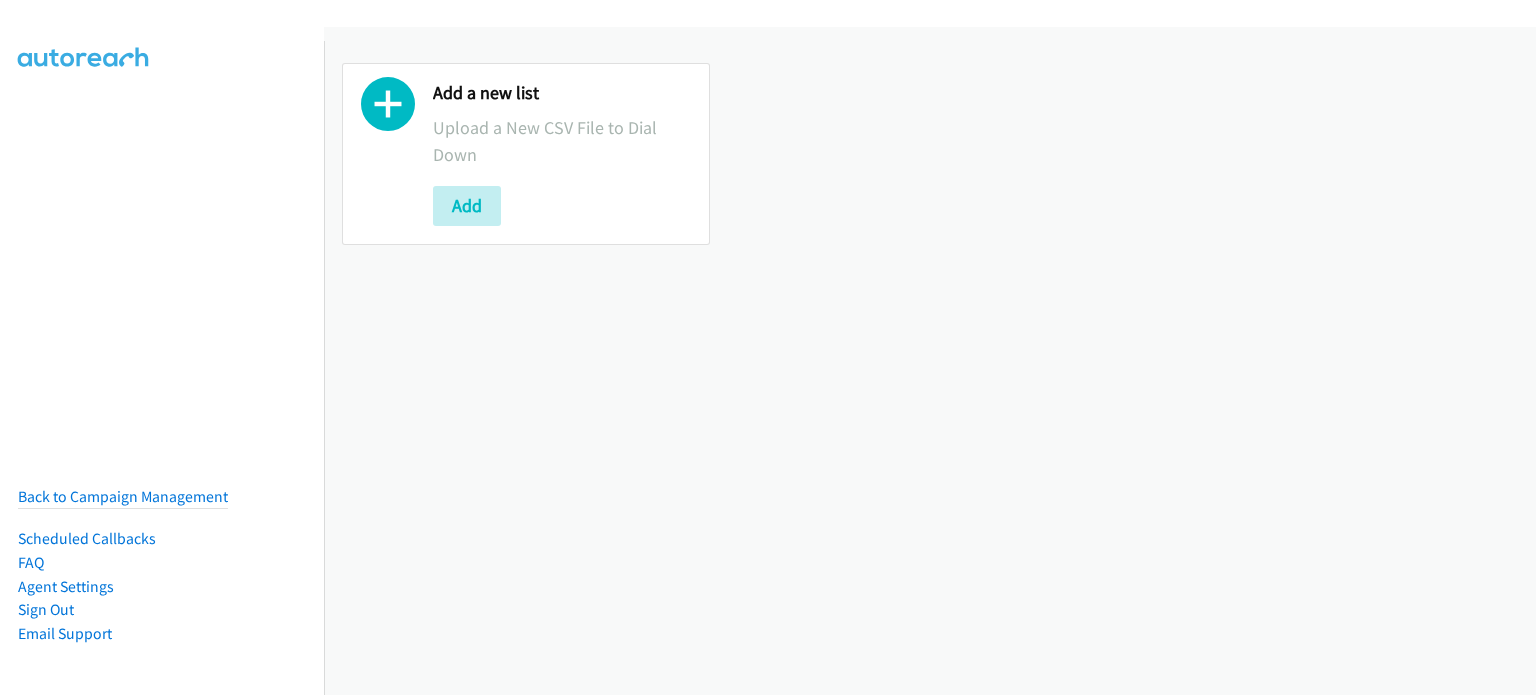scroll, scrollTop: 0, scrollLeft: 0, axis: both 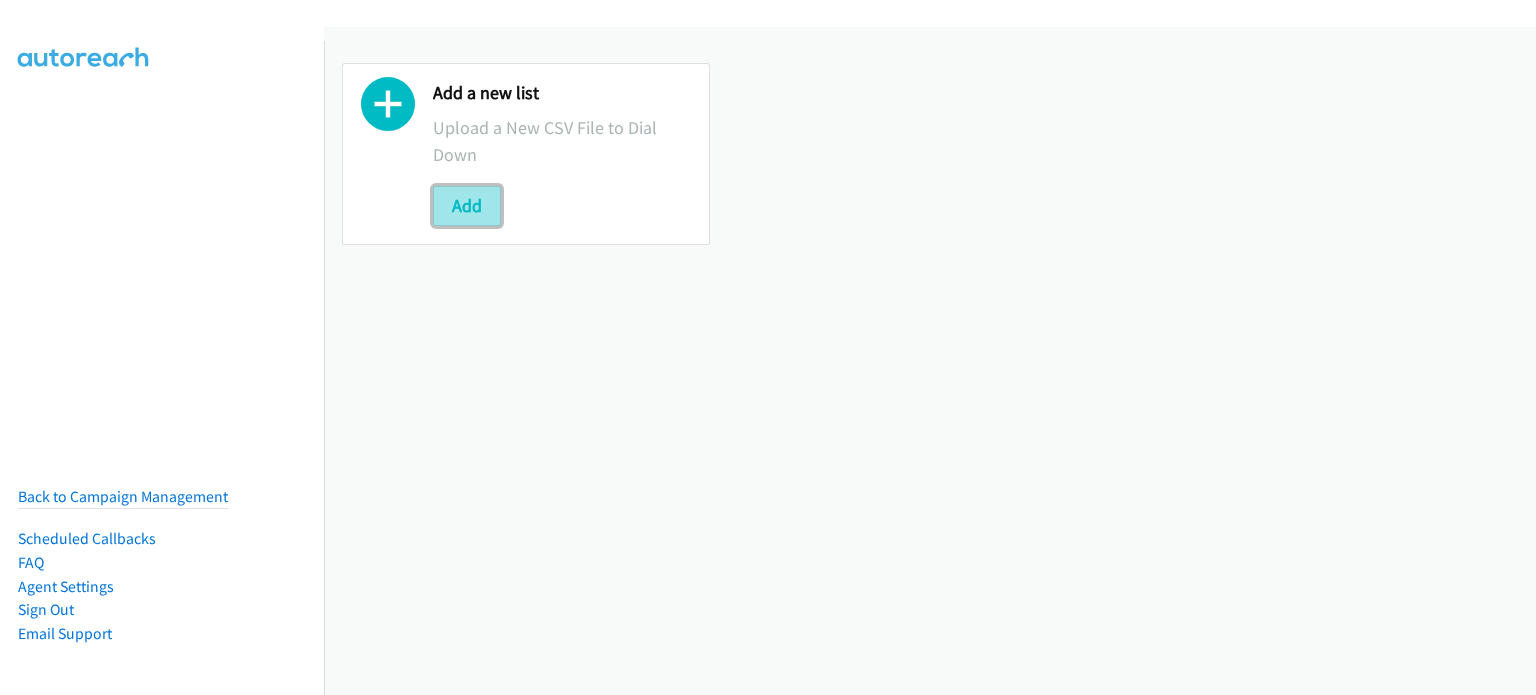 click on "Add" at bounding box center (467, 206) 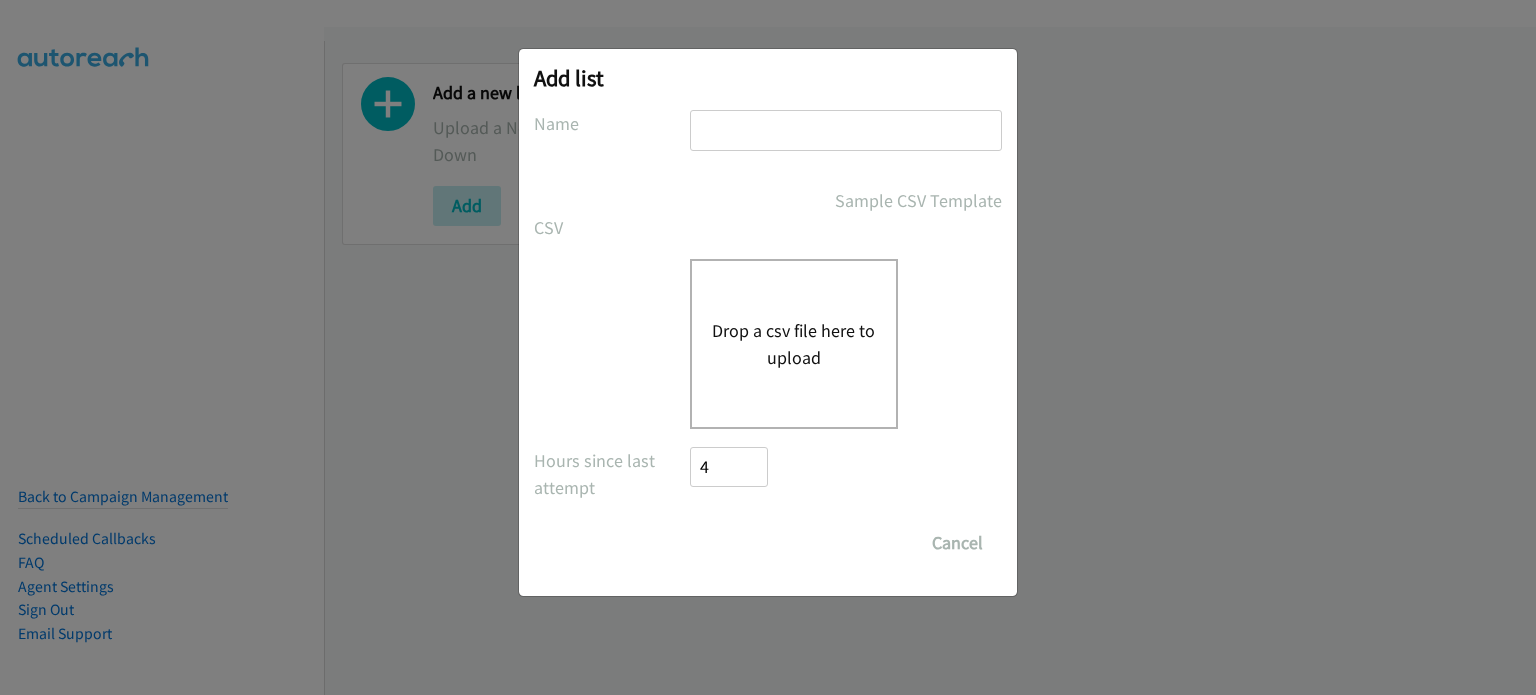click on "Drop a csv file here to upload" at bounding box center [794, 344] 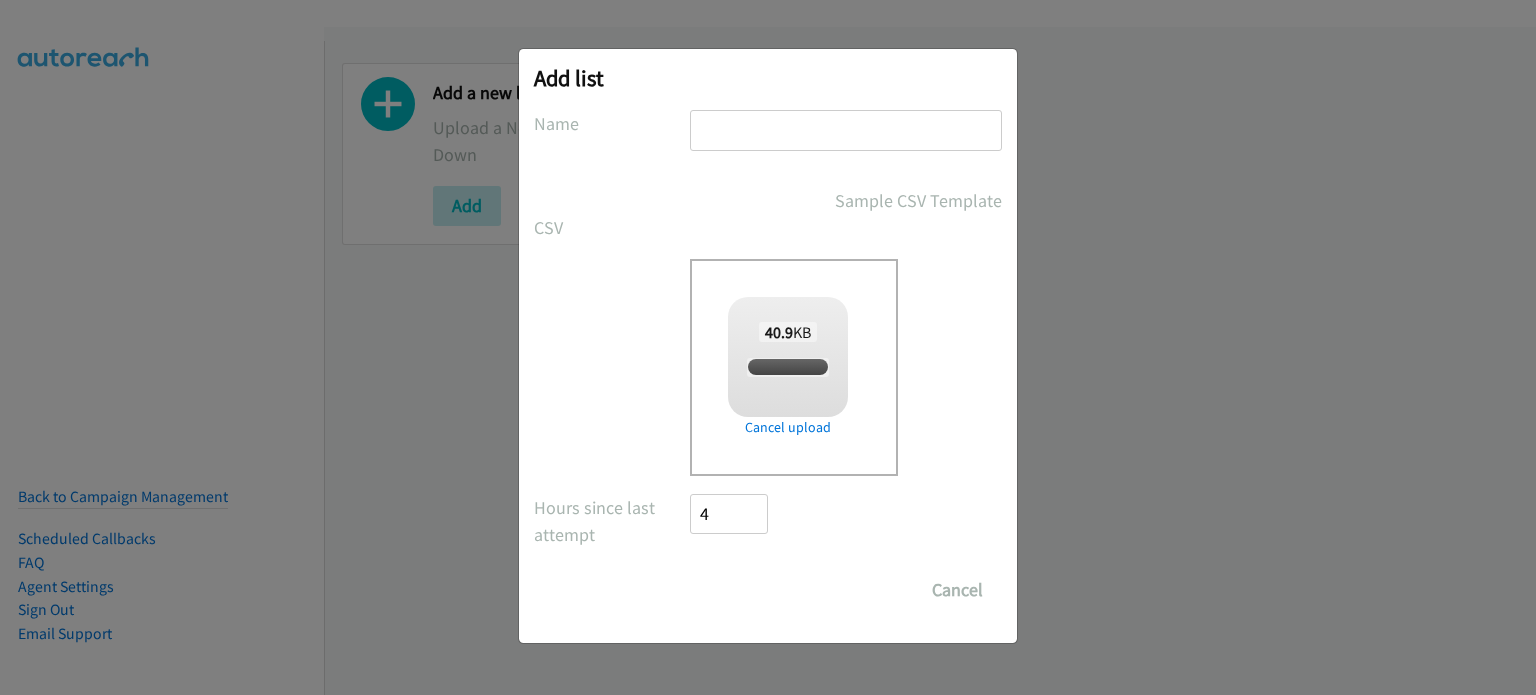 checkbox on "true" 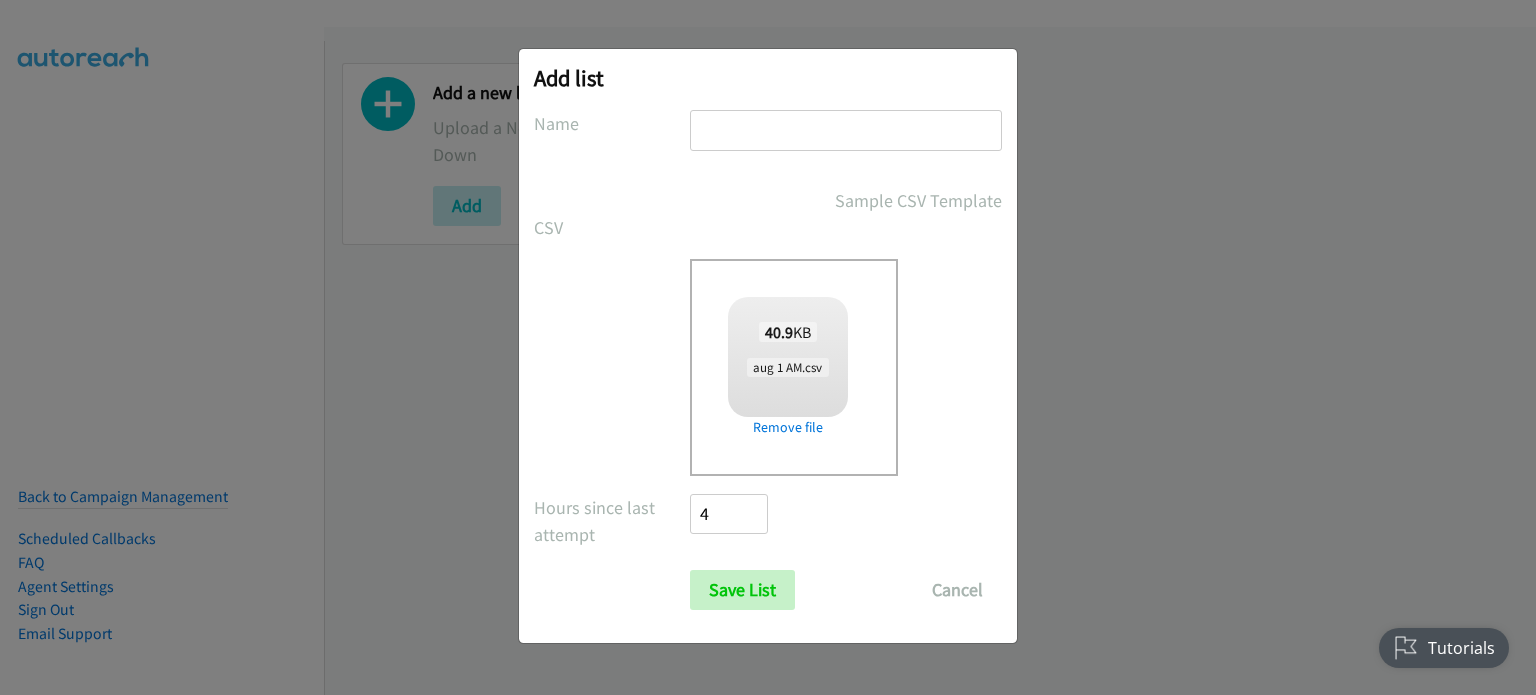 scroll, scrollTop: 0, scrollLeft: 0, axis: both 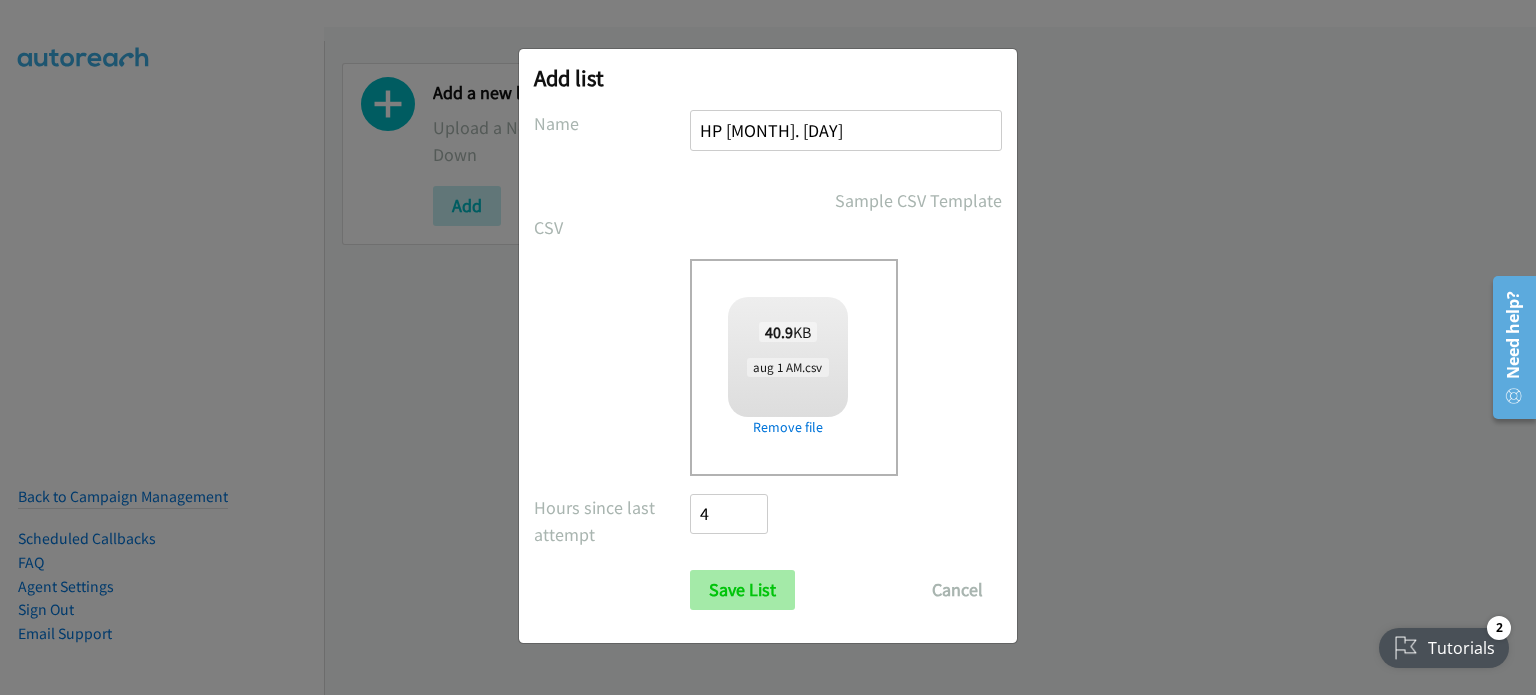 type on "HP AUG. 1" 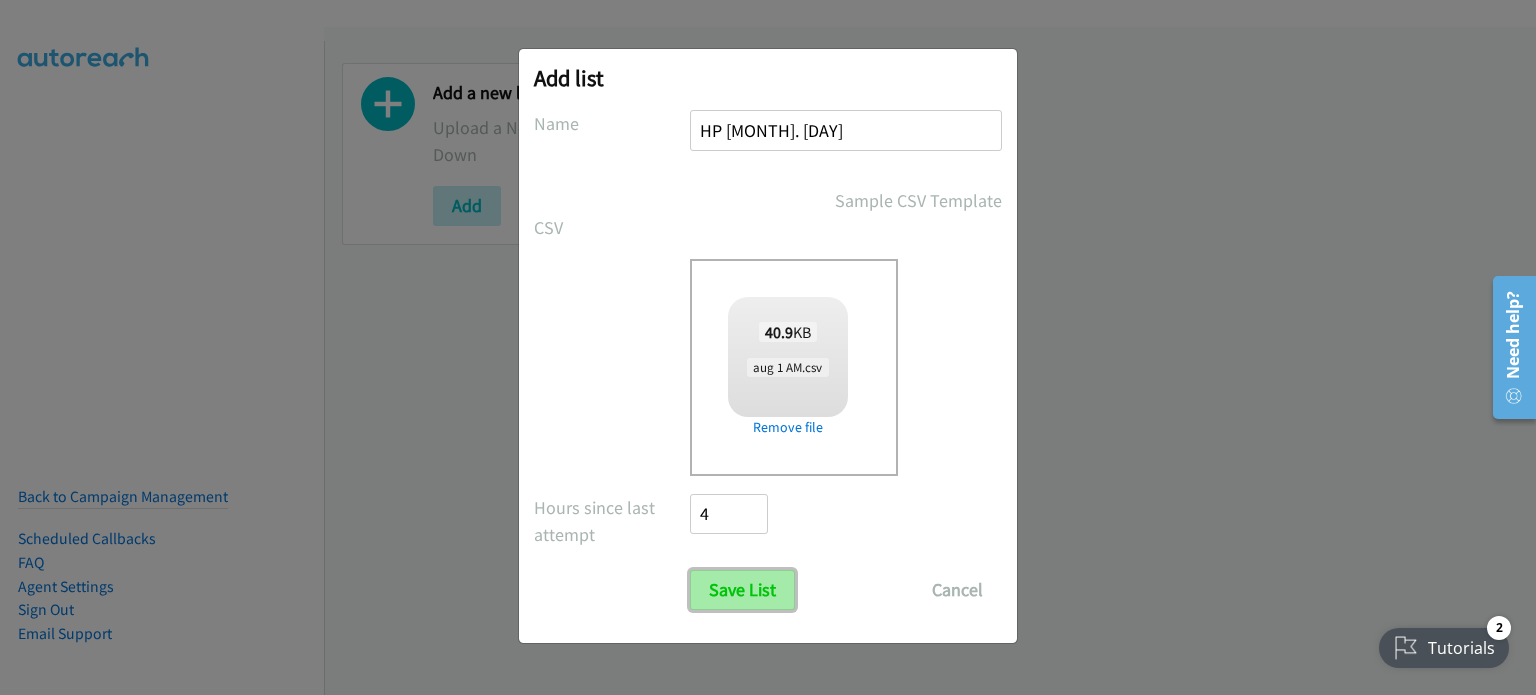 click on "Save List" at bounding box center [742, 590] 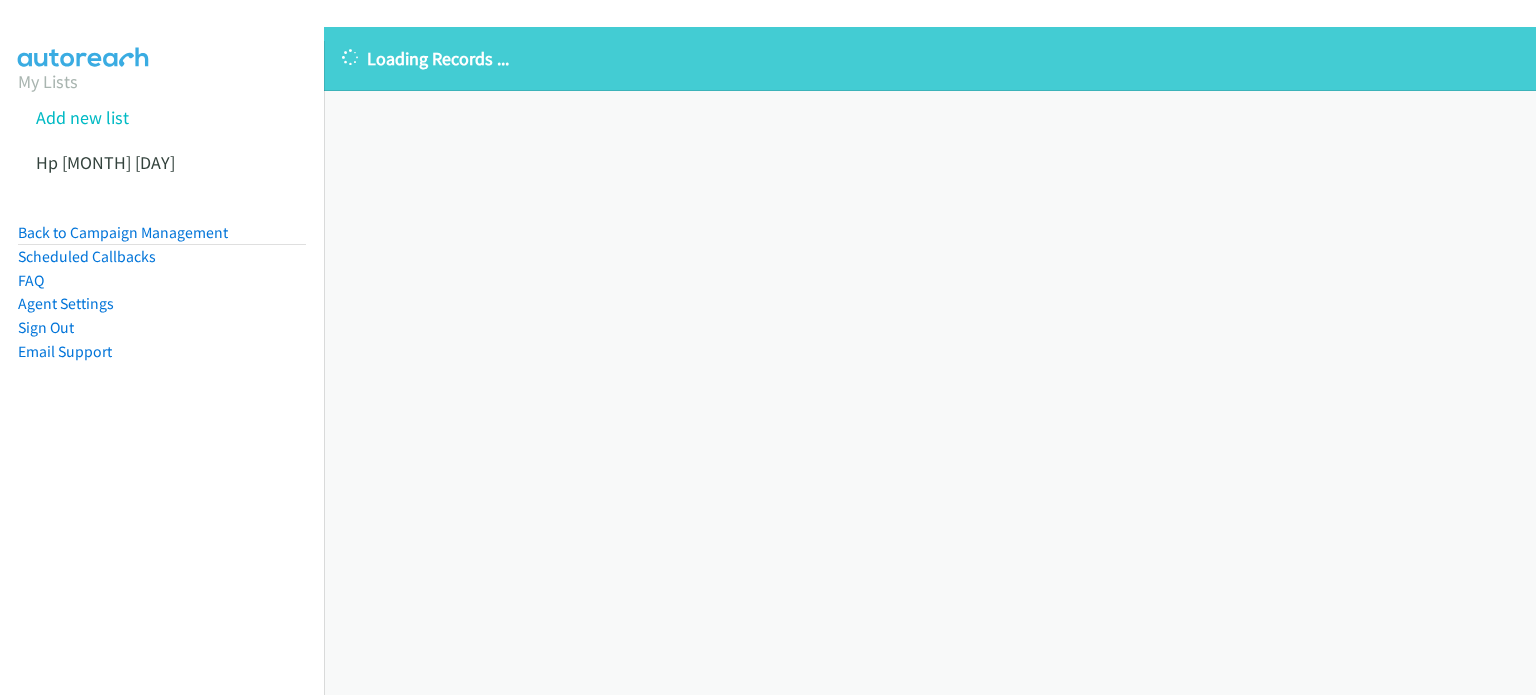 scroll, scrollTop: 0, scrollLeft: 0, axis: both 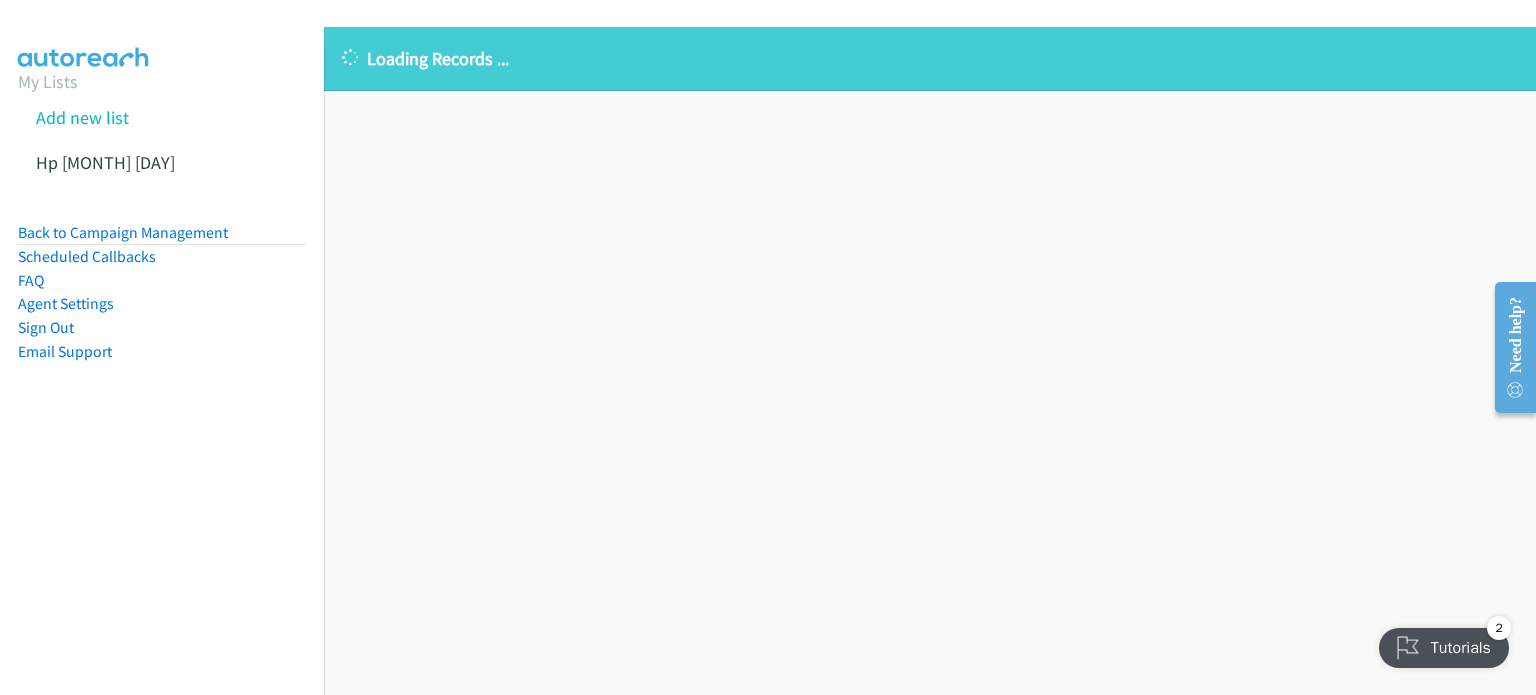 click on "Loading Records ...
Sorry, something went wrong please try again." at bounding box center (930, 361) 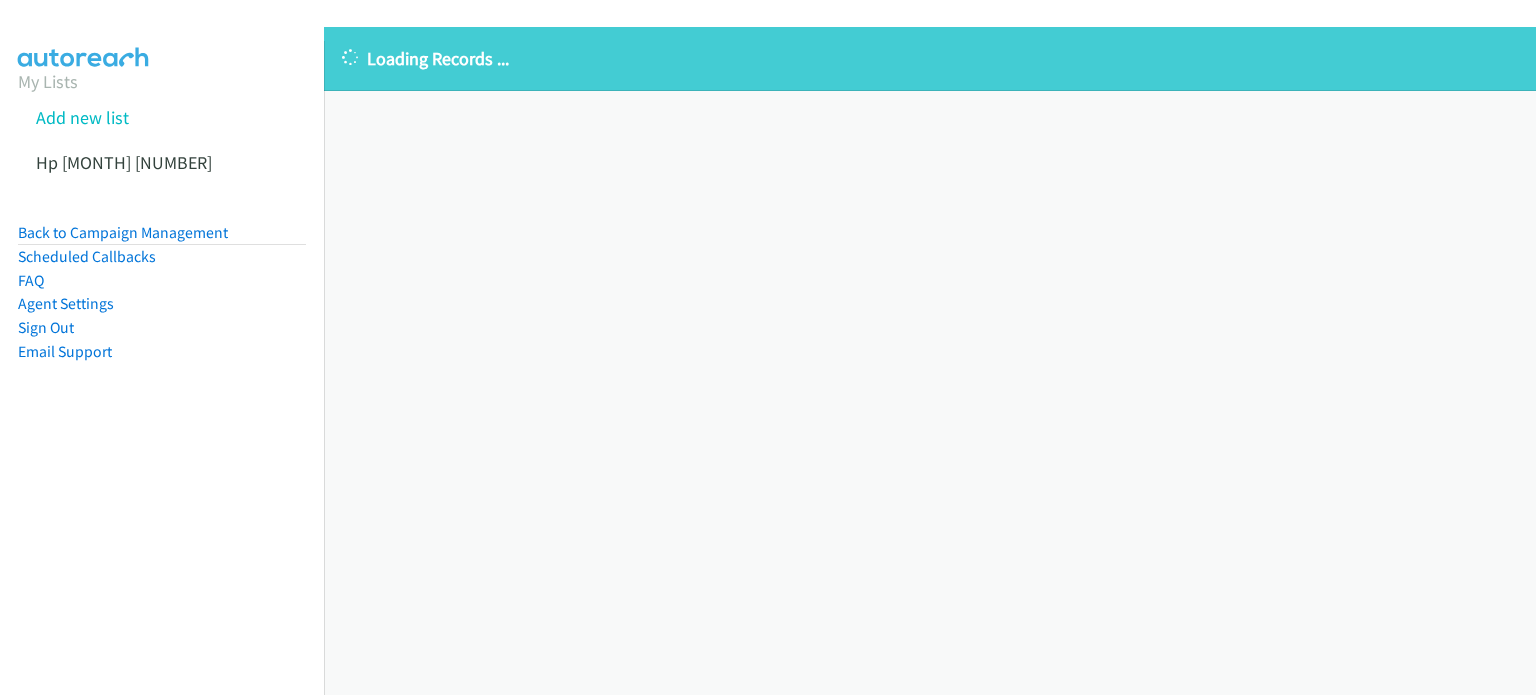 scroll, scrollTop: 0, scrollLeft: 0, axis: both 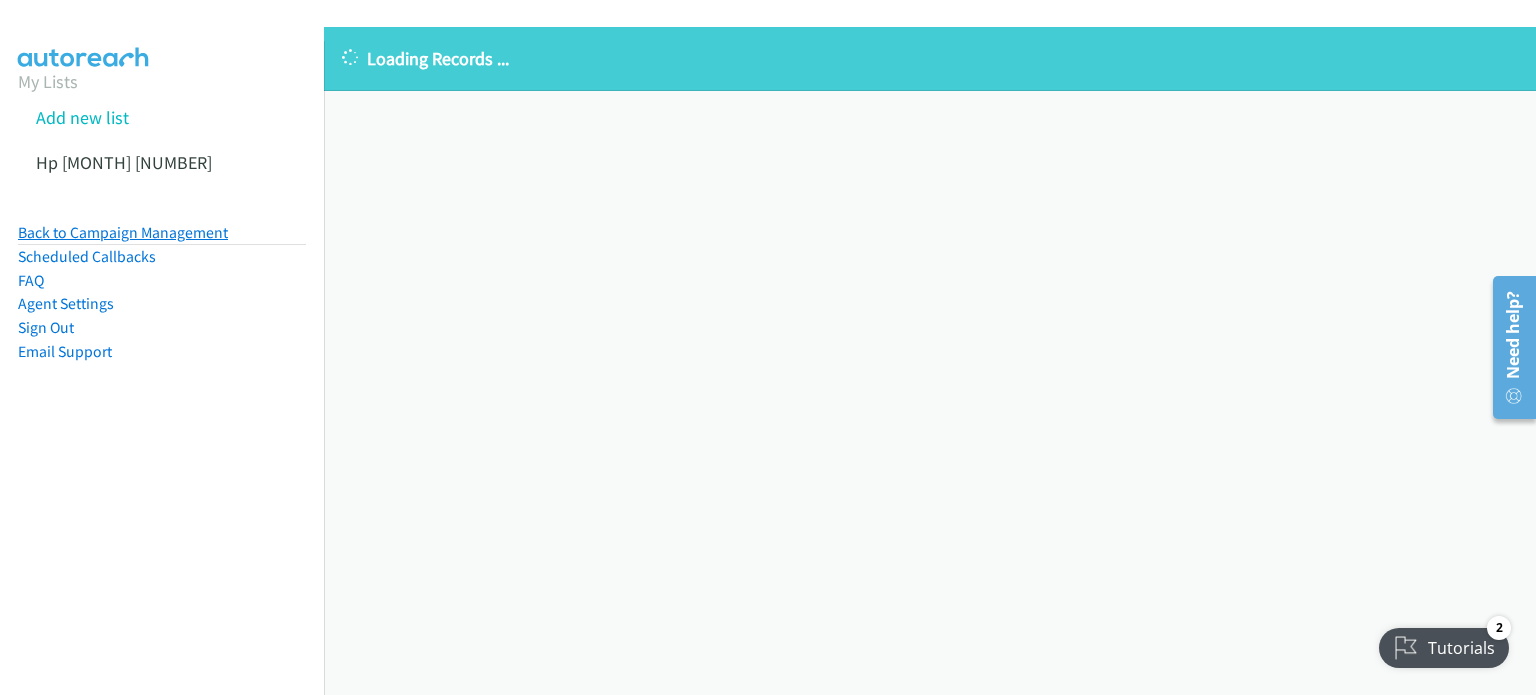 click on "Back to Campaign Management" at bounding box center (123, 232) 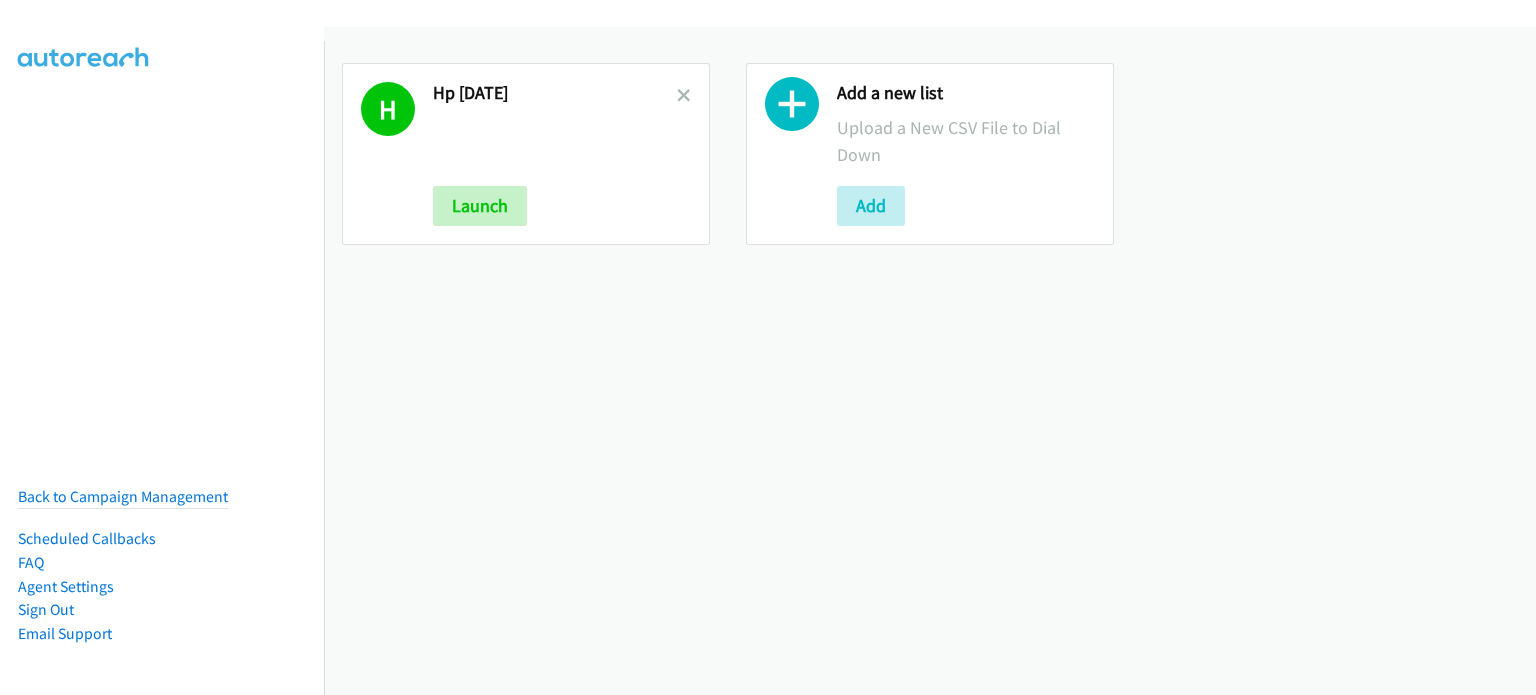 scroll, scrollTop: 0, scrollLeft: 0, axis: both 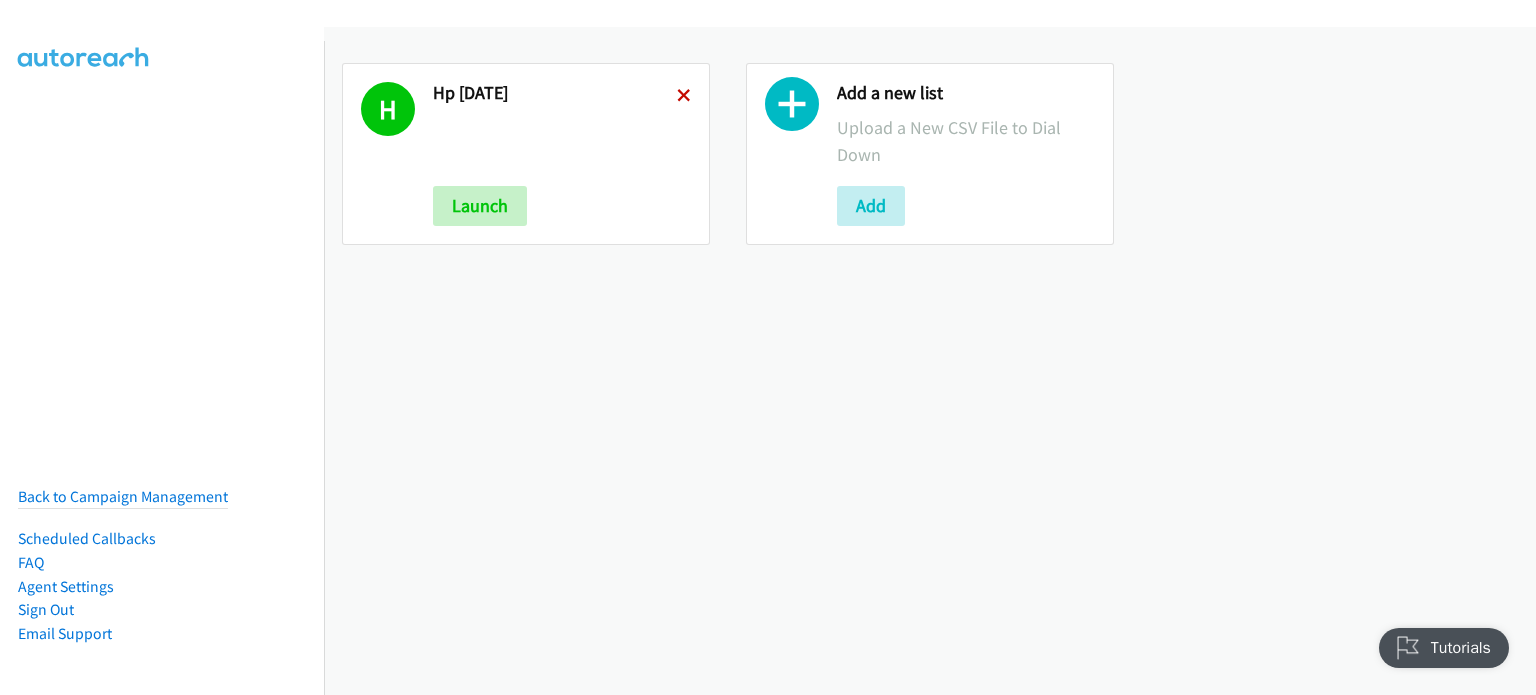 click at bounding box center [684, 97] 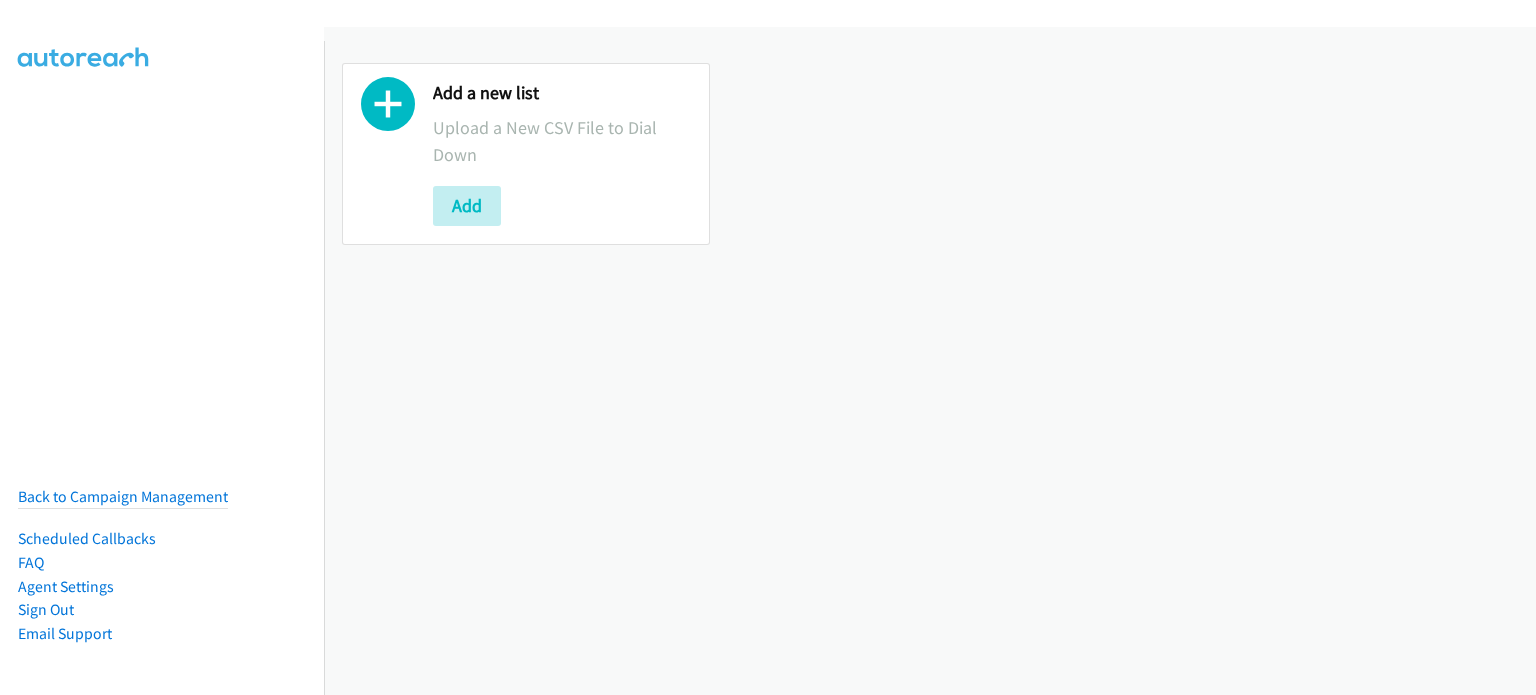 scroll, scrollTop: 0, scrollLeft: 0, axis: both 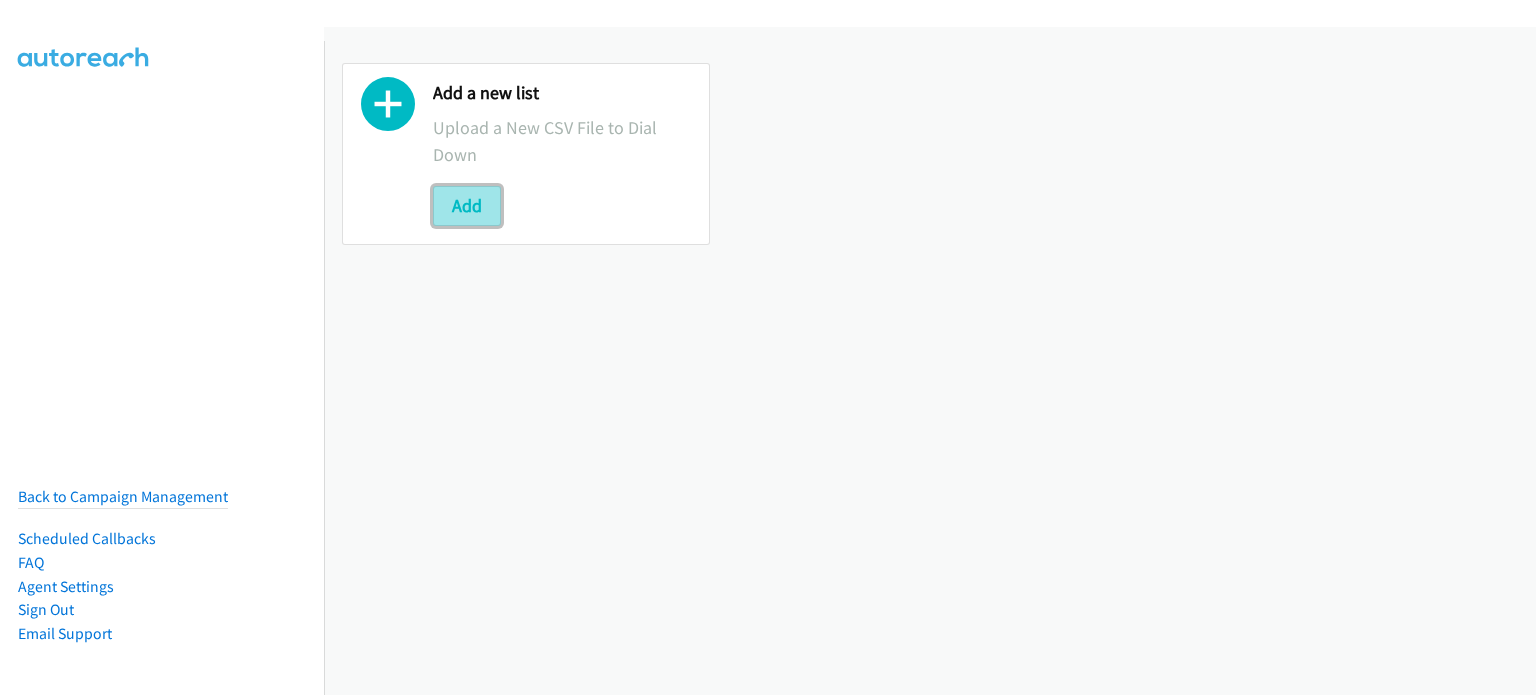 click on "Add" at bounding box center [467, 206] 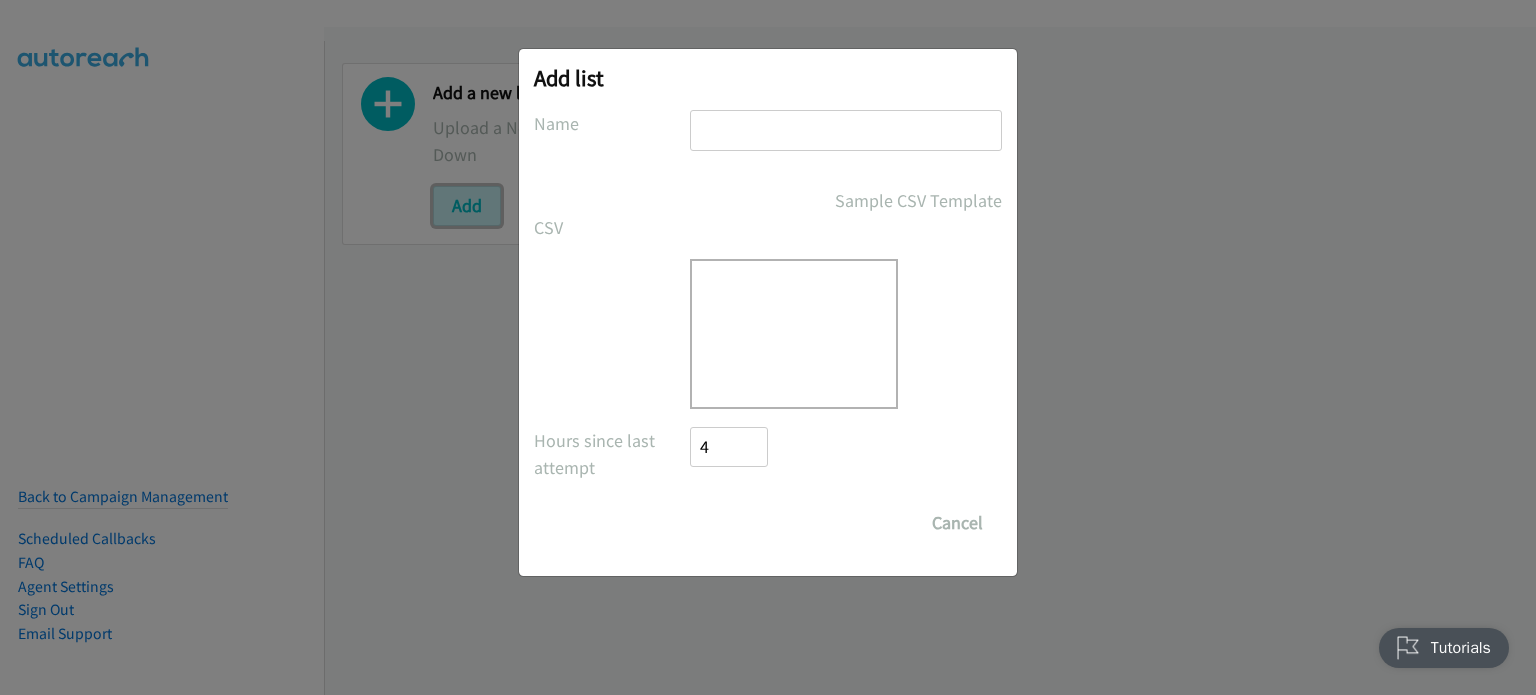 scroll, scrollTop: 0, scrollLeft: 0, axis: both 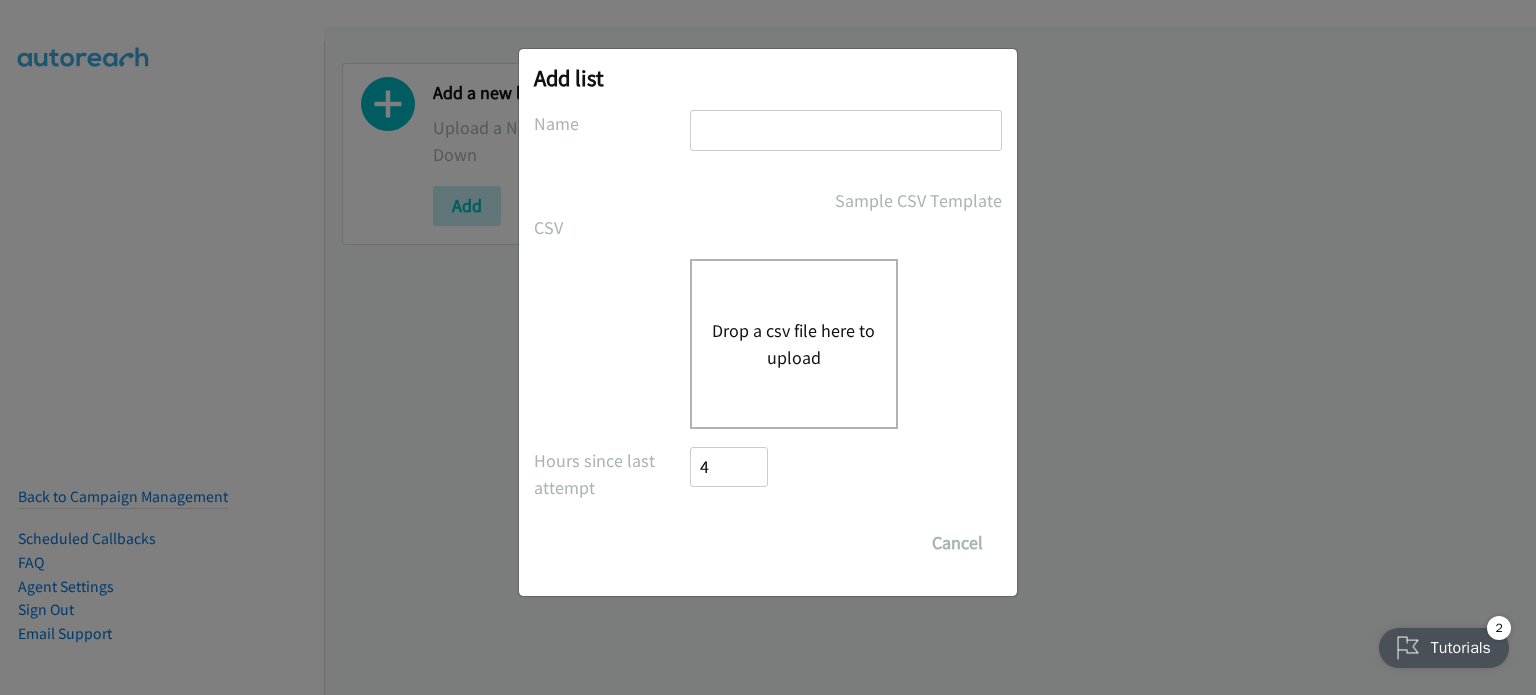 click on "Drop a csv file here to upload" at bounding box center [794, 344] 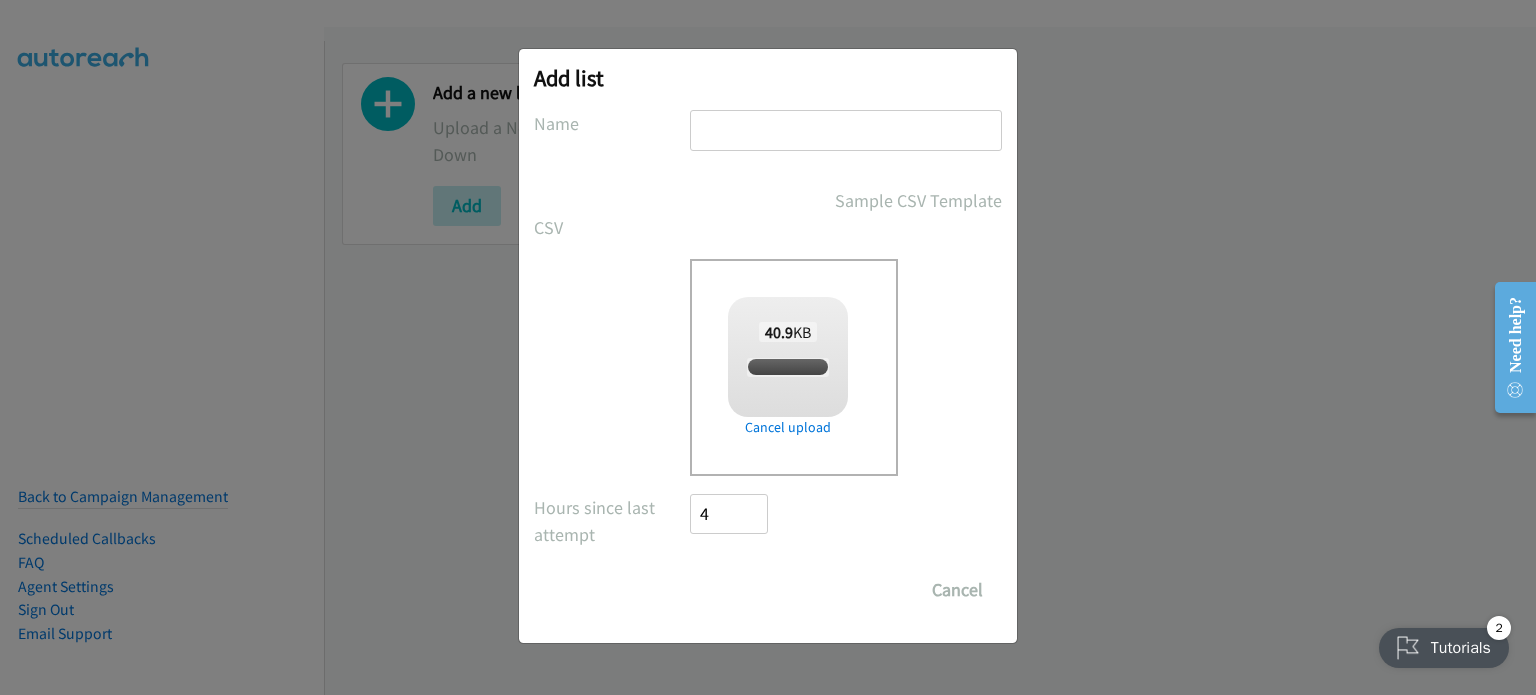 checkbox on "true" 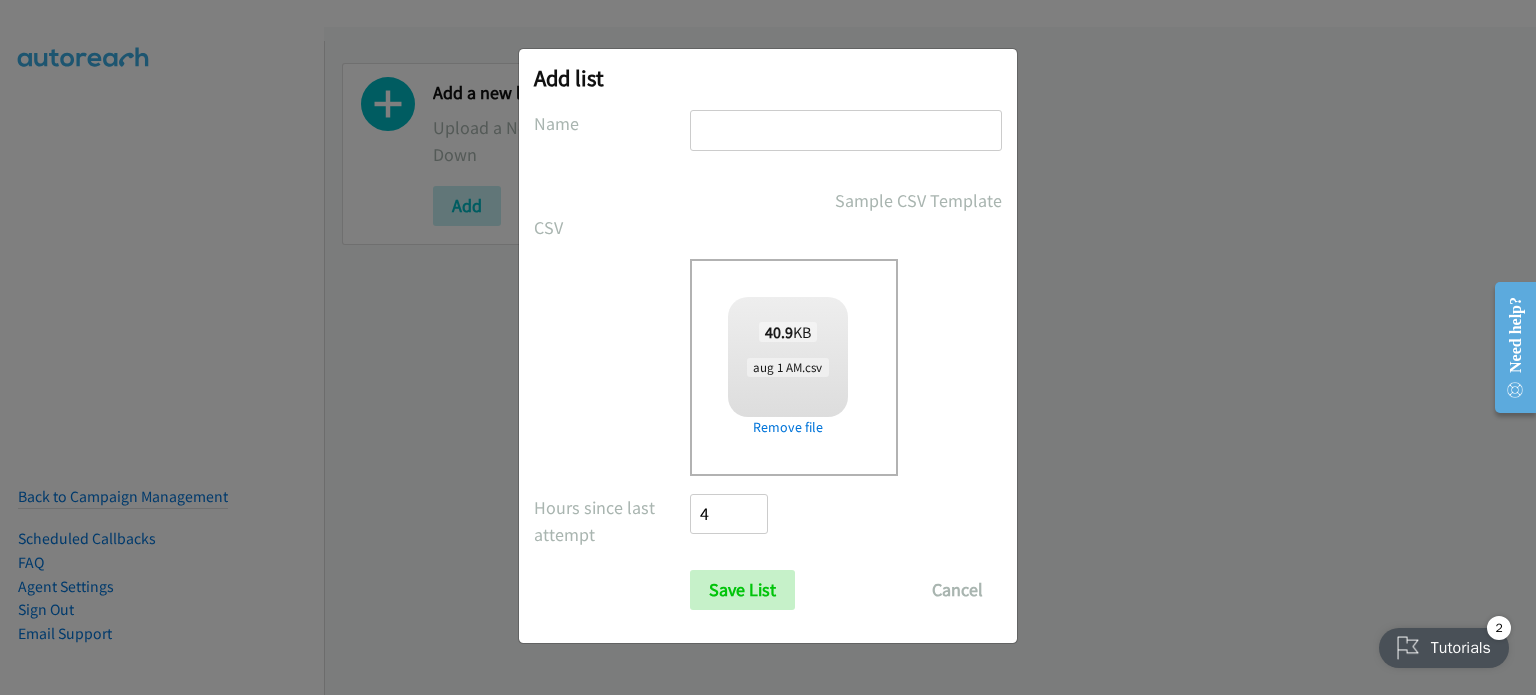 click at bounding box center (846, 130) 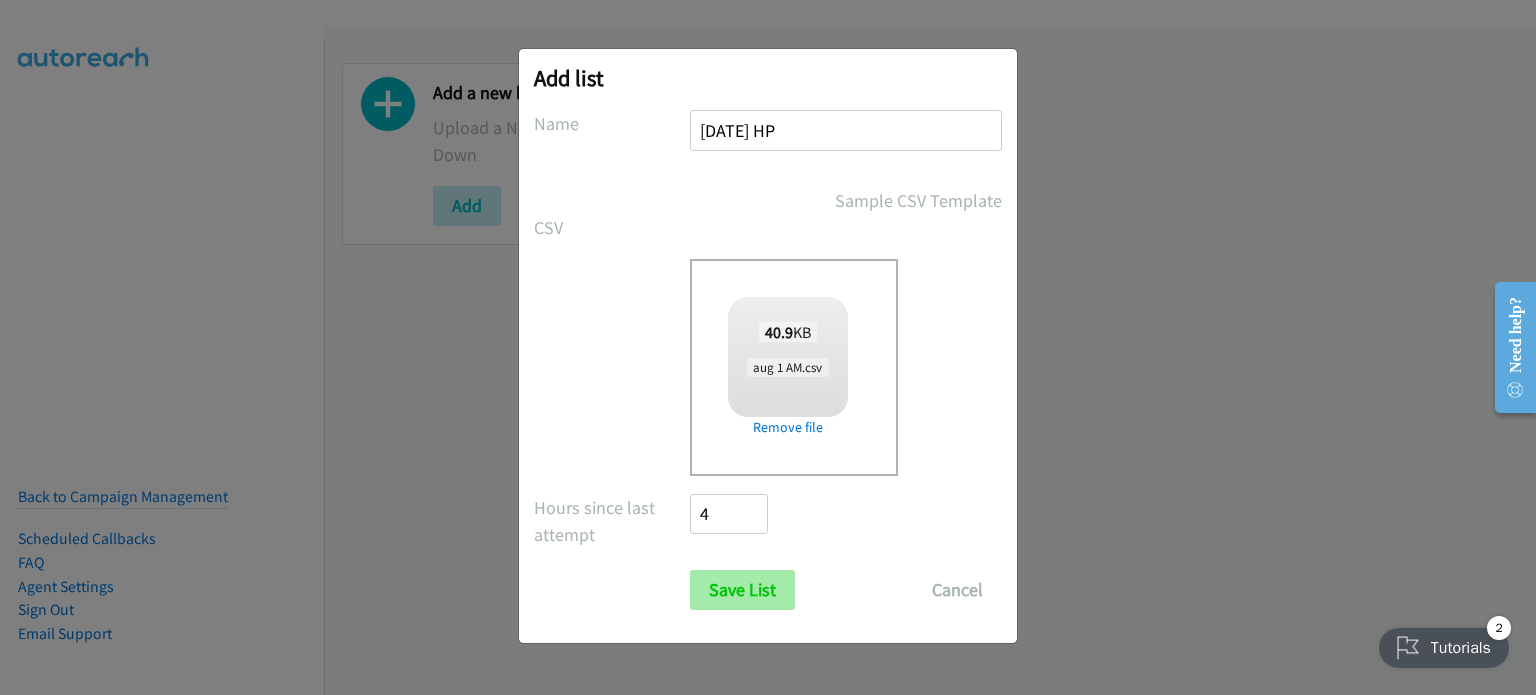 type on "[DATE] HP" 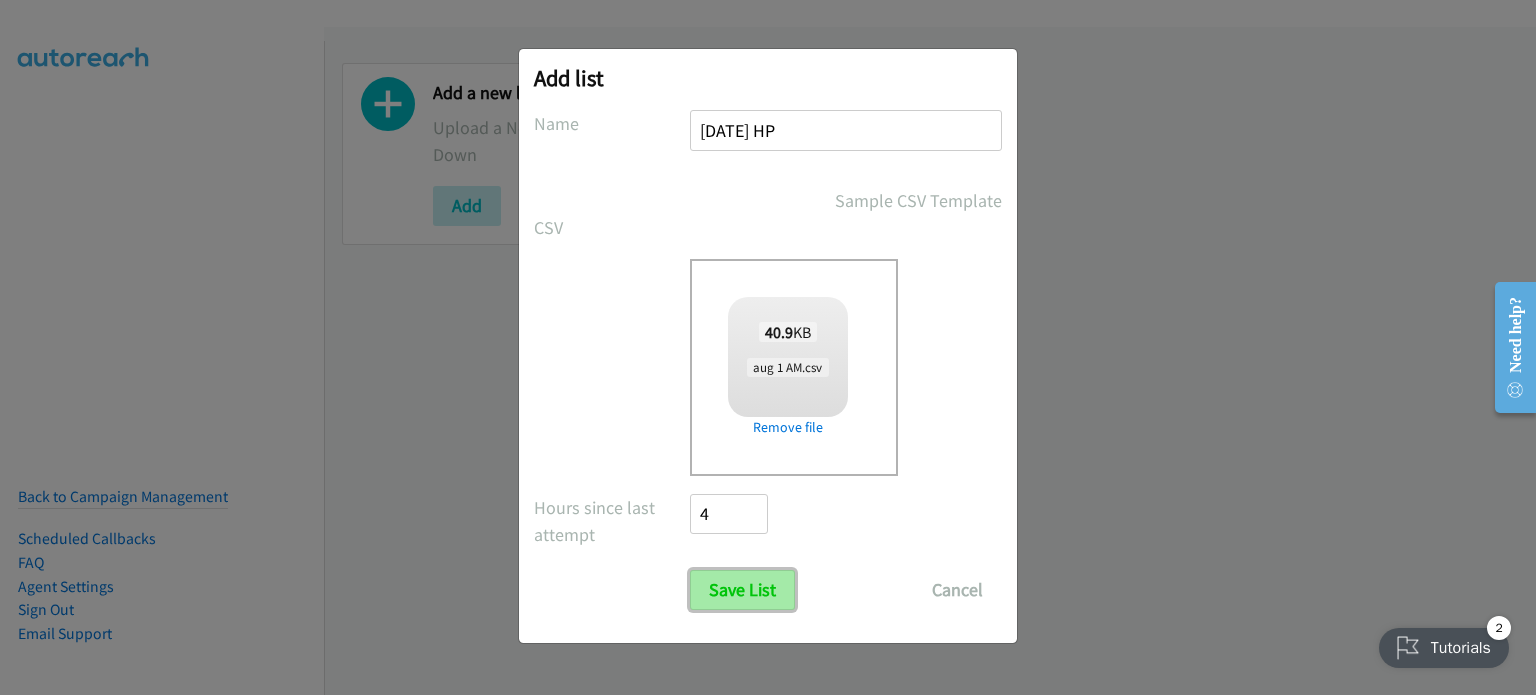 click on "Save List" at bounding box center (742, 590) 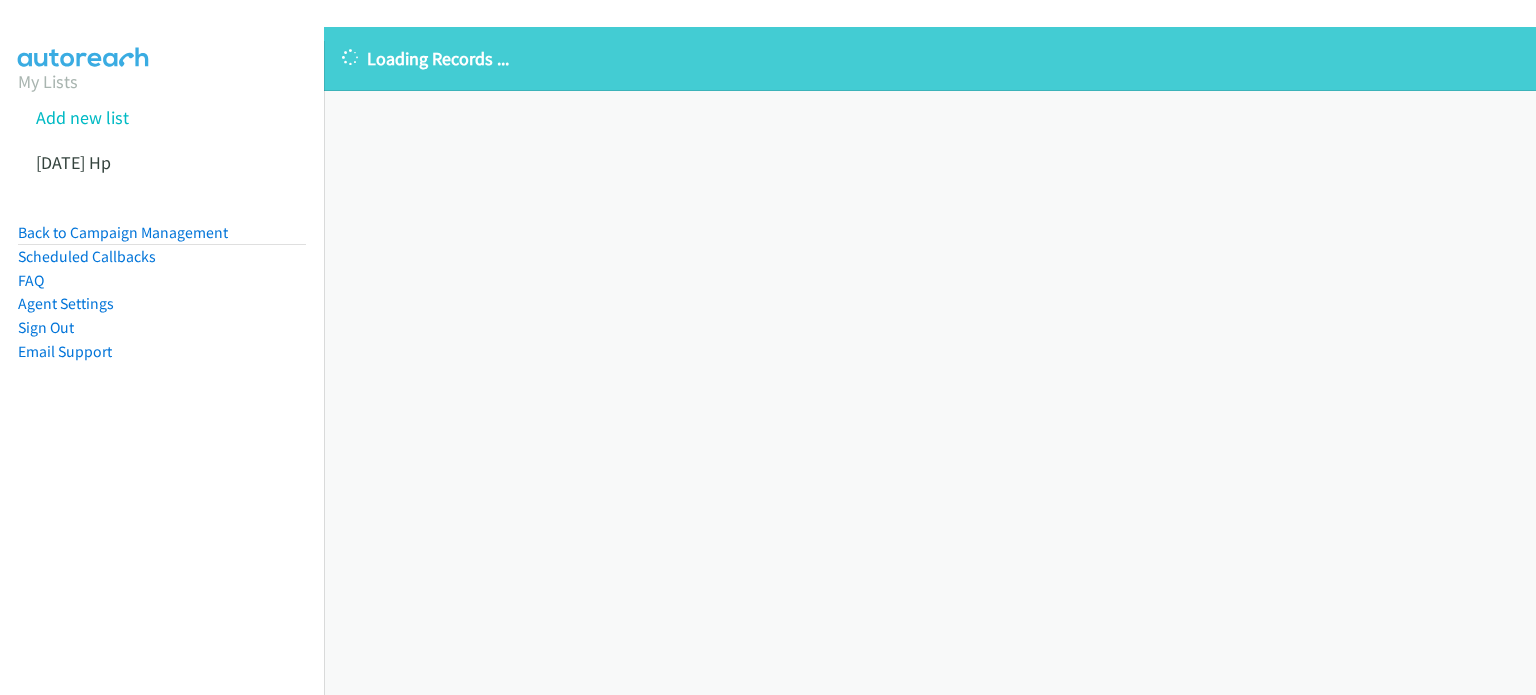 scroll, scrollTop: 0, scrollLeft: 0, axis: both 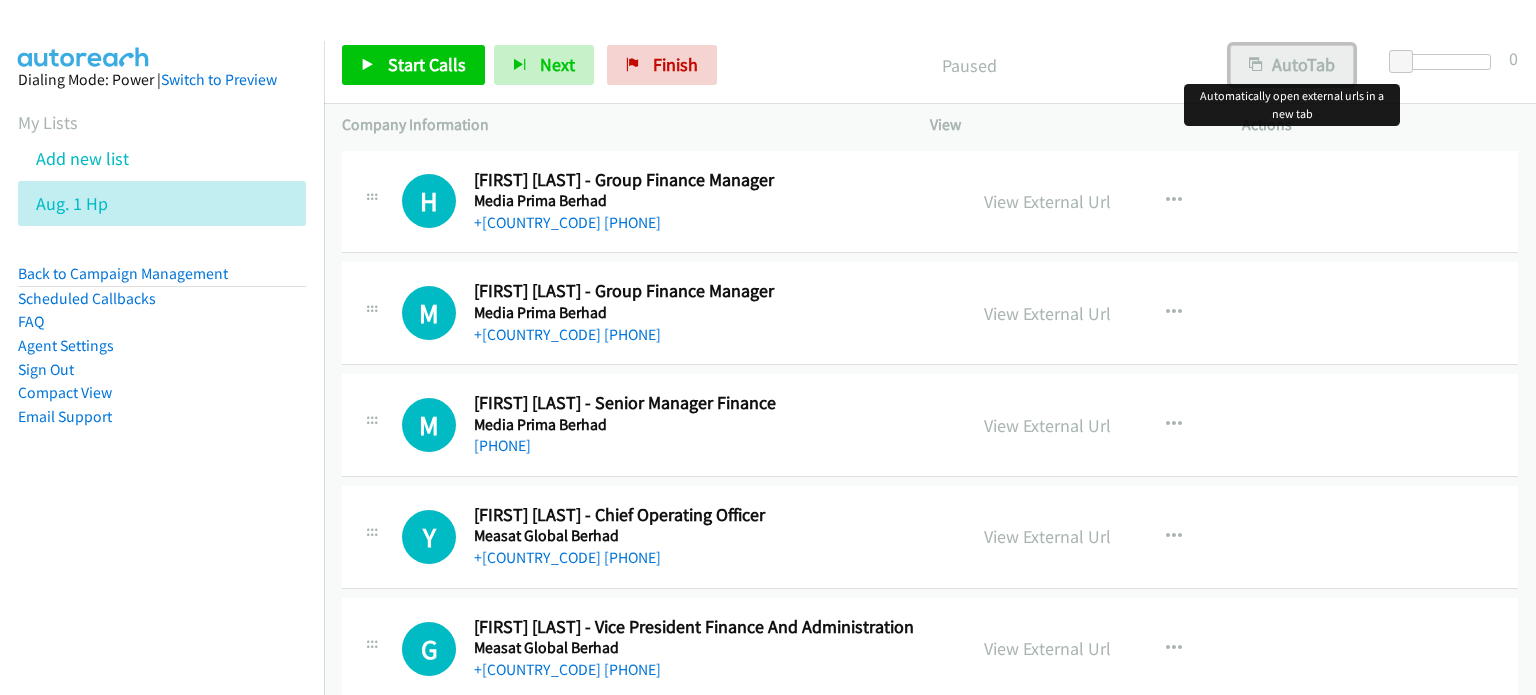 click on "AutoTab" at bounding box center (1292, 65) 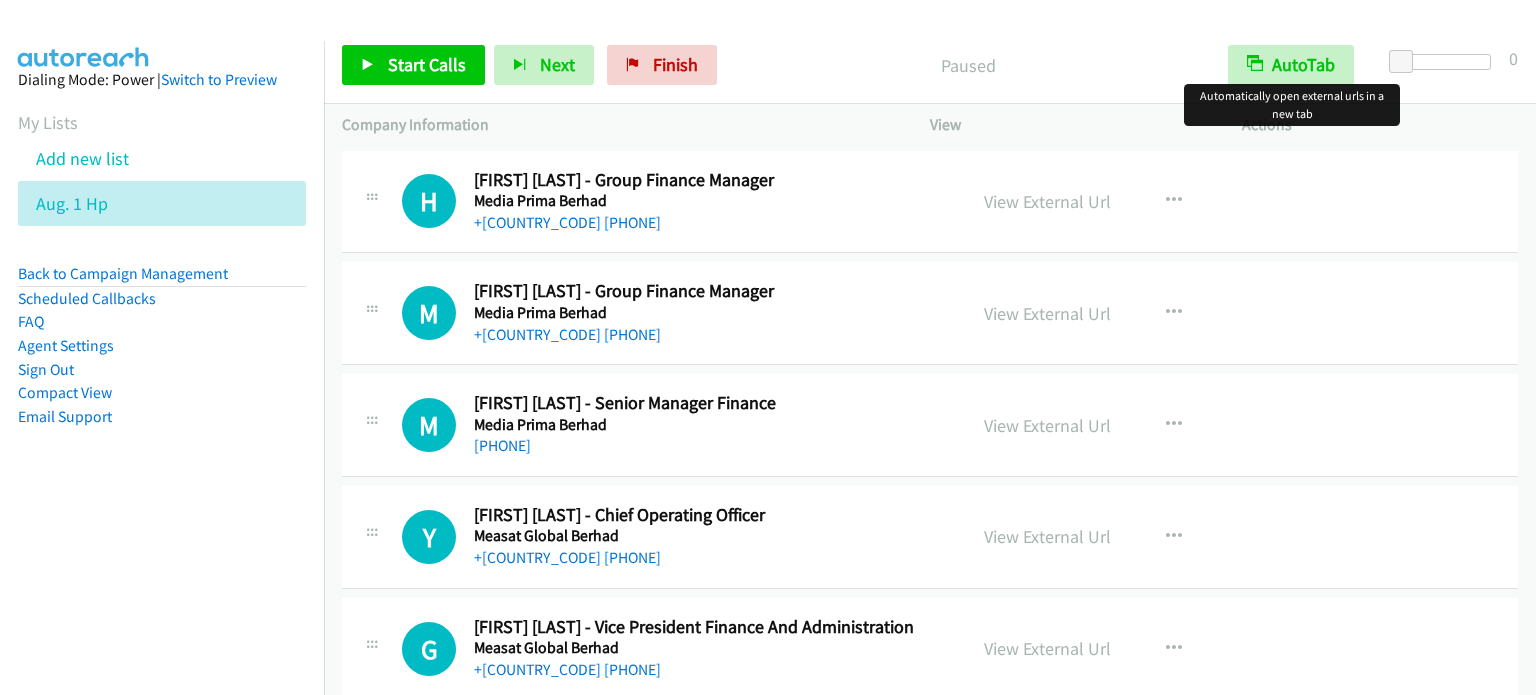 scroll, scrollTop: 0, scrollLeft: 0, axis: both 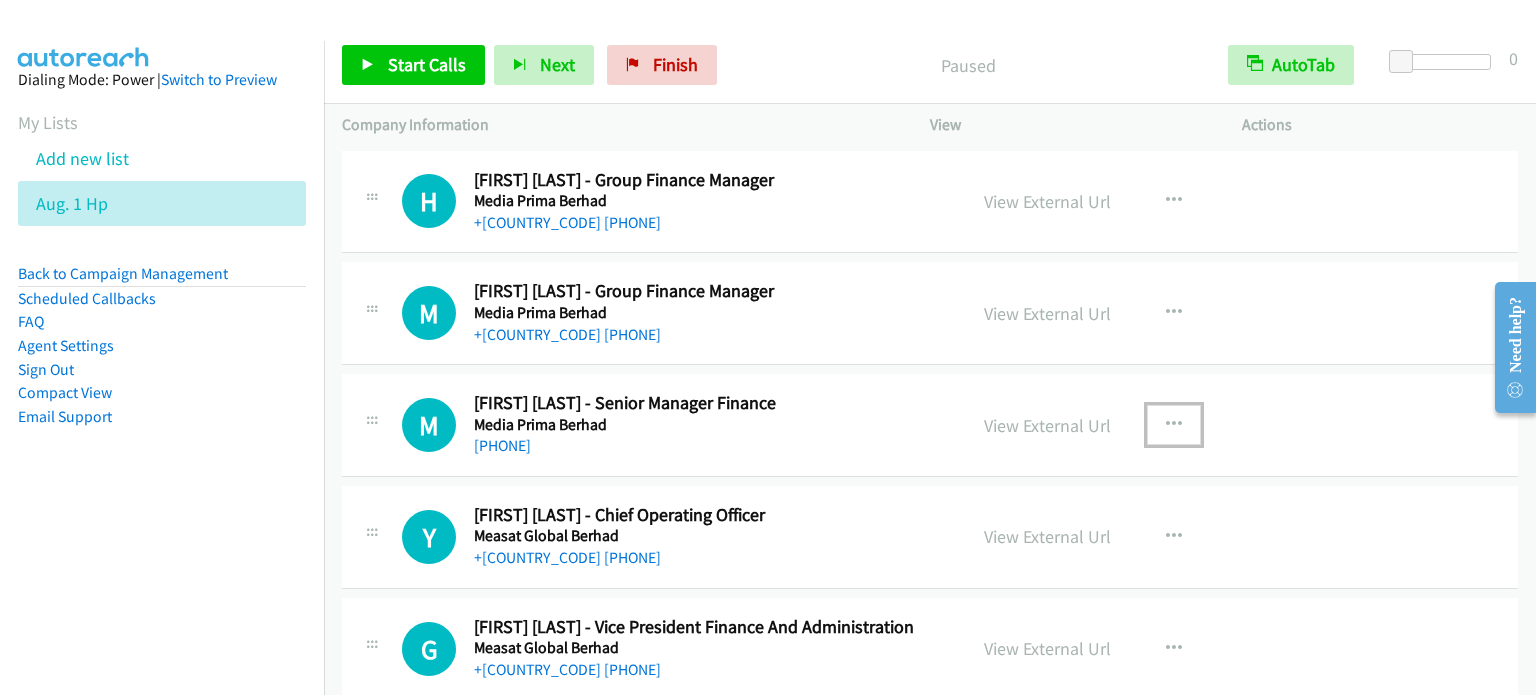 click at bounding box center [1174, 425] 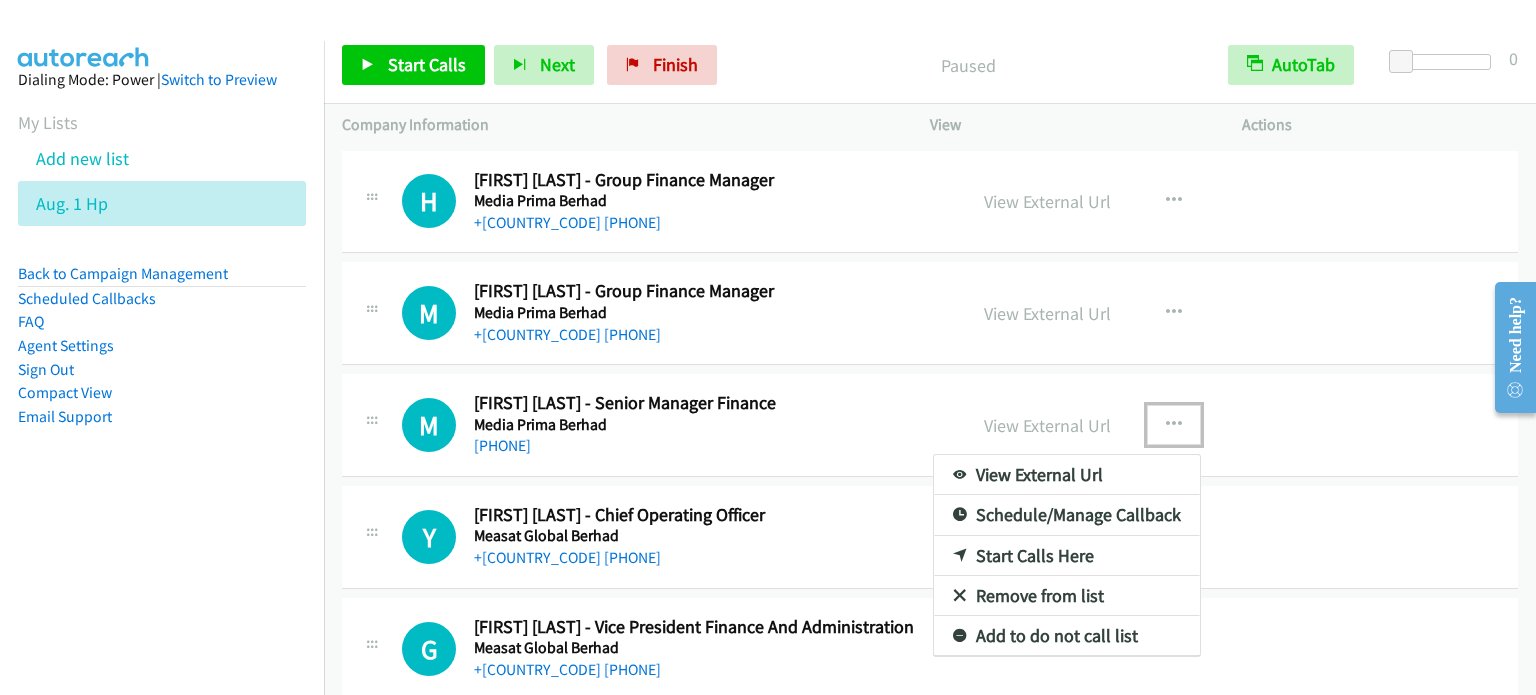 click on "Start Calls Here" at bounding box center (1067, 556) 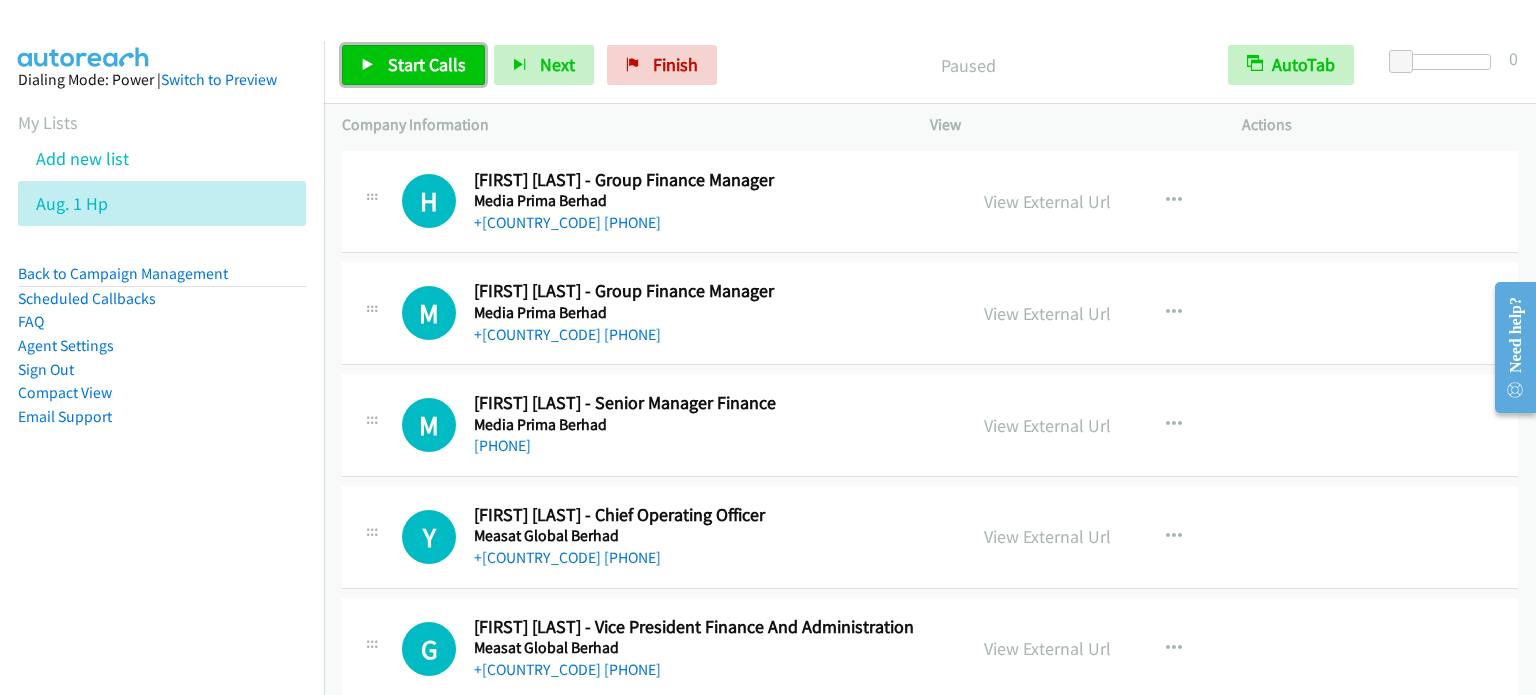 click on "Start Calls" at bounding box center (427, 64) 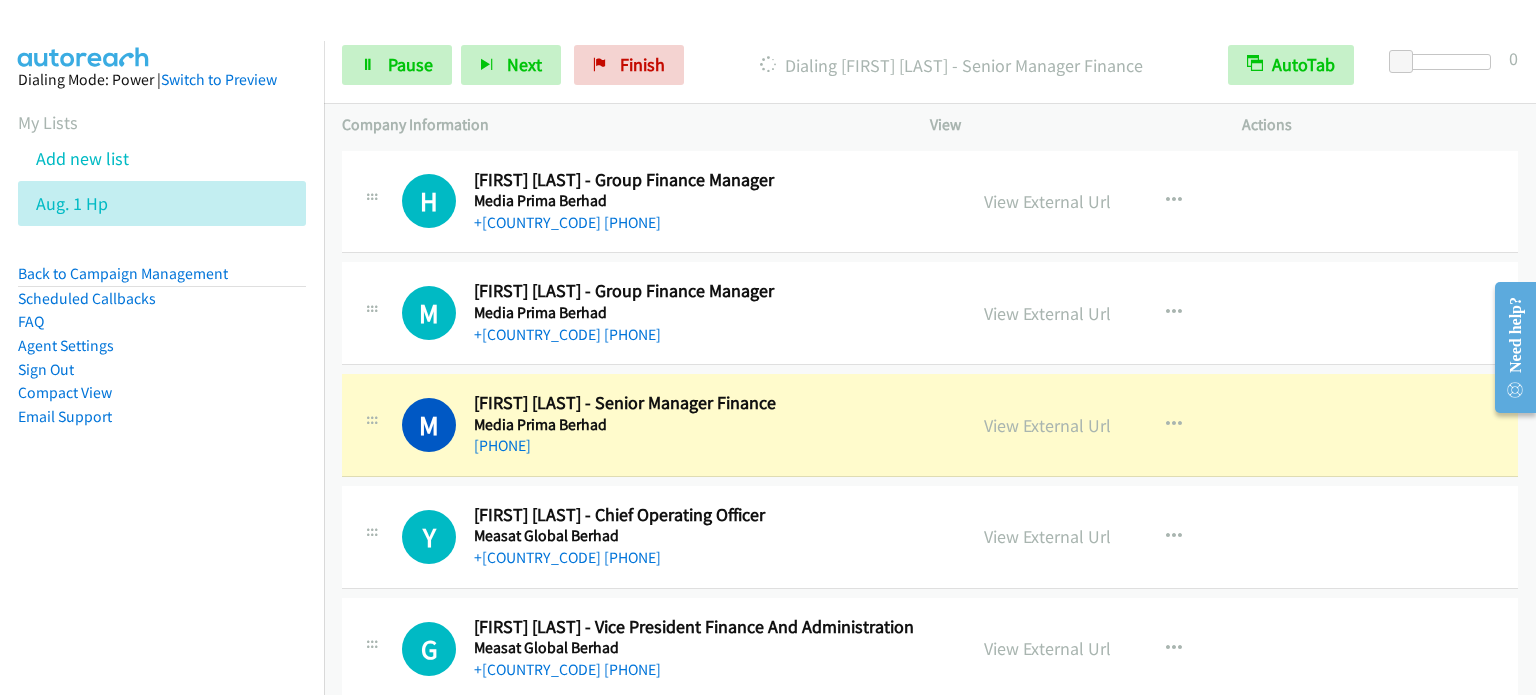 click on "Dialing Mode: Power
|
Switch to Preview
My Lists
Add new list
Aug. 1 Hp
Back to Campaign Management
Scheduled Callbacks
FAQ
Agent Settings
Sign Out
Compact View
Email Support" at bounding box center (162, 388) 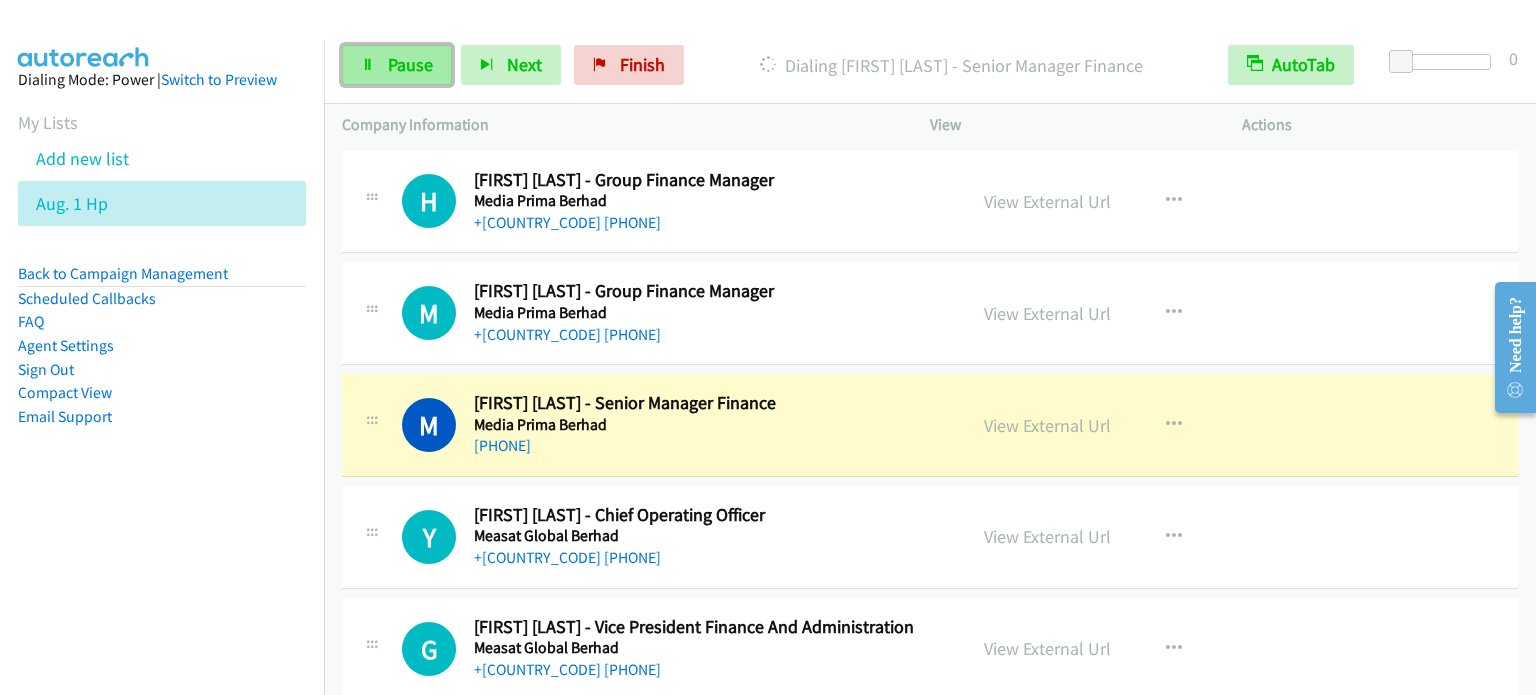 click on "Pause" at bounding box center [410, 64] 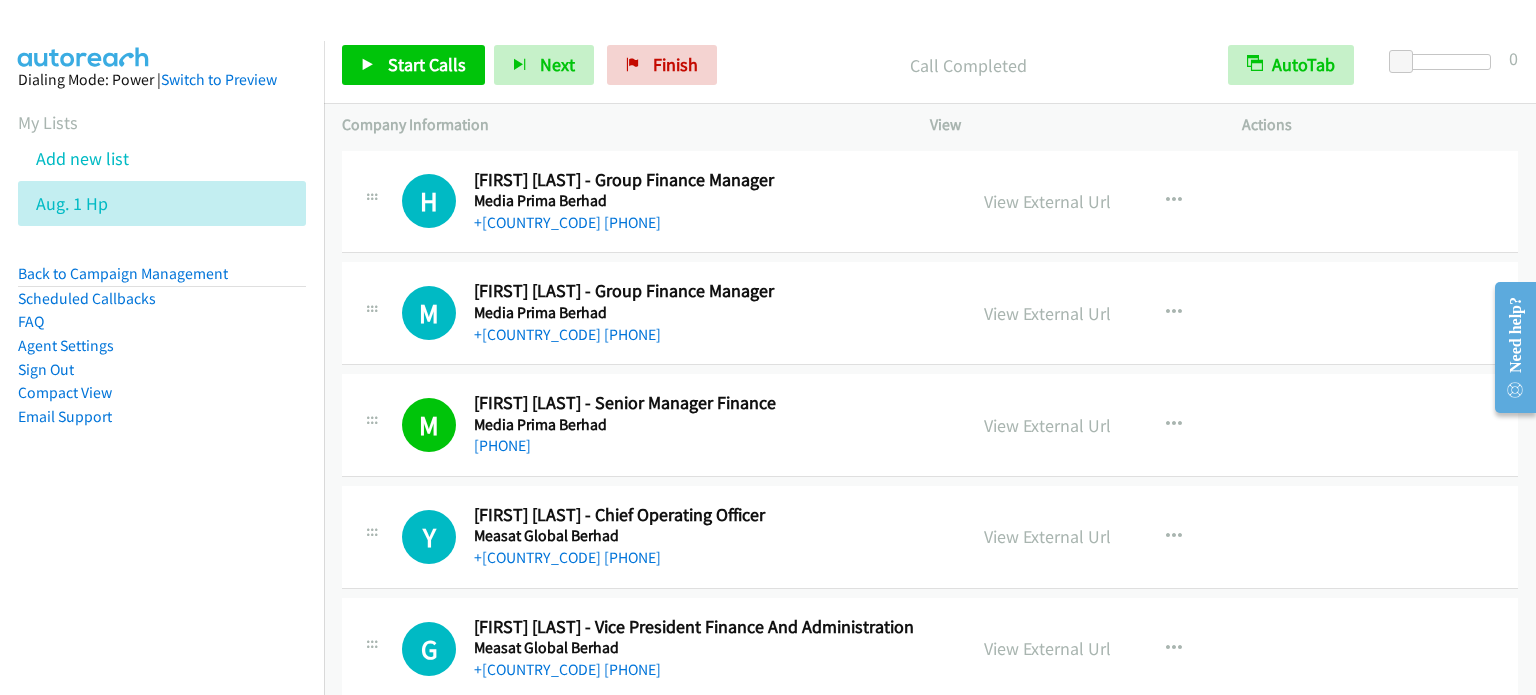 click on "Dialing Mode: Power
|
Switch to Preview
My Lists
Add new list
Aug. 1 Hp
Back to Campaign Management
Scheduled Callbacks
FAQ
Agent Settings
Sign Out
Compact View
Email Support" at bounding box center [162, 280] 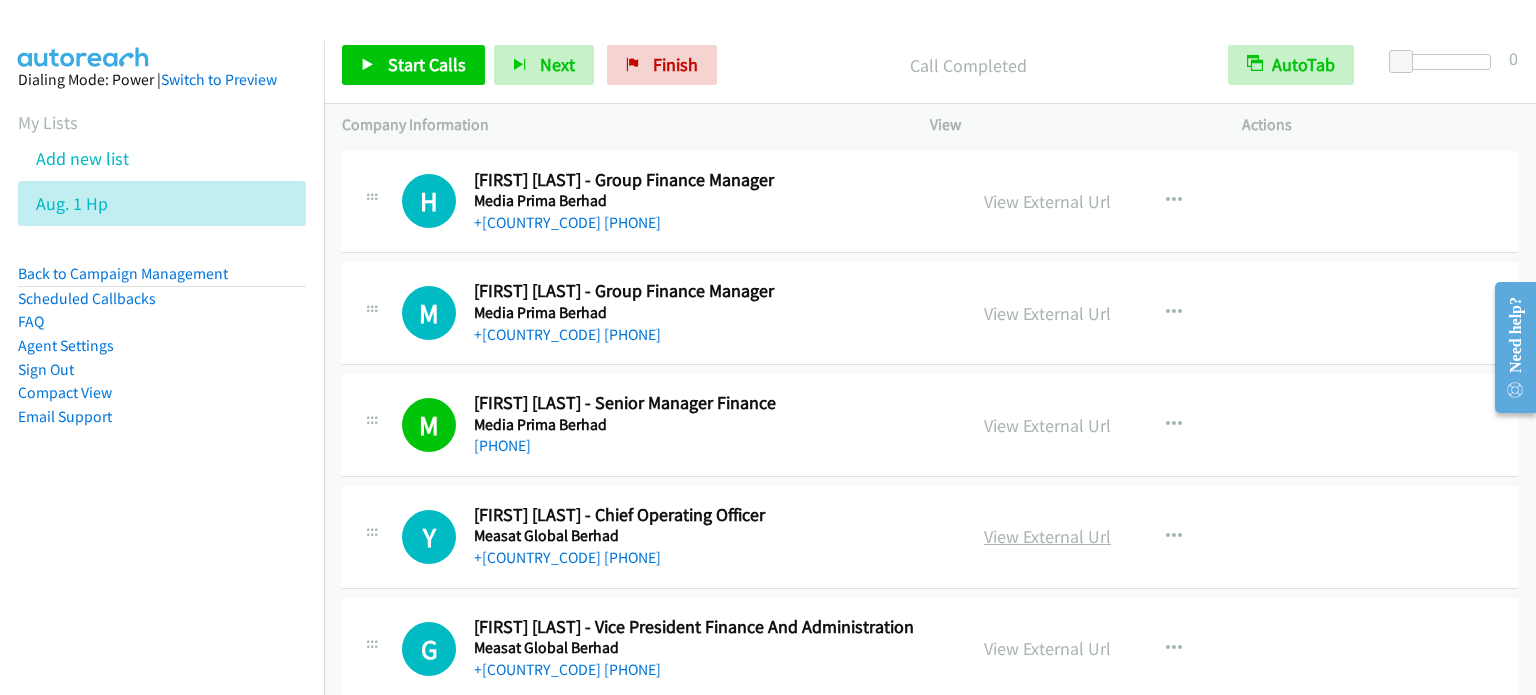 click on "View External Url" at bounding box center [1047, 536] 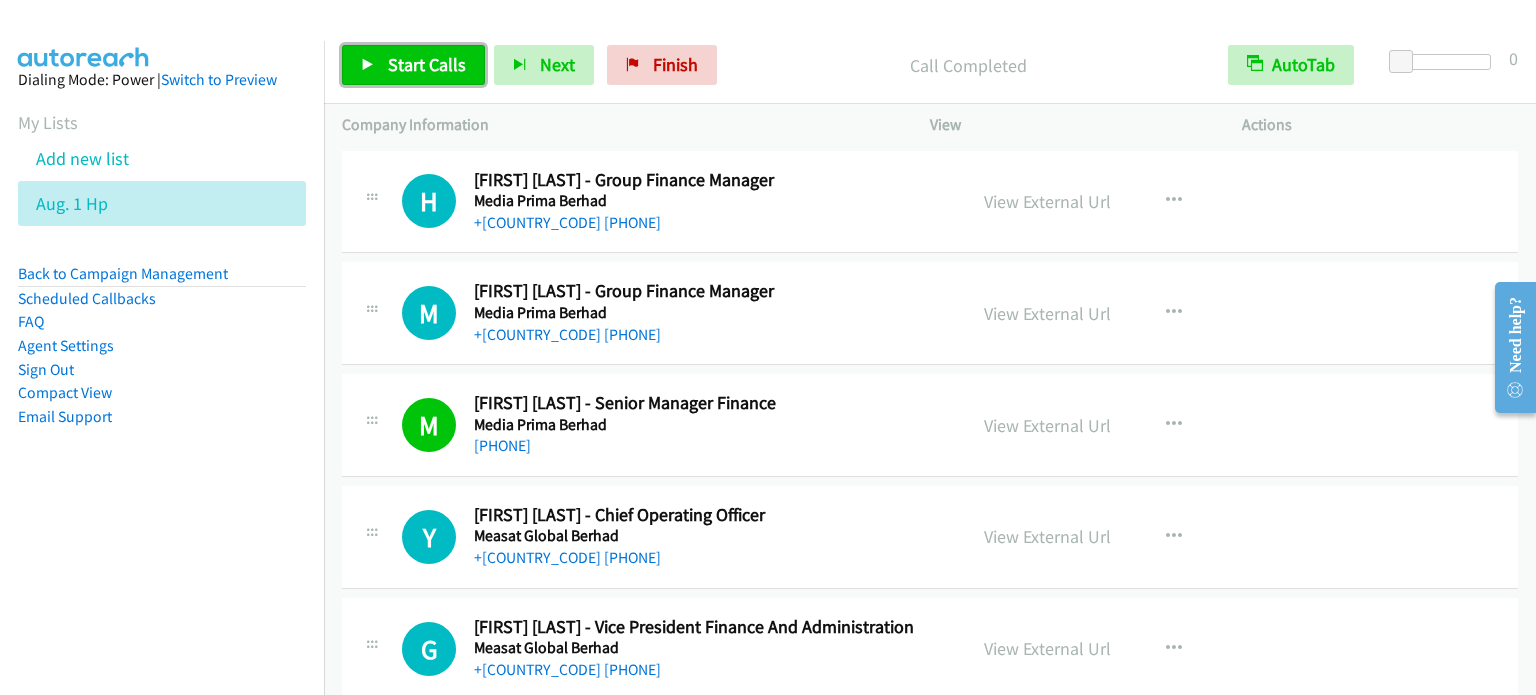 click on "Start Calls" at bounding box center [427, 64] 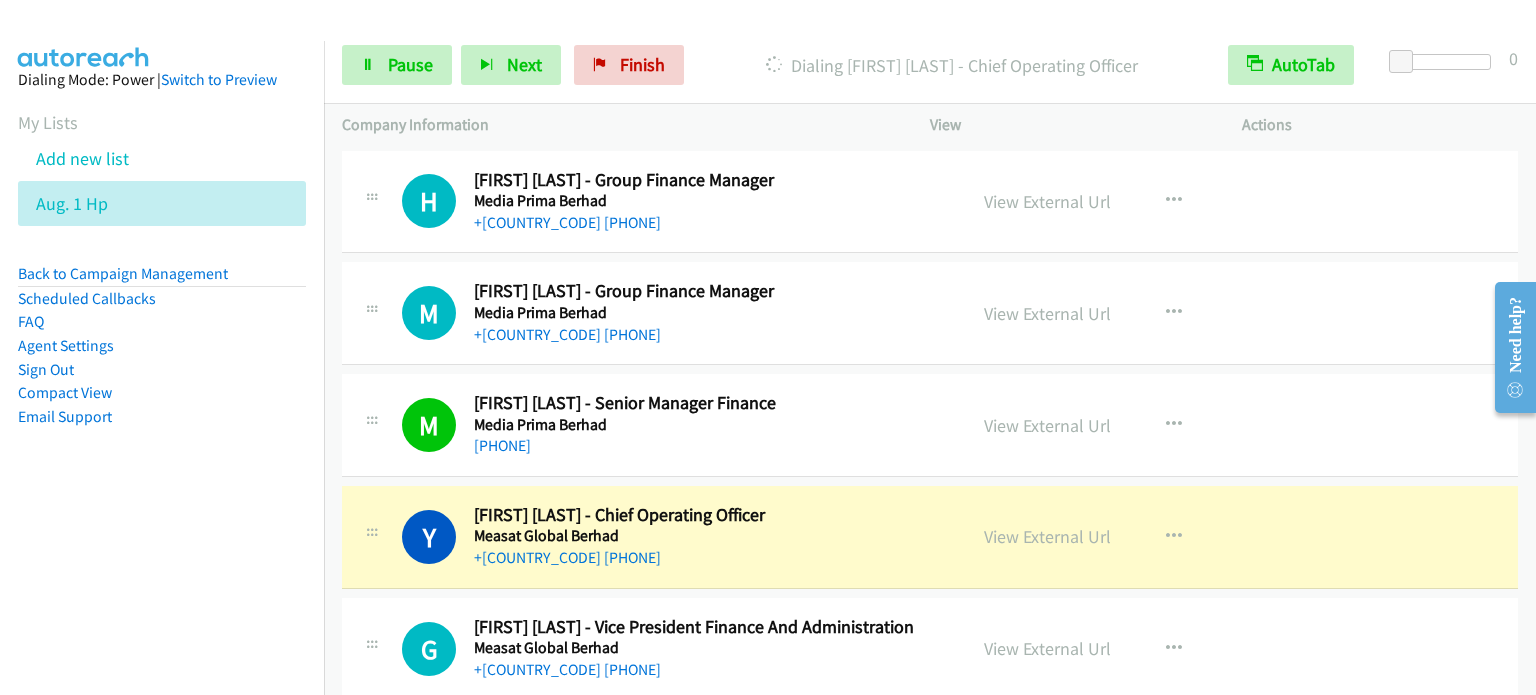 click on "Dialing Mode: Power
|
Switch to Preview
My Lists
Add new list
Aug. 1 Hp
Back to Campaign Management
Scheduled Callbacks
FAQ
Agent Settings
Sign Out
Compact View
Email Support" at bounding box center [162, 388] 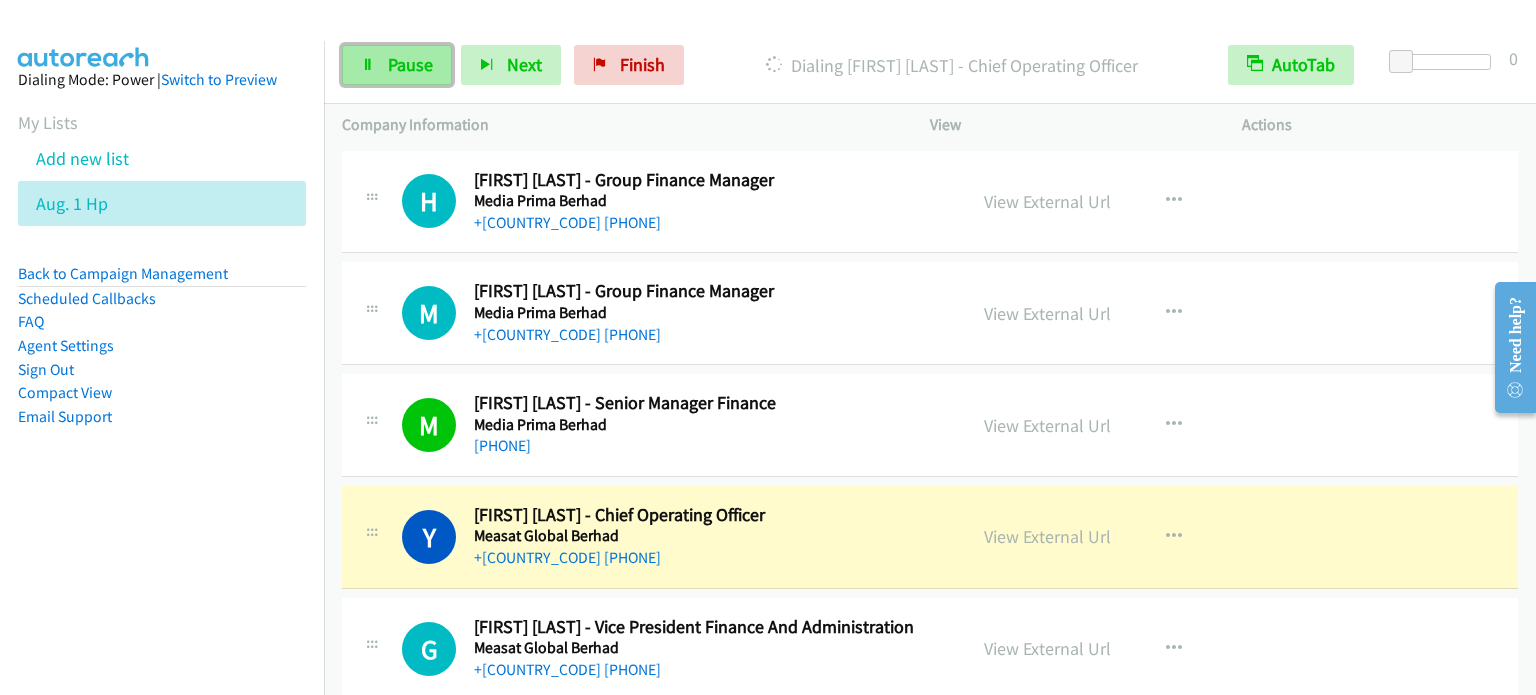 click on "Pause" at bounding box center (397, 65) 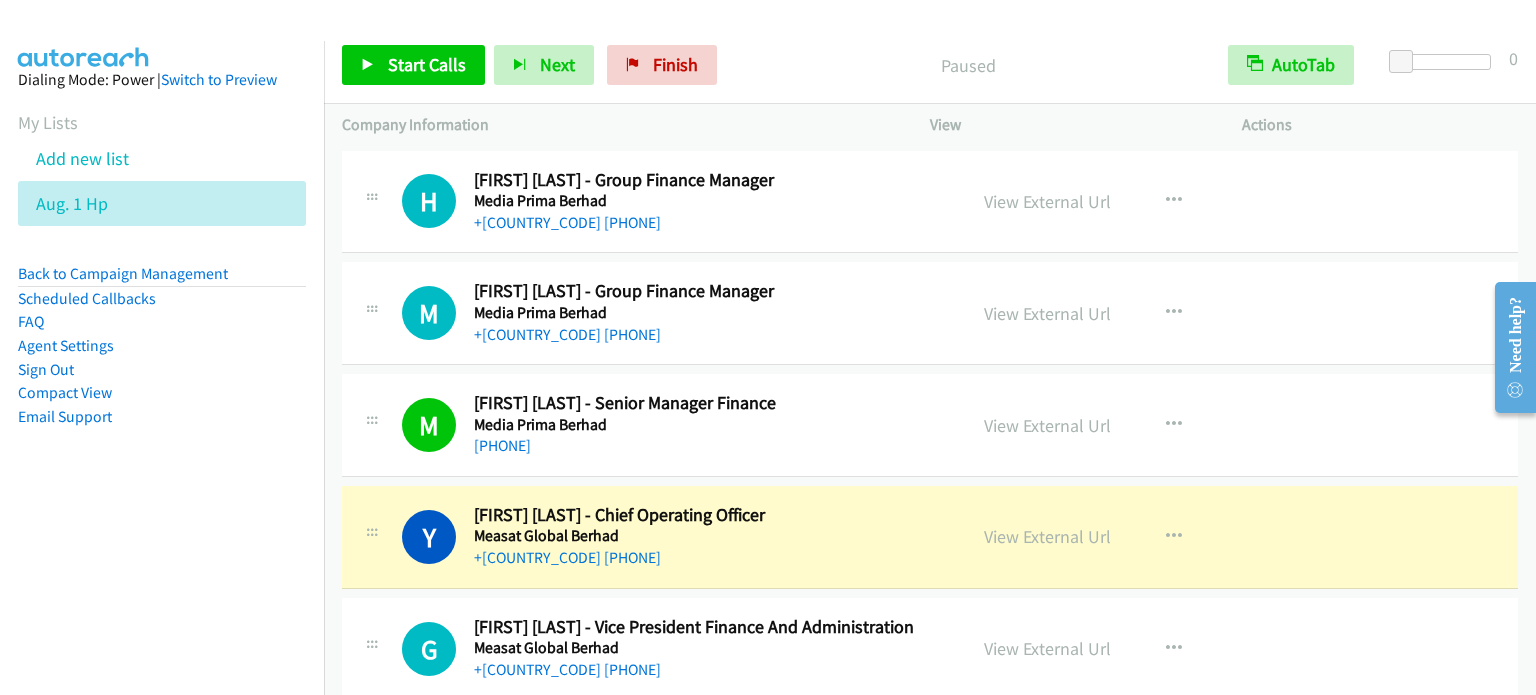 click on "Dialing Mode: Power
|
Switch to Preview
My Lists
Add new list
Aug. 1 Hp
Back to Campaign Management
Scheduled Callbacks
FAQ
Agent Settings
Sign Out
Compact View
Email Support" at bounding box center [162, 388] 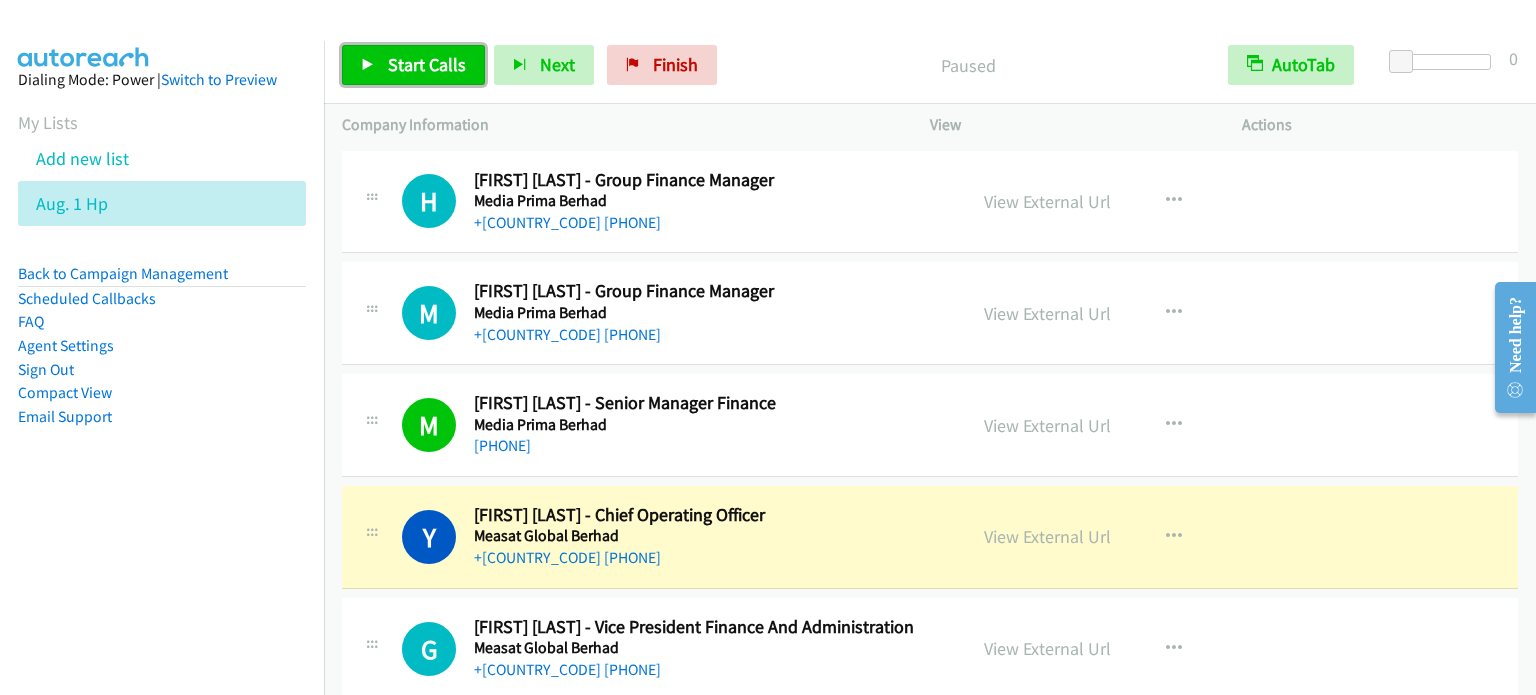 click on "Start Calls" at bounding box center (413, 65) 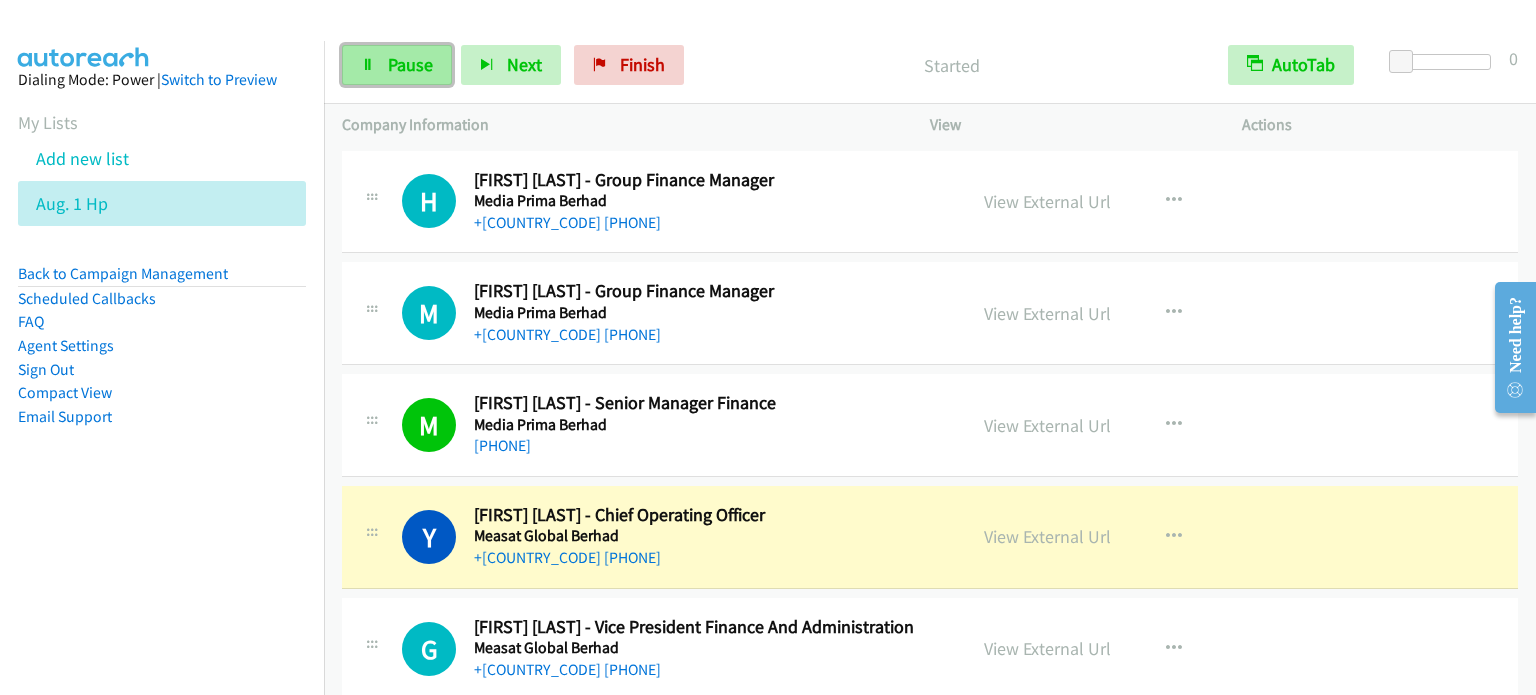 click on "Pause" at bounding box center (410, 64) 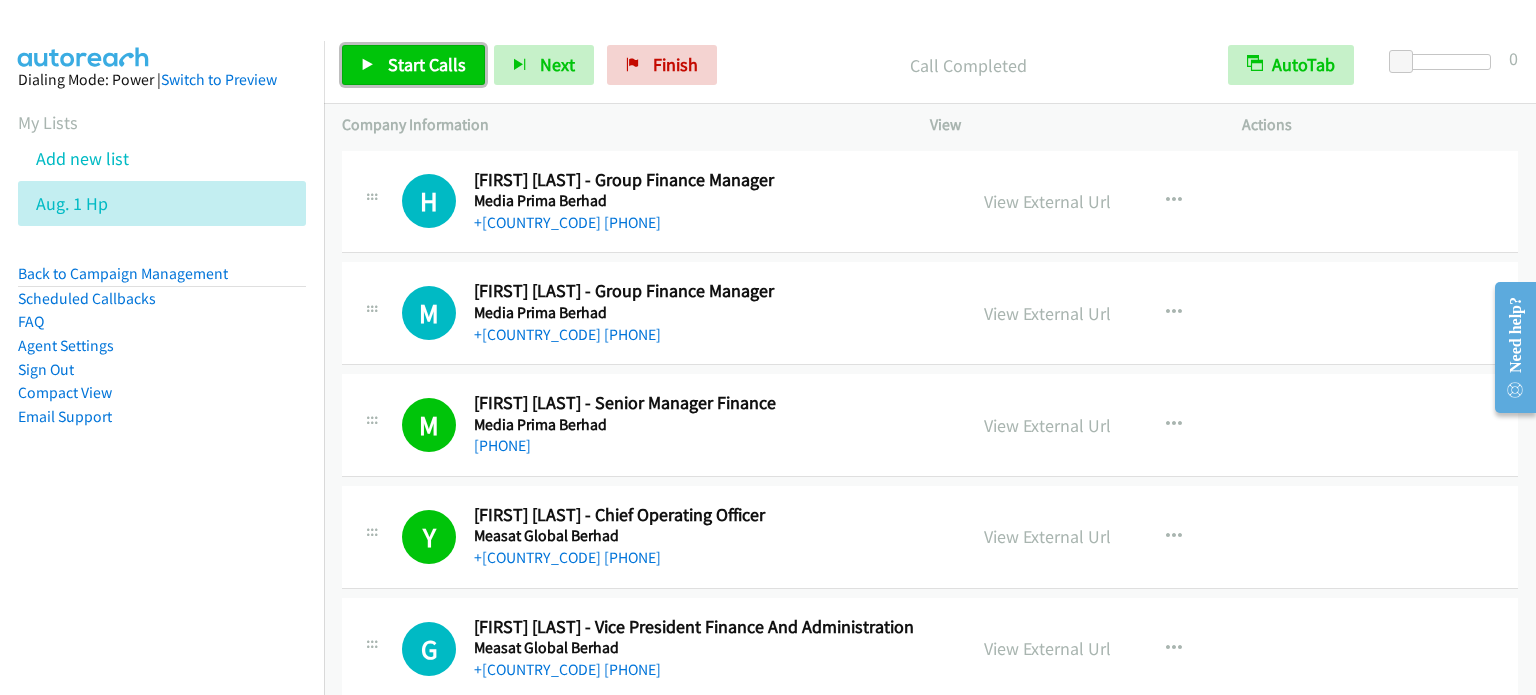click on "Start Calls" at bounding box center (413, 65) 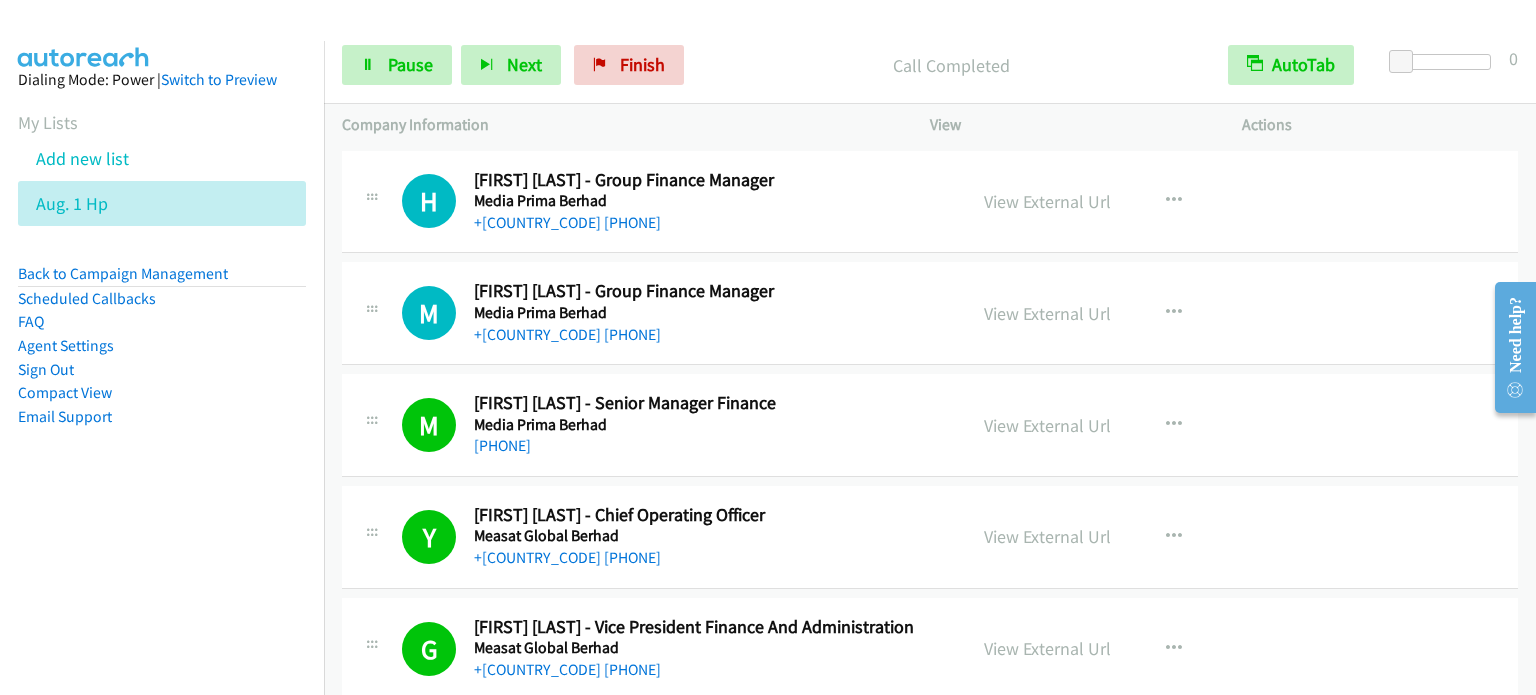 click on "Dialing Mode: Power
|
Switch to Preview
My Lists
Add new list
Aug. 1 Hp
Back to Campaign Management
Scheduled Callbacks
FAQ
Agent Settings
Sign Out
Compact View
Email Support" at bounding box center (162, 280) 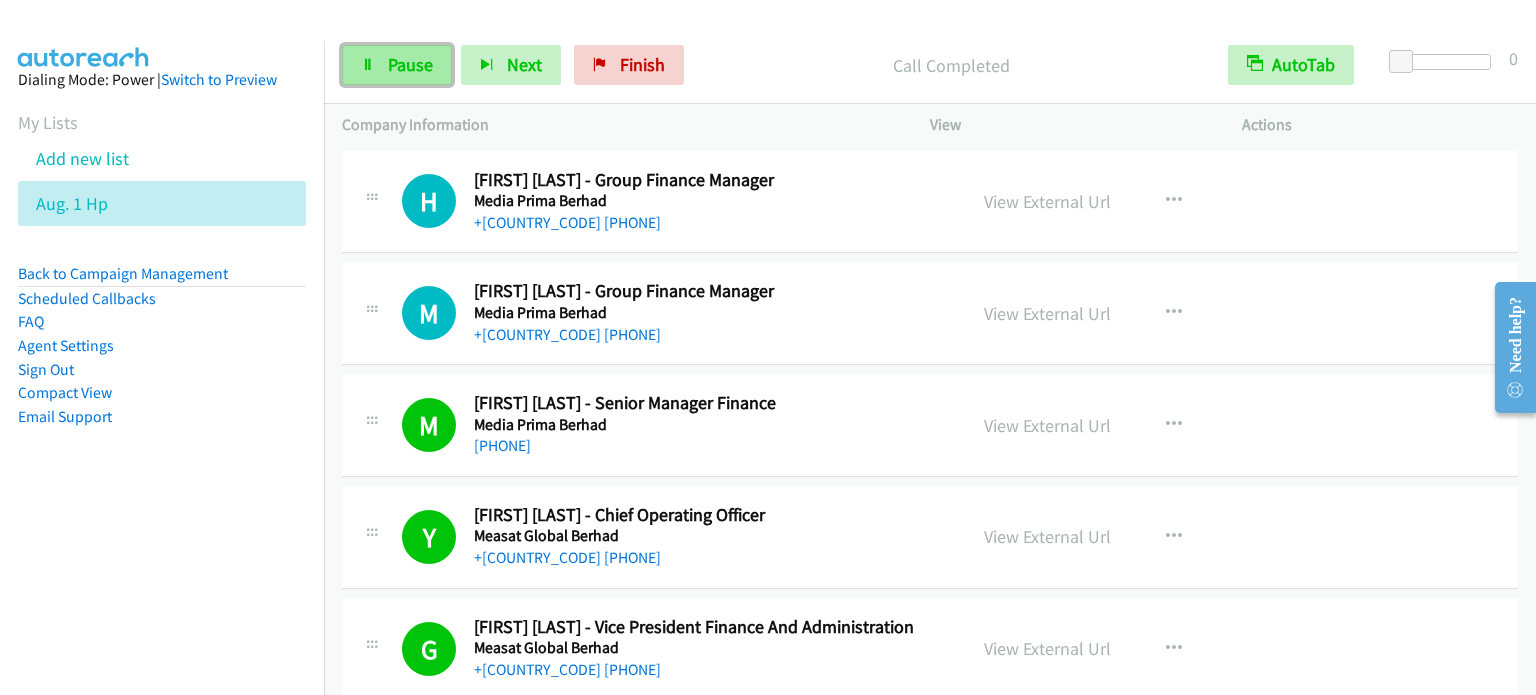 click on "Pause" at bounding box center [410, 64] 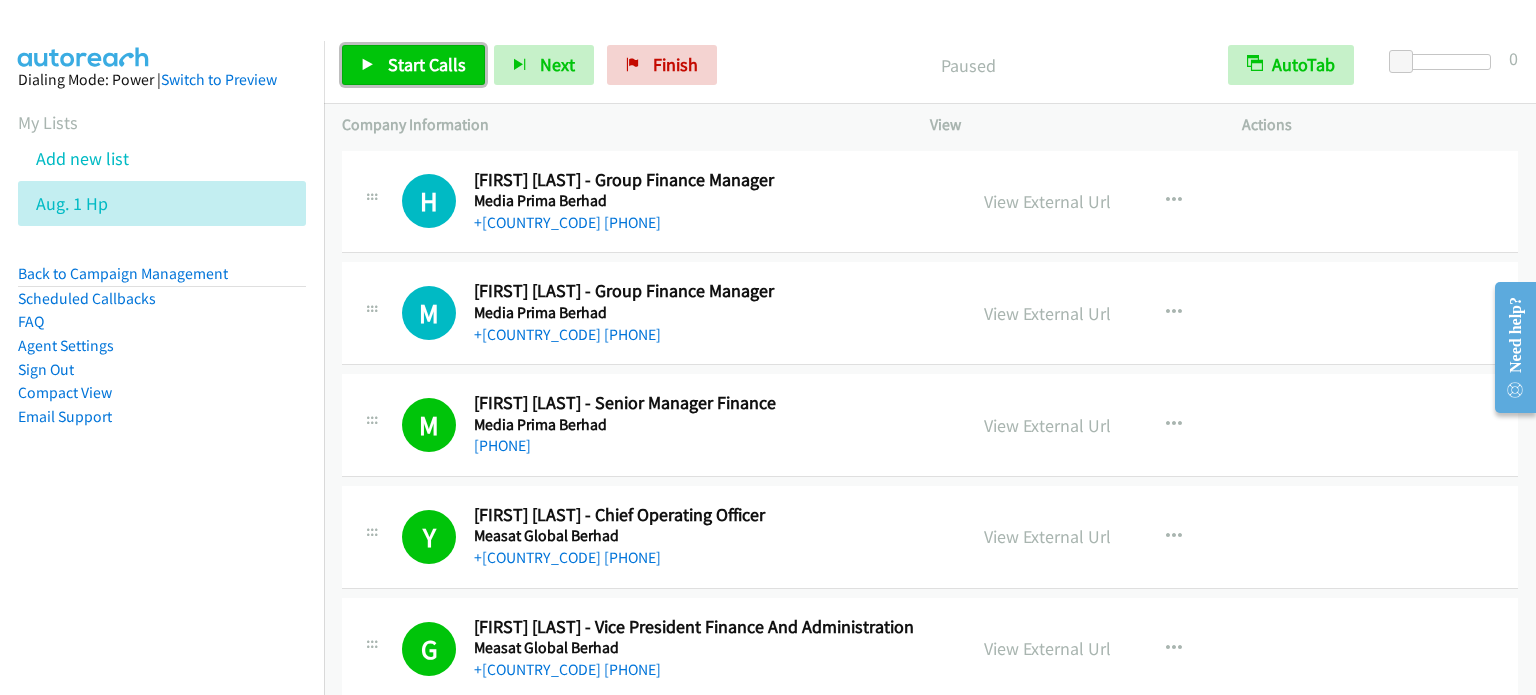 click on "Start Calls" at bounding box center (427, 64) 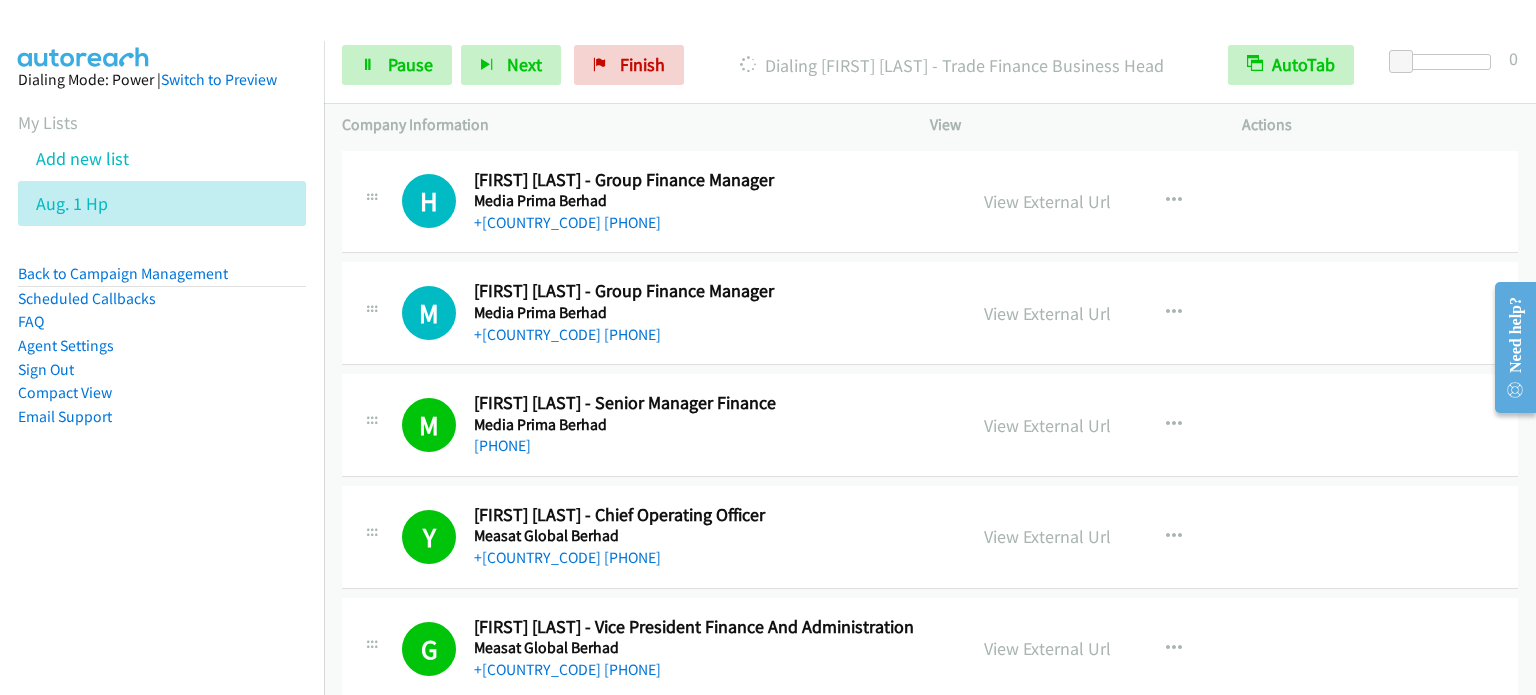 drag, startPoint x: 224, startPoint y: 531, endPoint x: 637, endPoint y: 23, distance: 654.7007 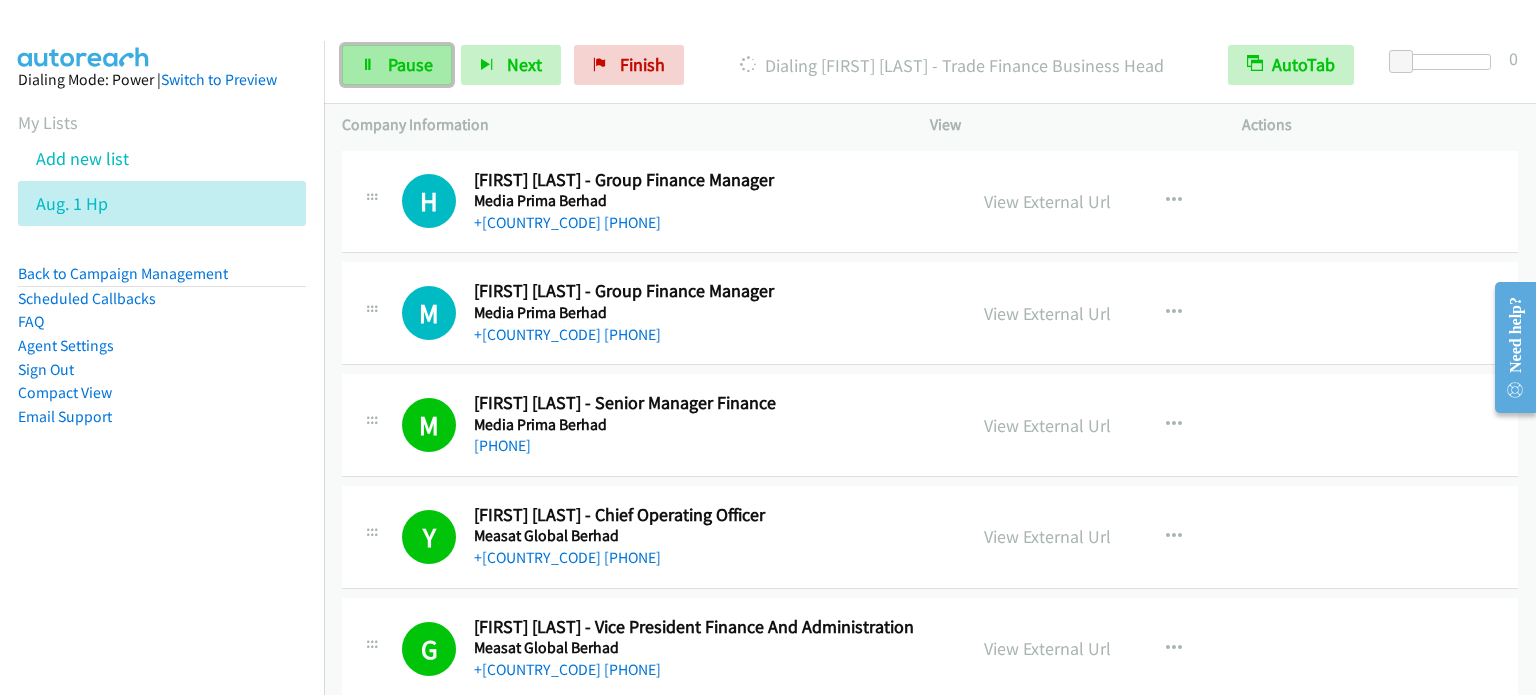click on "Pause" at bounding box center (410, 64) 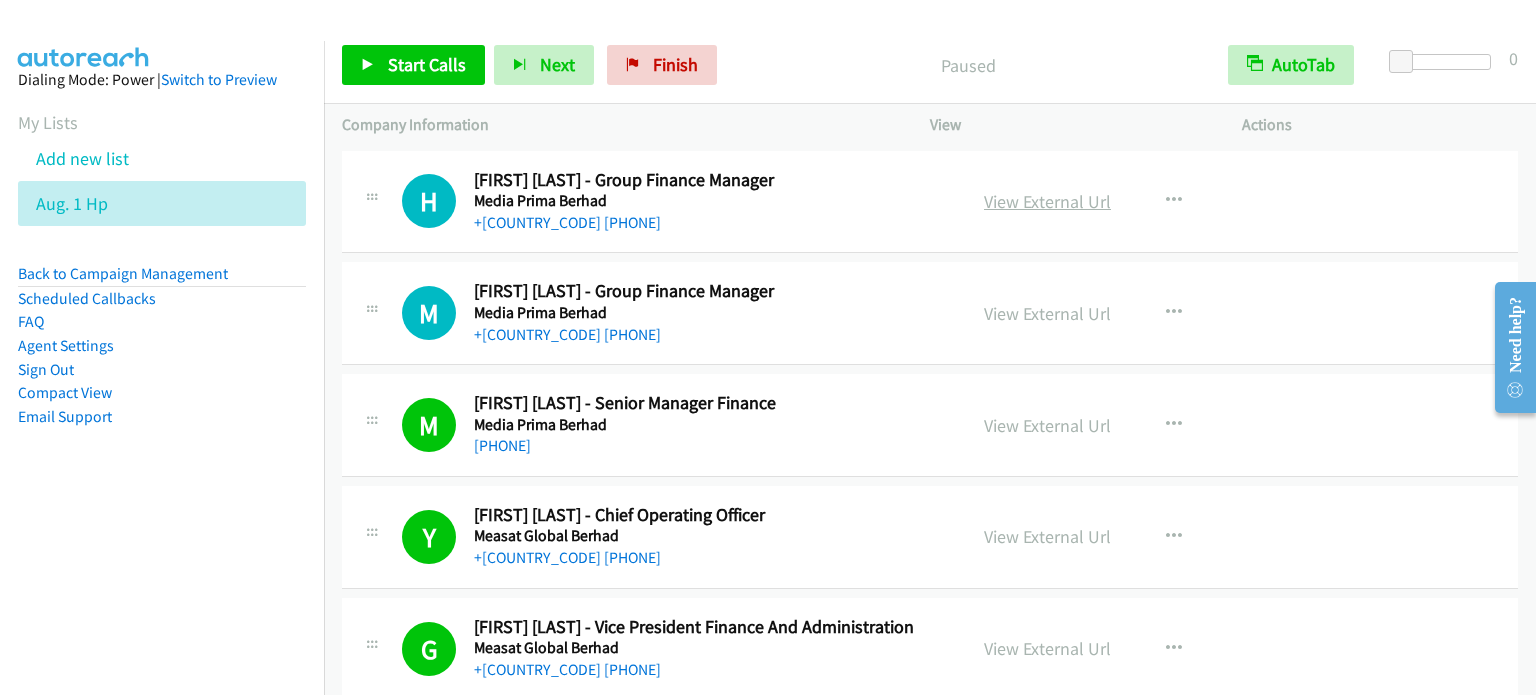 click on "View External Url" at bounding box center (1047, 201) 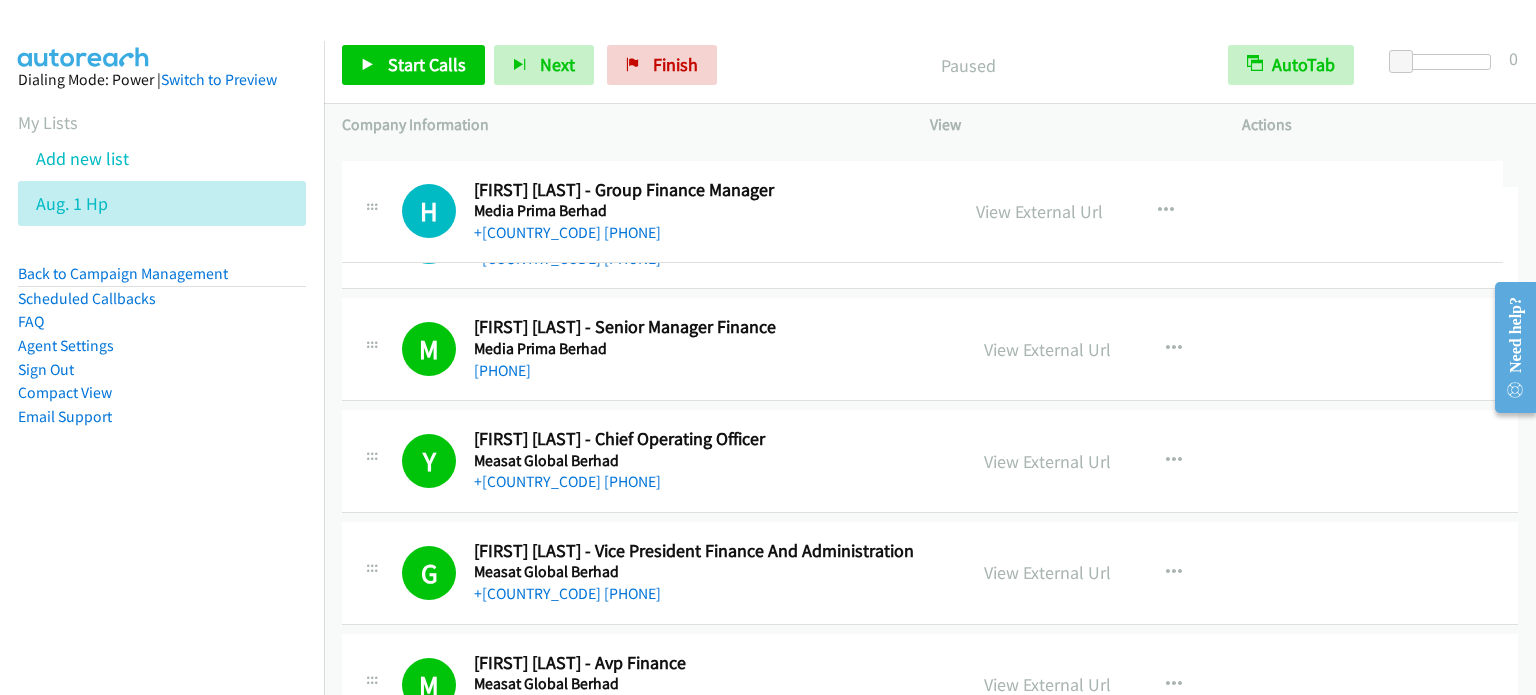 drag, startPoint x: 637, startPoint y: 189, endPoint x: 595, endPoint y: 195, distance: 42.426407 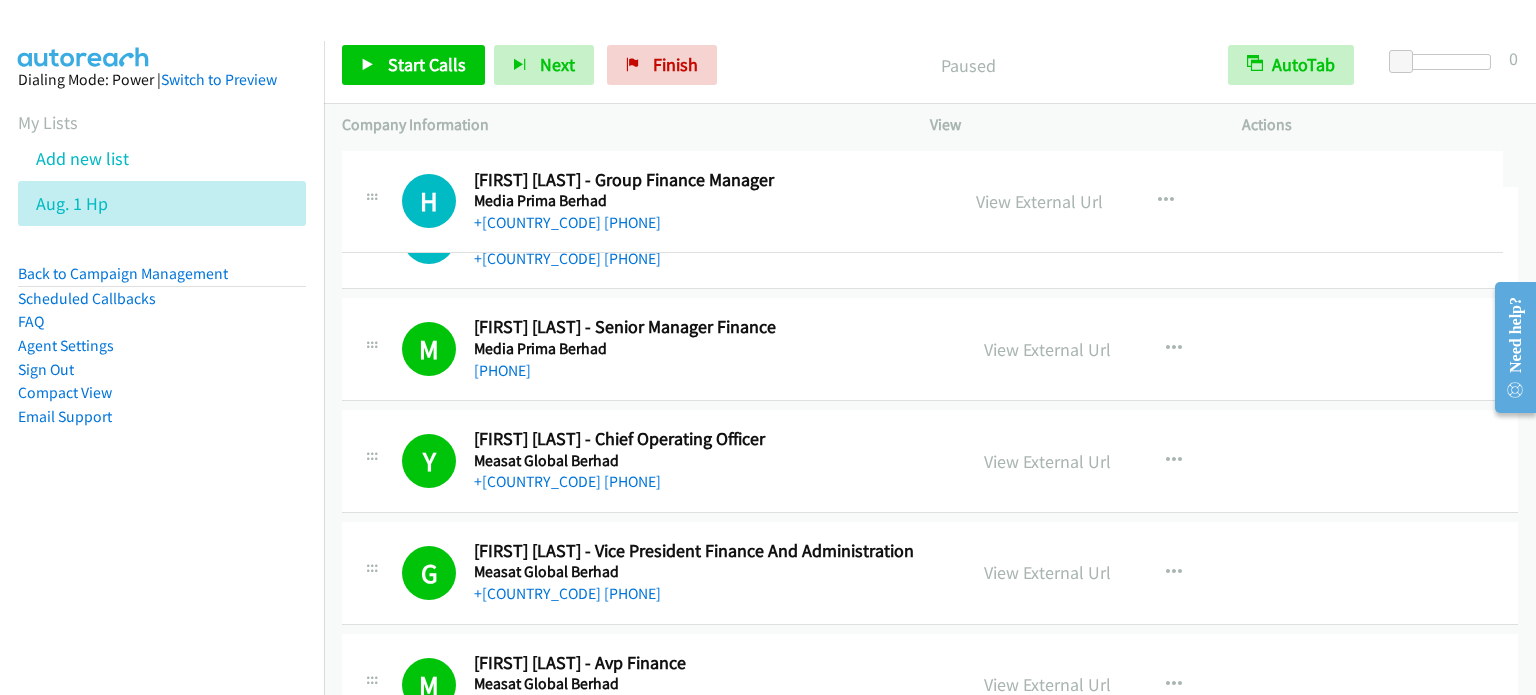 drag, startPoint x: 628, startPoint y: 203, endPoint x: 485, endPoint y: 199, distance: 143.05594 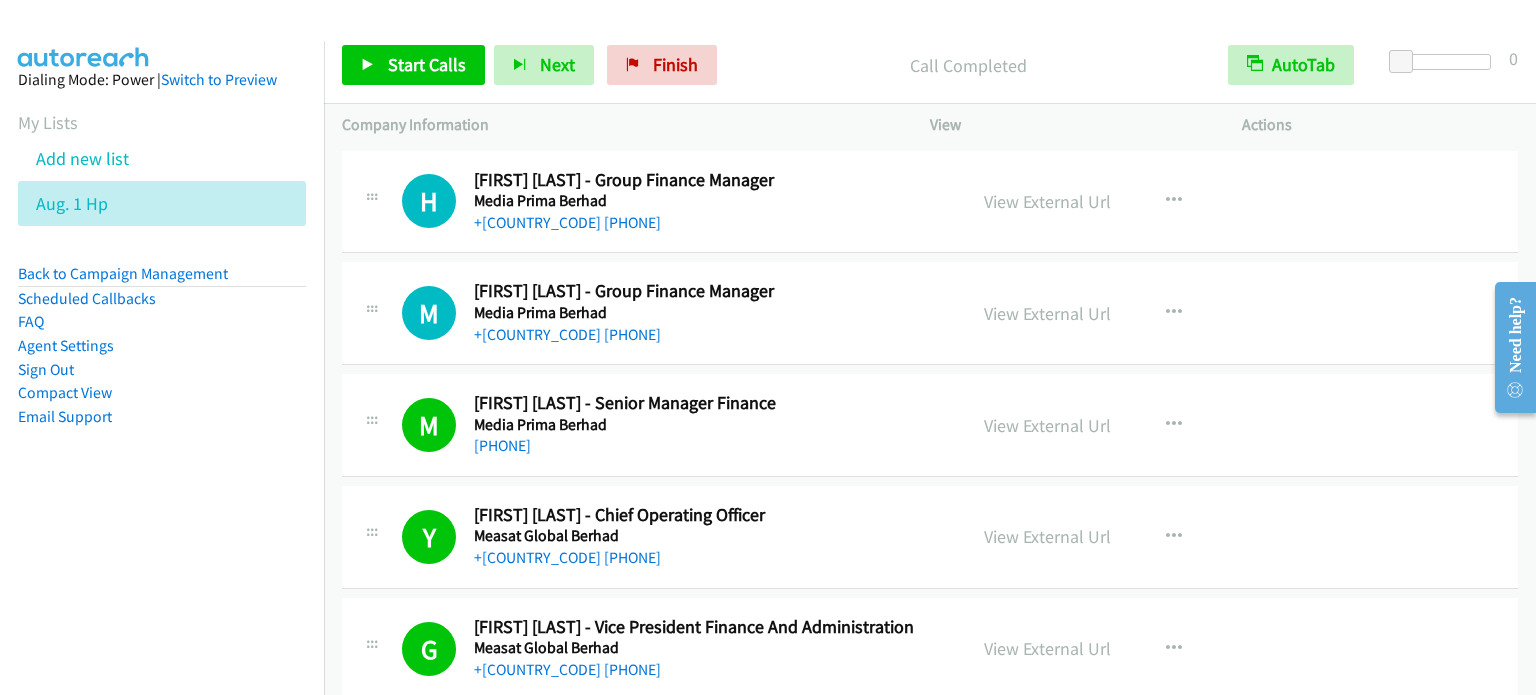 click on "Dialing Mode: Power
|
Switch to Preview
My Lists
Add new list
Aug. 1 Hp
Back to Campaign Management
Scheduled Callbacks
FAQ
Agent Settings
Sign Out
Compact View
Email Support" at bounding box center [162, 280] 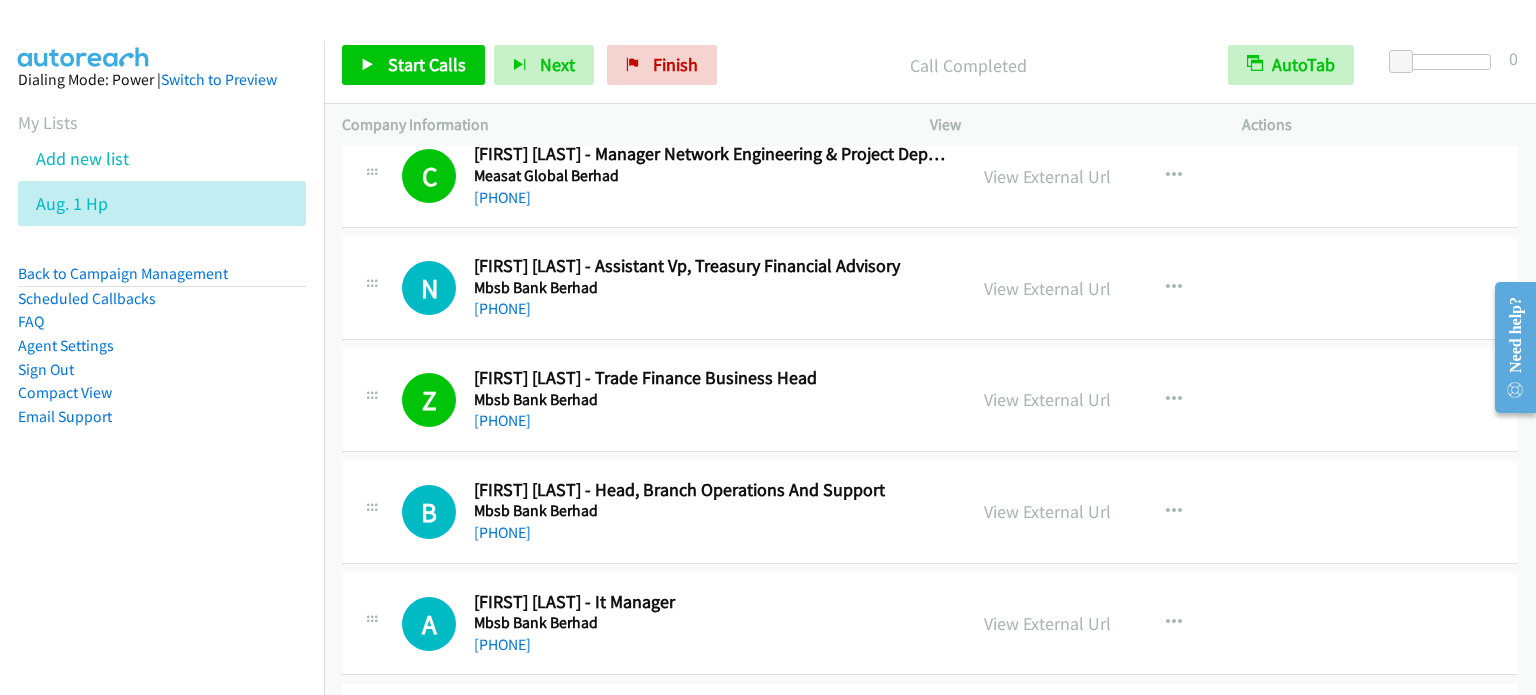 scroll, scrollTop: 700, scrollLeft: 0, axis: vertical 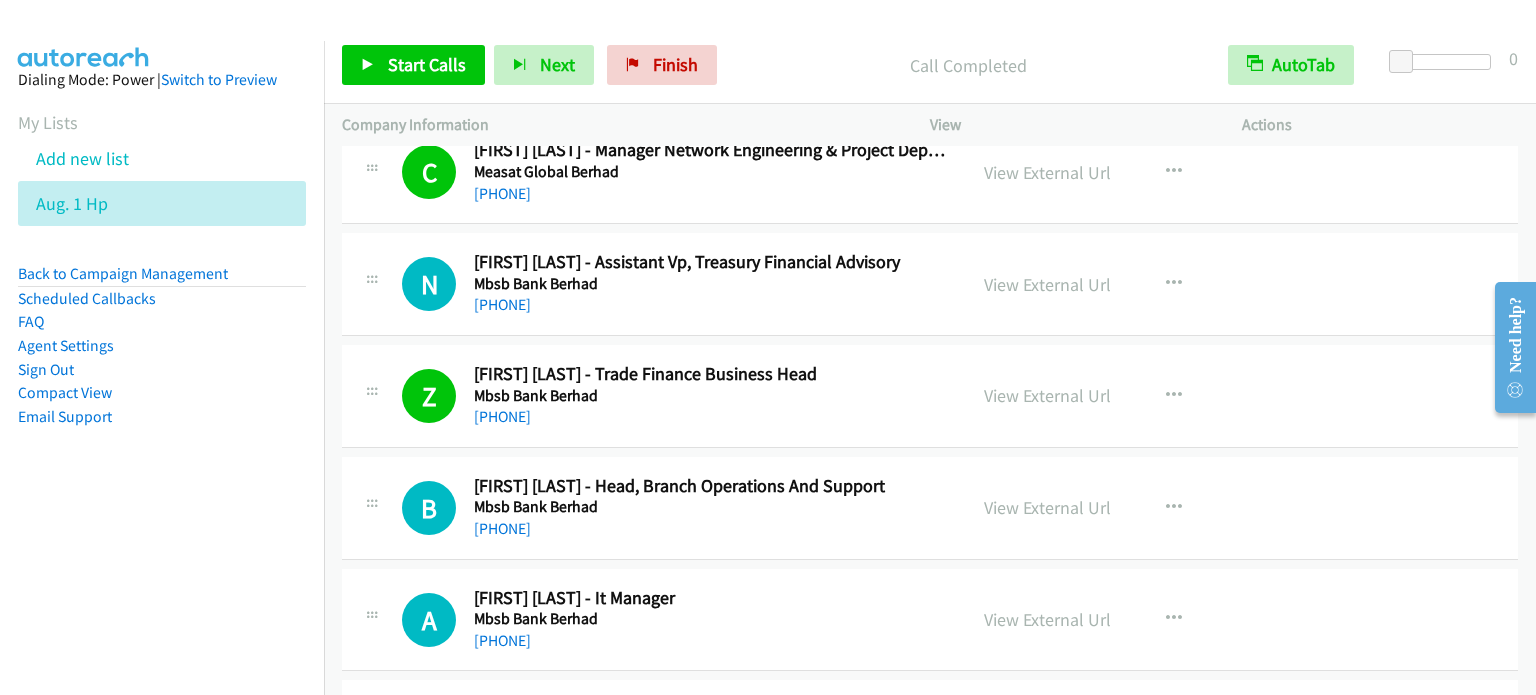 click on "Dialing Mode: Power
|
Switch to Preview
My Lists
Add new list
Aug. 1 Hp
Back to Campaign Management
Scheduled Callbacks
FAQ
Agent Settings
Sign Out
Compact View
Email Support" at bounding box center [162, 388] 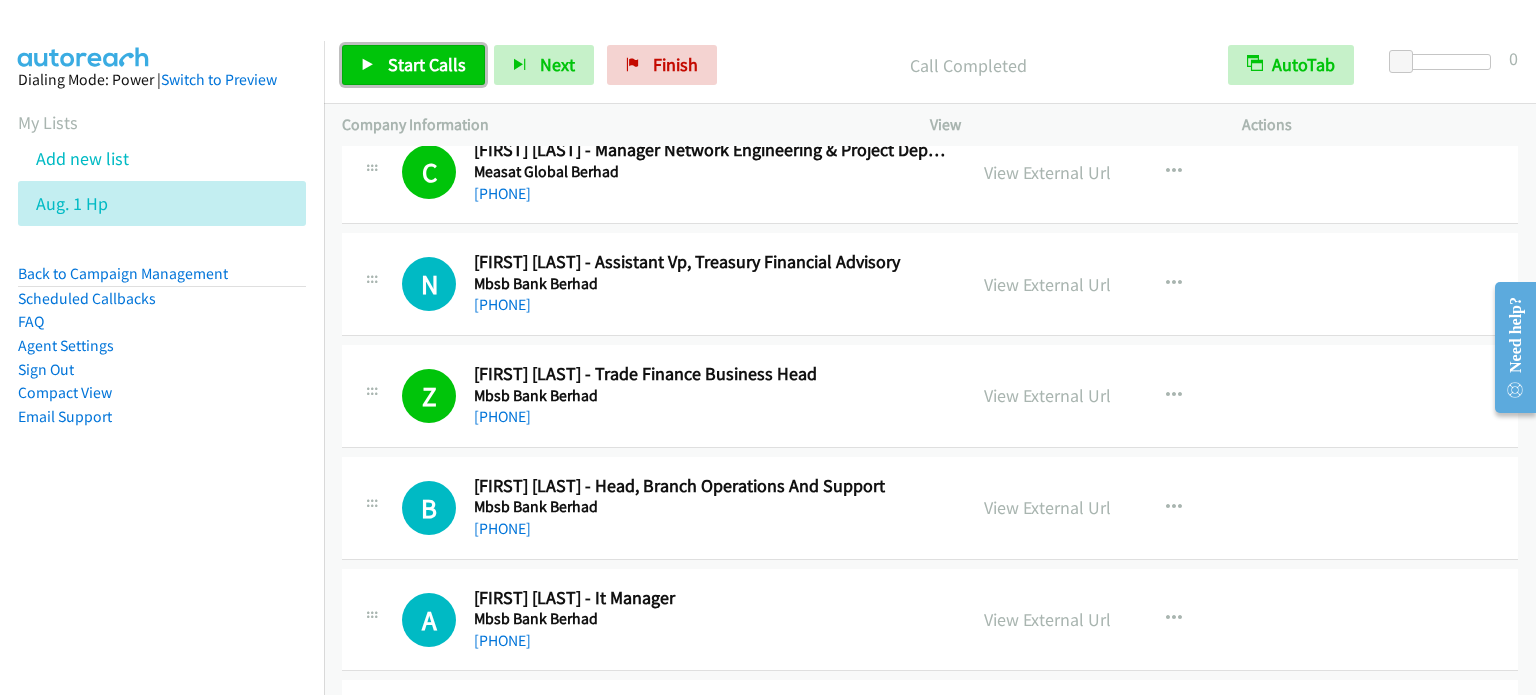 click on "Start Calls" at bounding box center (427, 64) 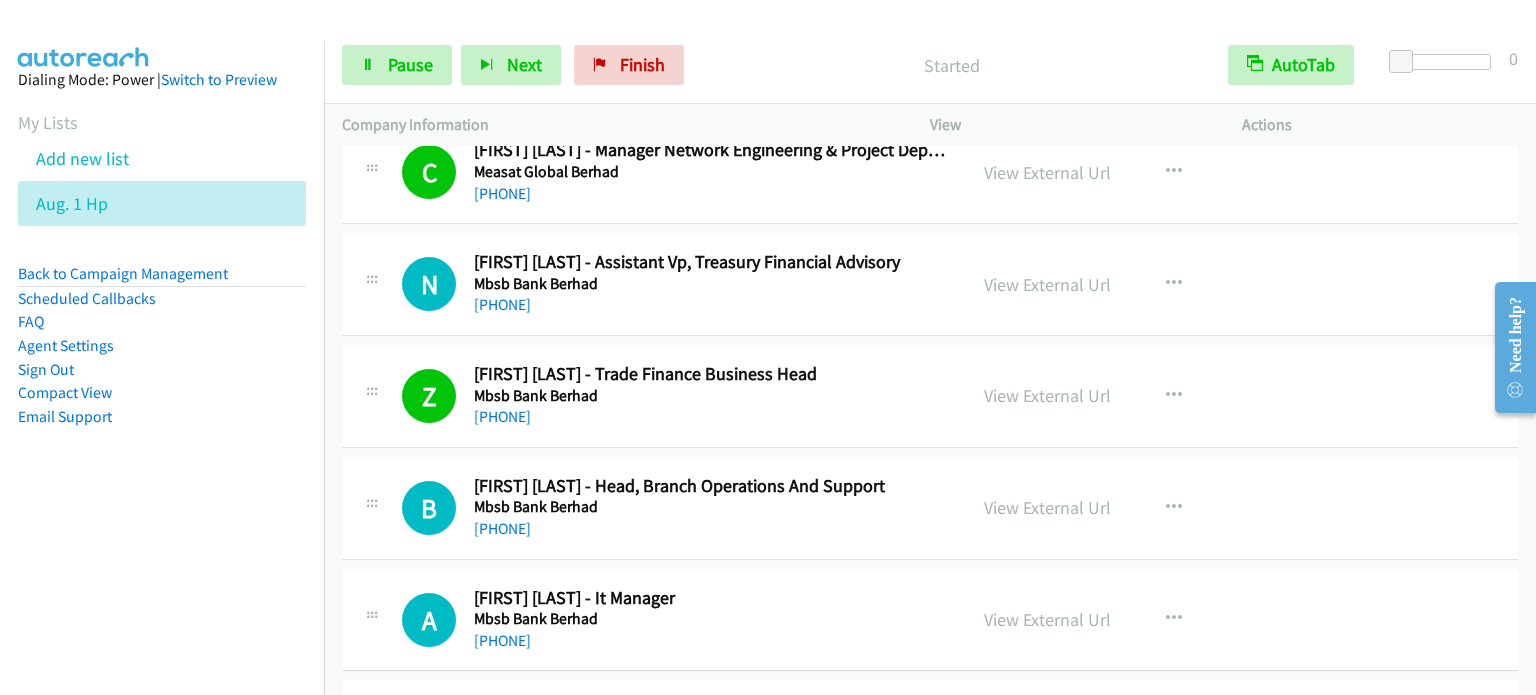click on "Dialing Mode: Power
|
Switch to Preview
My Lists
Add new list
Aug. 1 Hp
Back to Campaign Management
Scheduled Callbacks
FAQ
Agent Settings
Sign Out
Compact View
Email Support" at bounding box center (162, 388) 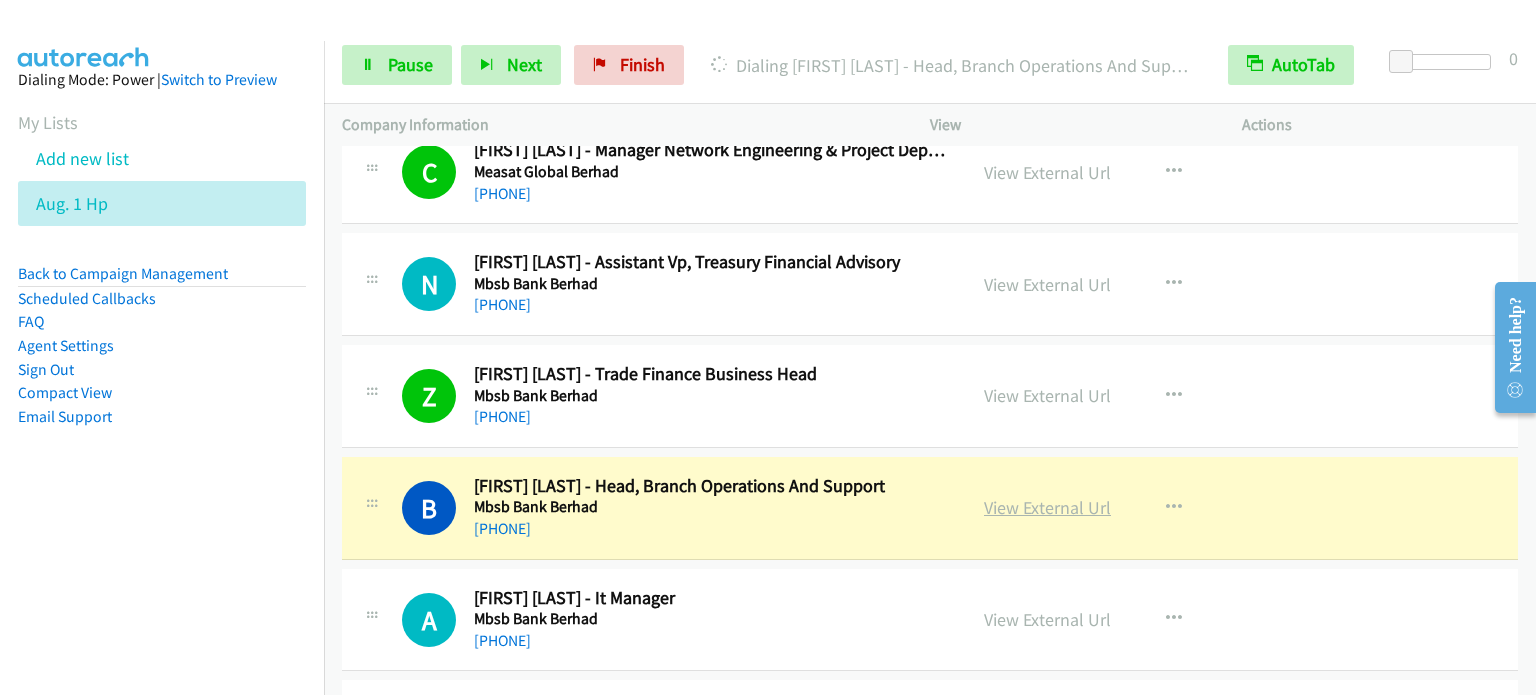 click on "View External Url" at bounding box center (1047, 507) 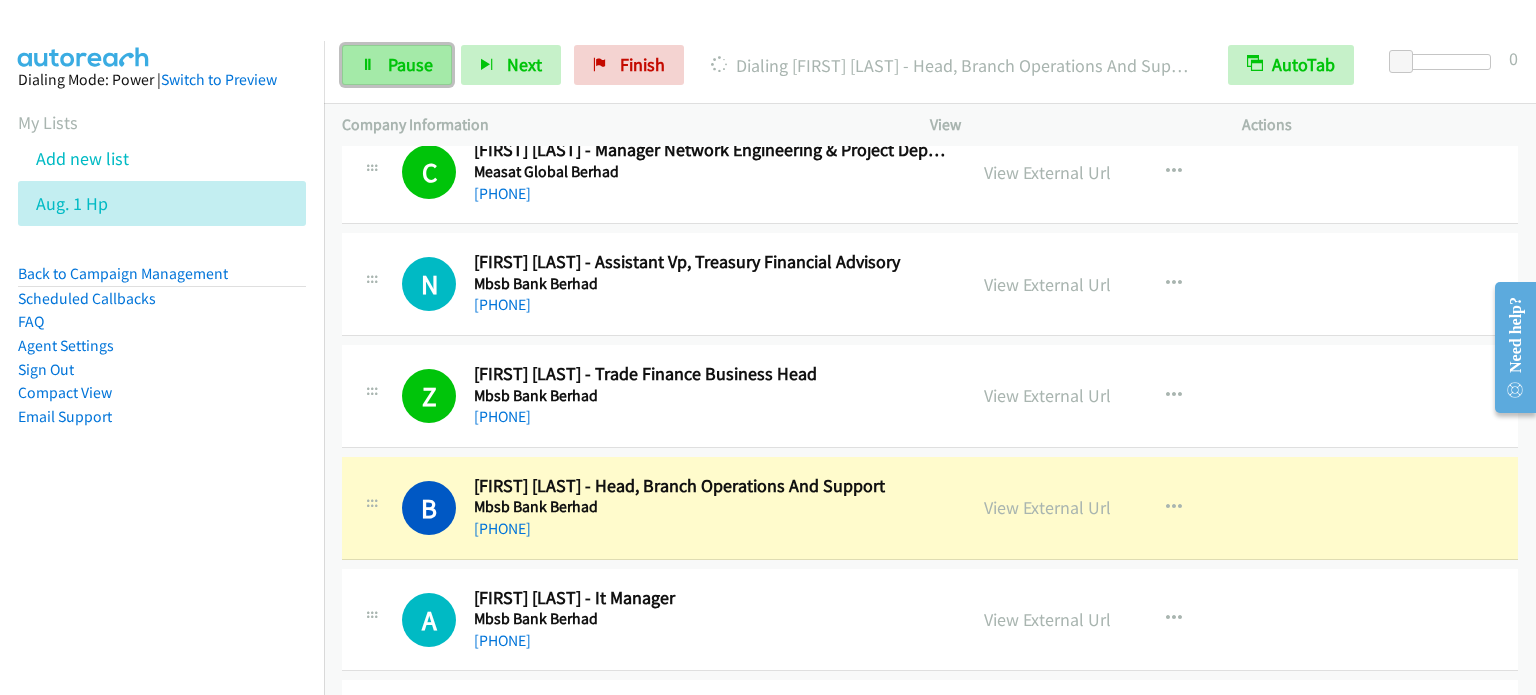 click on "Pause" at bounding box center [410, 64] 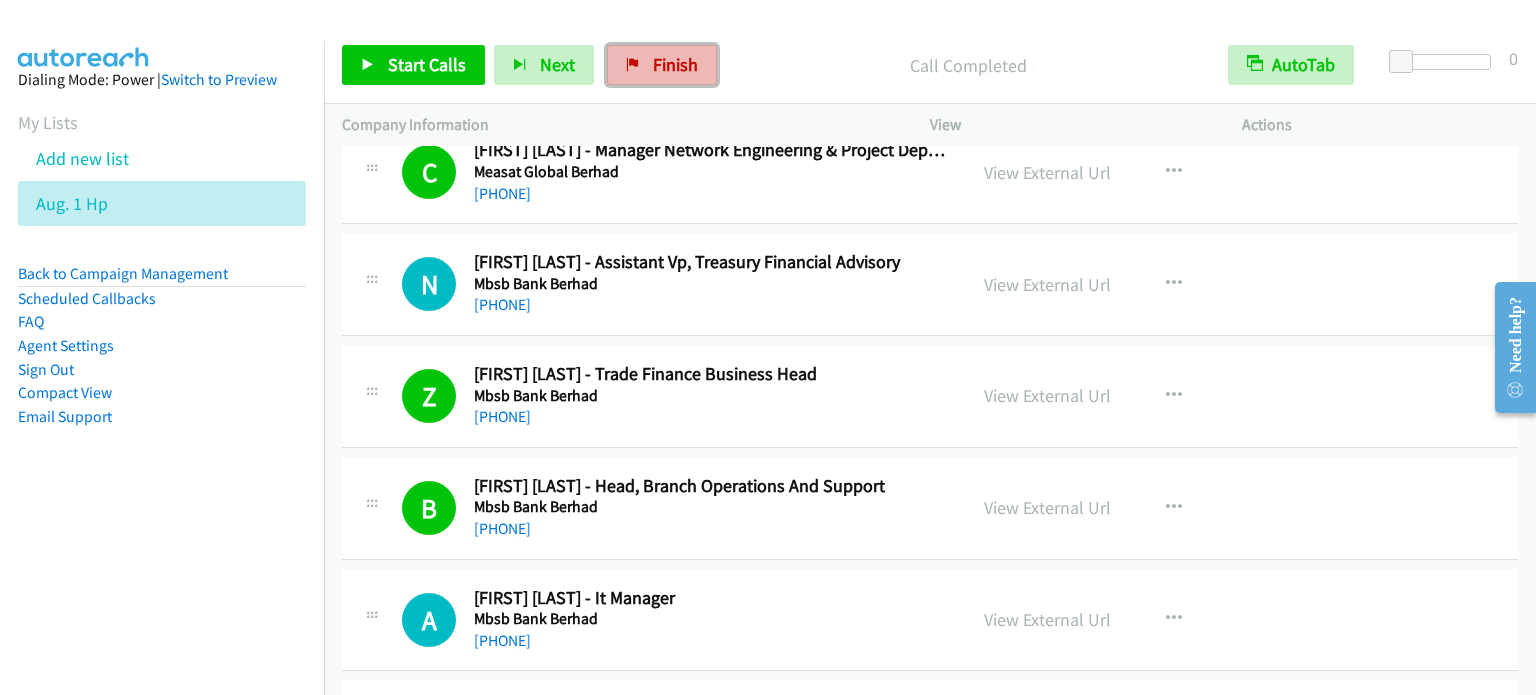 click on "Finish" at bounding box center [662, 65] 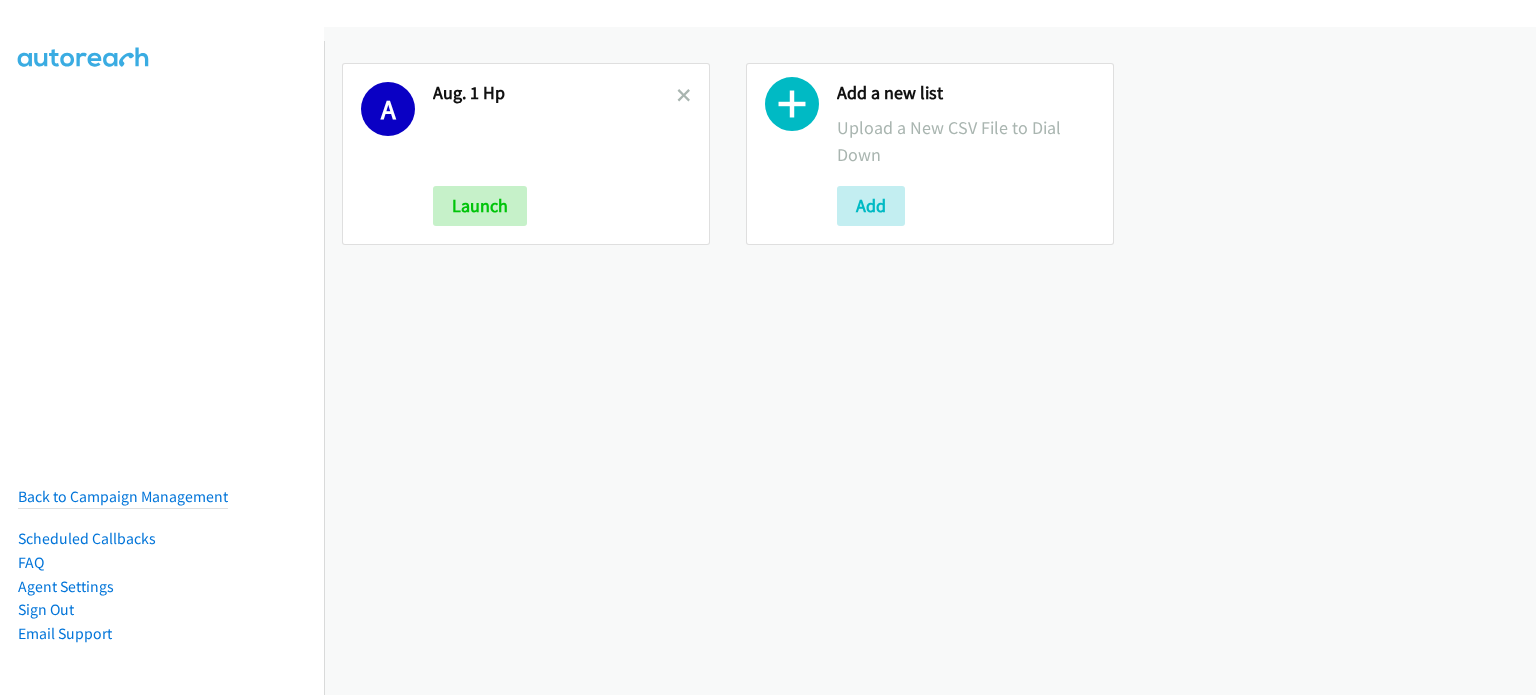 scroll, scrollTop: 0, scrollLeft: 0, axis: both 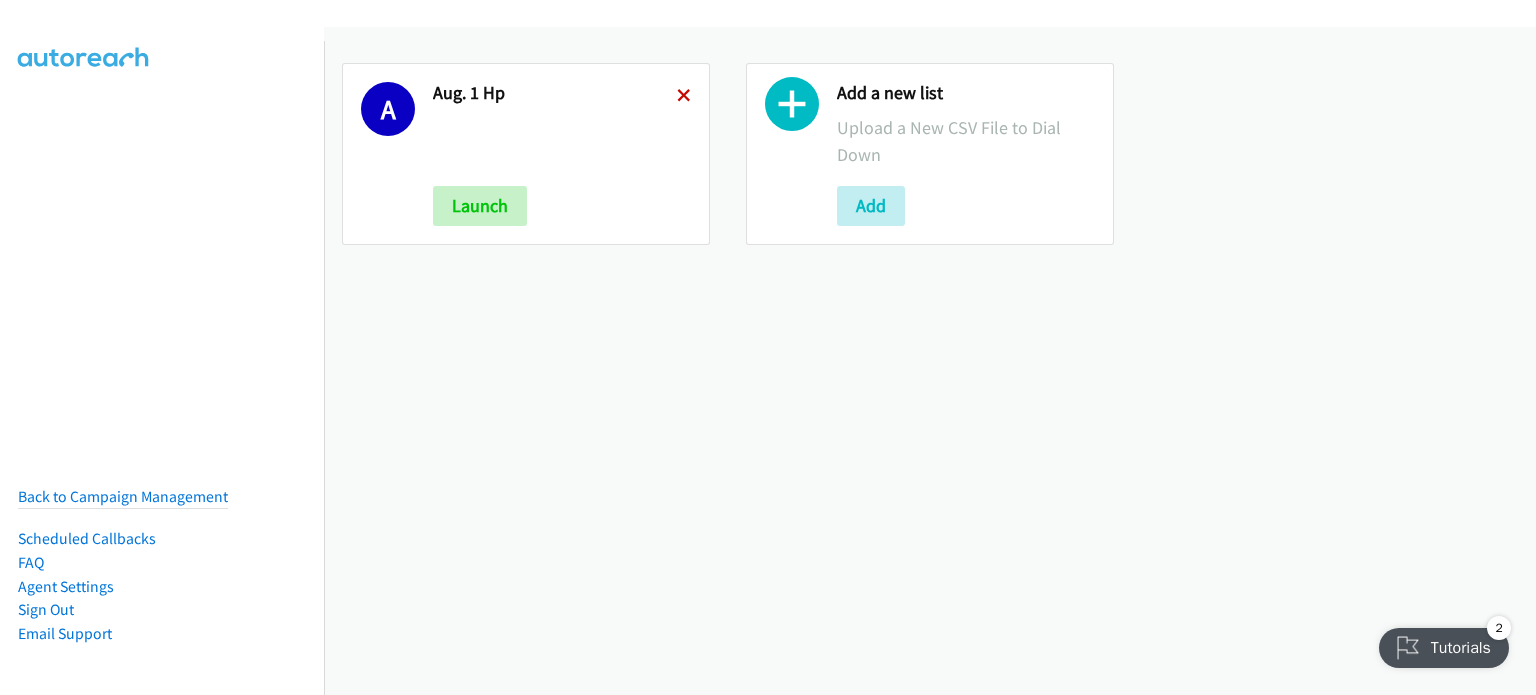 click at bounding box center (684, 97) 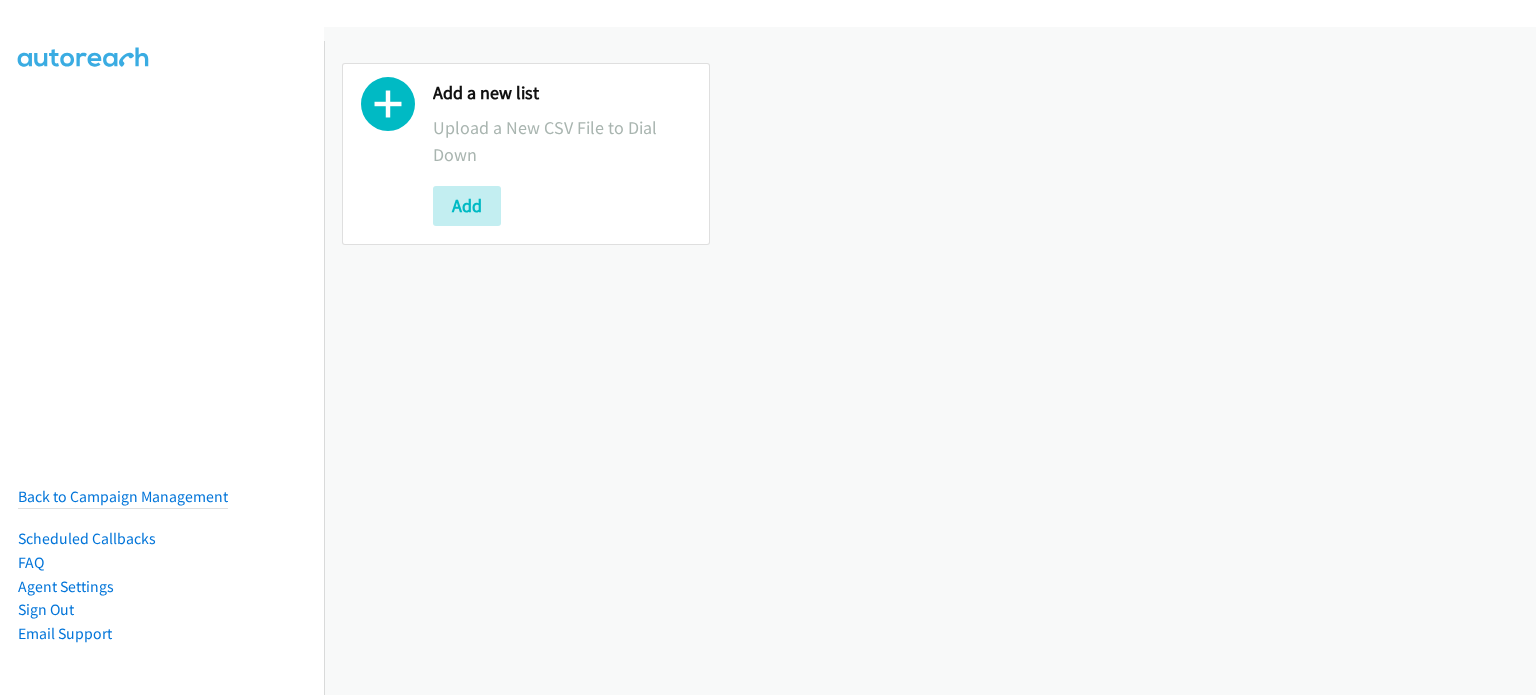 scroll, scrollTop: 0, scrollLeft: 0, axis: both 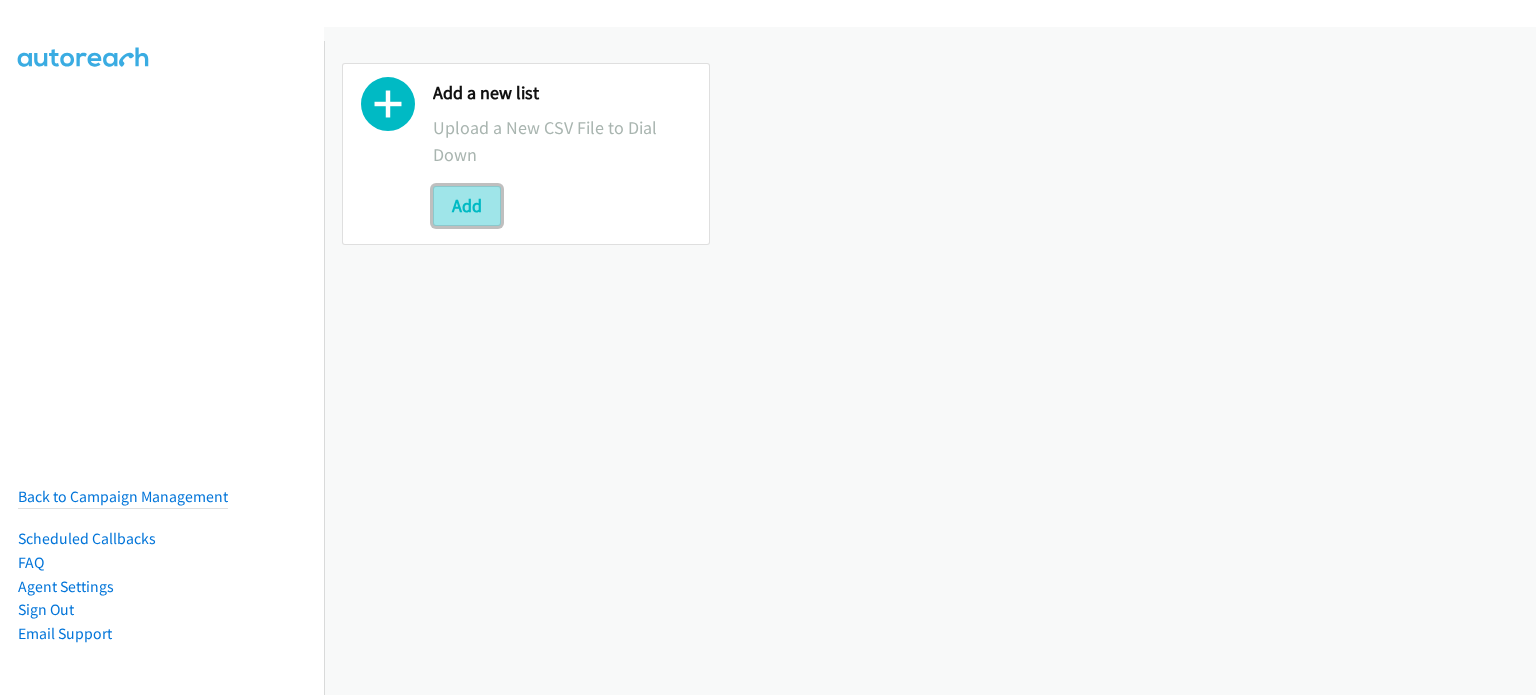 click on "Add" at bounding box center (467, 206) 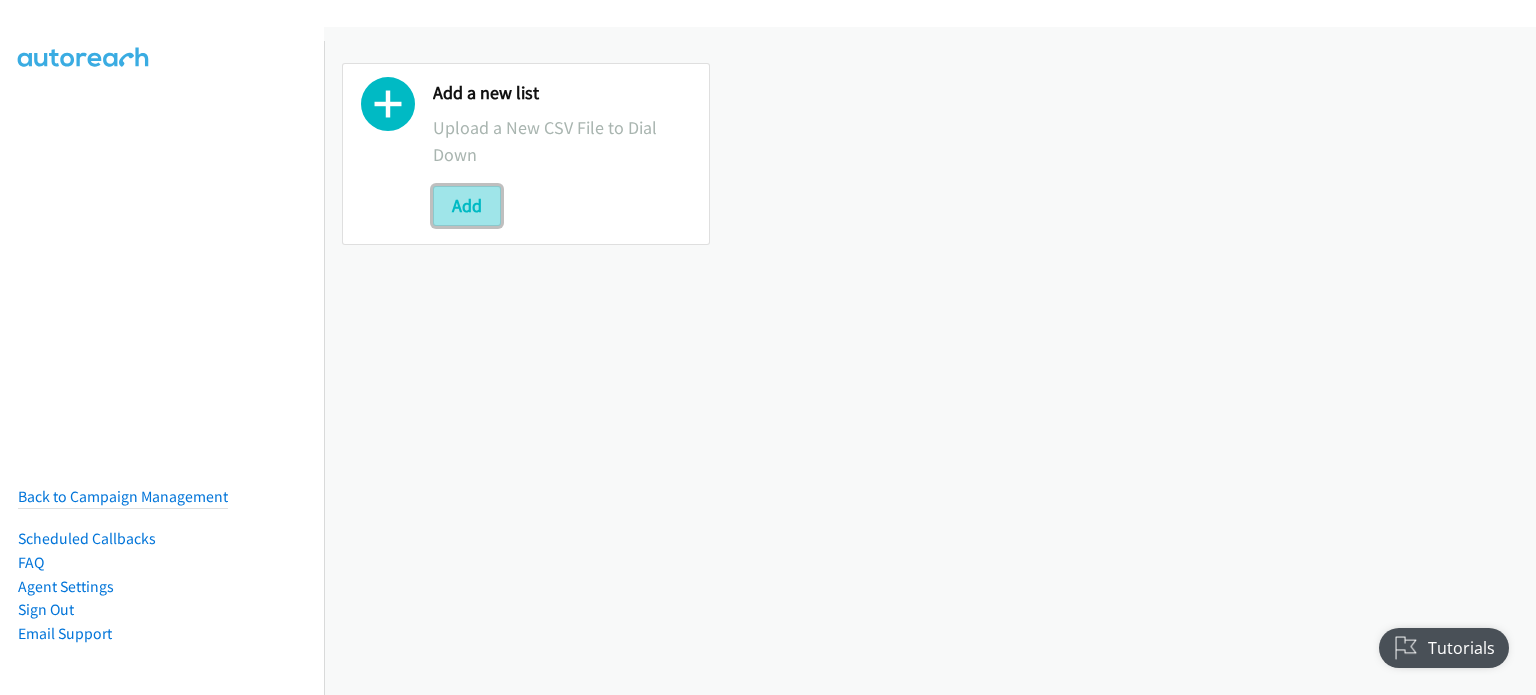 scroll, scrollTop: 0, scrollLeft: 0, axis: both 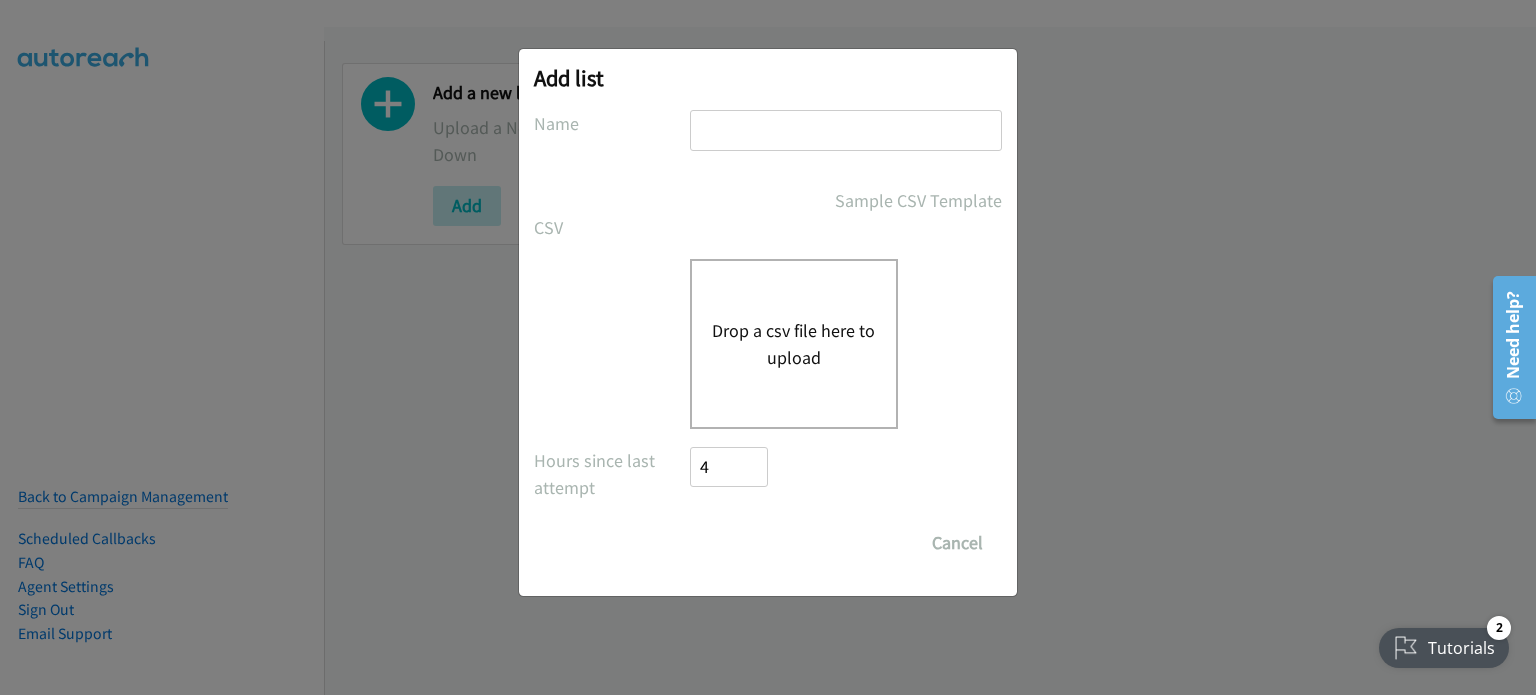 click on "Drop a csv file here to upload" at bounding box center [794, 344] 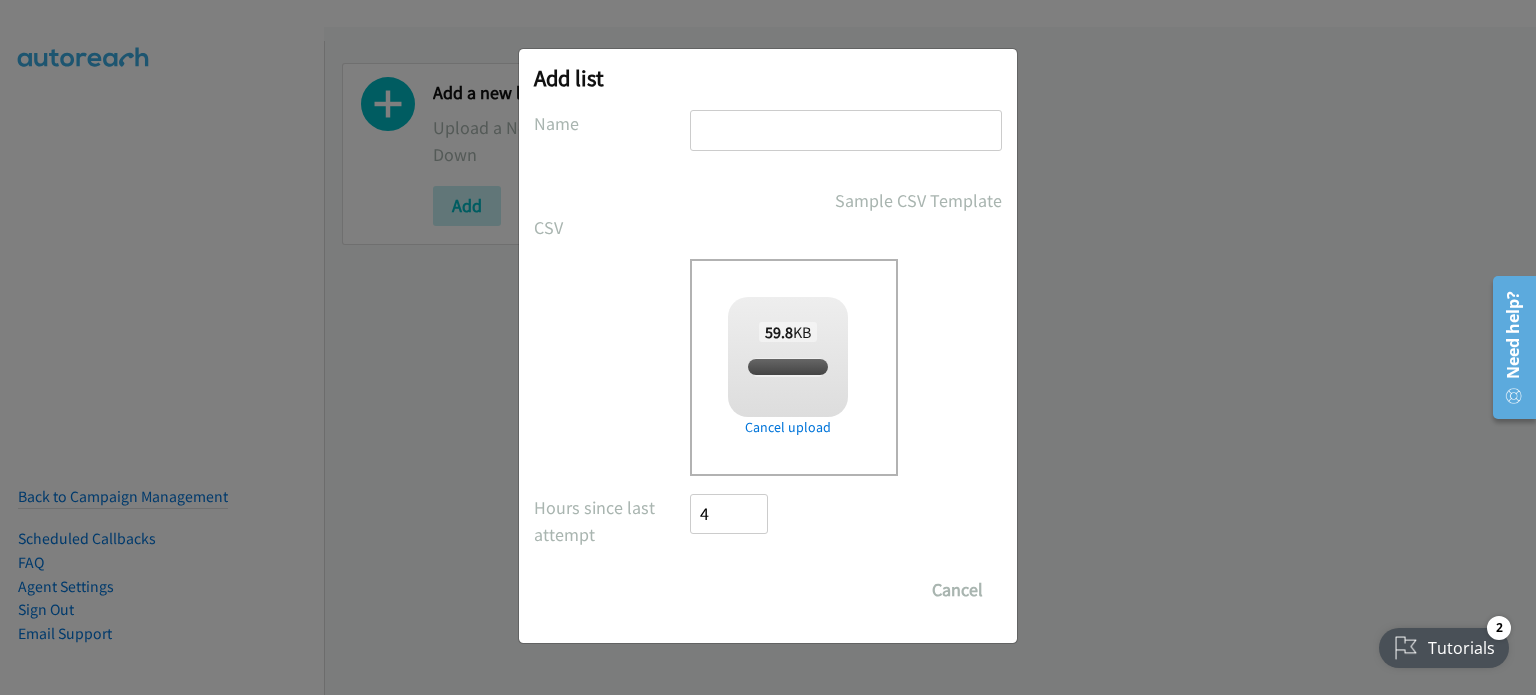 checkbox on "true" 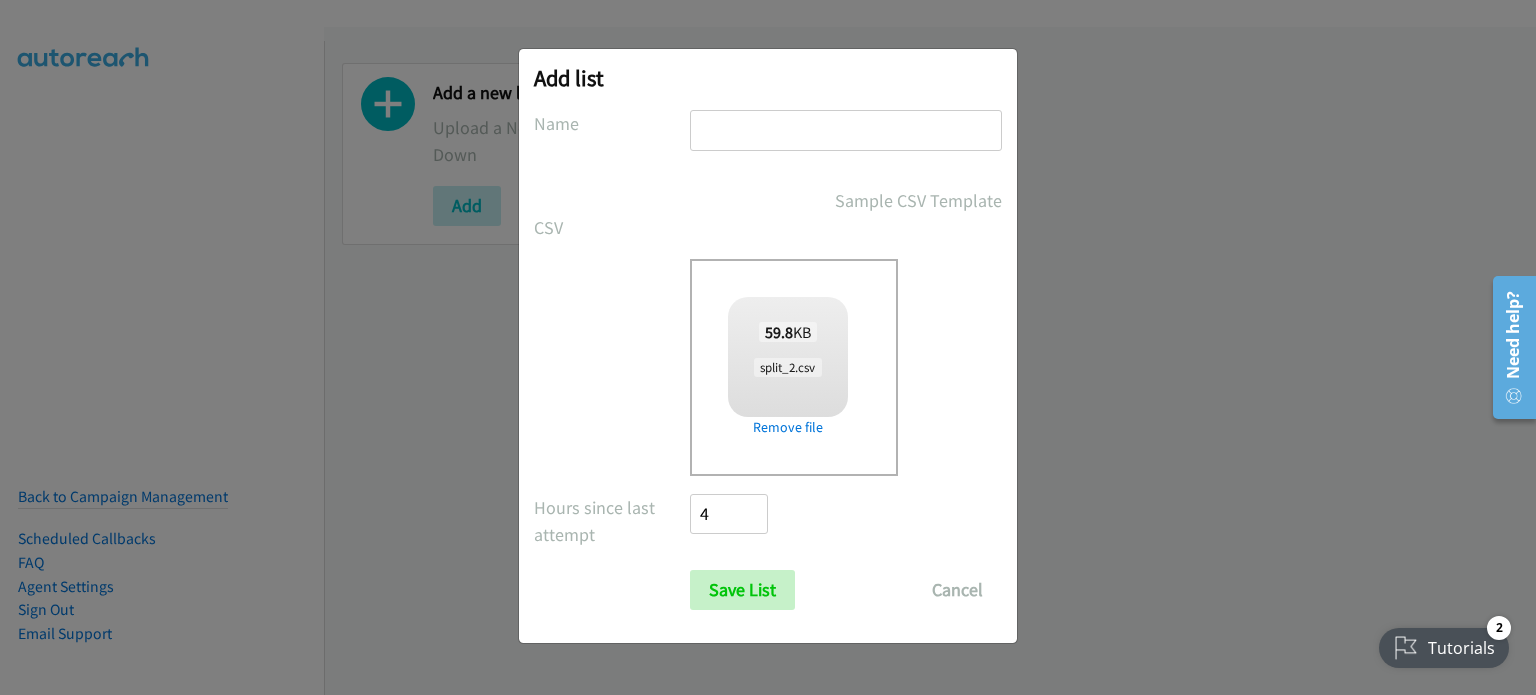 click at bounding box center [846, 130] 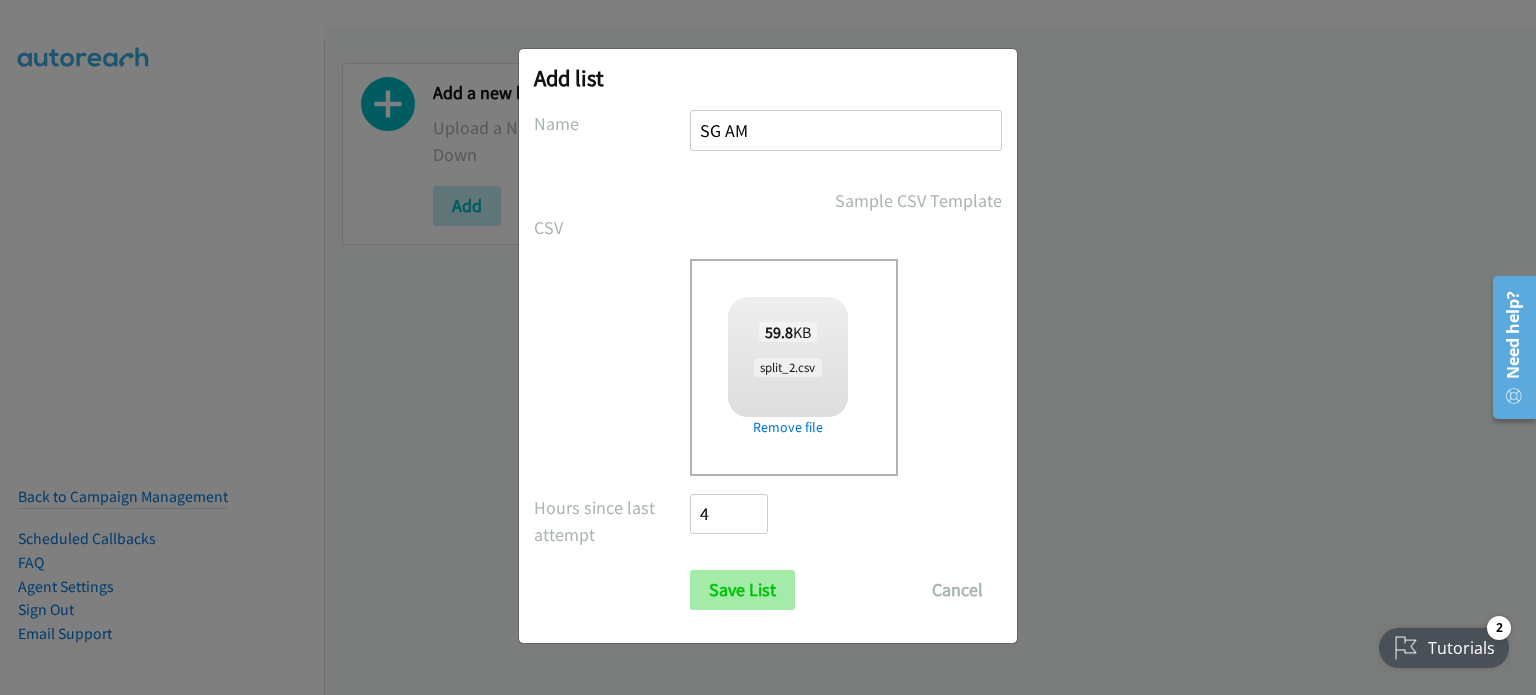 type on "SG AM" 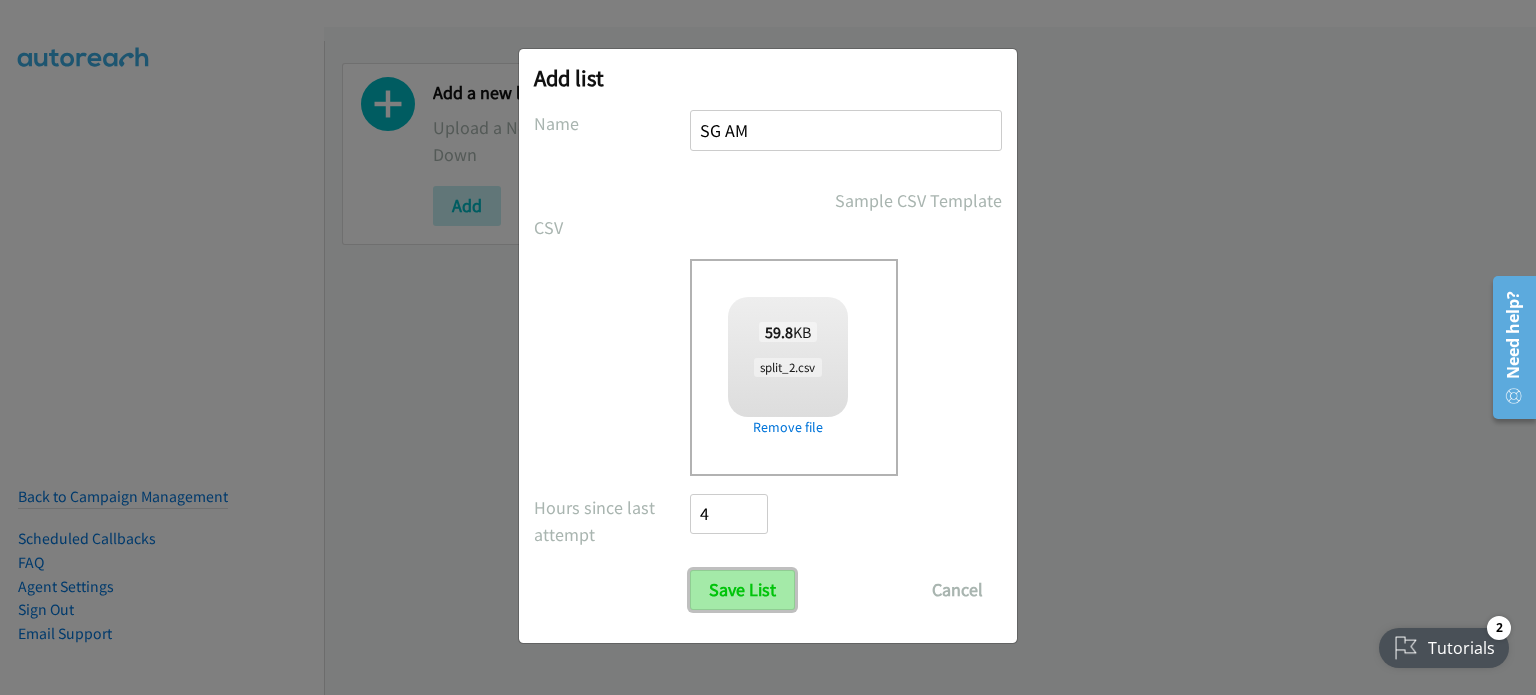 click on "Save List" at bounding box center (742, 590) 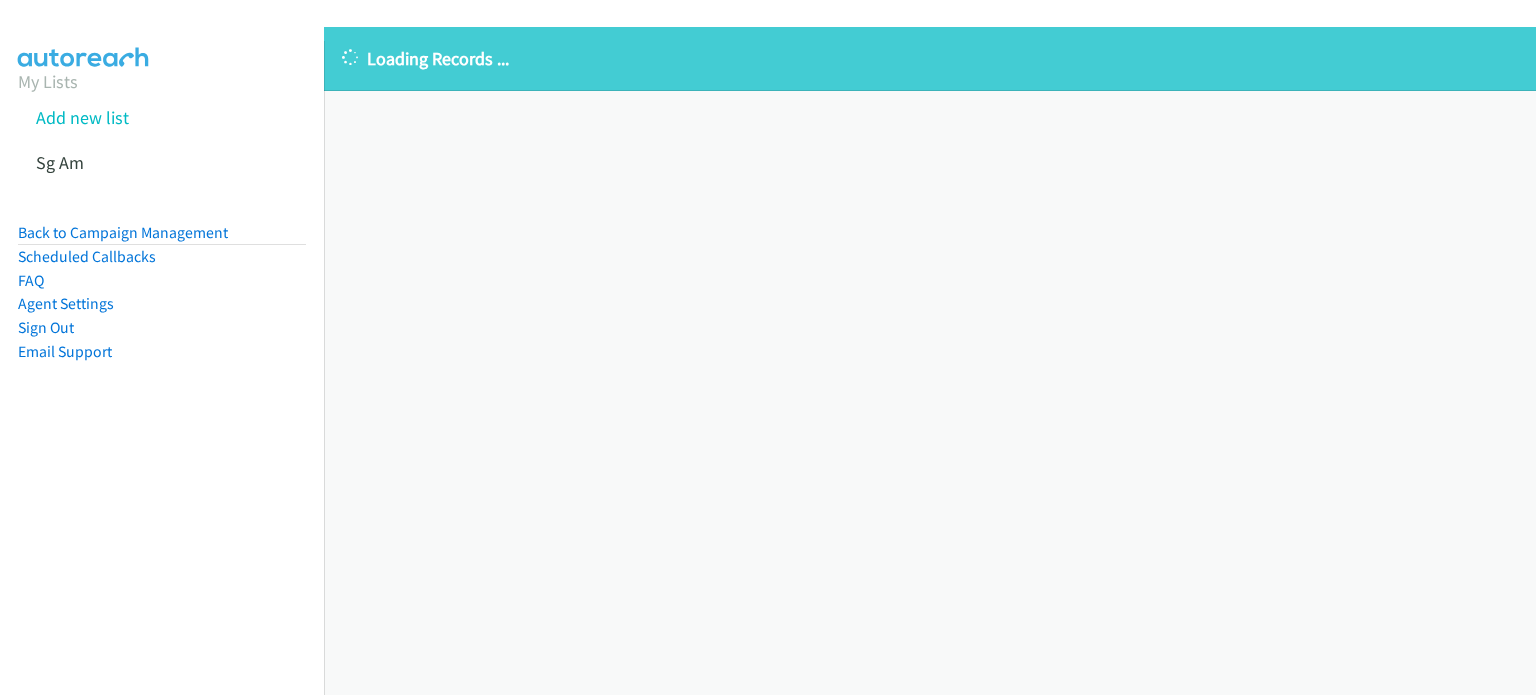 scroll, scrollTop: 0, scrollLeft: 0, axis: both 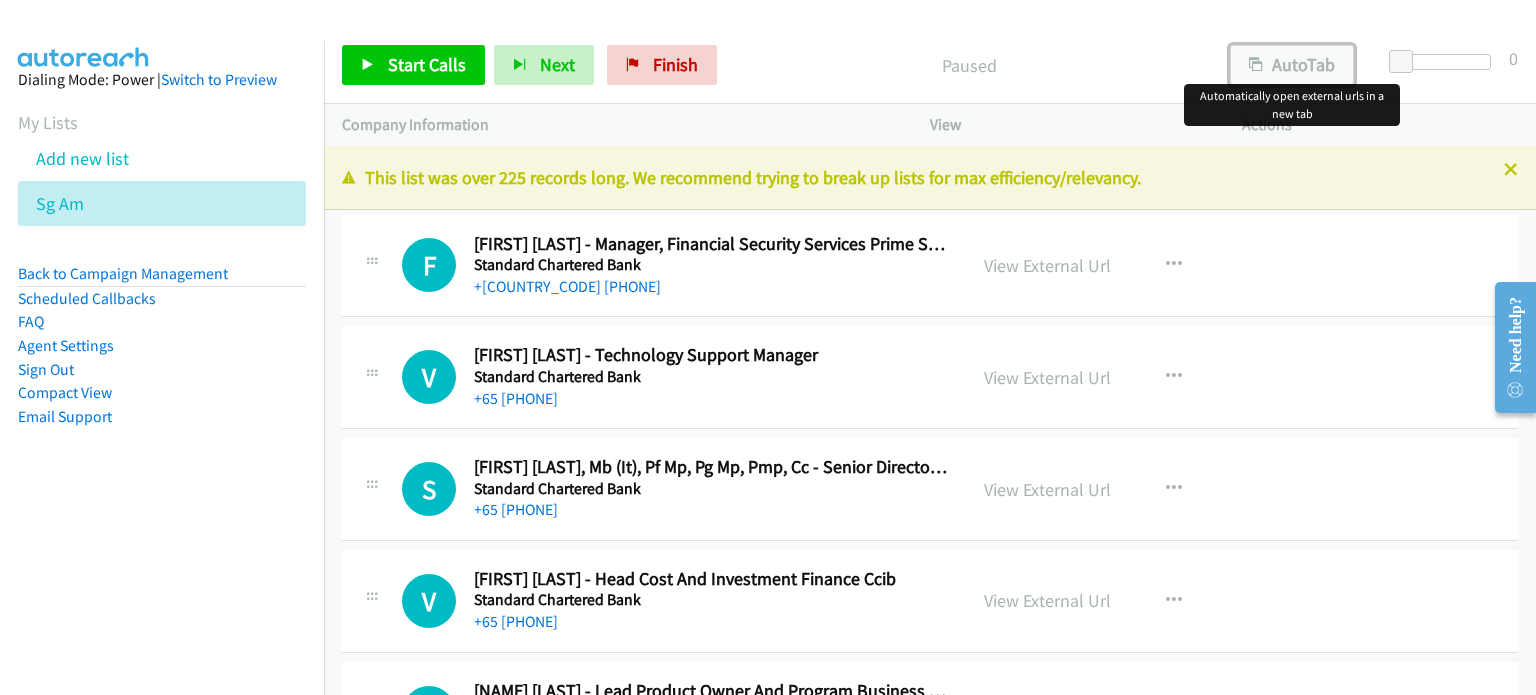 click on "AutoTab" at bounding box center [1292, 65] 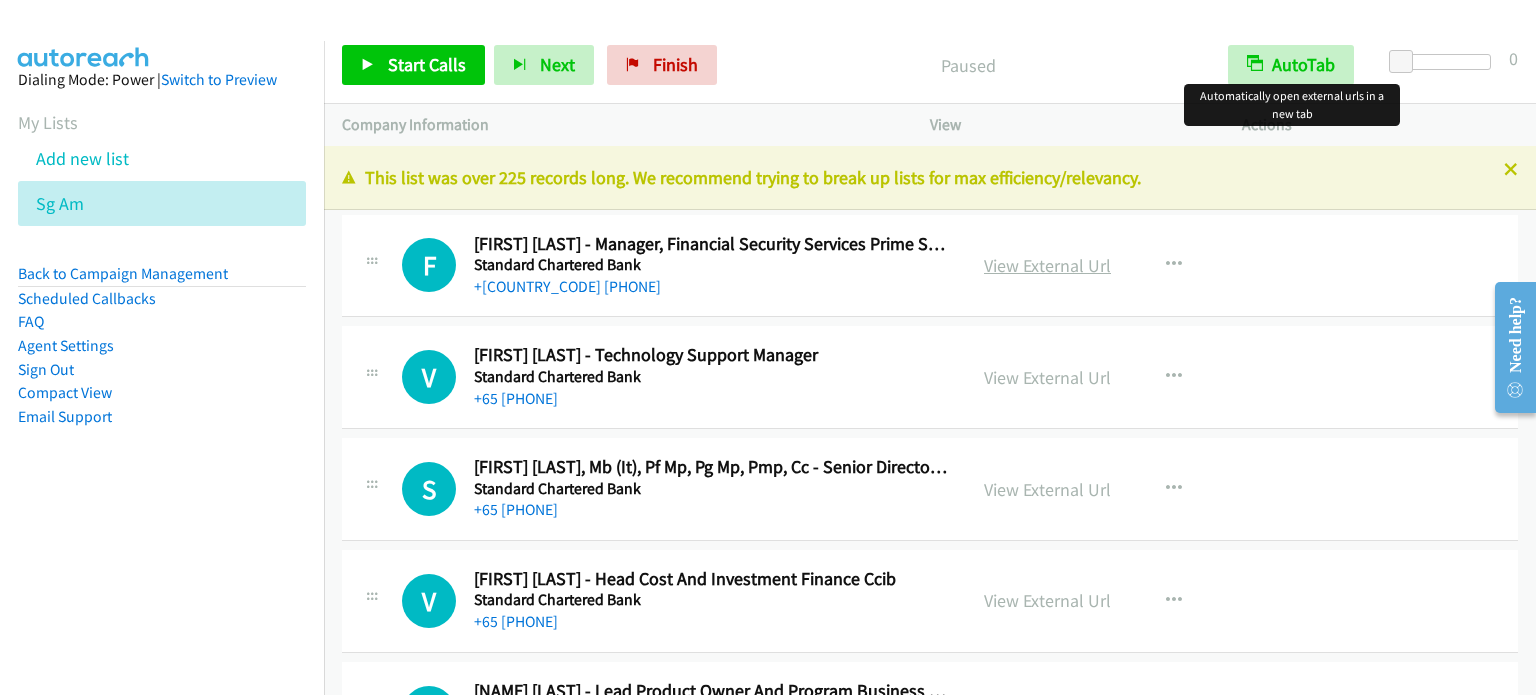 click on "View External Url" at bounding box center (1047, 265) 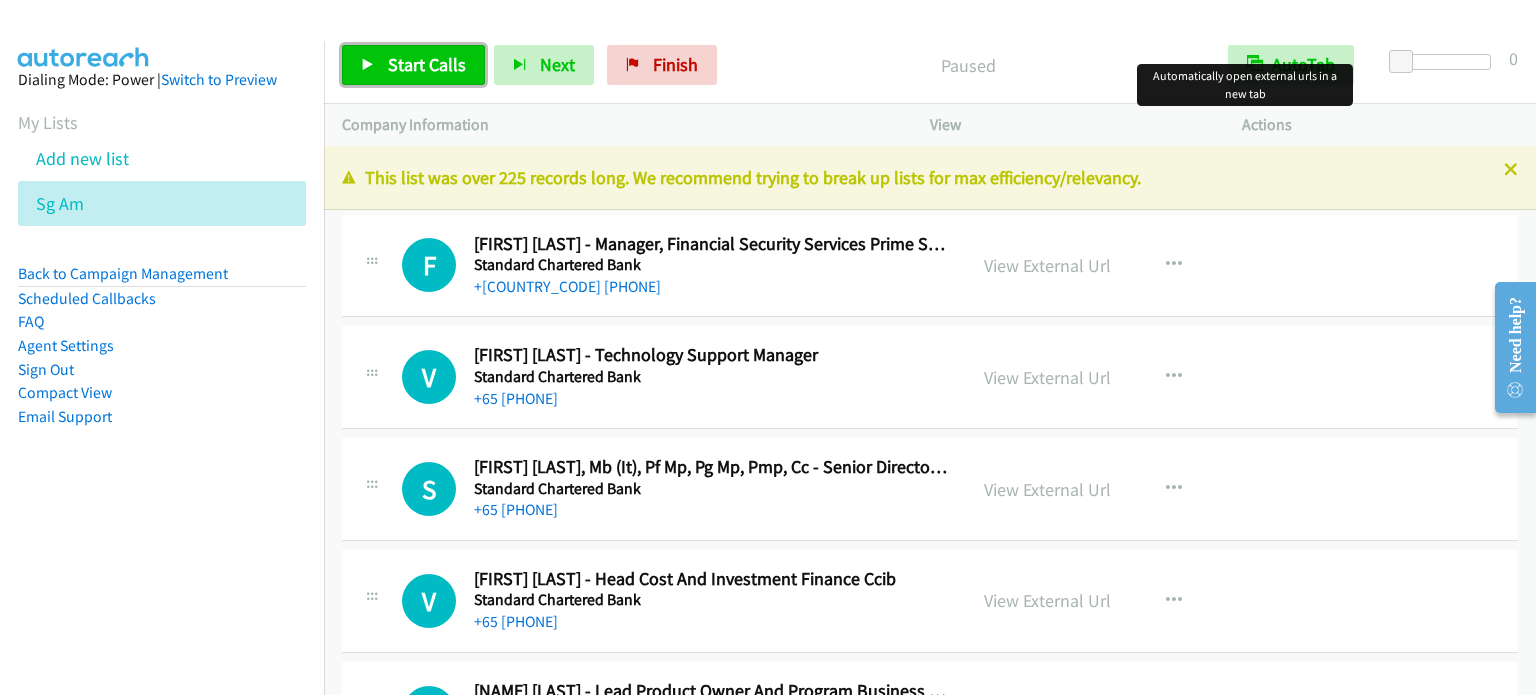 click on "Start Calls" at bounding box center (413, 65) 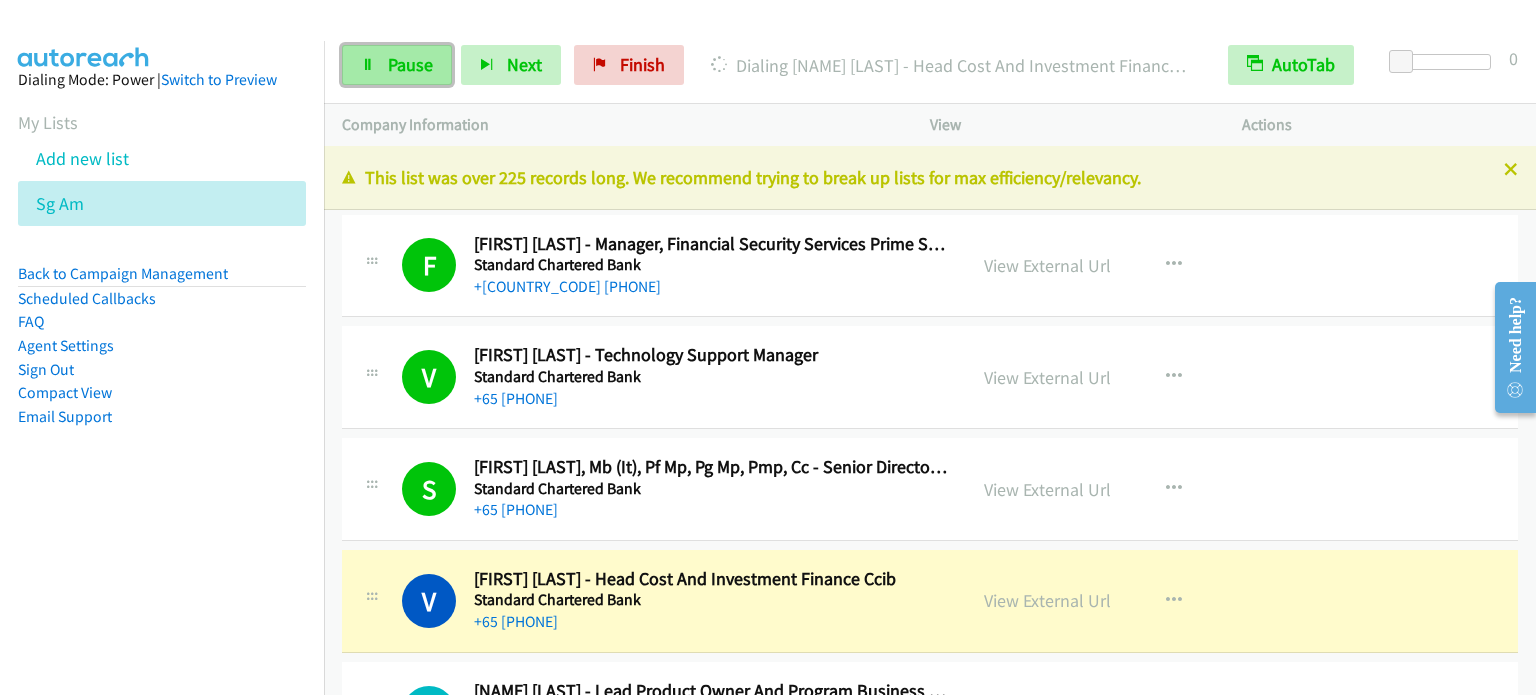 click on "Pause" at bounding box center [410, 64] 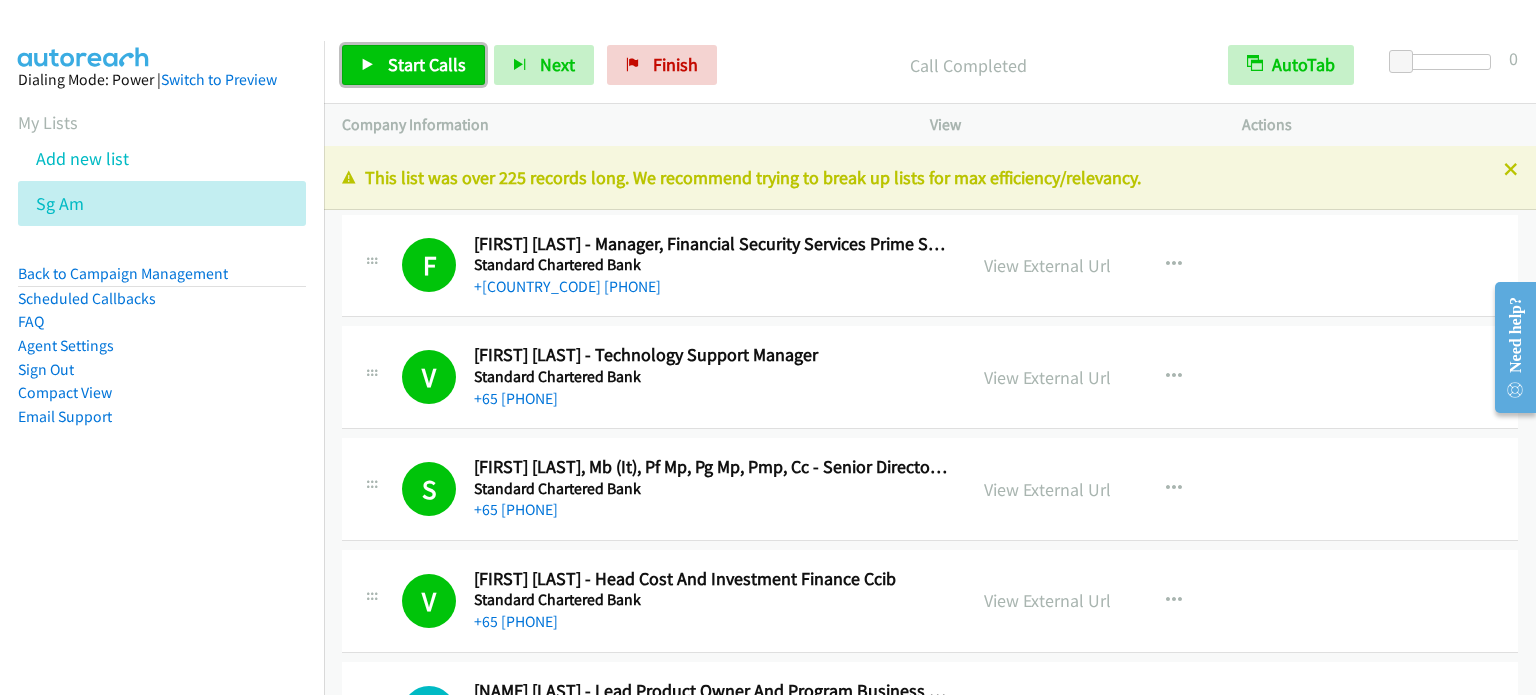 click on "Start Calls" at bounding box center [427, 64] 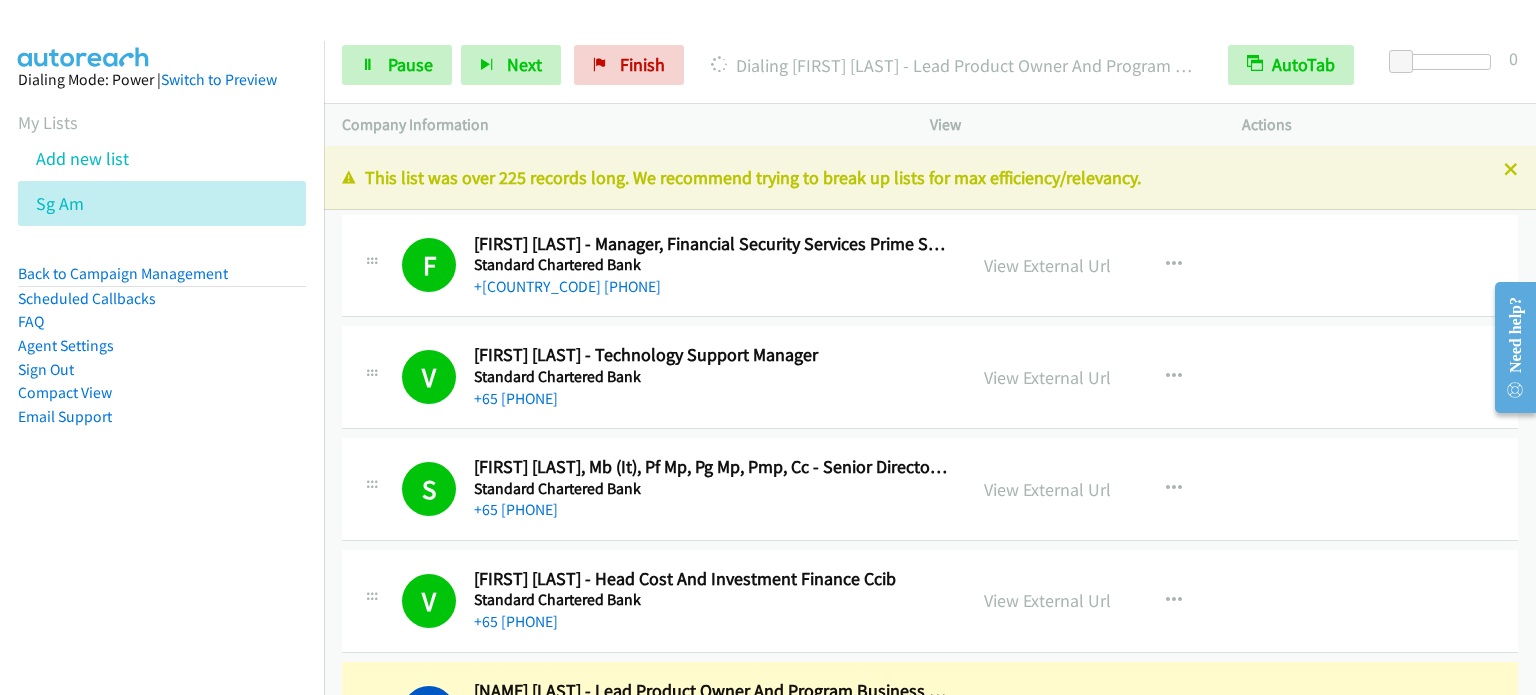 drag, startPoint x: 29, startPoint y: 651, endPoint x: 160, endPoint y: 387, distance: 294.71512 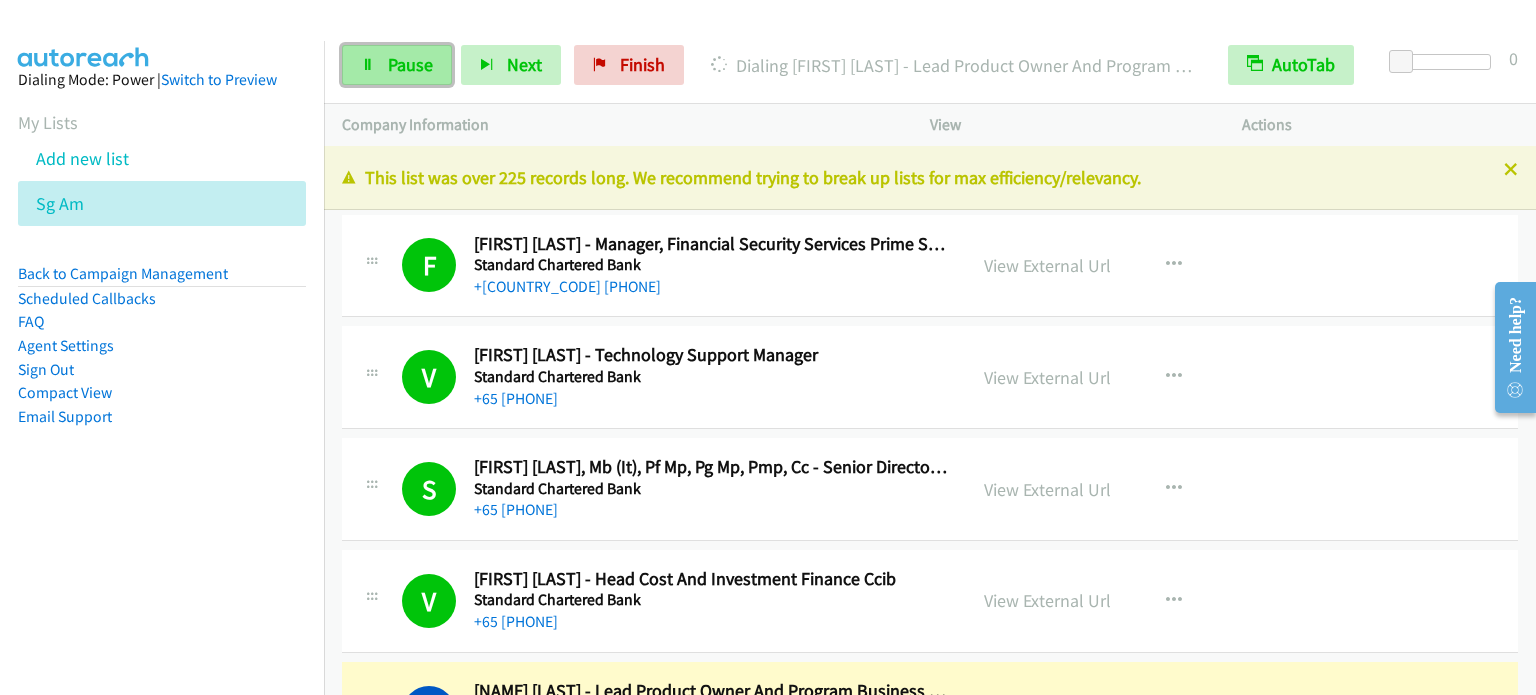 click on "Pause" at bounding box center (410, 64) 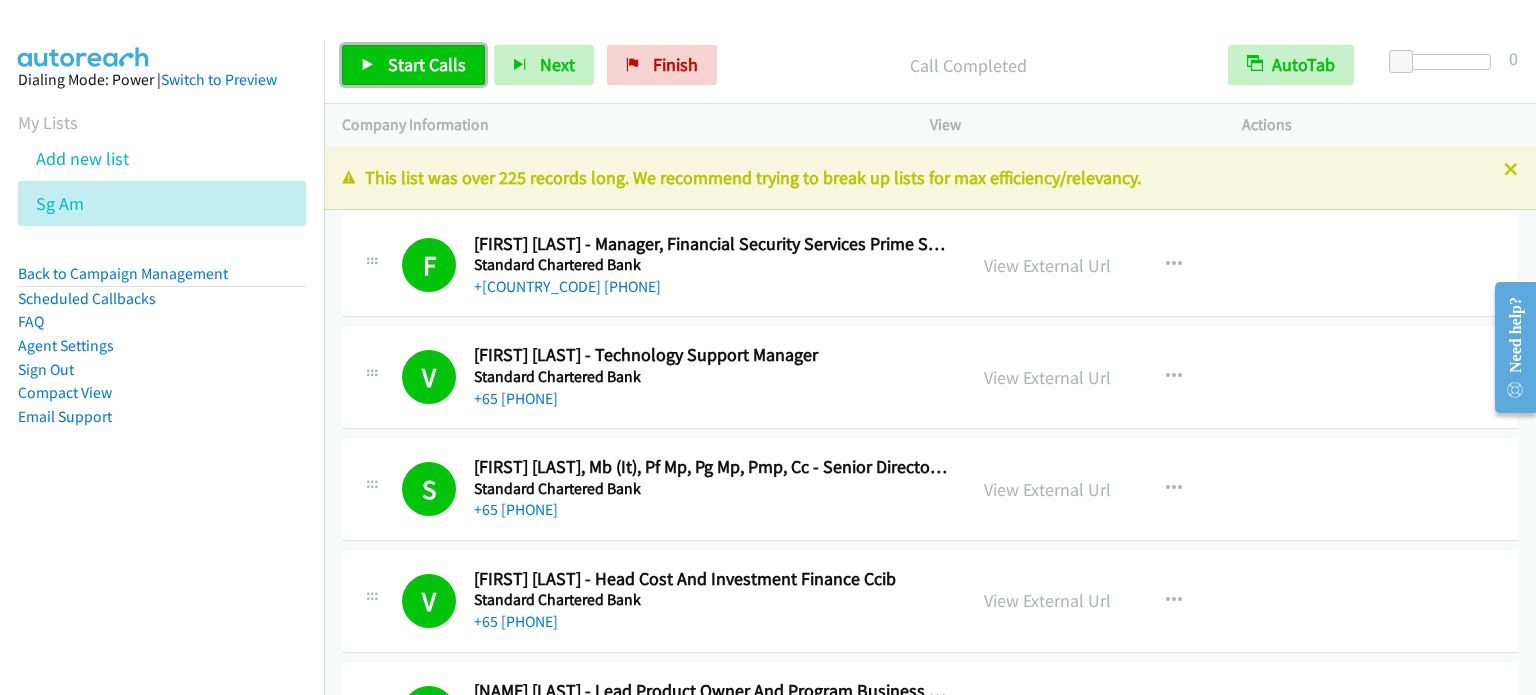 click on "Start Calls" at bounding box center (427, 64) 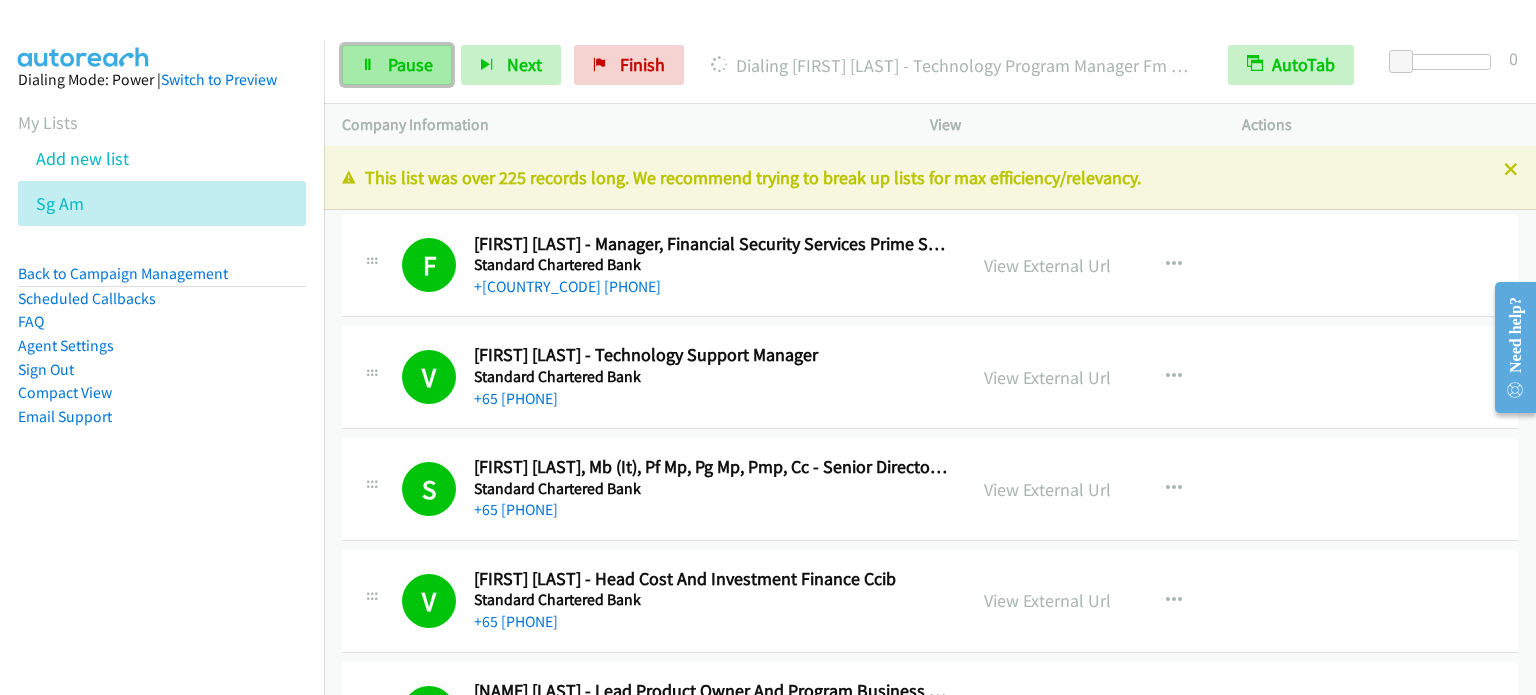 click on "Pause" at bounding box center [410, 64] 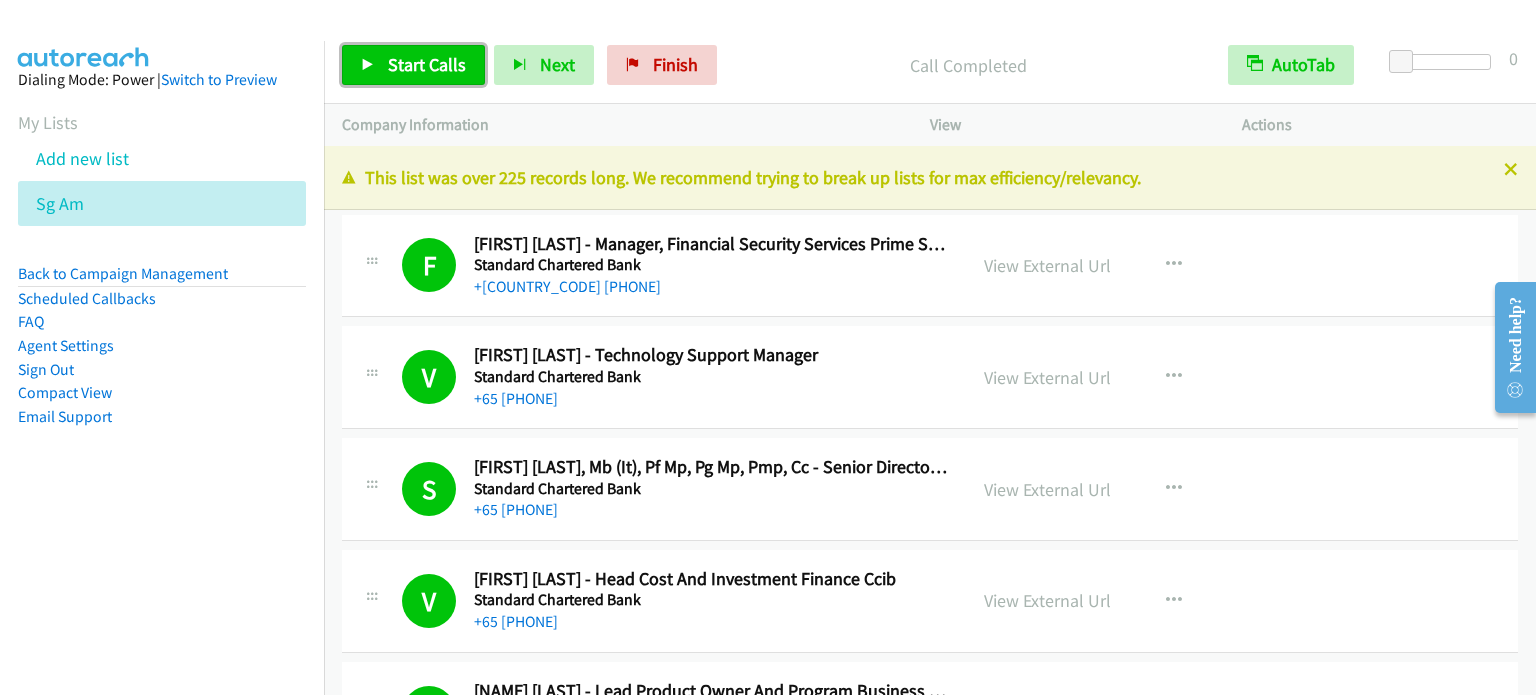 click on "Start Calls" at bounding box center (427, 64) 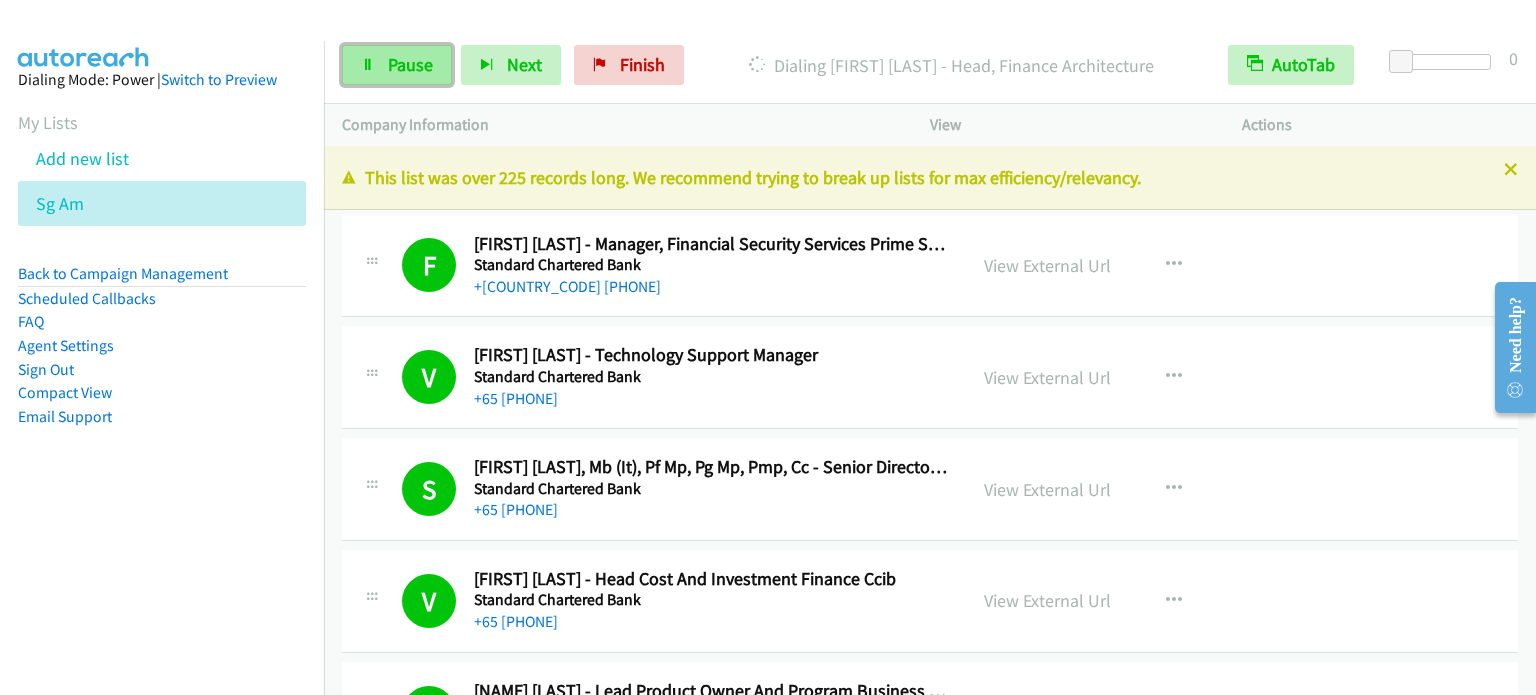 click on "Pause" at bounding box center [410, 64] 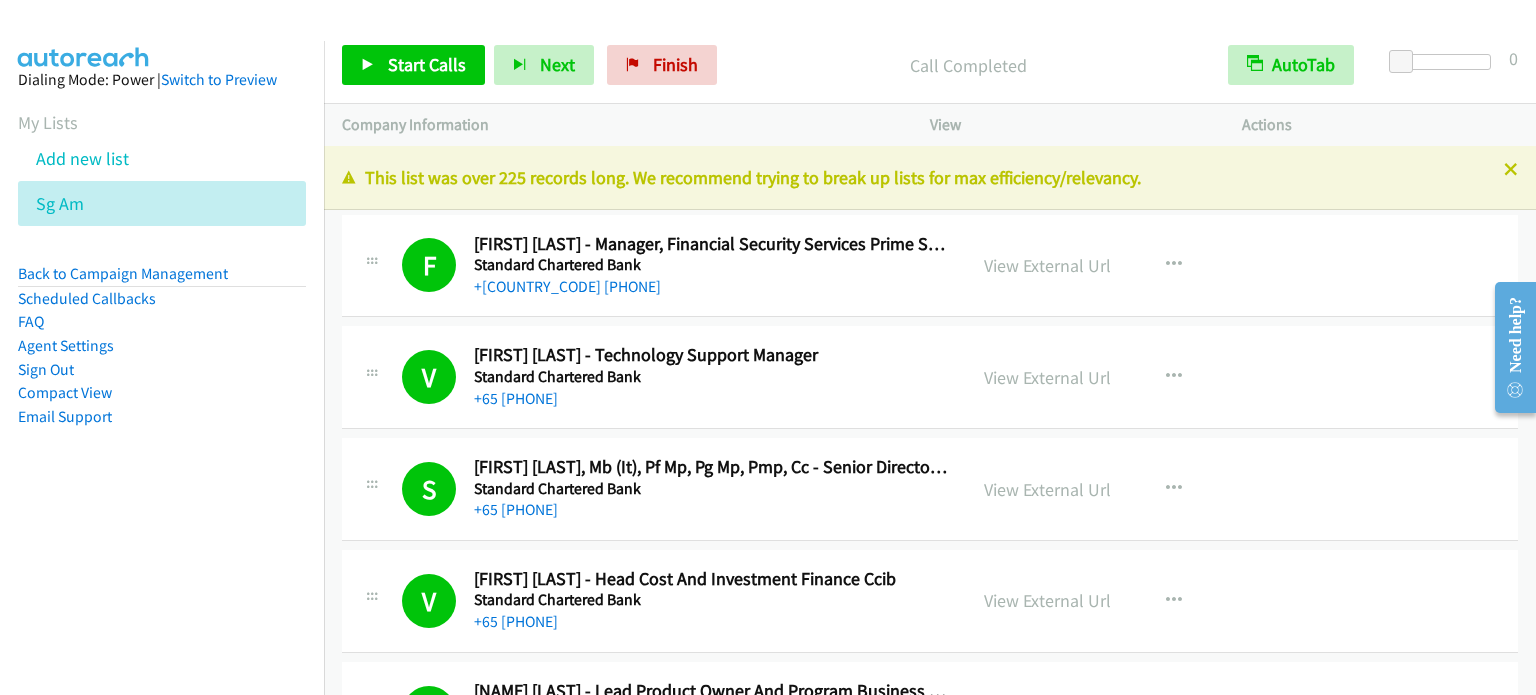 drag, startPoint x: 216, startPoint y: 535, endPoint x: 343, endPoint y: 255, distance: 307.4557 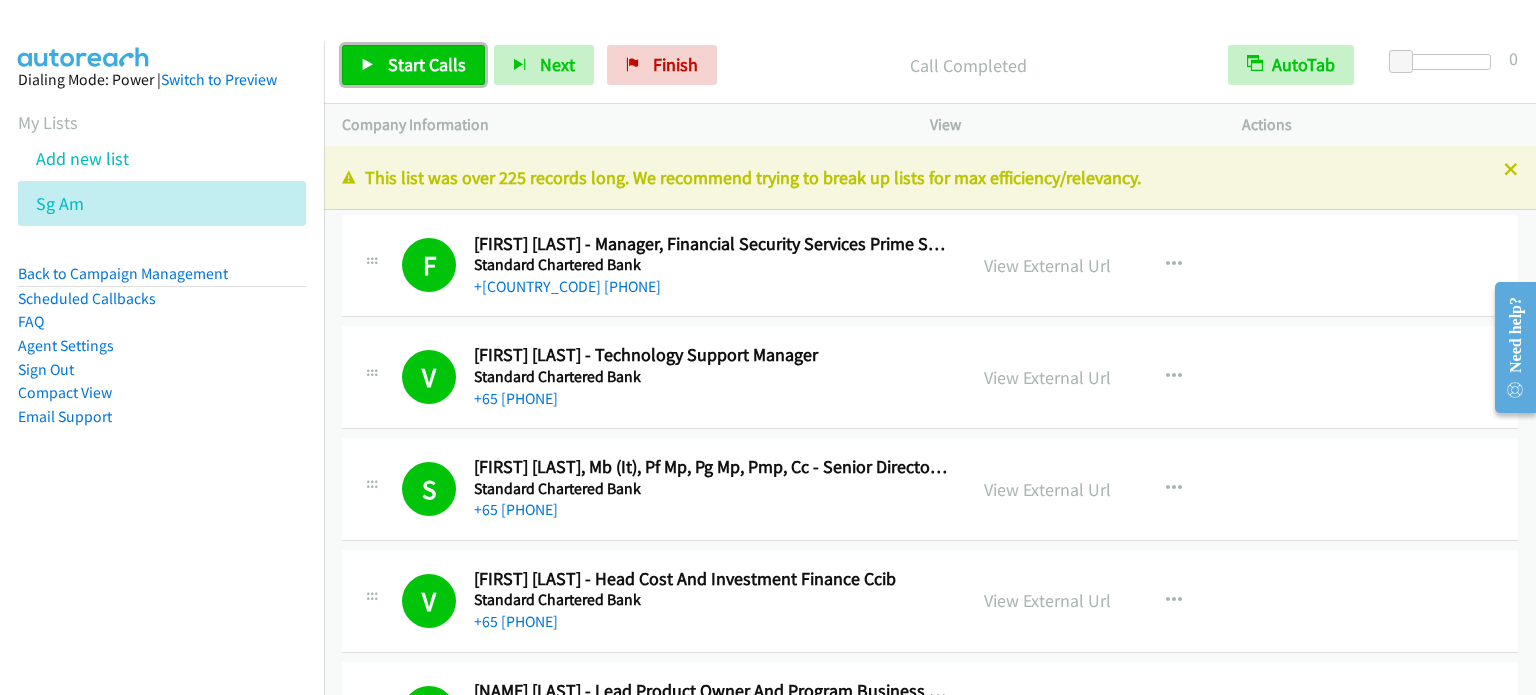 click on "Start Calls" at bounding box center (427, 64) 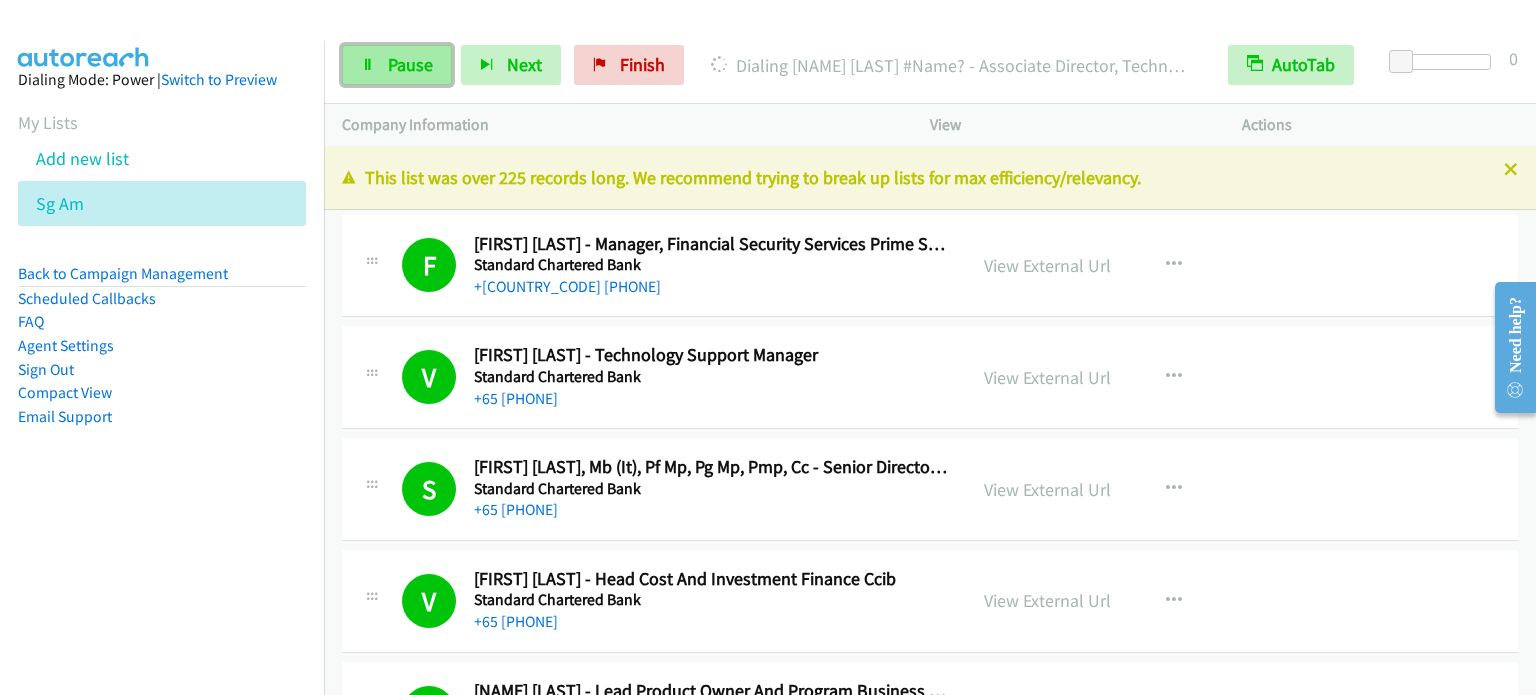 click on "Pause" at bounding box center (397, 65) 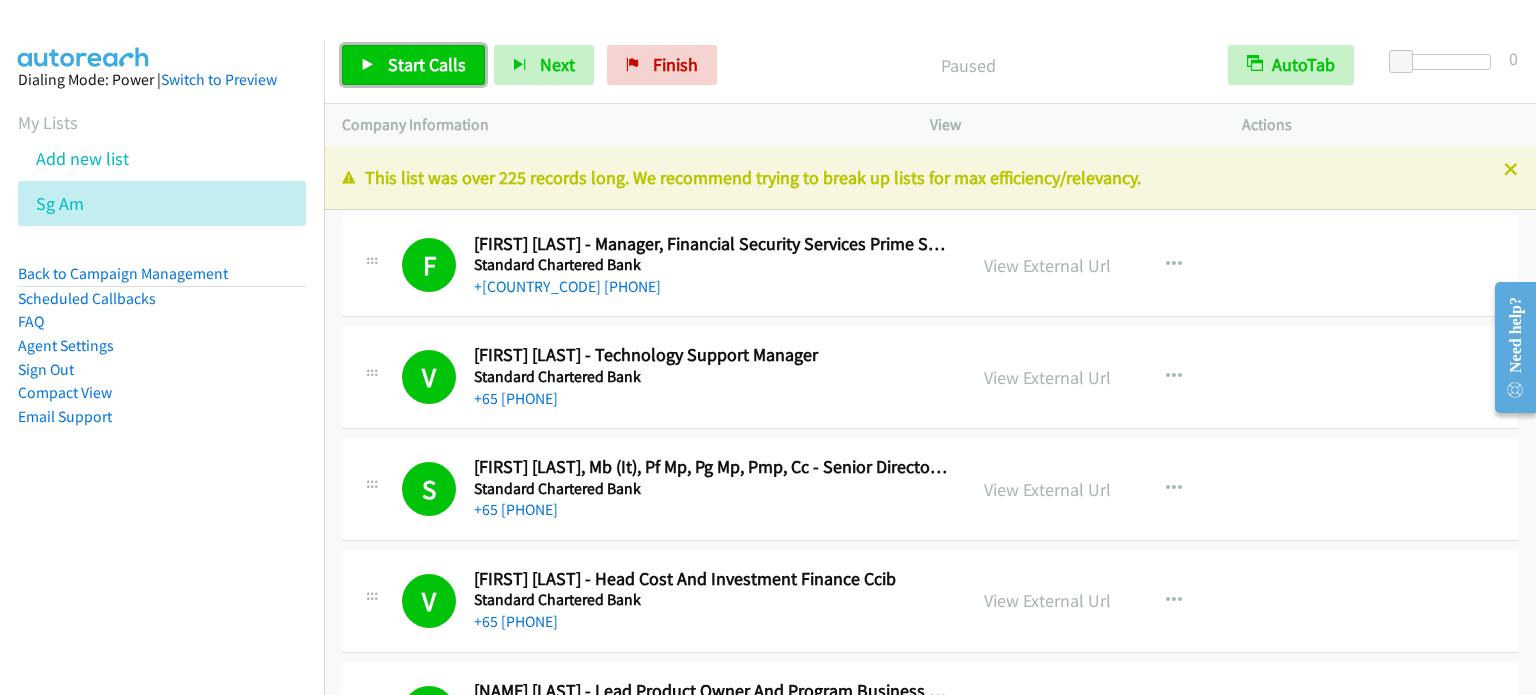 click on "Start Calls" at bounding box center [427, 64] 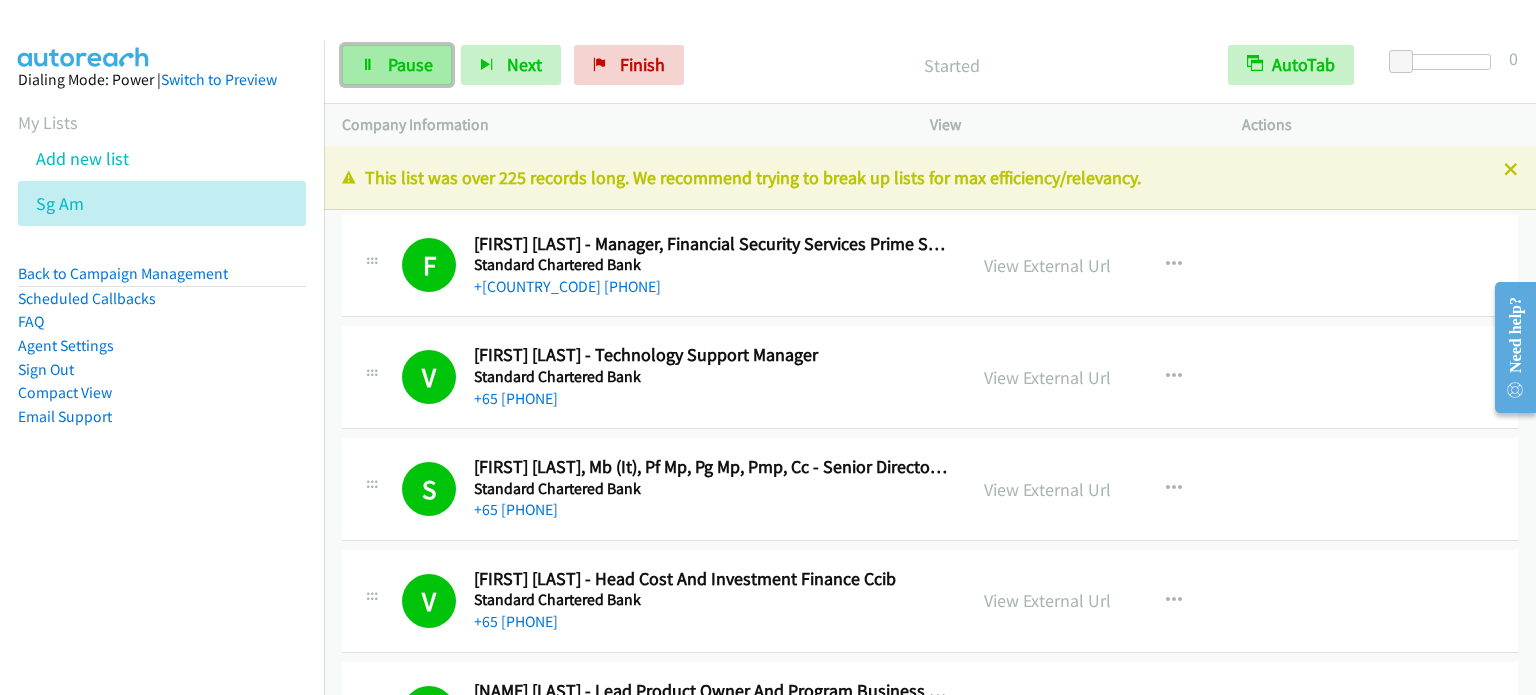 click on "Pause" at bounding box center (410, 64) 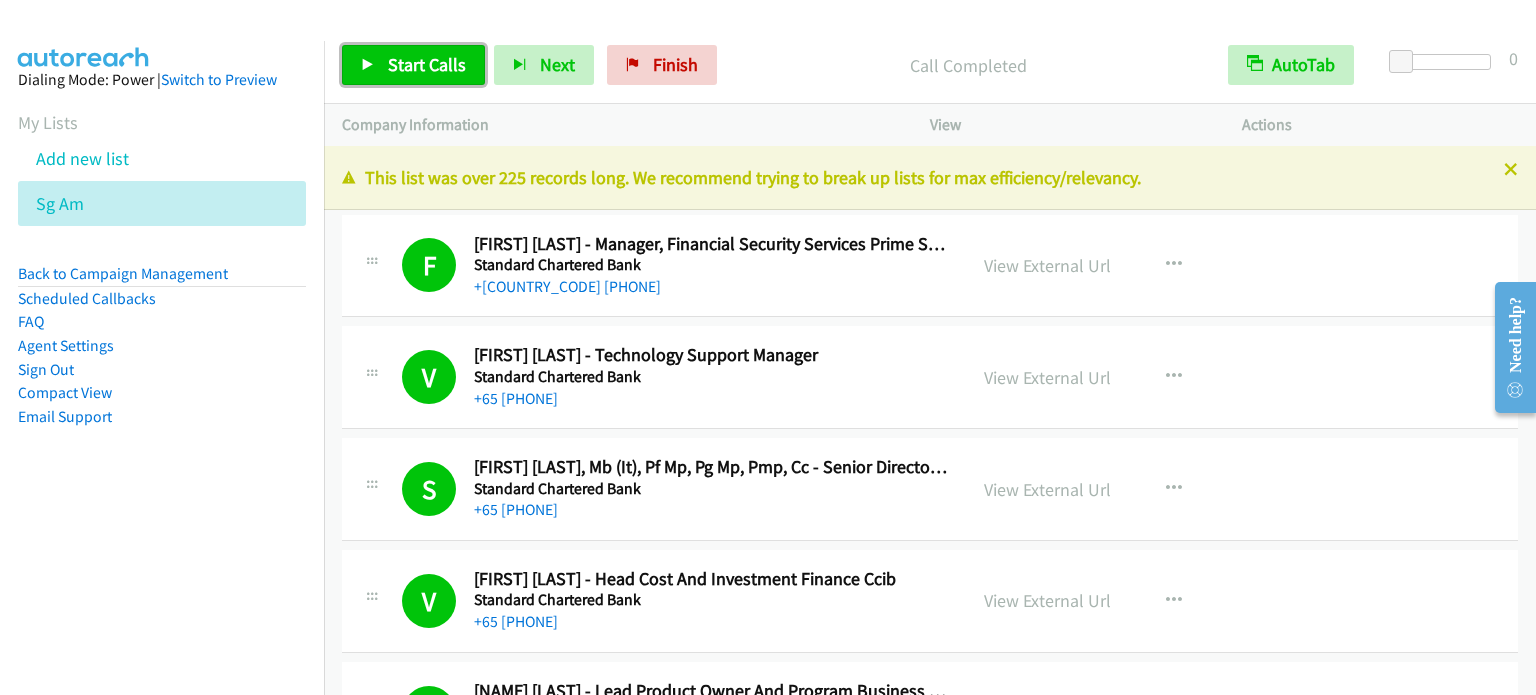 click on "Start Calls" at bounding box center [427, 64] 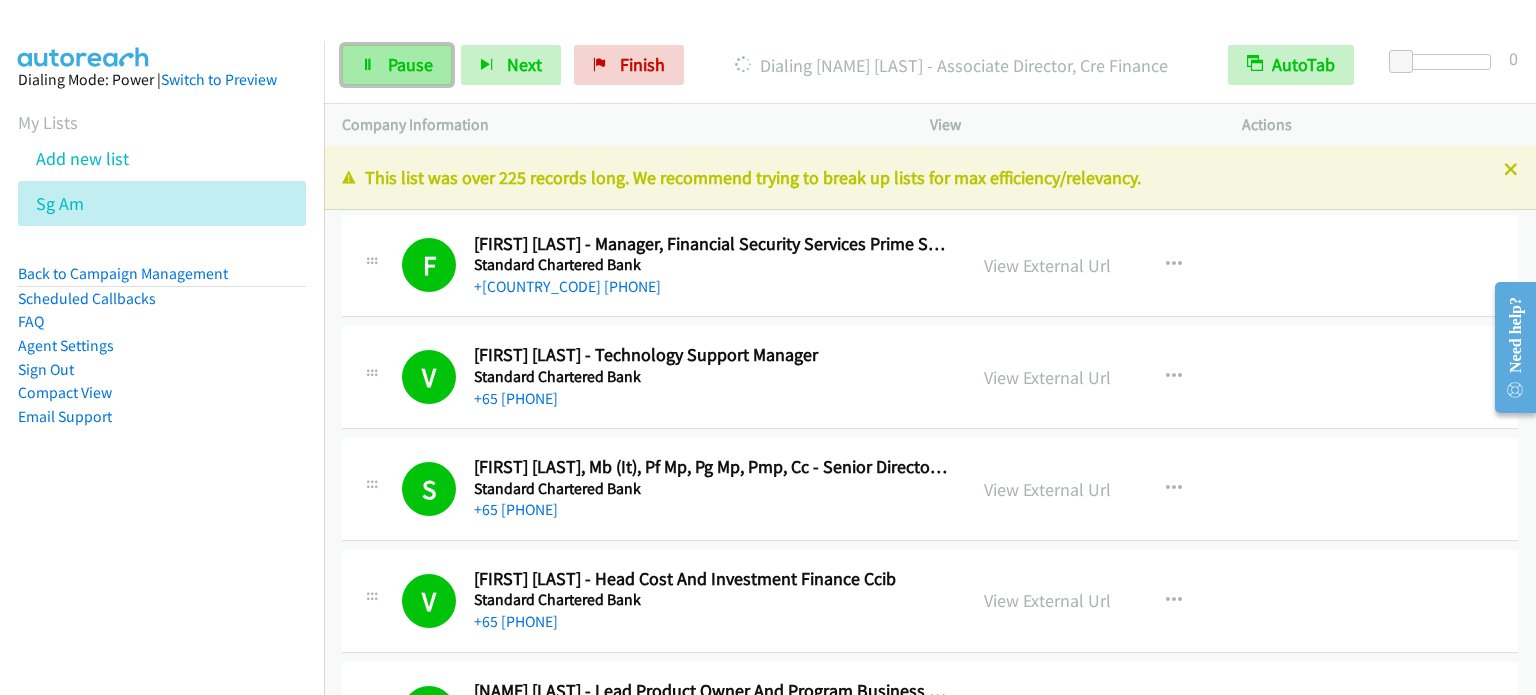 click on "Pause" at bounding box center (410, 64) 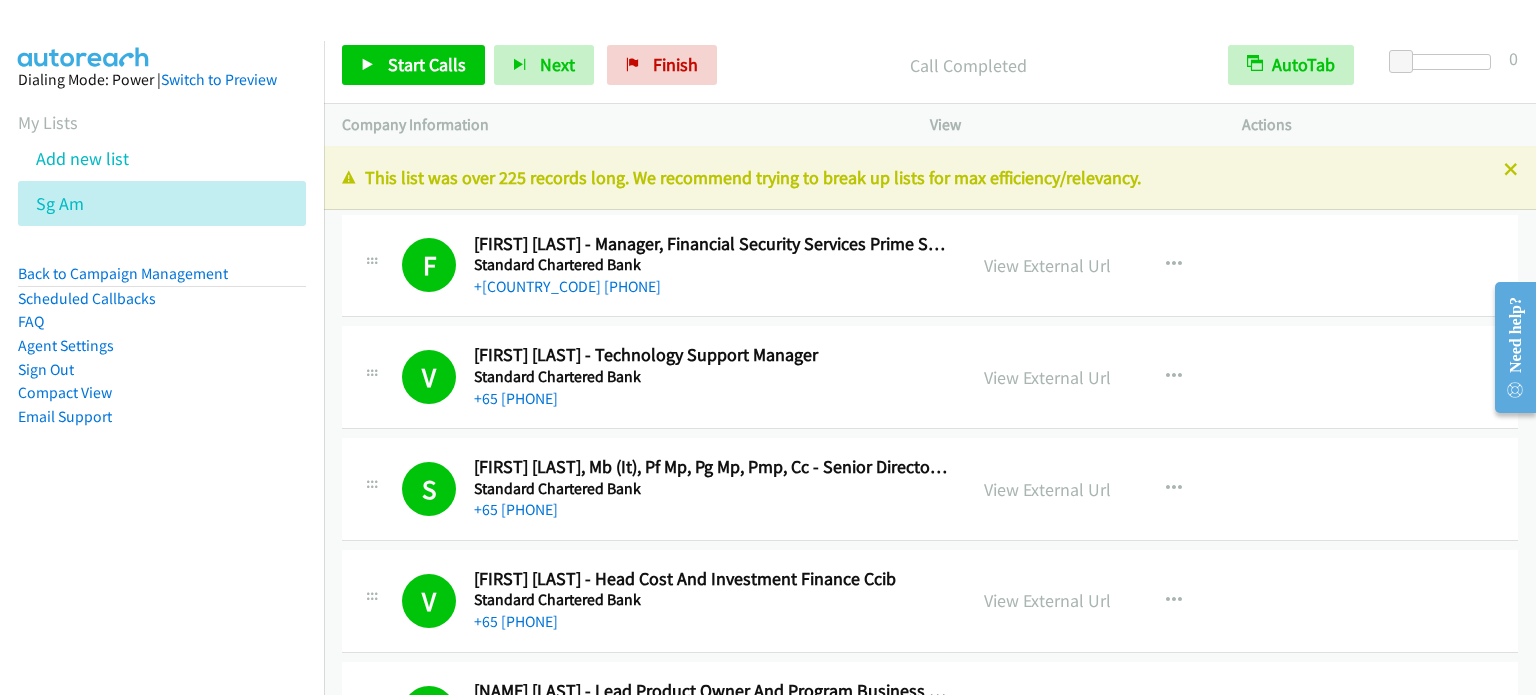 click on "F
Callback Scheduled
Fred Jablon - Manager, Financial Security Services Prime Services Client Solutions
Standard Chartered Bank
Asia/Singapore
+65 9363 1712
View External Url
View External Url
Schedule/Manage Callback
Start Calls Here
Remove from list
Add to do not call list
Reset Call Status" at bounding box center [930, 266] 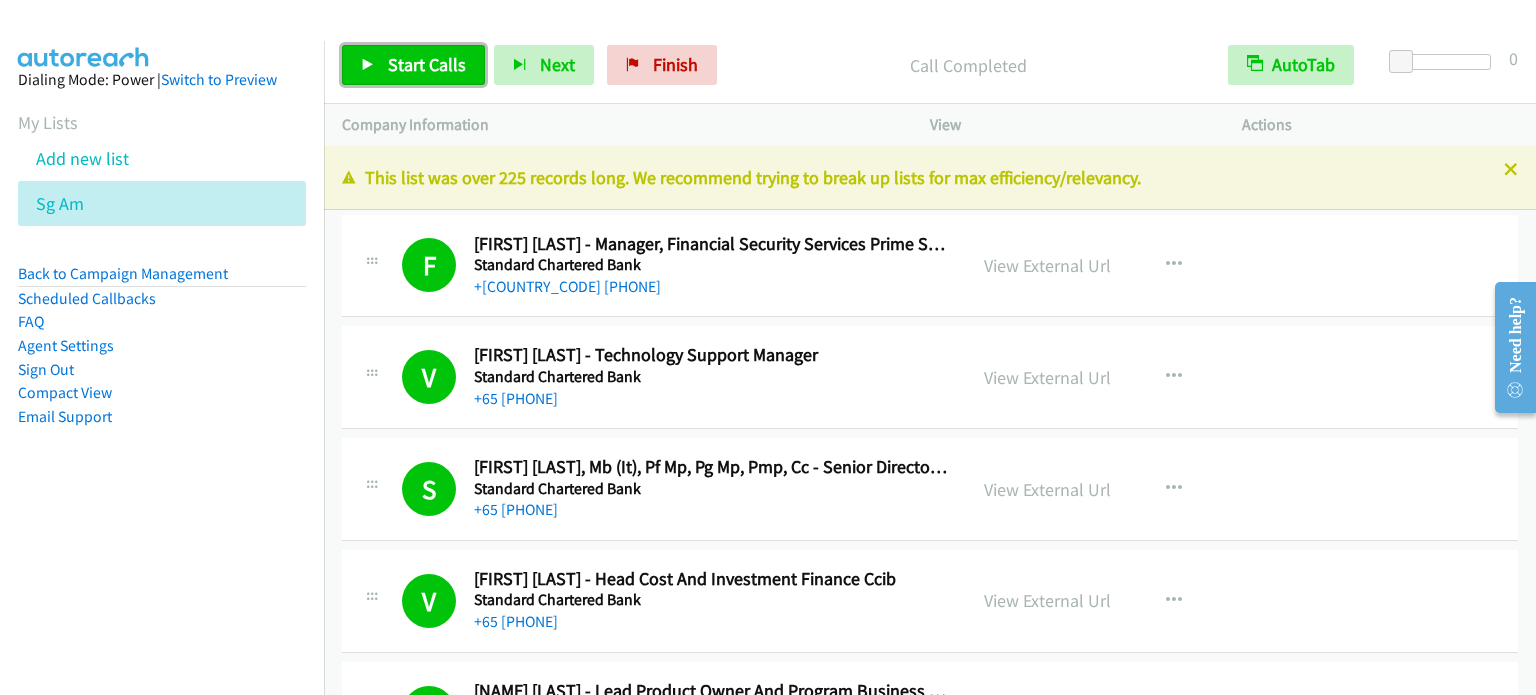 click on "Start Calls" at bounding box center (427, 64) 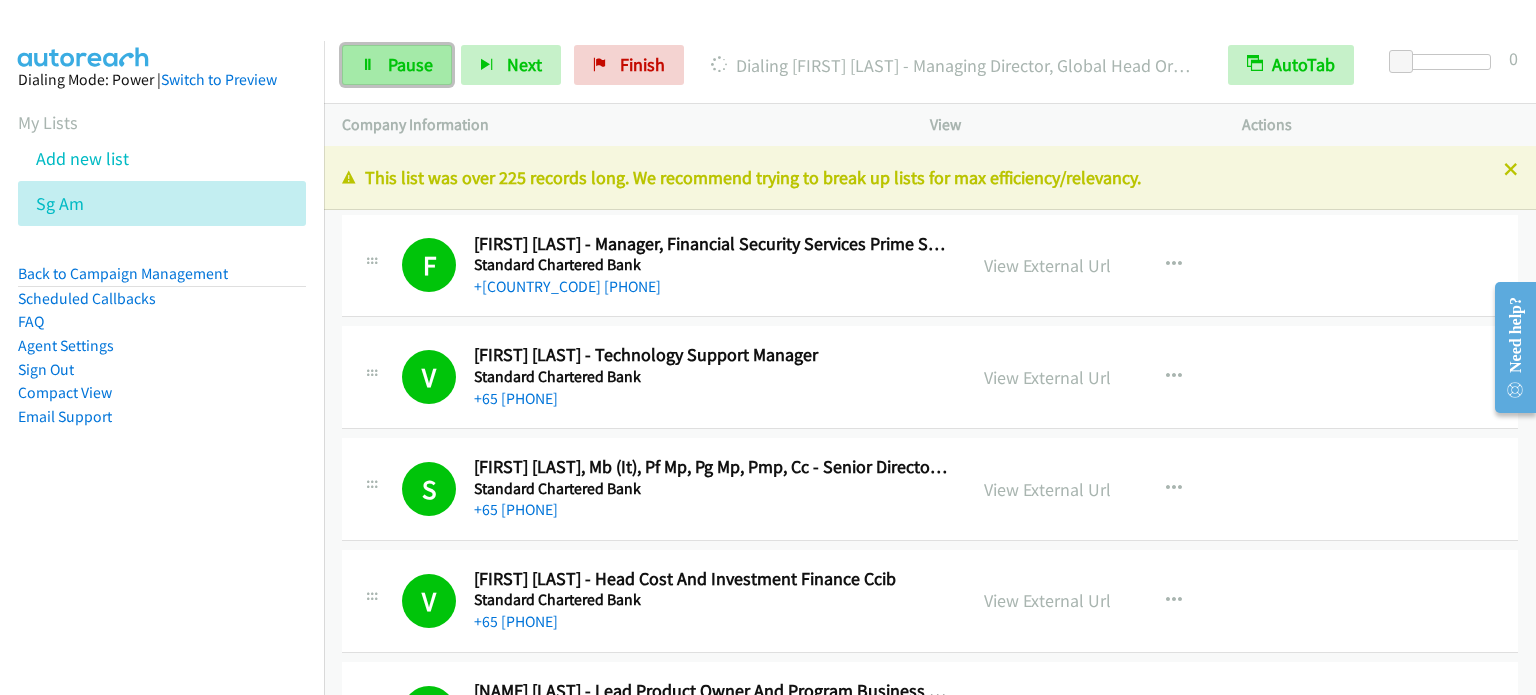 click on "Pause" at bounding box center [410, 64] 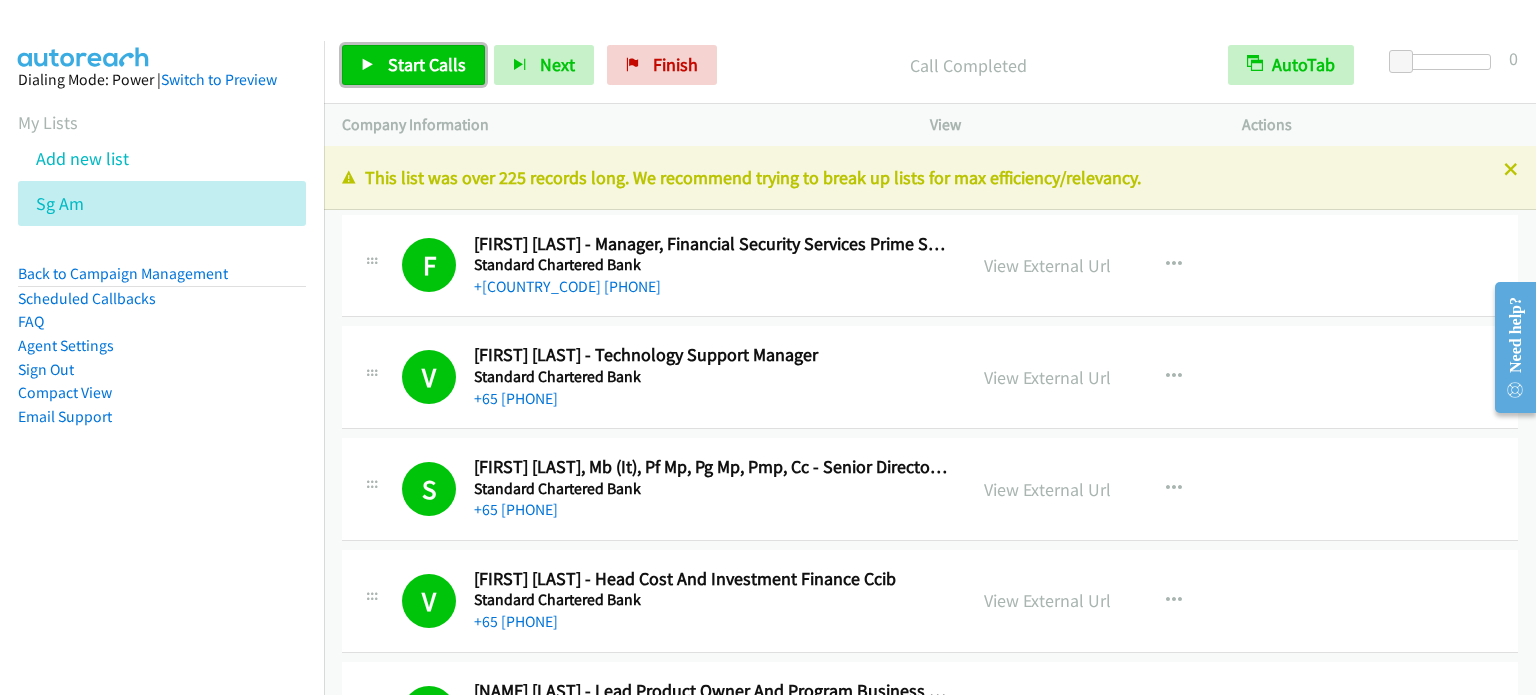 click on "Start Calls" at bounding box center [413, 65] 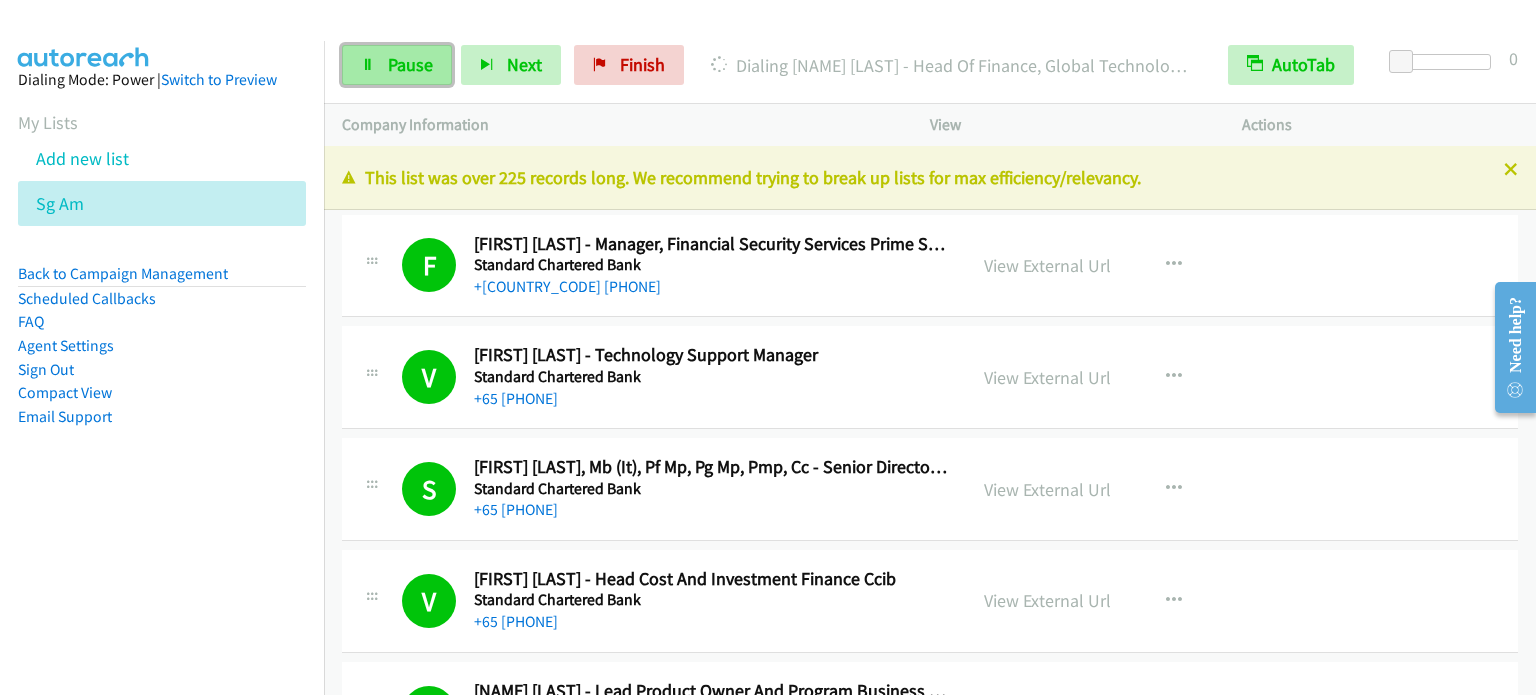 click on "Pause" at bounding box center [410, 64] 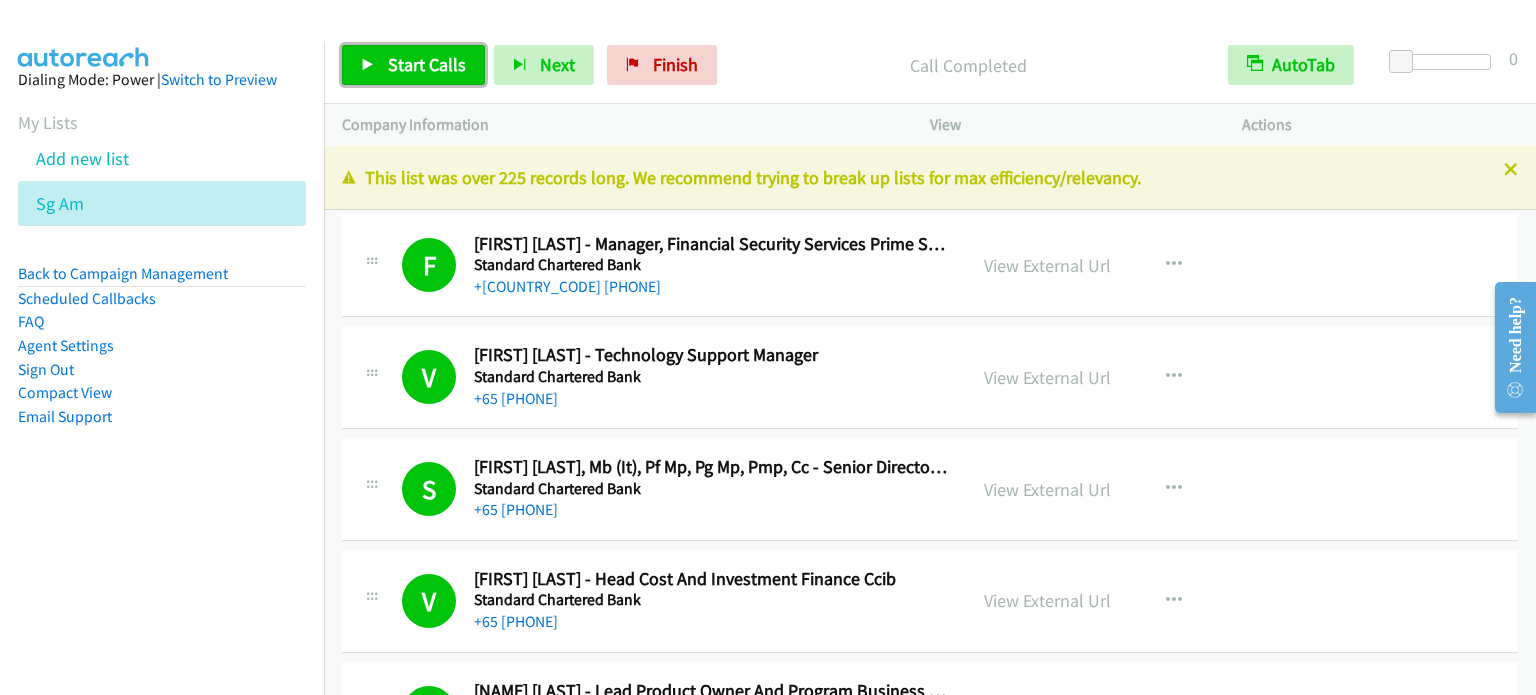click at bounding box center [368, 66] 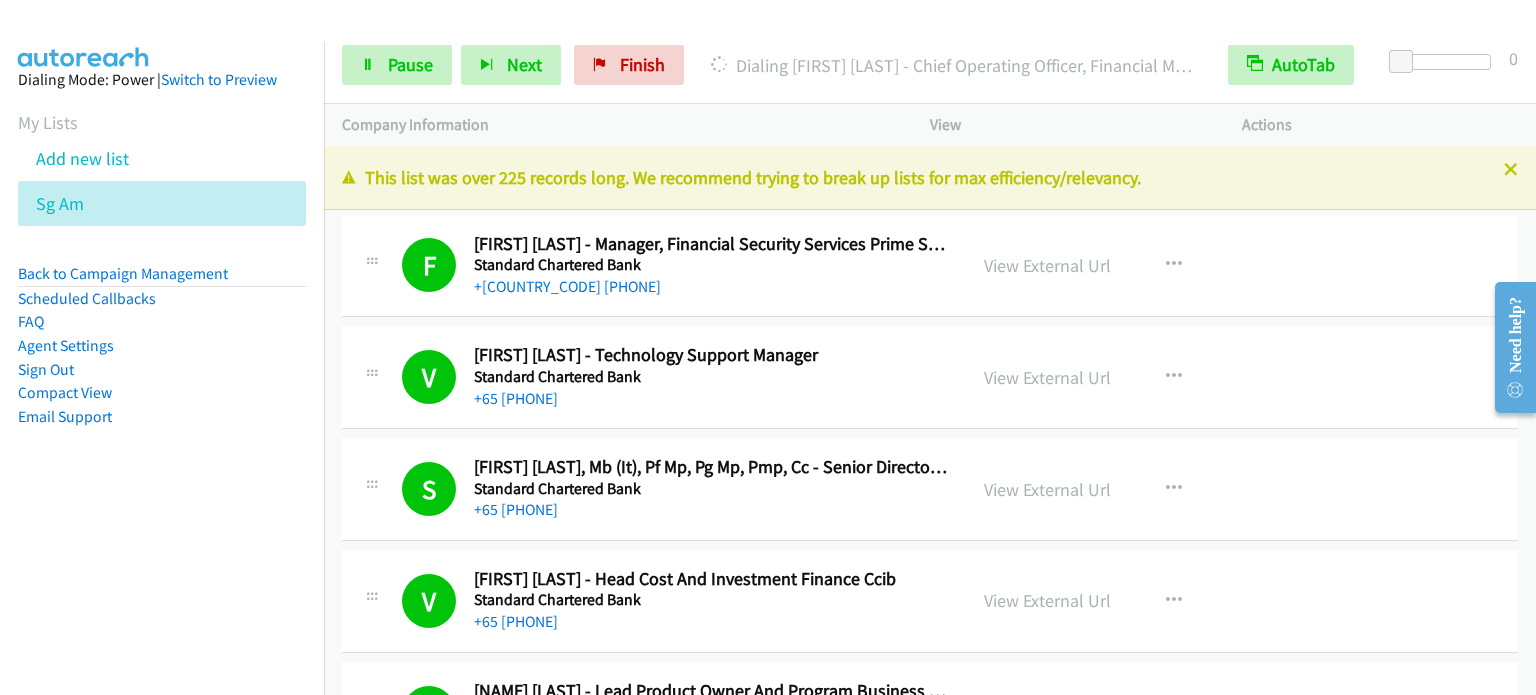 click on "Dialing [FIRST] [LAST] - Head, Technology Delivery   Tb Sustainability And Cloud Migration" at bounding box center [162, 280] 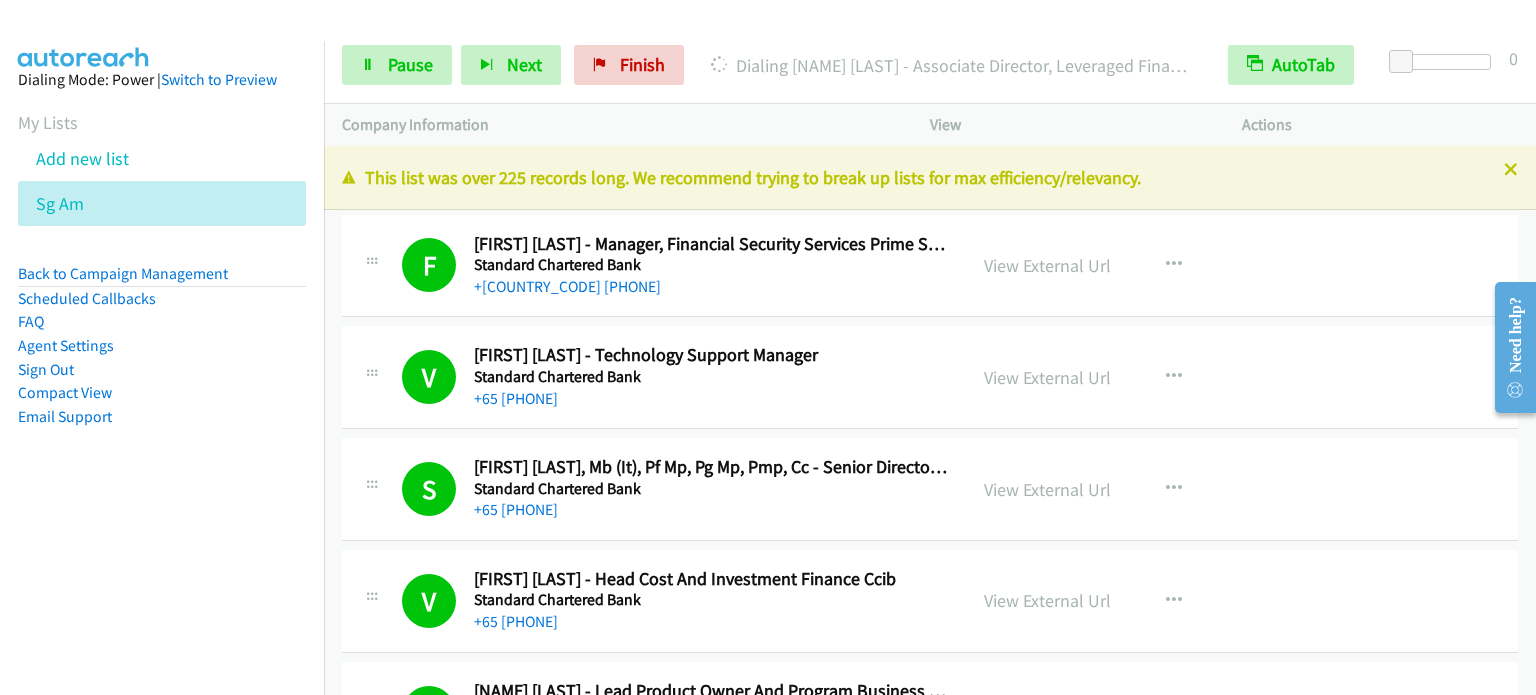 click on "Dialing [FIRST] [LAST] - Head, Technology Delivery   Tb Sustainability And Cloud Migration" at bounding box center [162, 388] 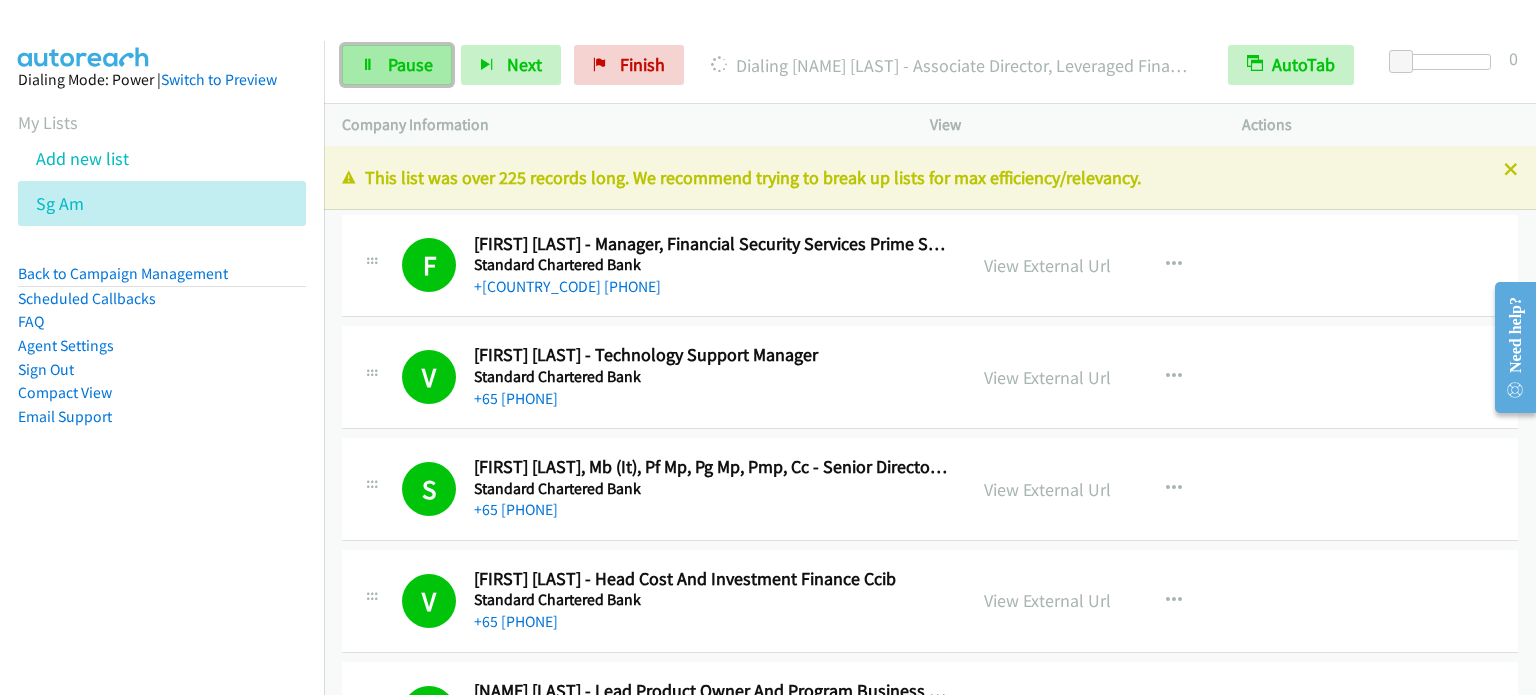 click on "Pause" at bounding box center (410, 64) 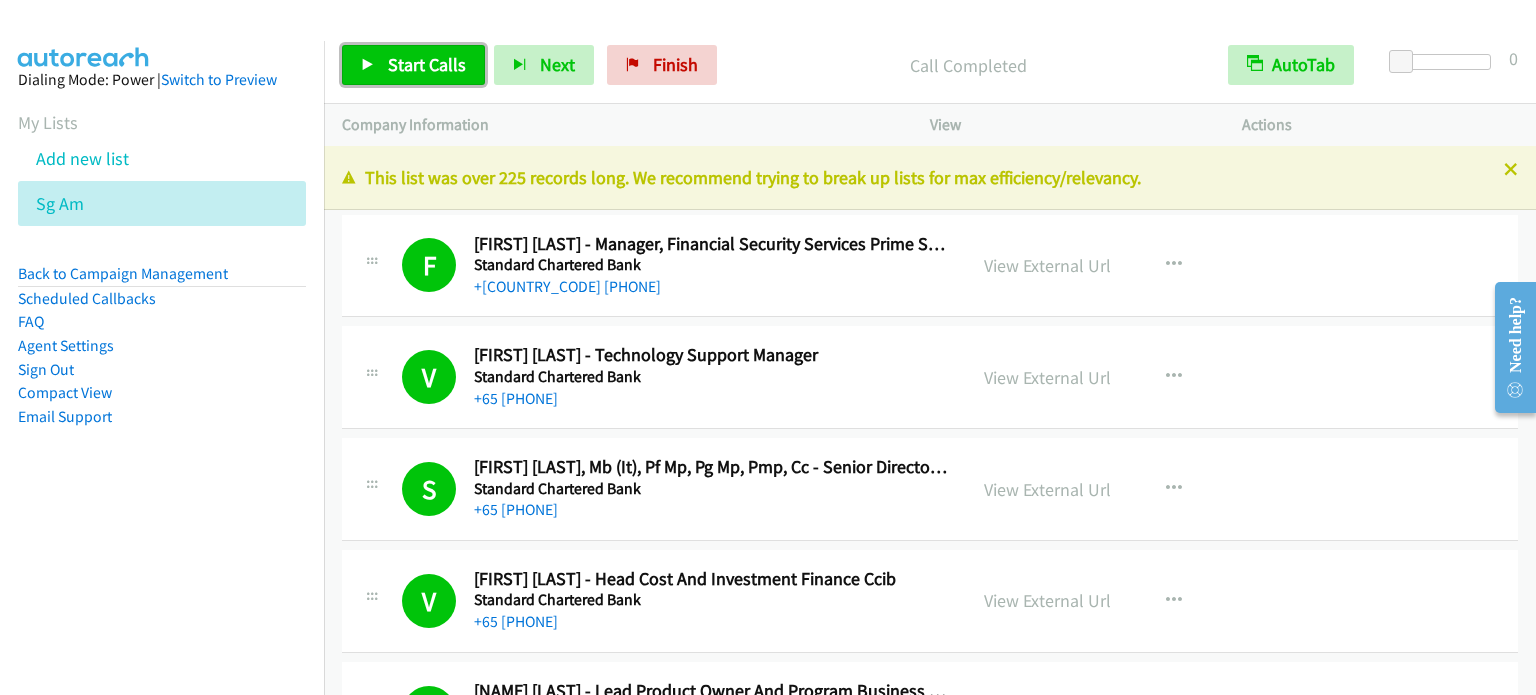 click on "Start Calls" at bounding box center (427, 64) 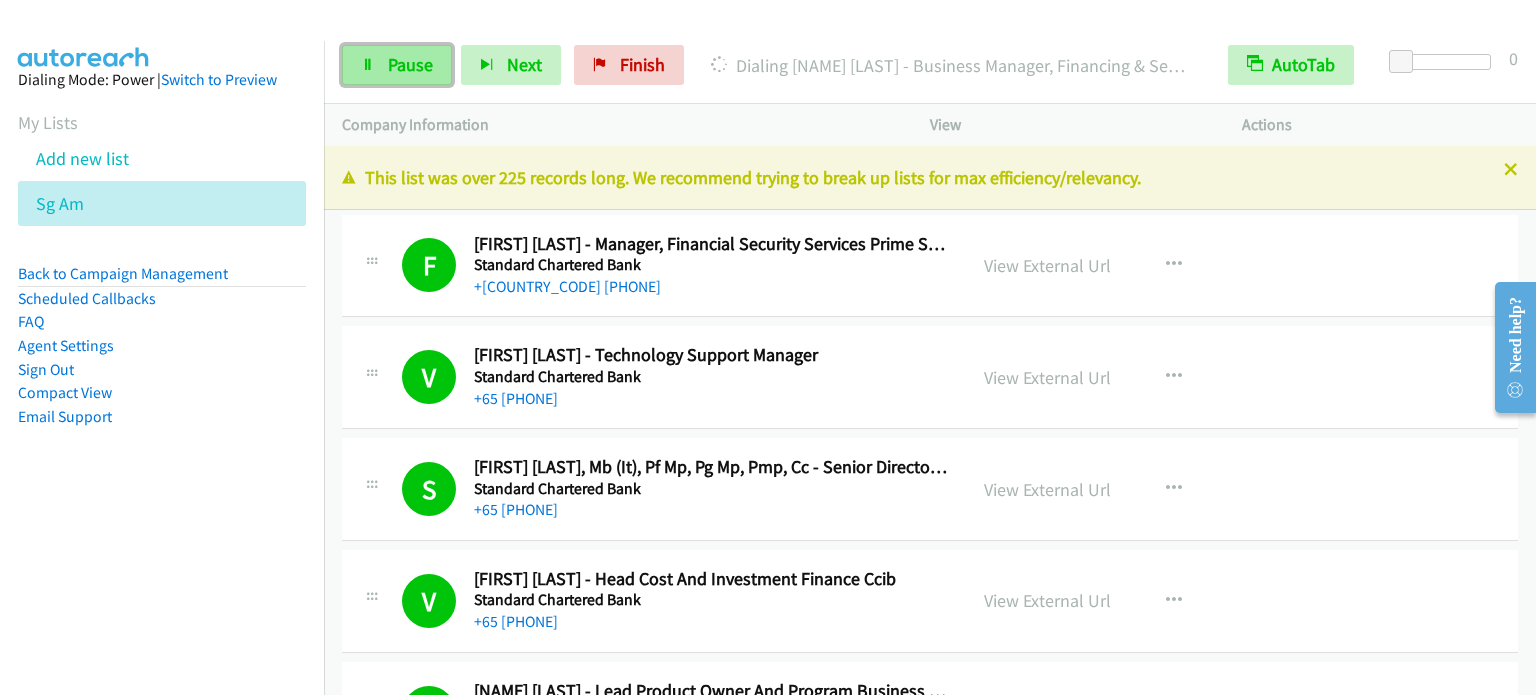 click on "Pause" at bounding box center (397, 65) 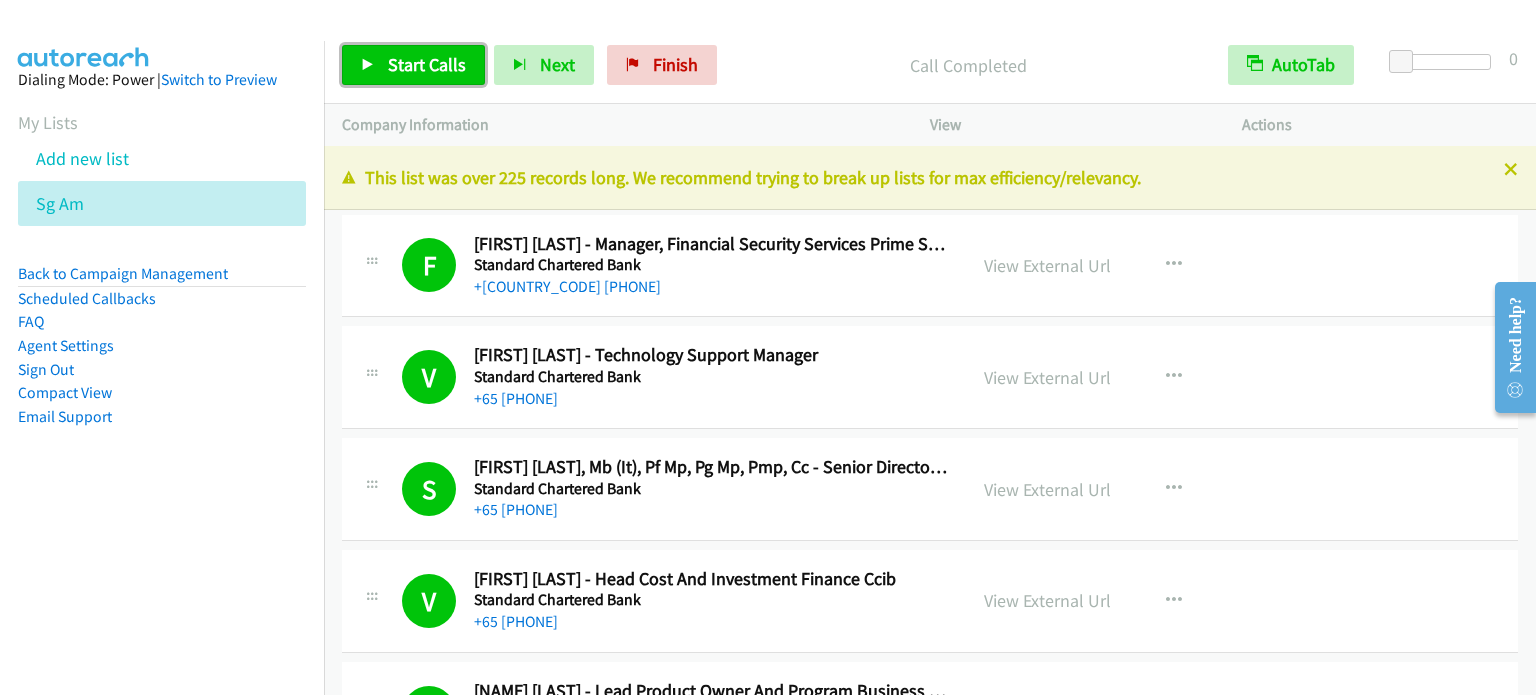 click on "Start Calls" at bounding box center (427, 64) 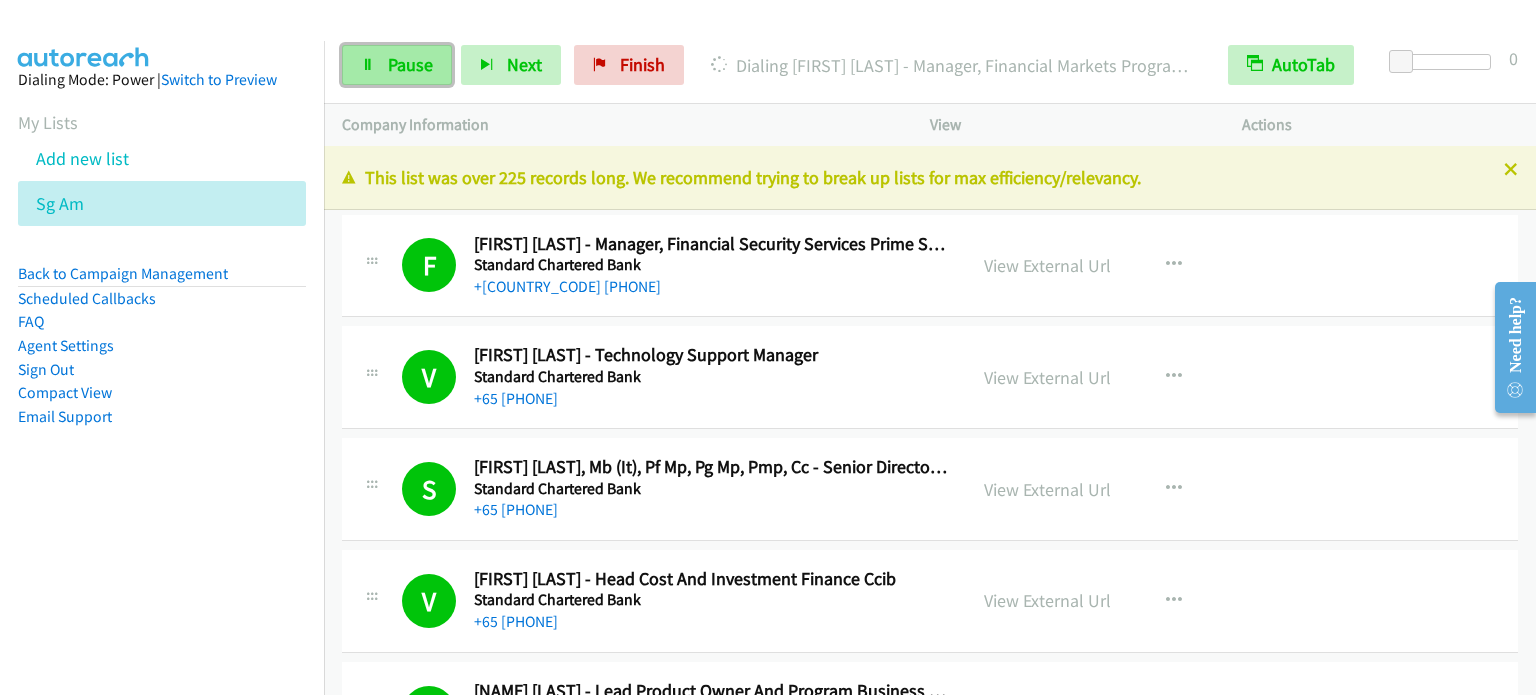 click on "Pause" at bounding box center (397, 65) 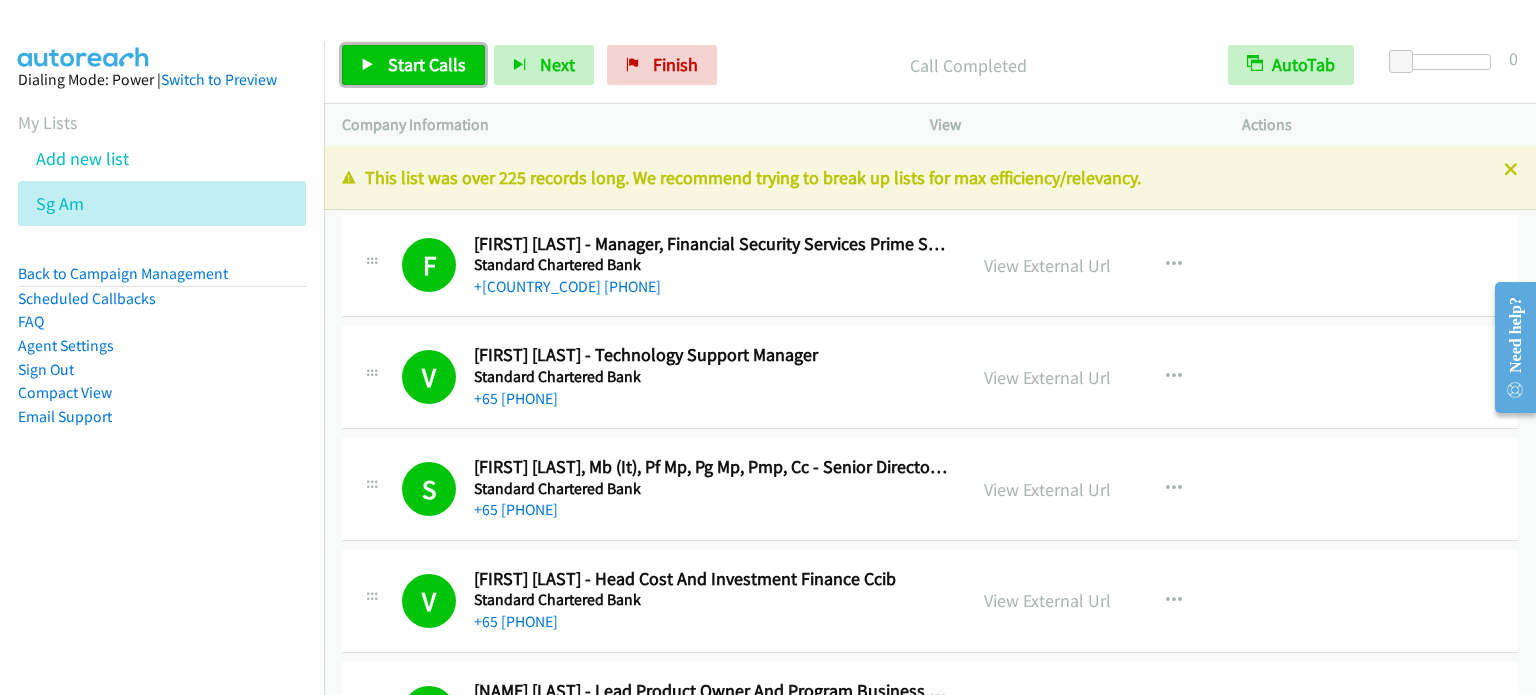click on "Start Calls" at bounding box center (427, 64) 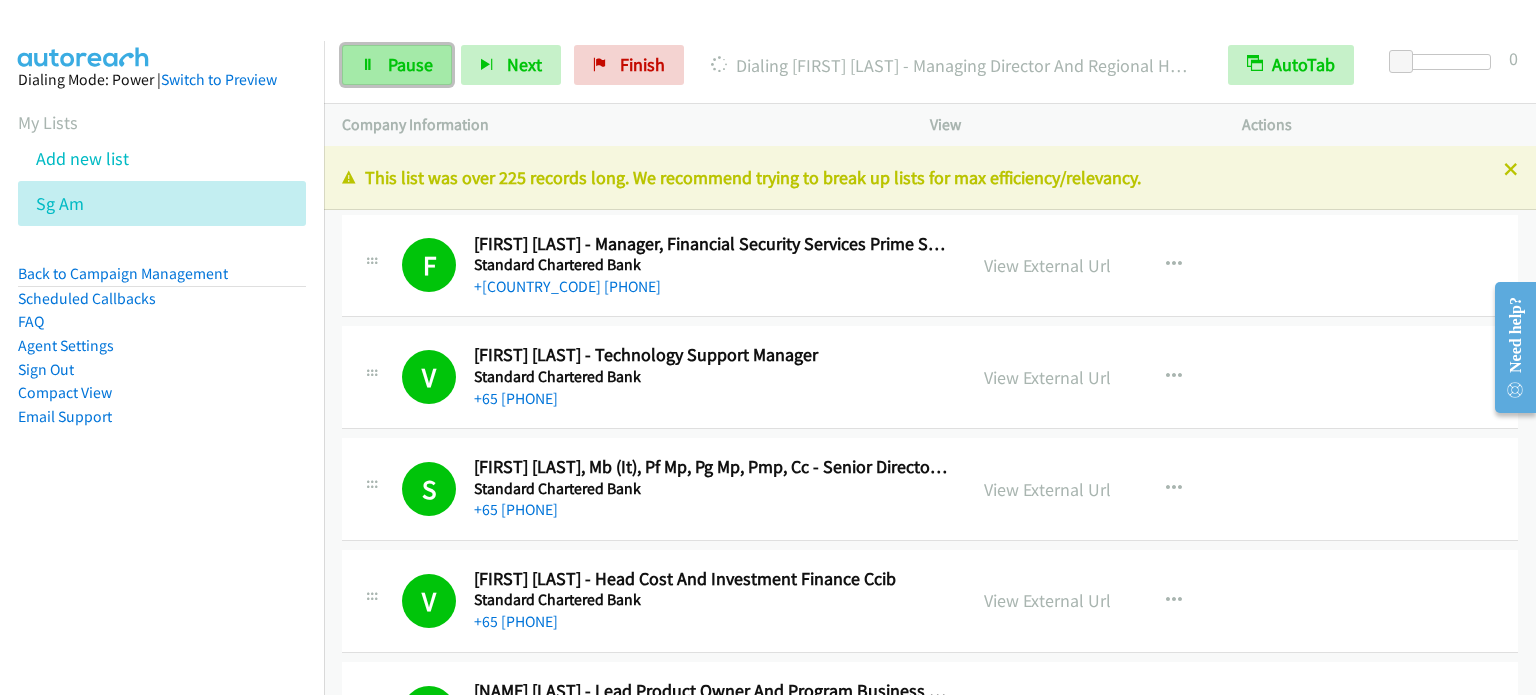 click on "Pause" at bounding box center (397, 65) 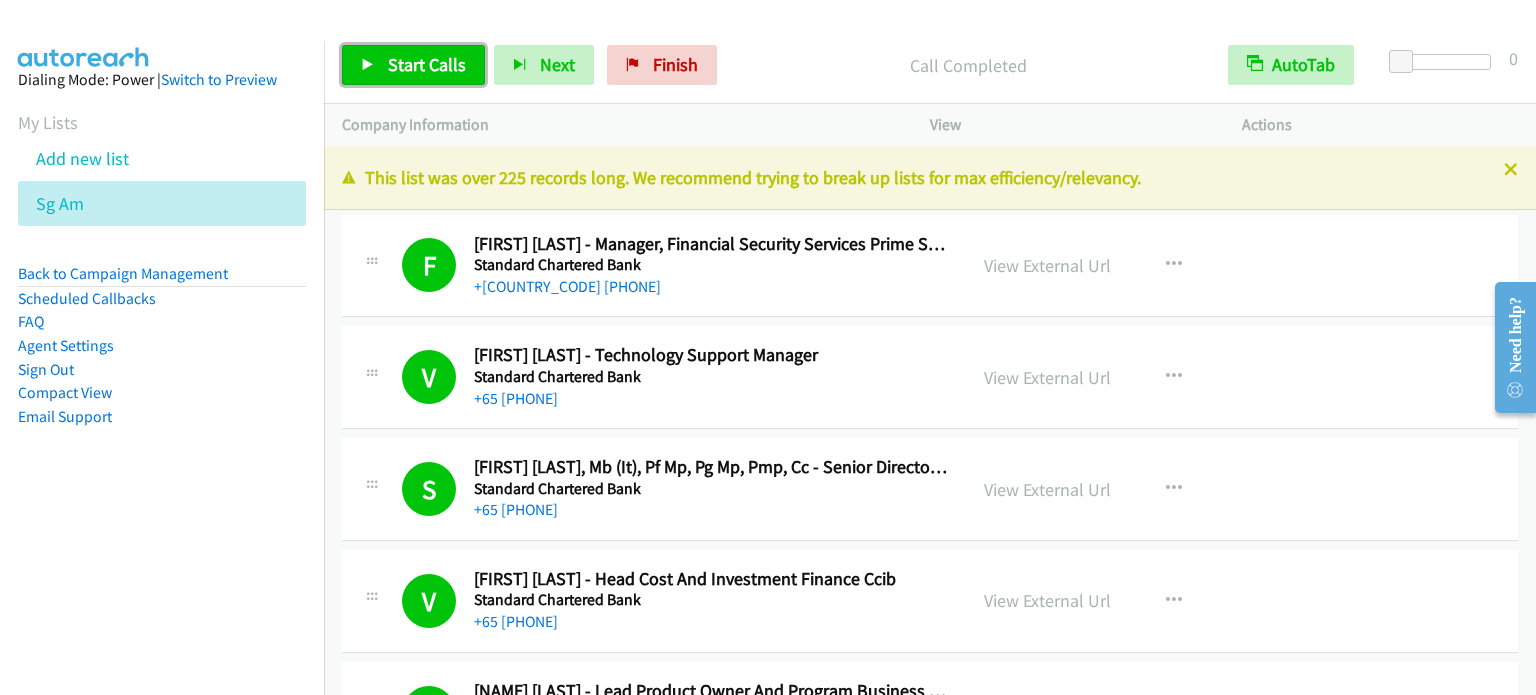 click on "Start Calls" at bounding box center (427, 64) 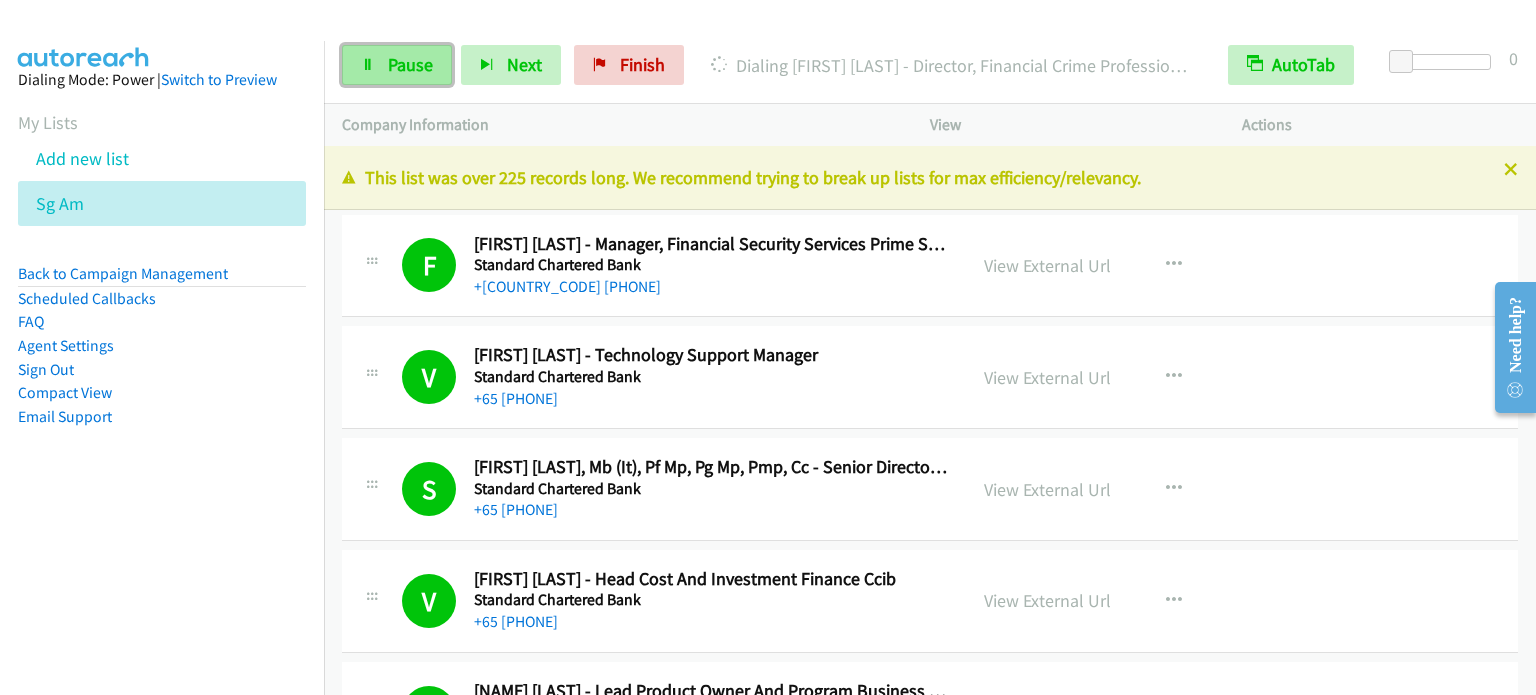 click on "Pause" at bounding box center (410, 64) 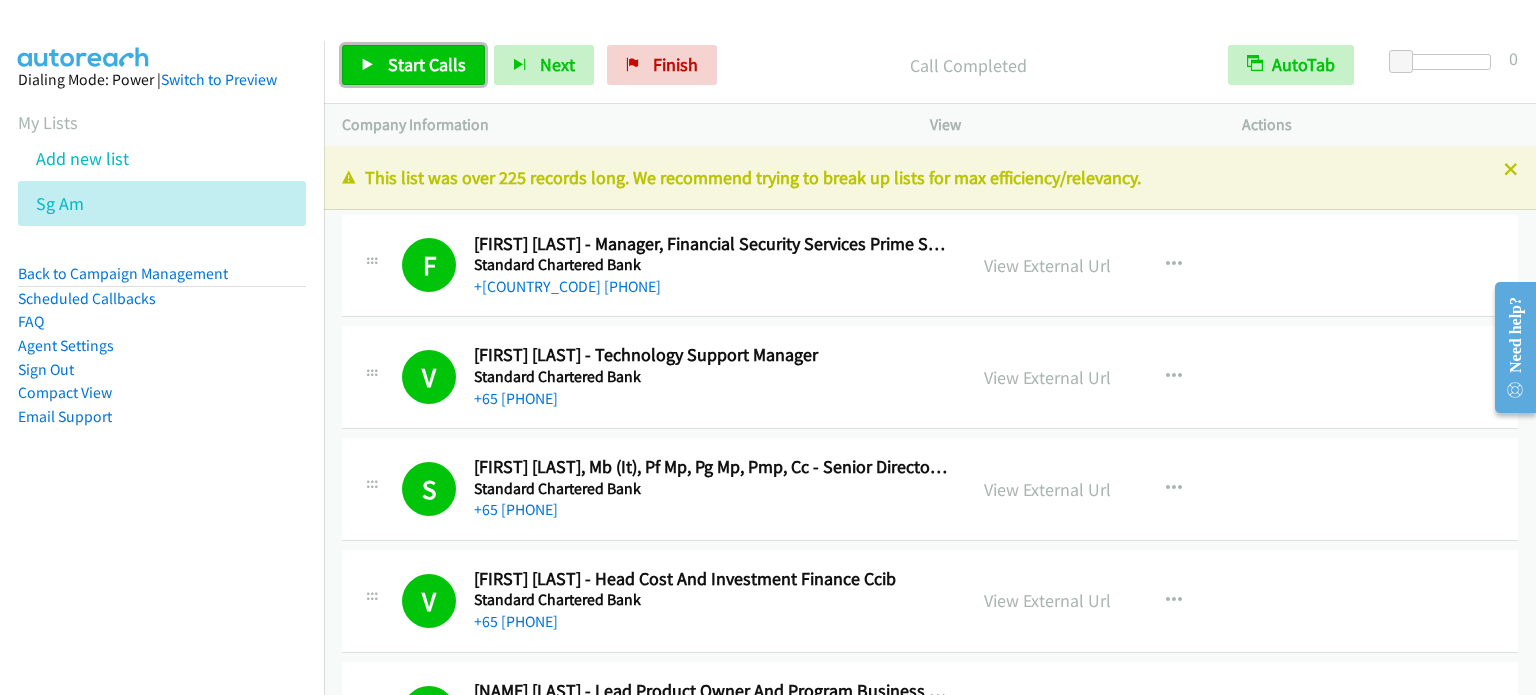 click on "Start Calls" at bounding box center [427, 64] 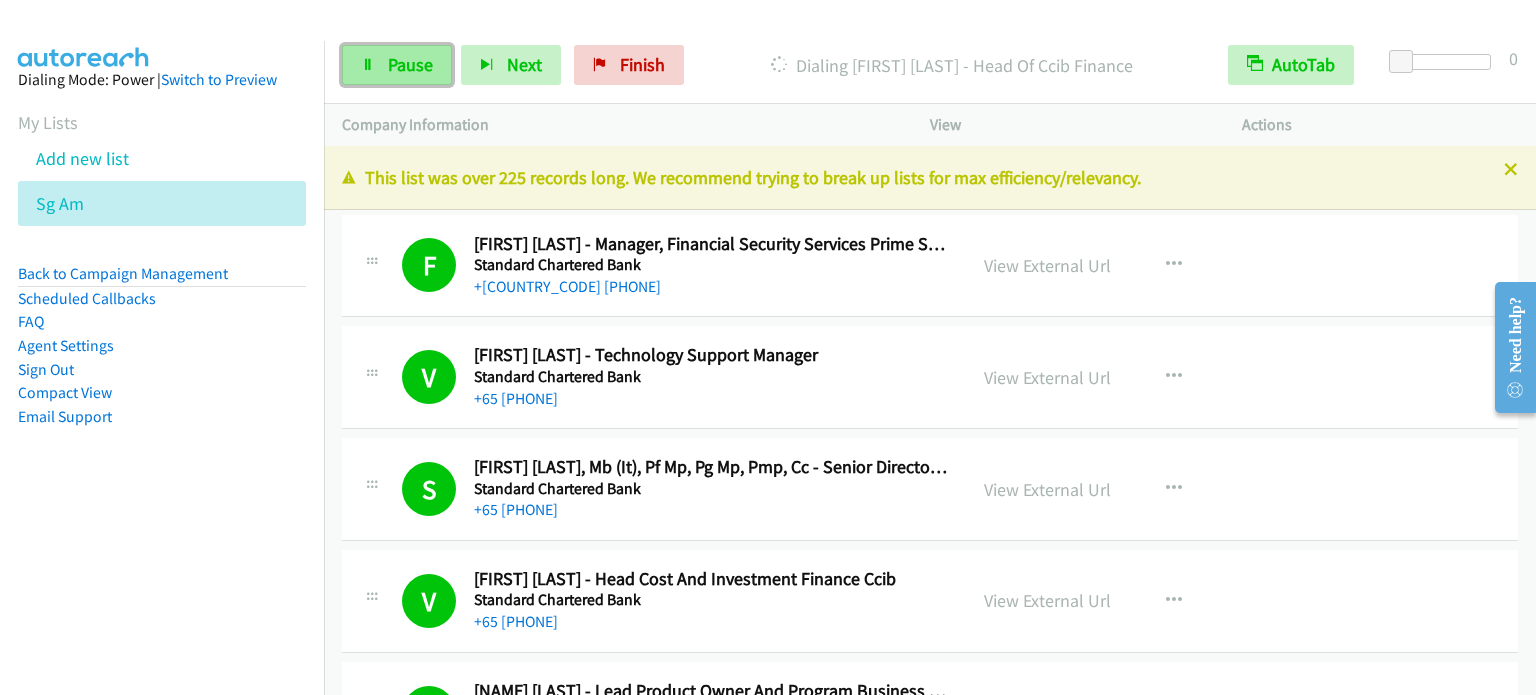 click on "Pause" at bounding box center (410, 64) 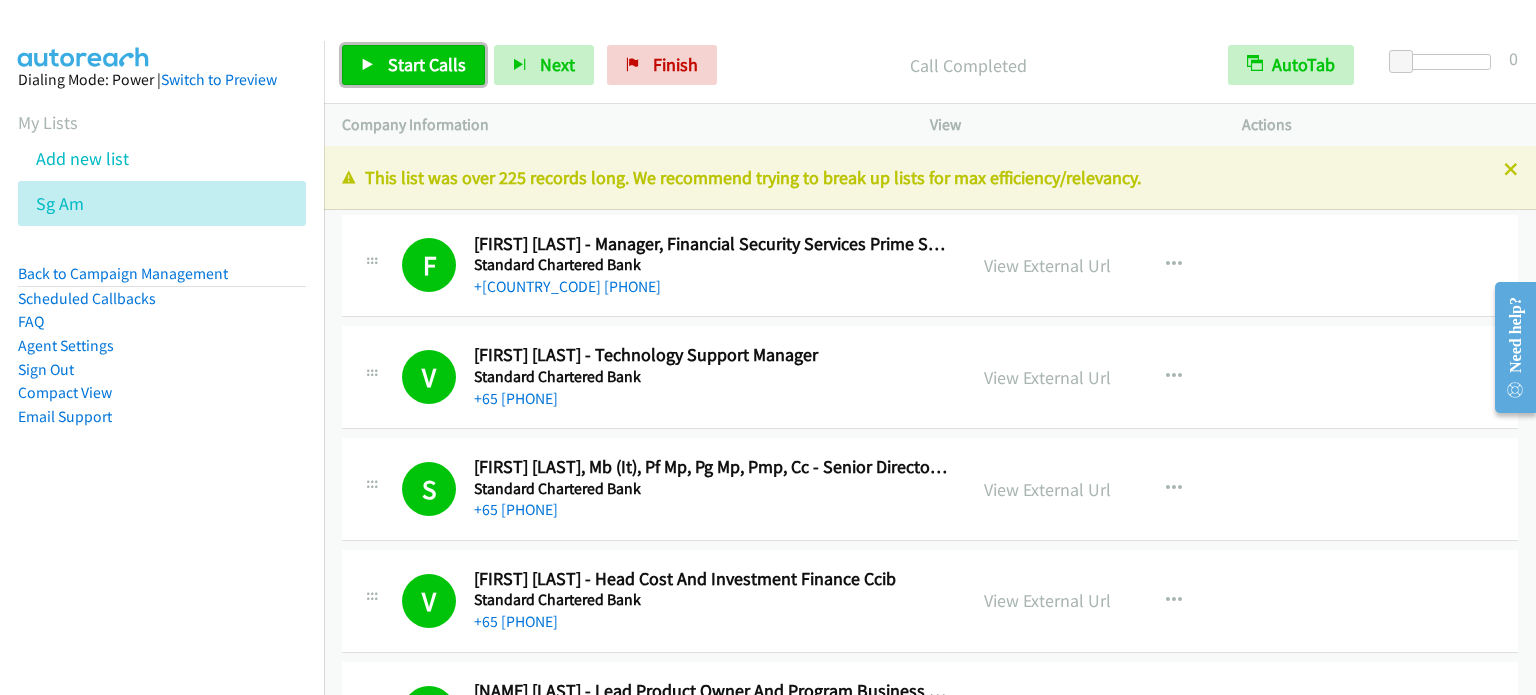 click on "Start Calls" at bounding box center [427, 64] 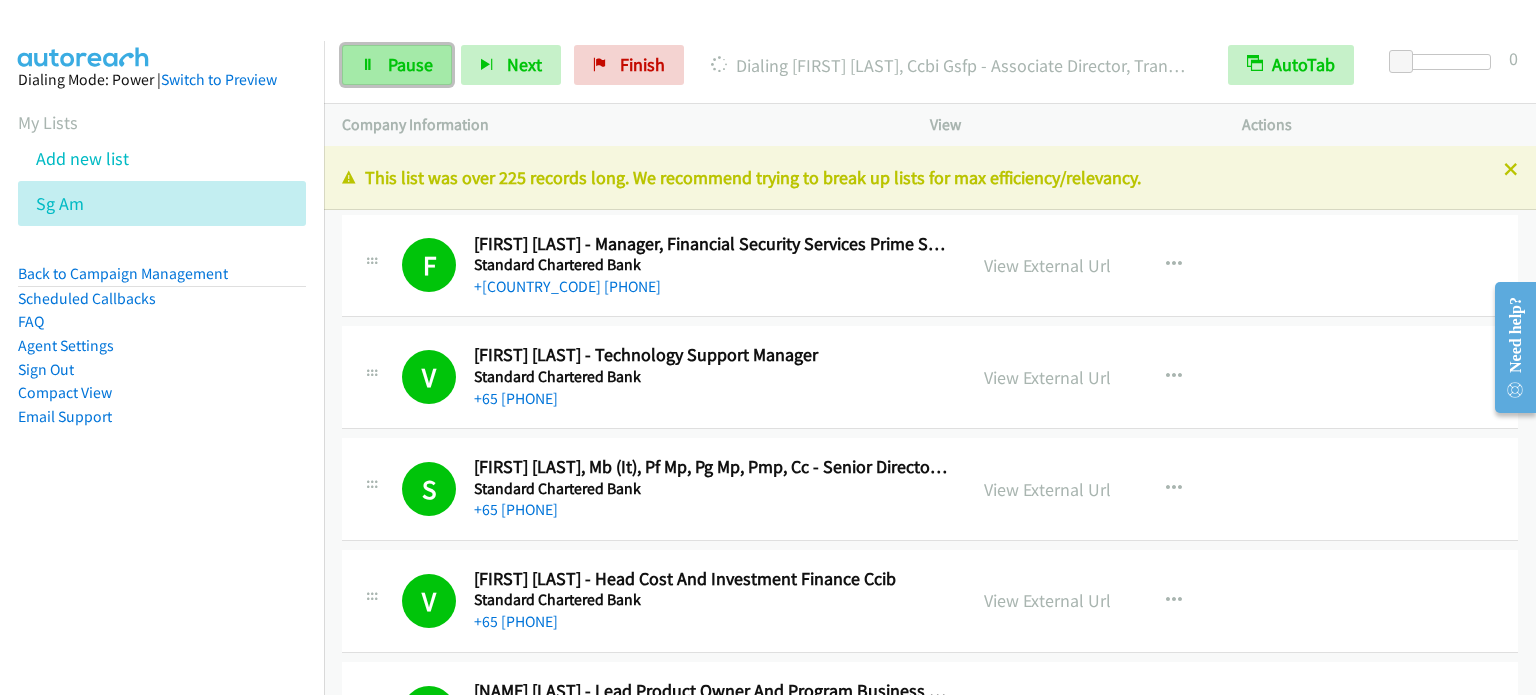 click on "Pause" at bounding box center (410, 64) 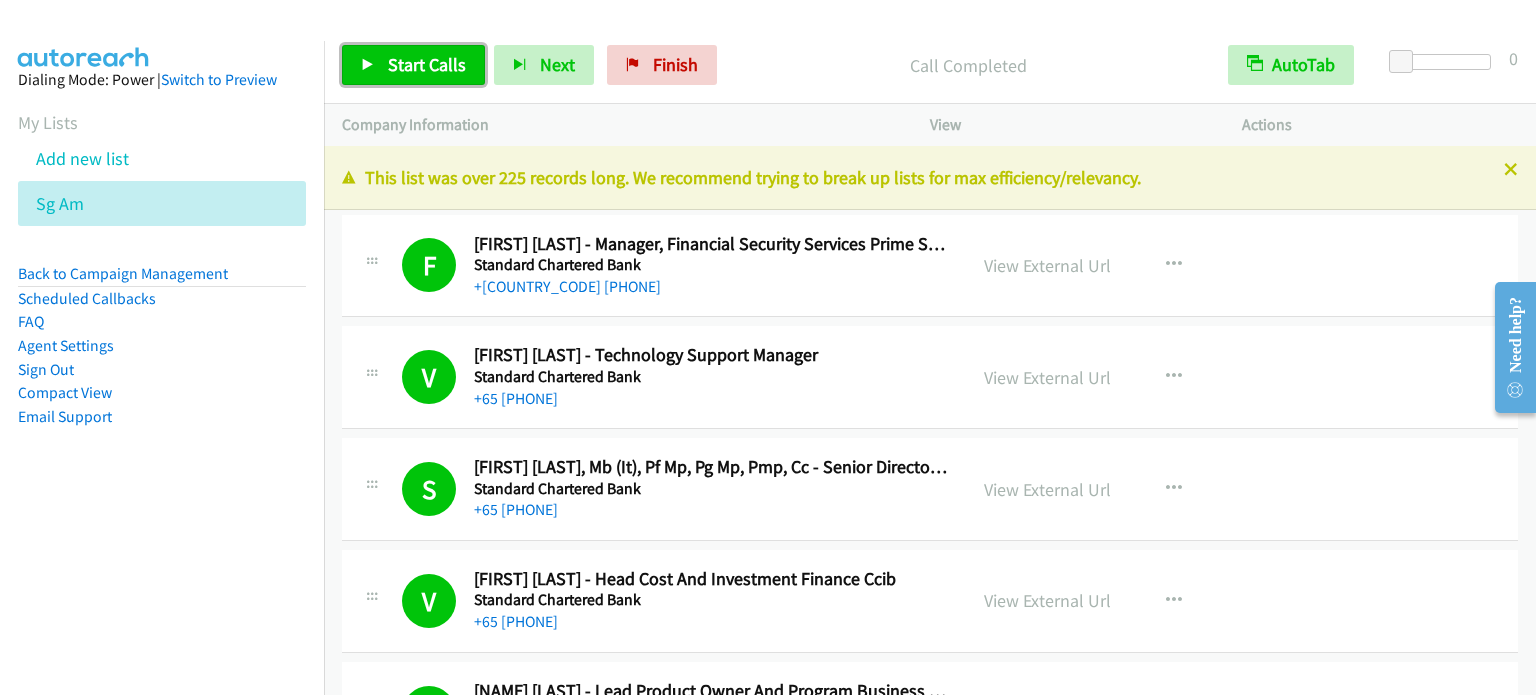 click on "Start Calls" at bounding box center (427, 64) 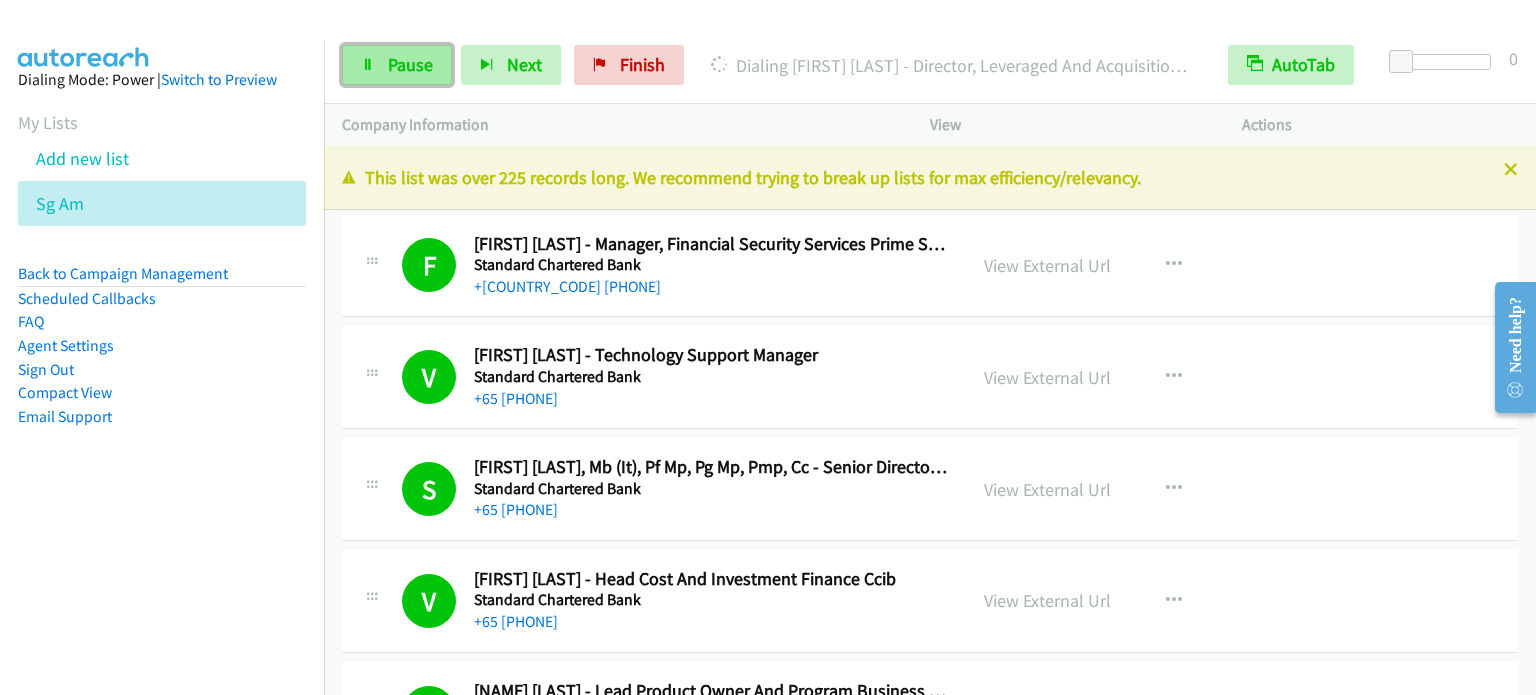 click on "Pause" at bounding box center [410, 64] 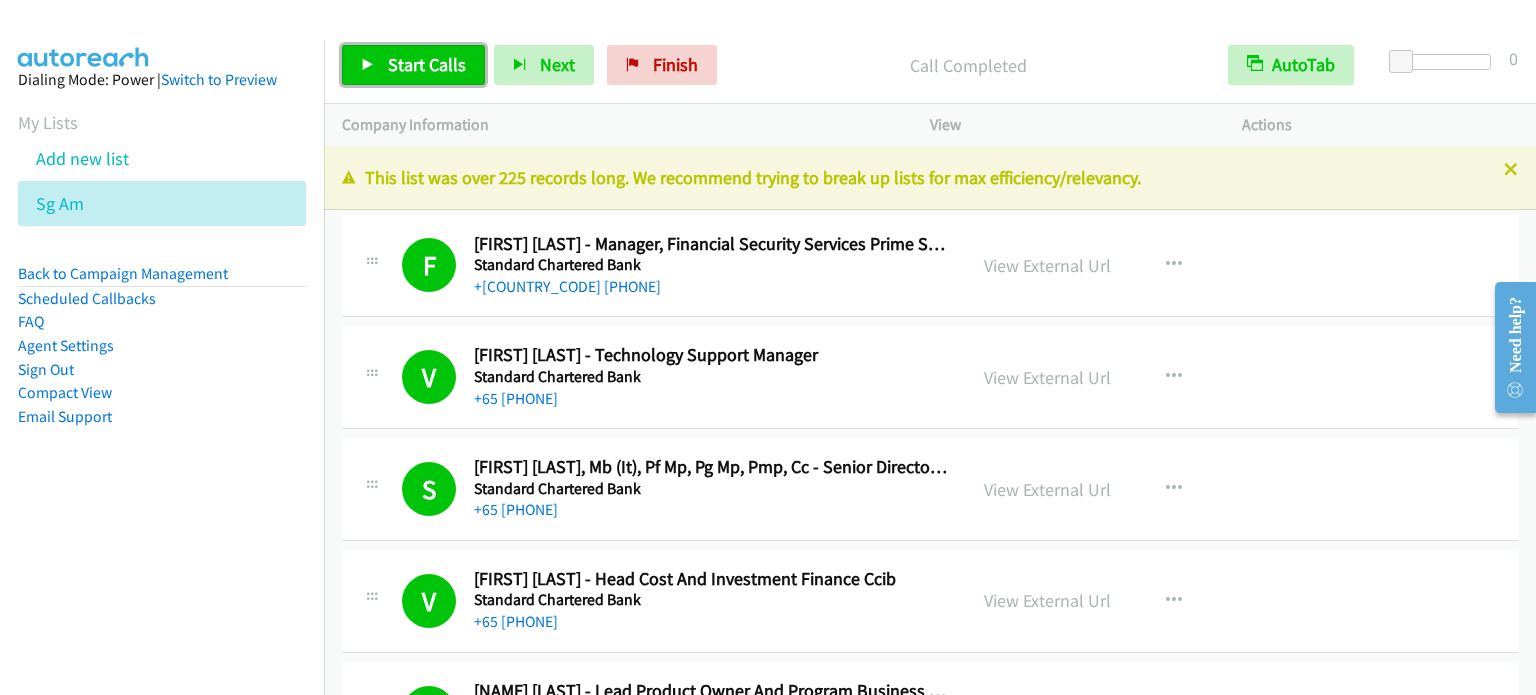 click on "Start Calls" at bounding box center [427, 64] 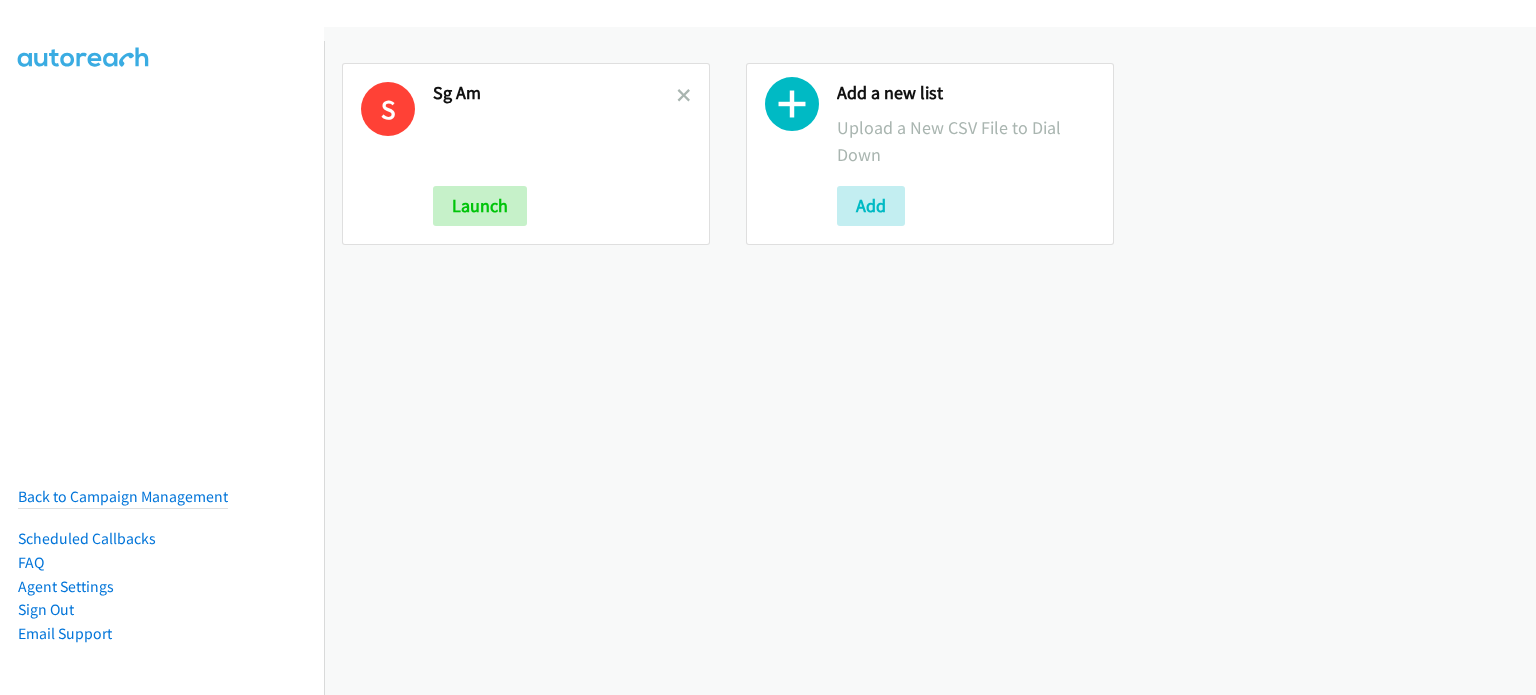 scroll, scrollTop: 0, scrollLeft: 0, axis: both 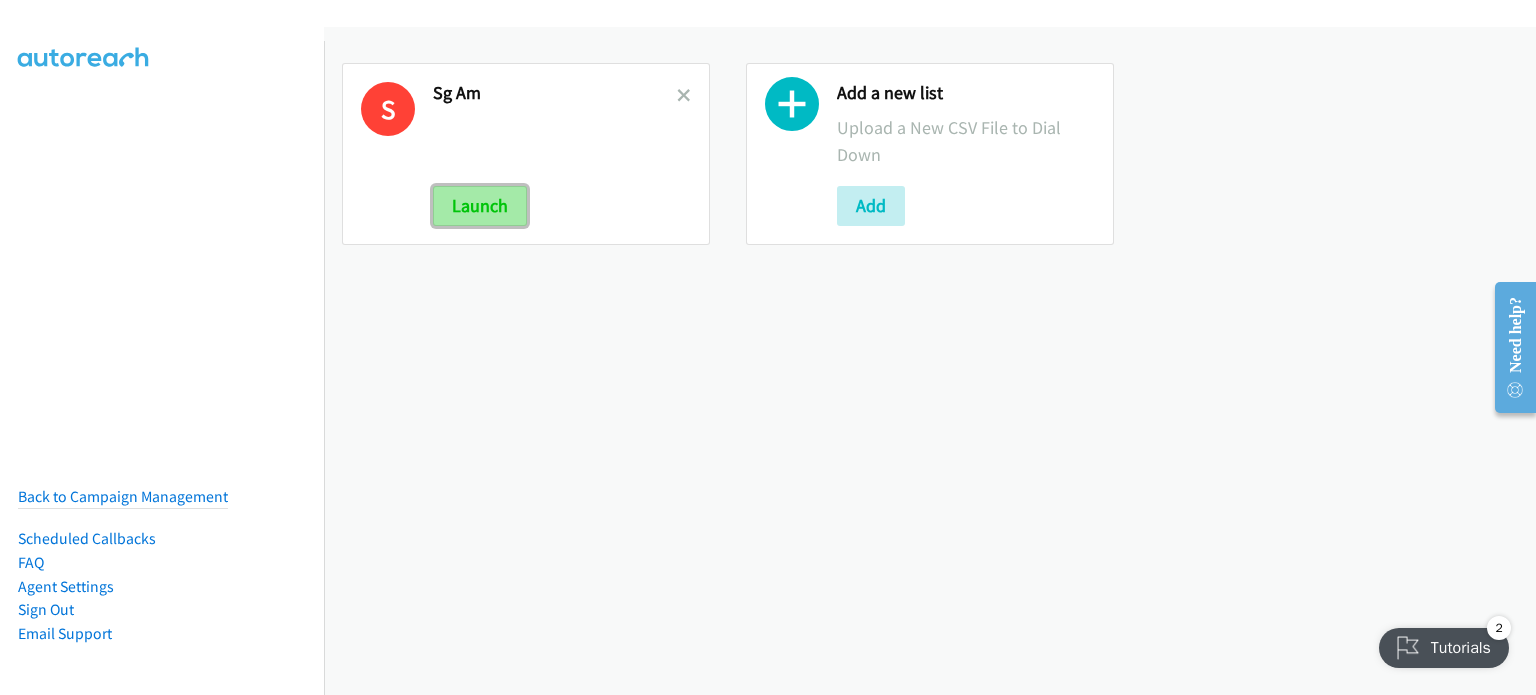 click on "Launch" at bounding box center (480, 206) 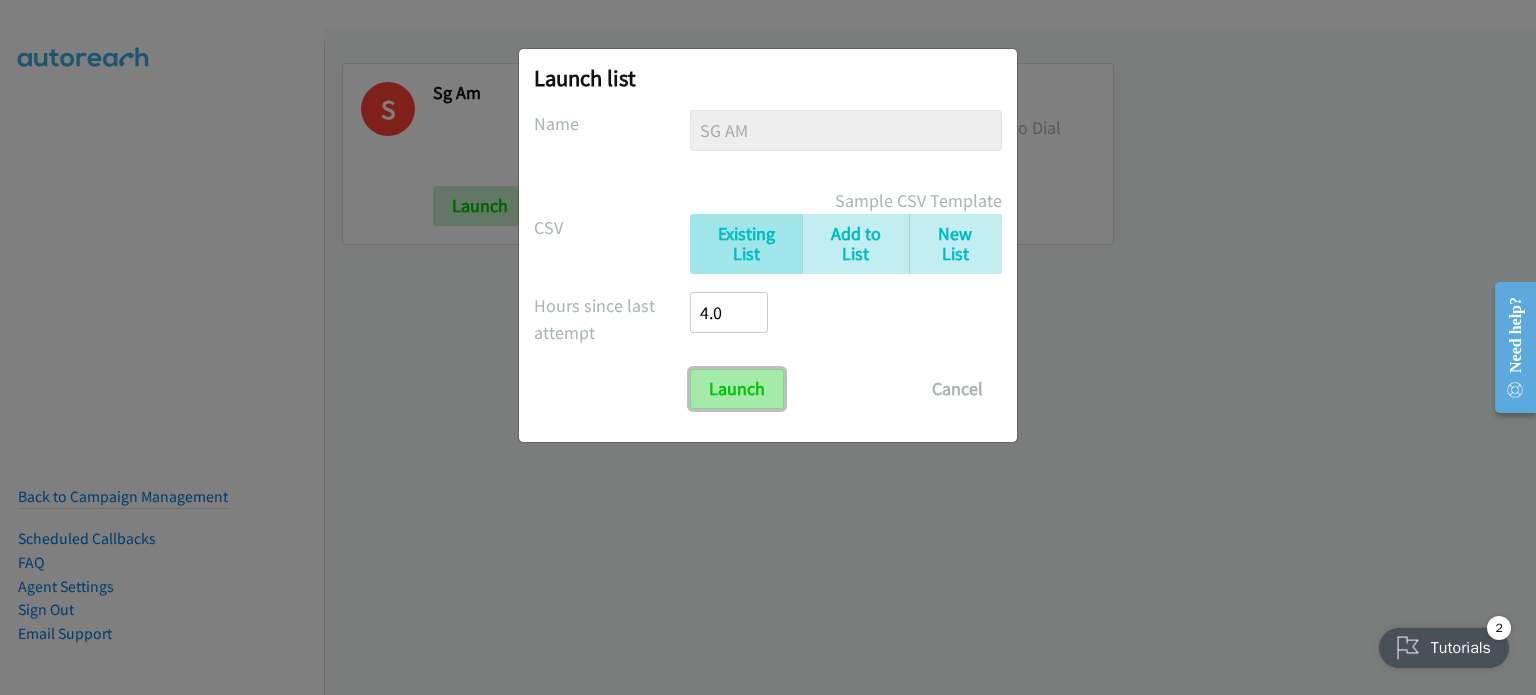 click on "Launch" at bounding box center [737, 389] 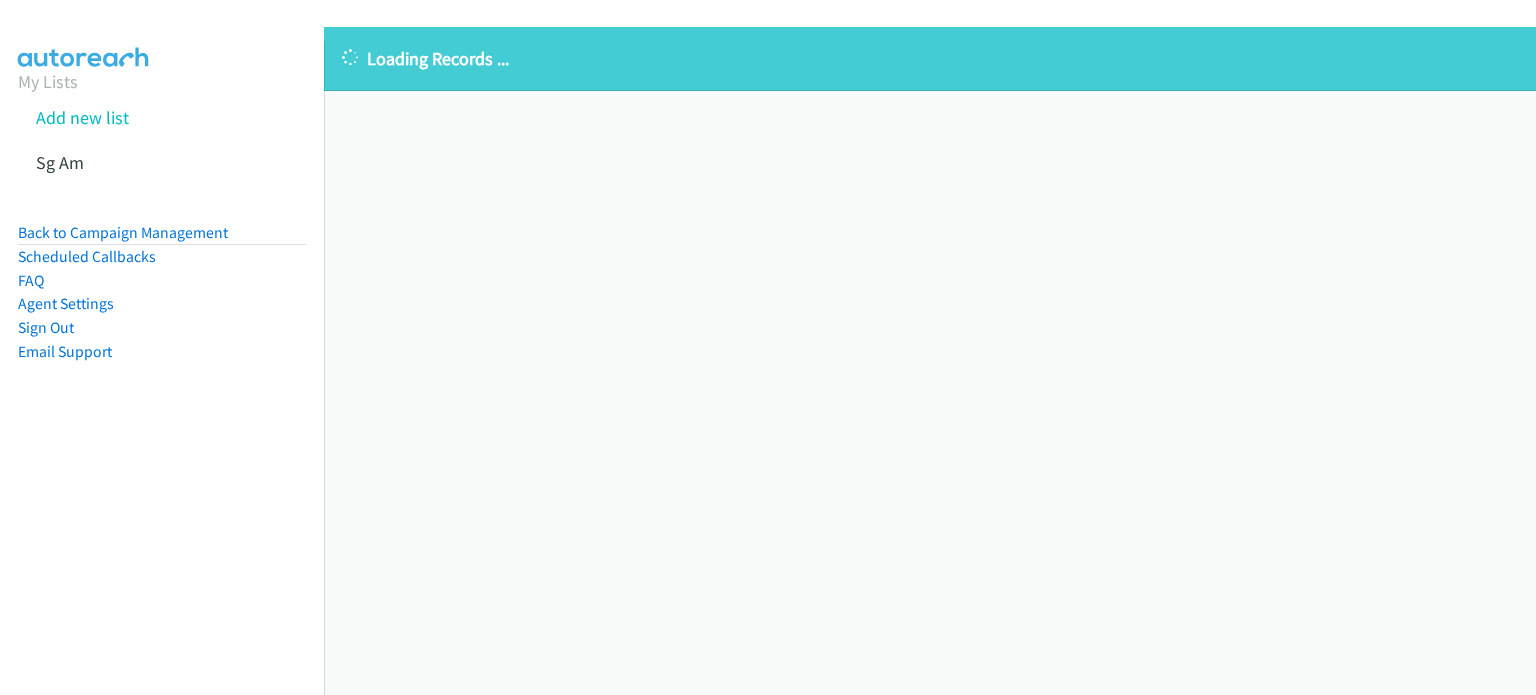 scroll, scrollTop: 0, scrollLeft: 0, axis: both 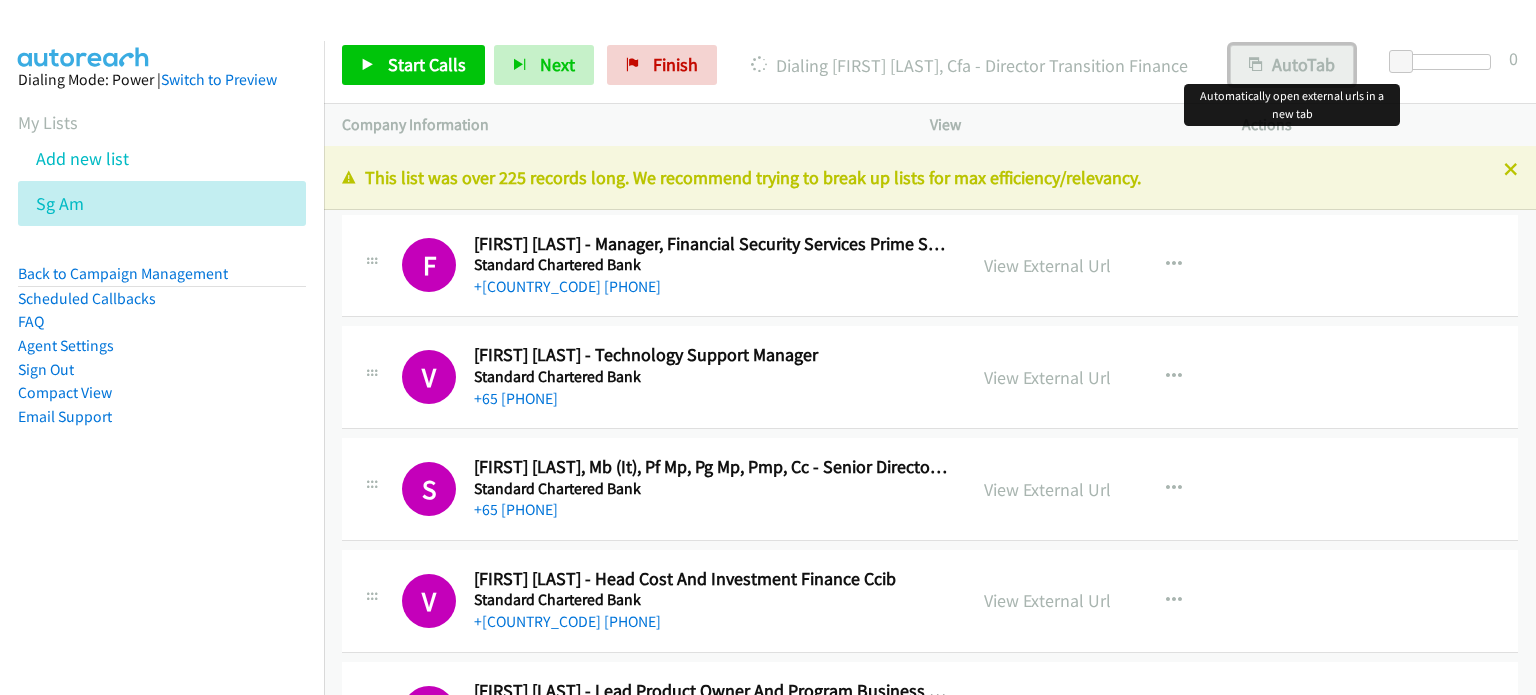 click on "AutoTab" at bounding box center [1292, 65] 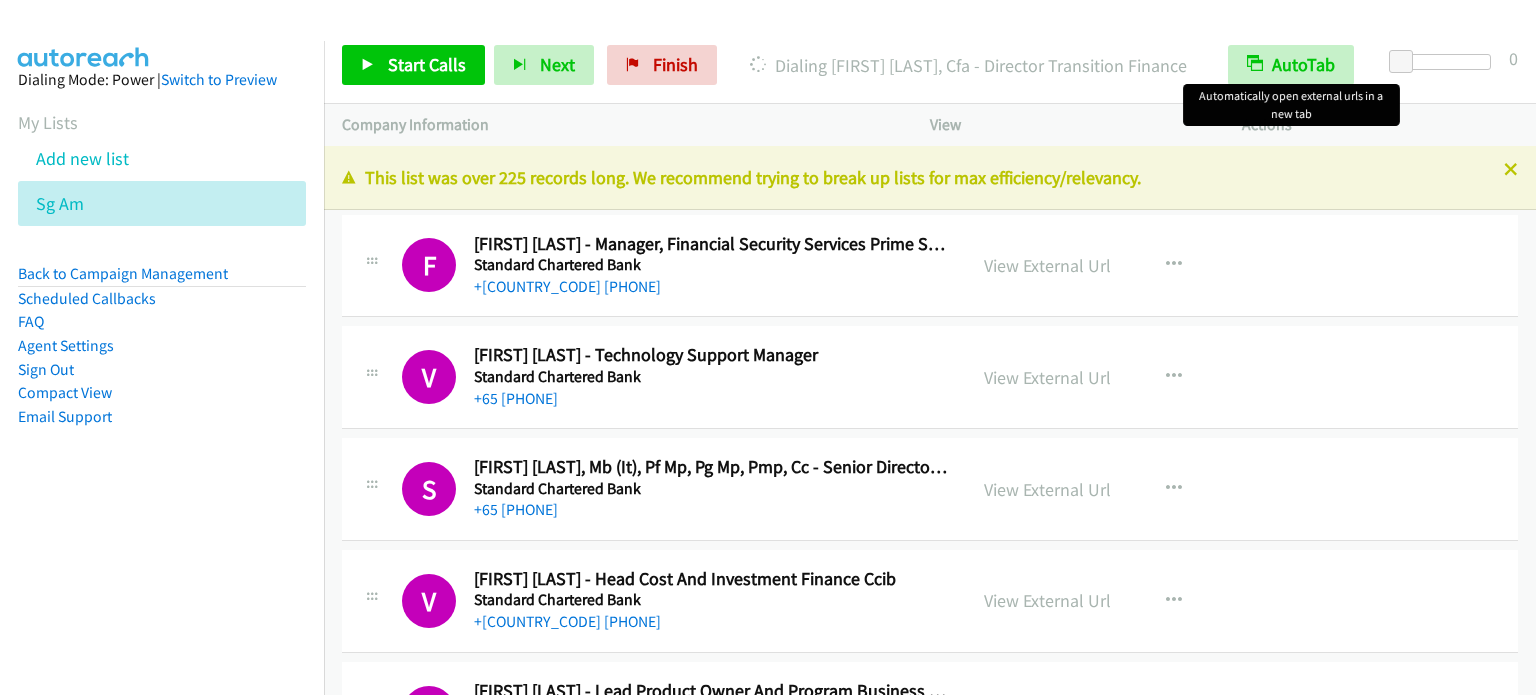 scroll, scrollTop: 0, scrollLeft: 0, axis: both 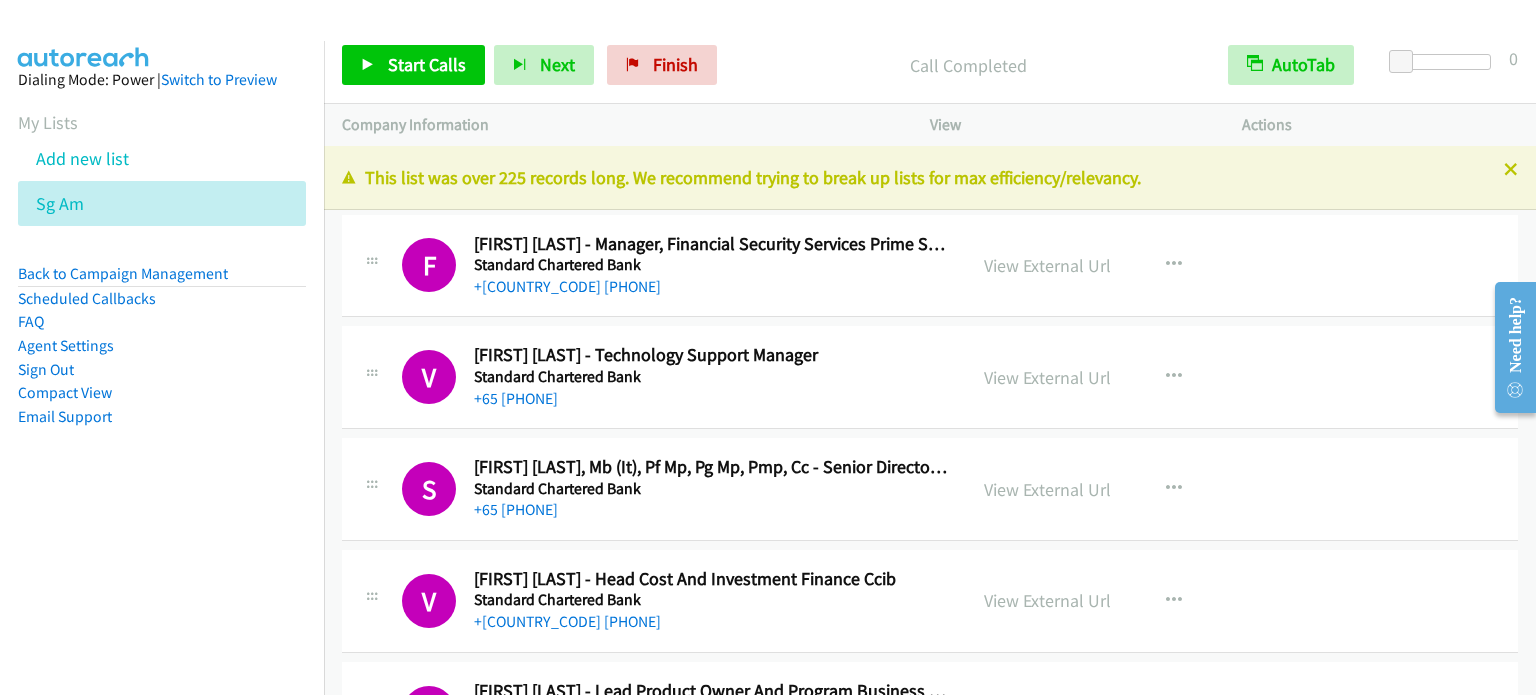 drag, startPoint x: 143, startPoint y: 551, endPoint x: 722, endPoint y: 222, distance: 665.94446 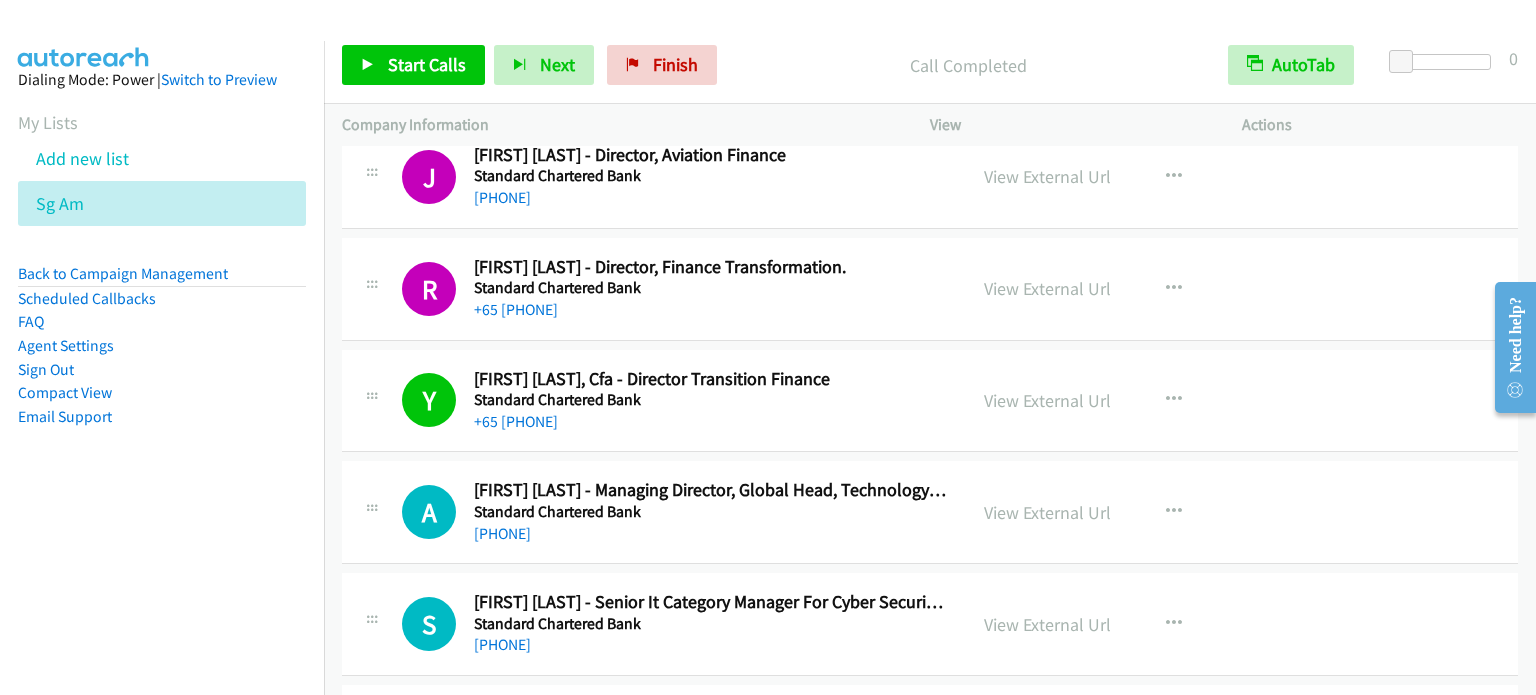 scroll, scrollTop: 4102, scrollLeft: 0, axis: vertical 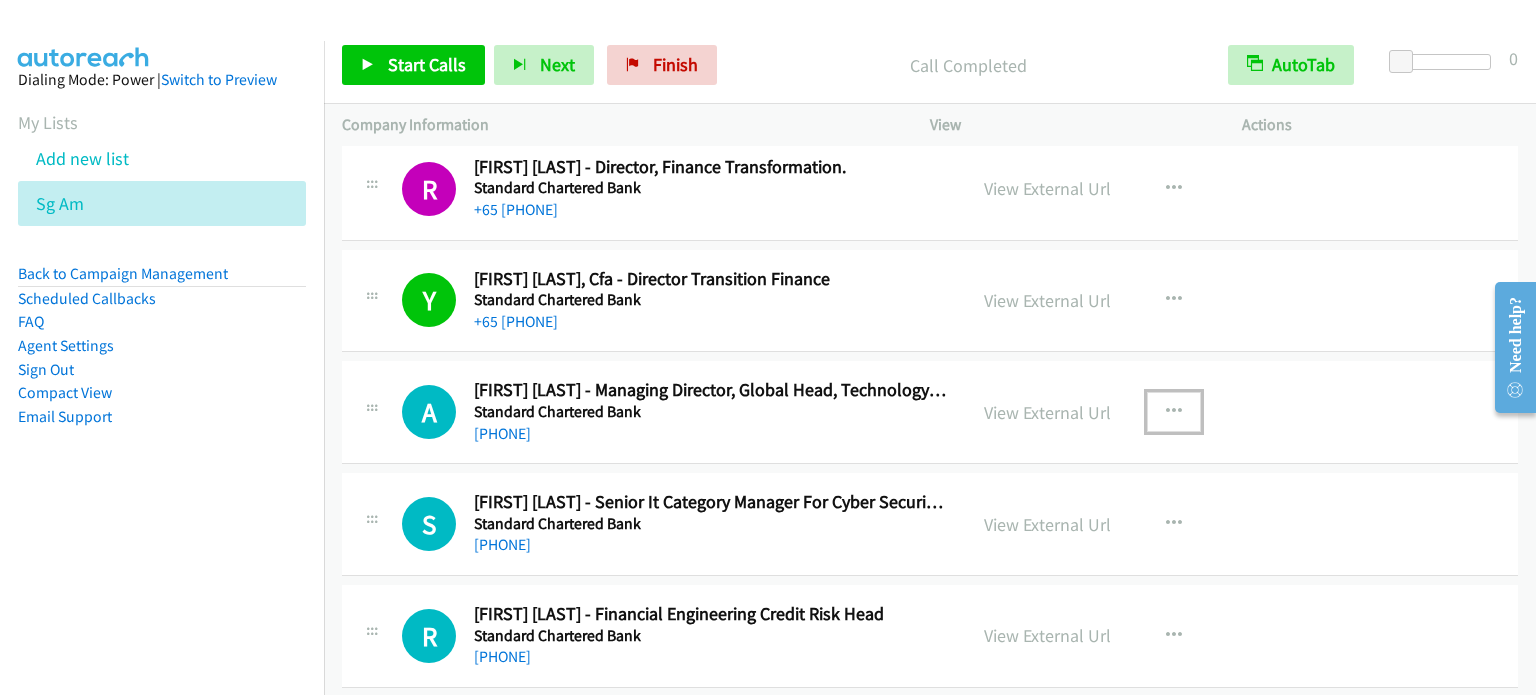 click at bounding box center (1174, 412) 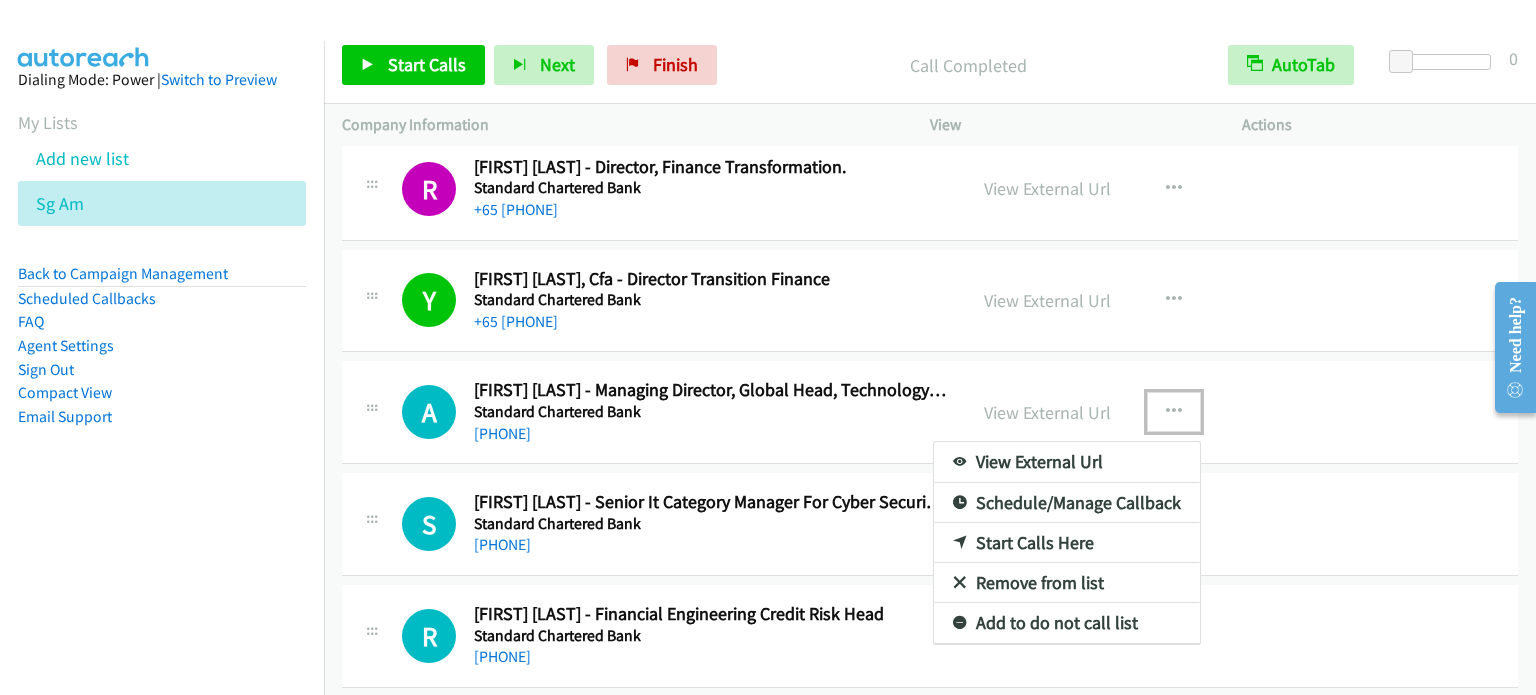 click on "Start Calls Here" at bounding box center [1067, 543] 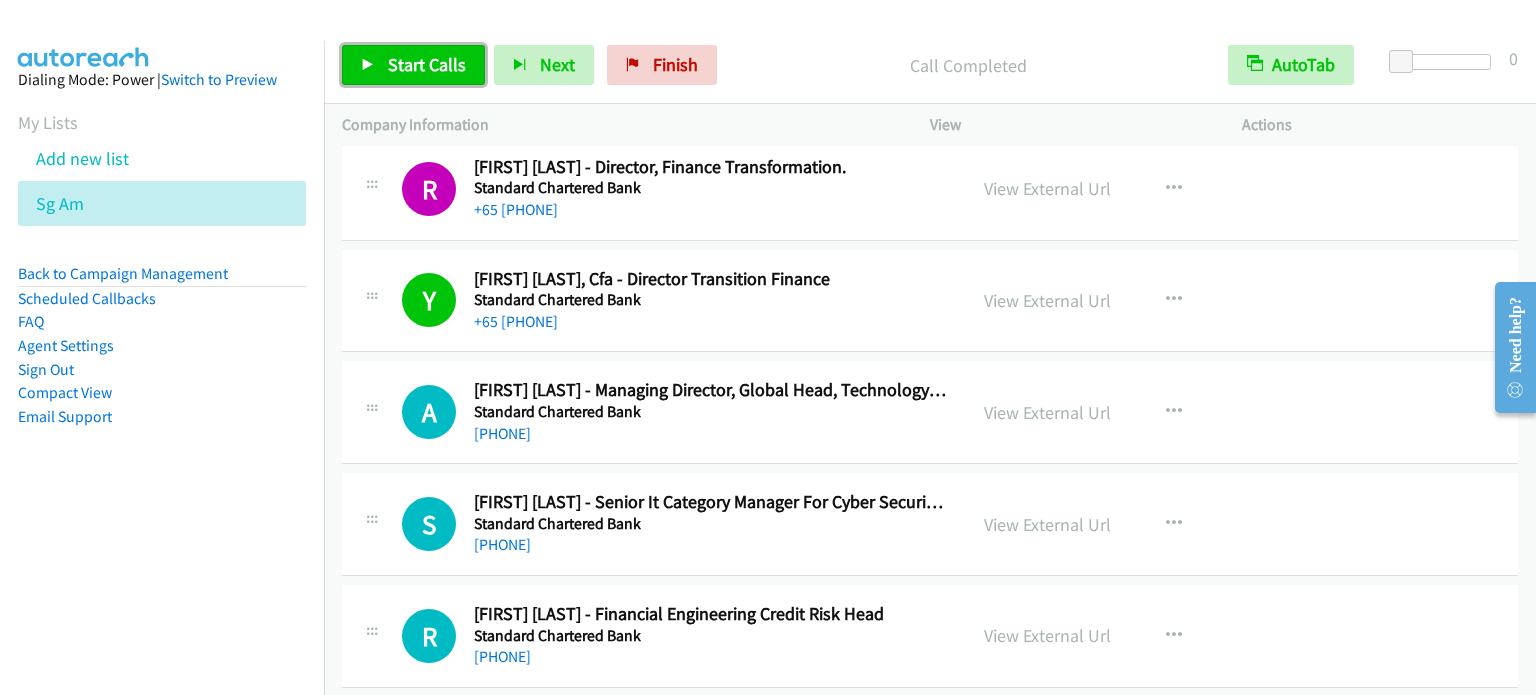 click on "Start Calls" at bounding box center (427, 64) 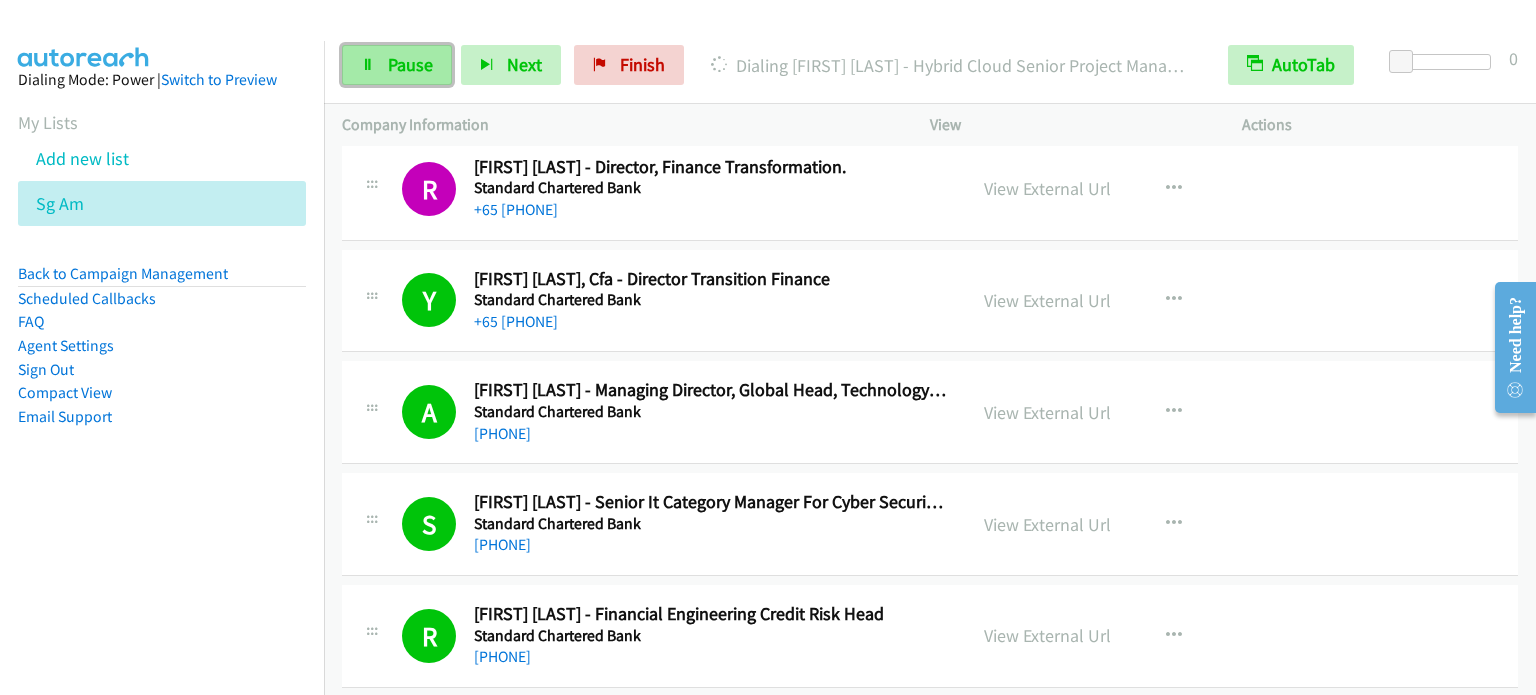 click on "Pause" at bounding box center (397, 65) 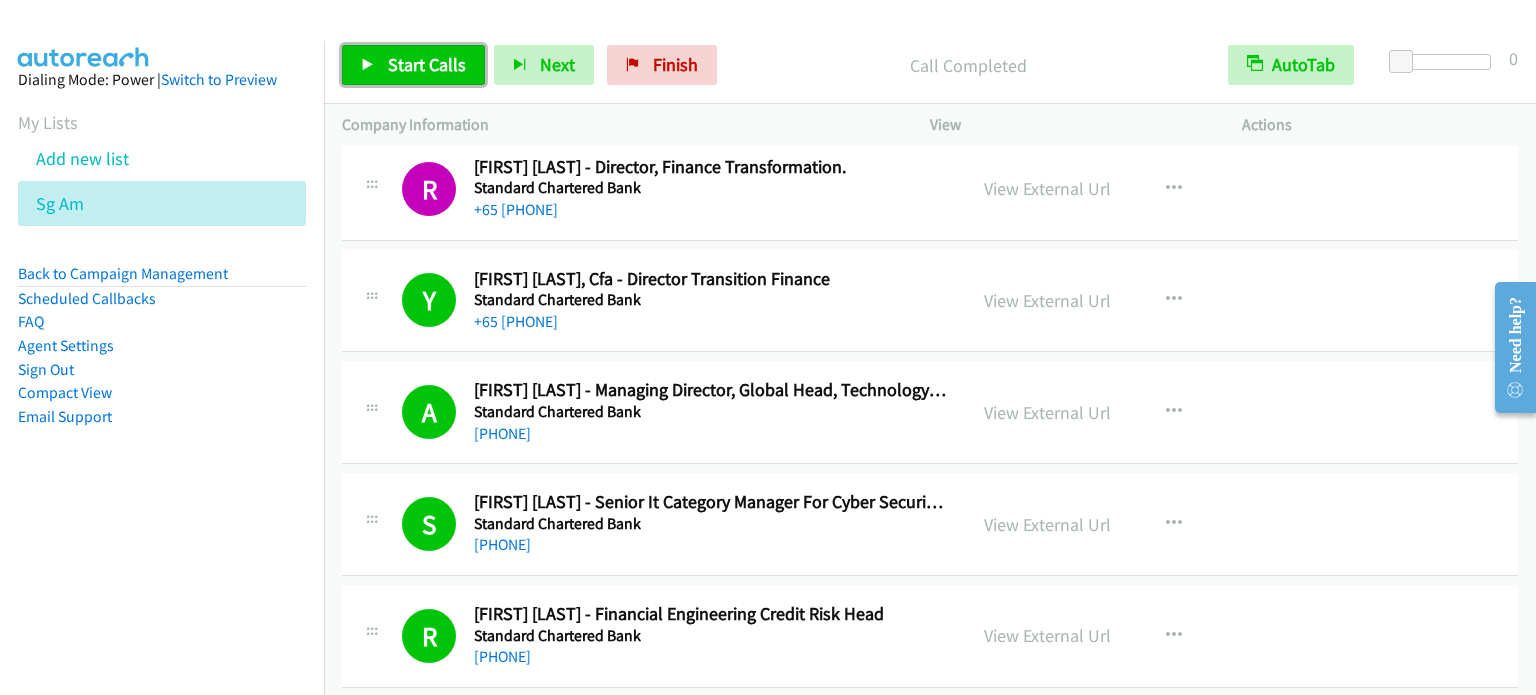 click on "Start Calls" at bounding box center (427, 64) 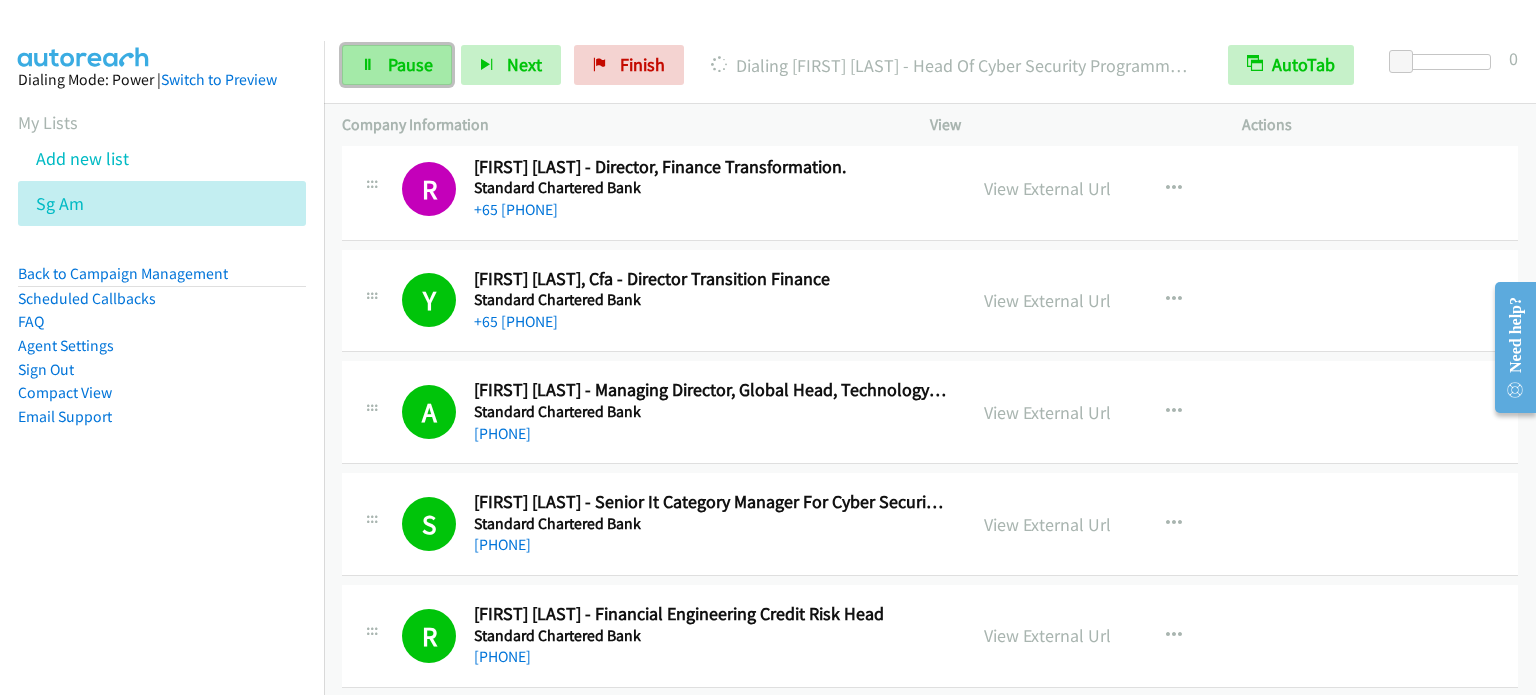 click on "Pause" at bounding box center (410, 64) 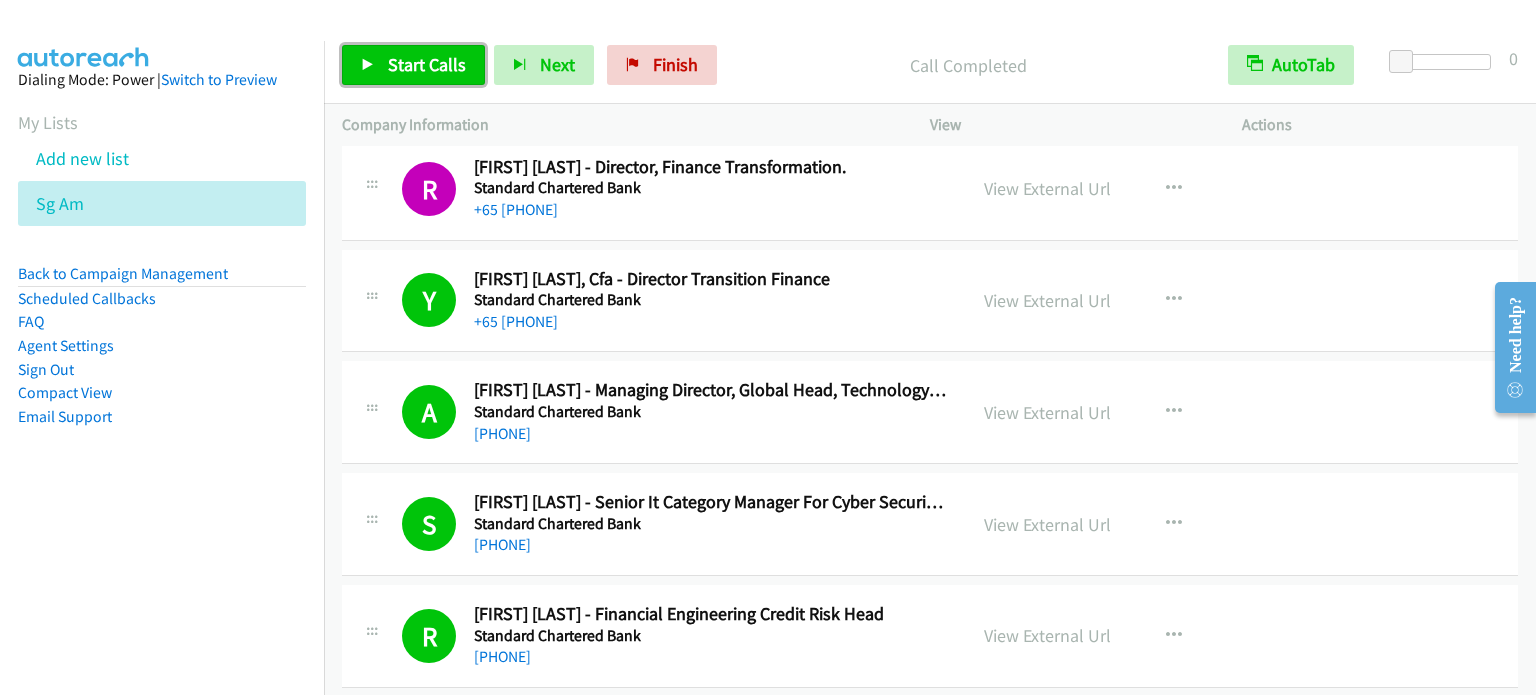 click on "Start Calls" at bounding box center (427, 64) 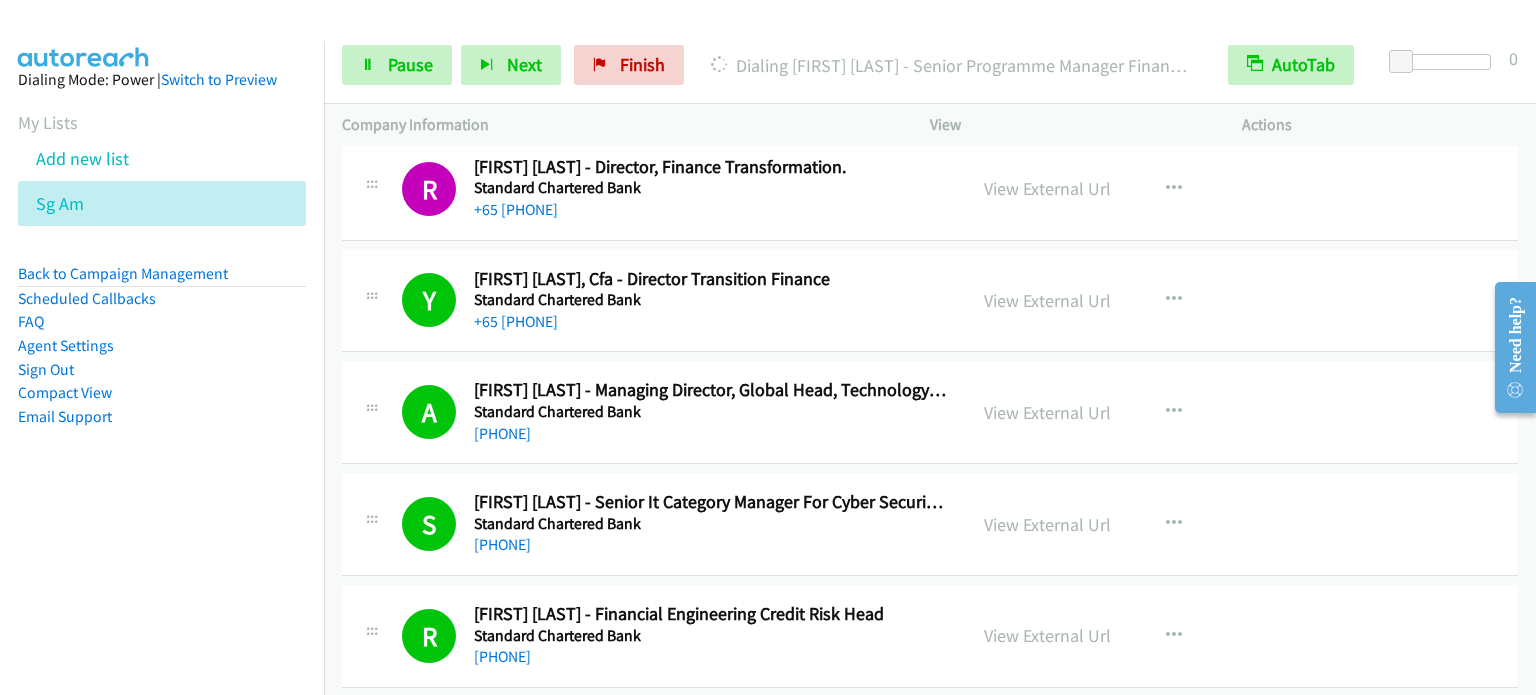 click on "Dialing [FIRST] [LAST] - Head, Technology Delivery   Tb Sustainability And Cloud Migration" at bounding box center [162, 388] 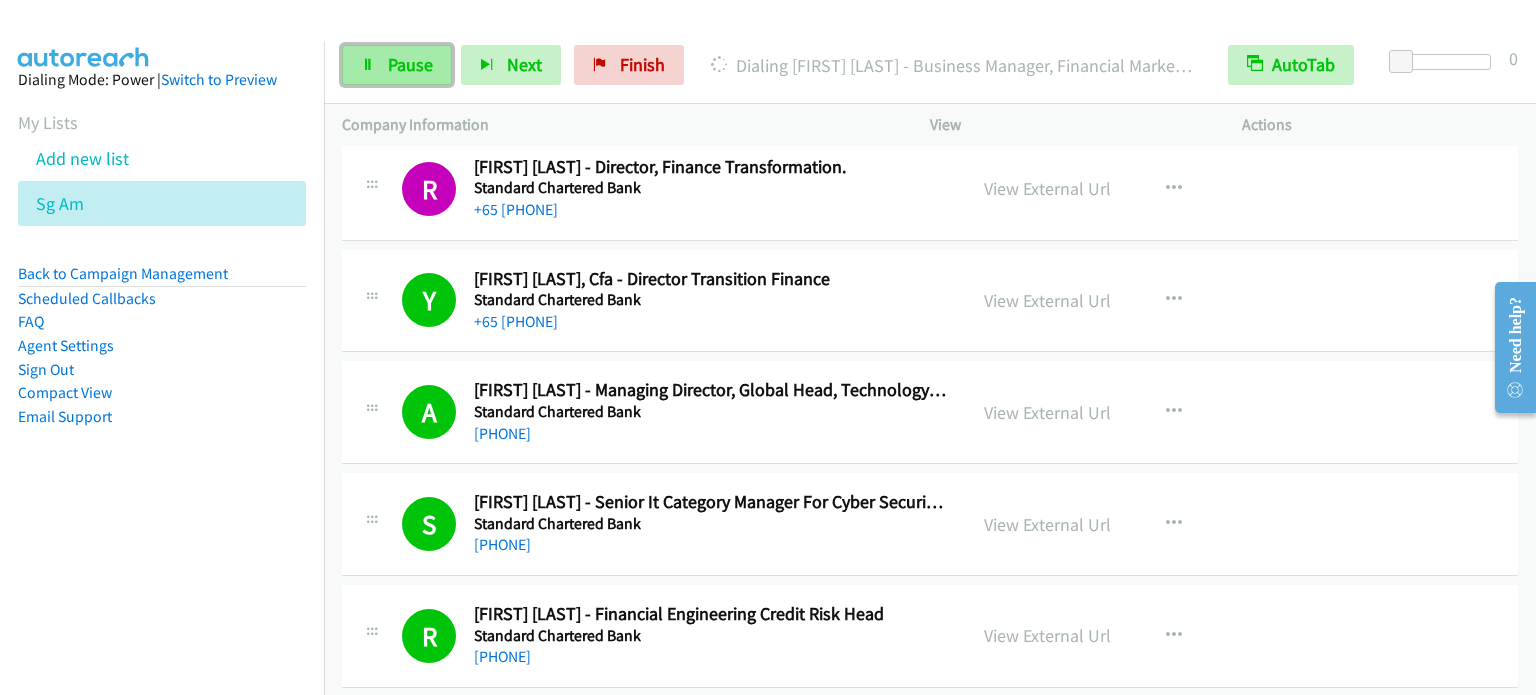 click on "Pause" at bounding box center (410, 64) 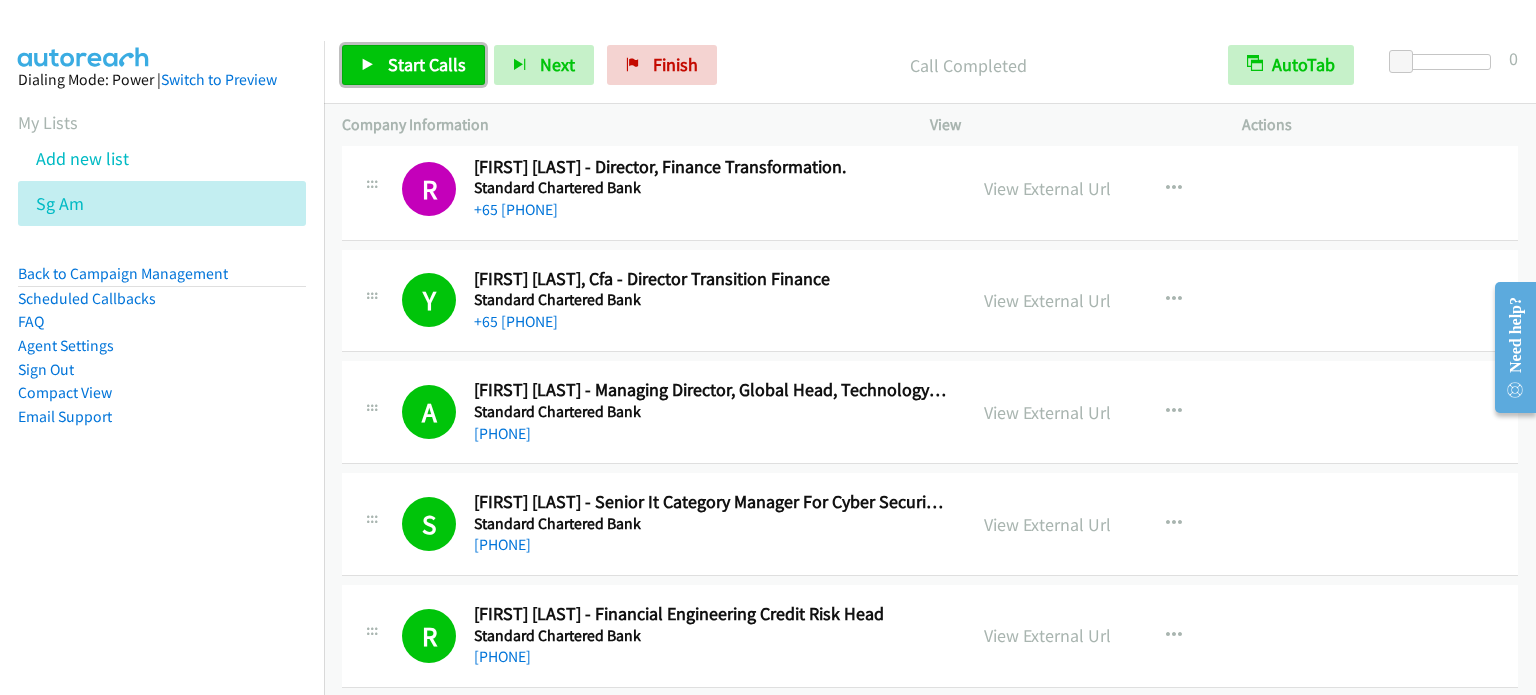 click on "Start Calls" at bounding box center (413, 65) 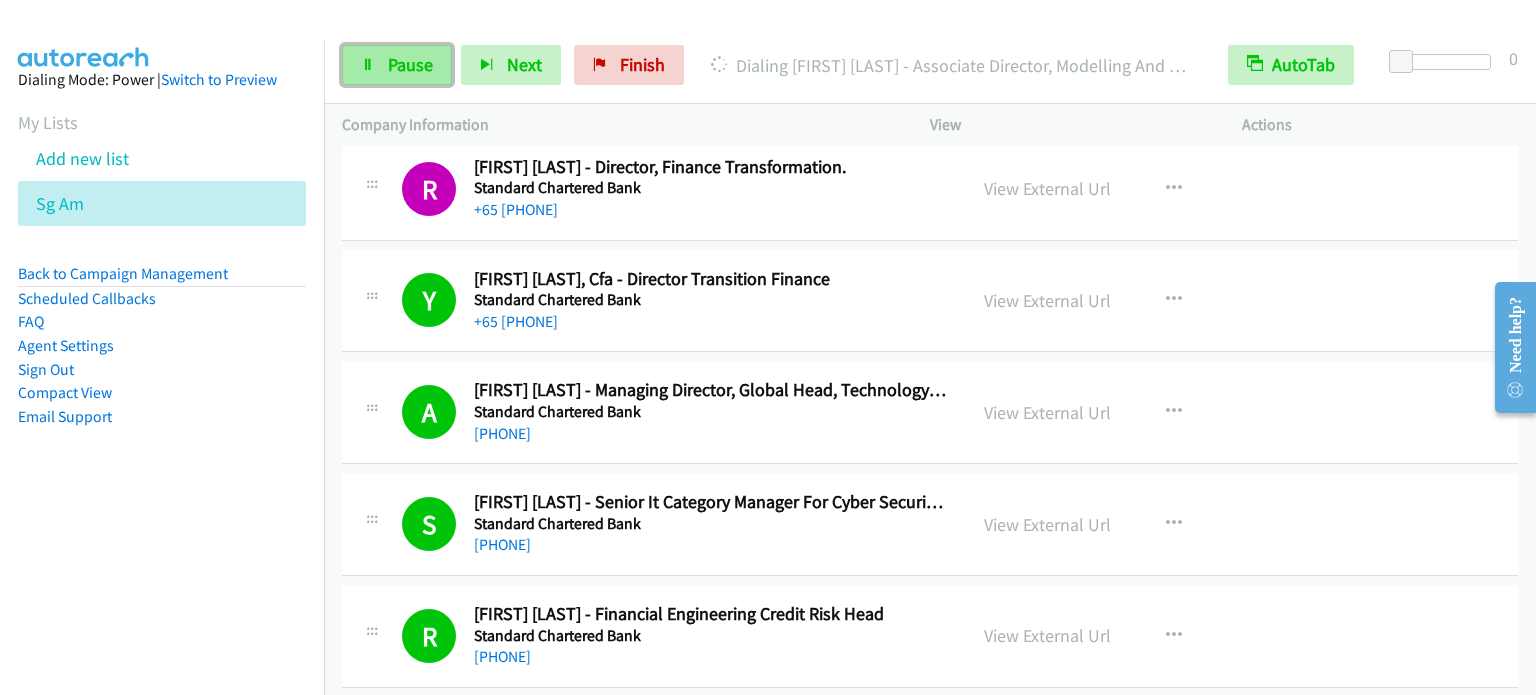 click on "Pause" at bounding box center [410, 64] 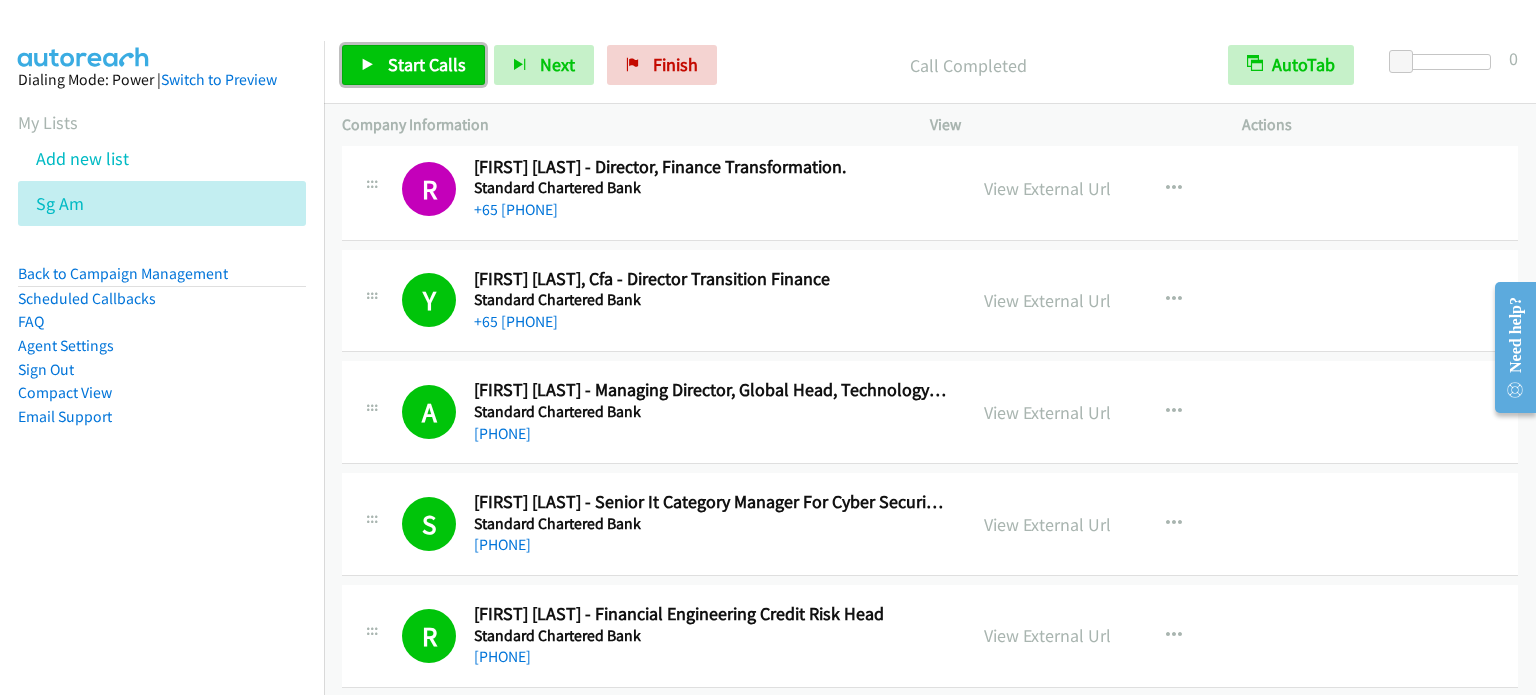click on "Start Calls" at bounding box center [427, 64] 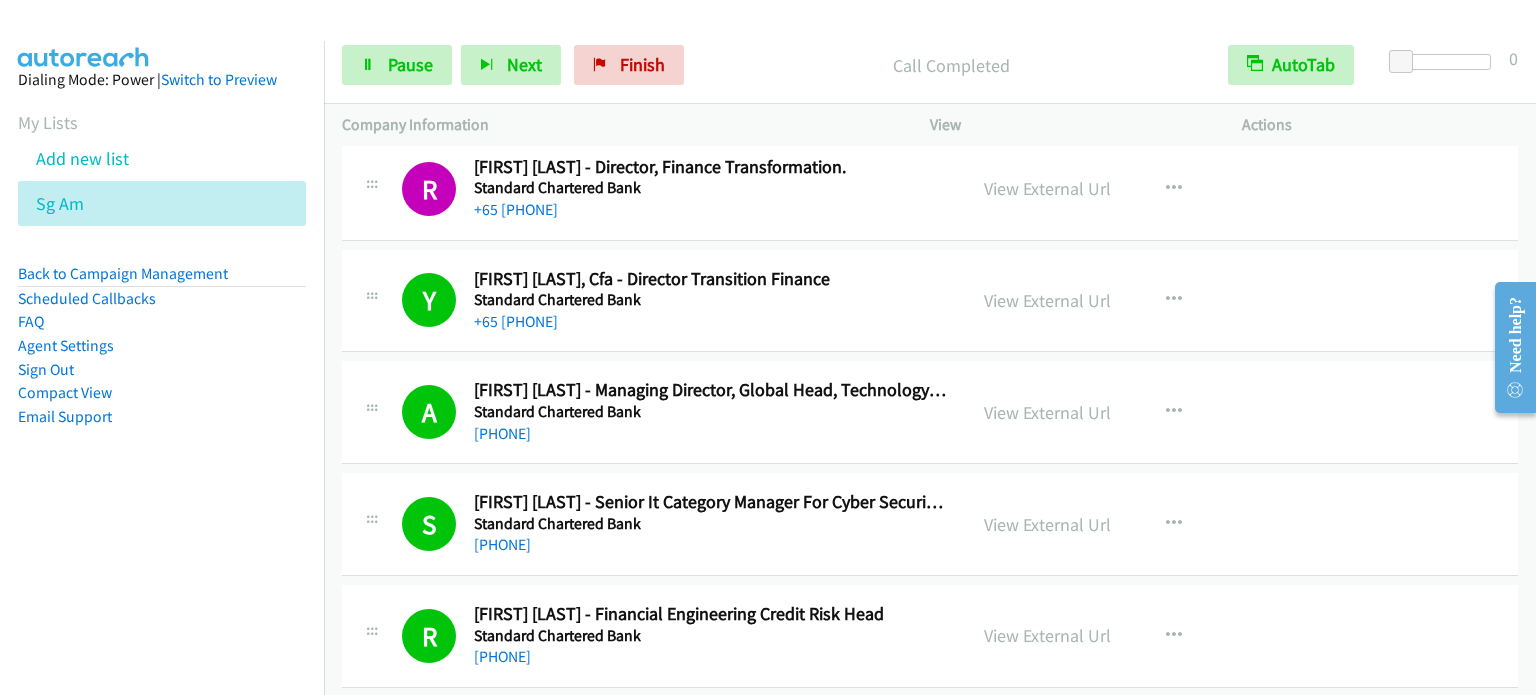 click on "Dialing [FIRST] [LAST] - Head, Technology Delivery   Tb Sustainability And Cloud Migration" at bounding box center [162, 280] 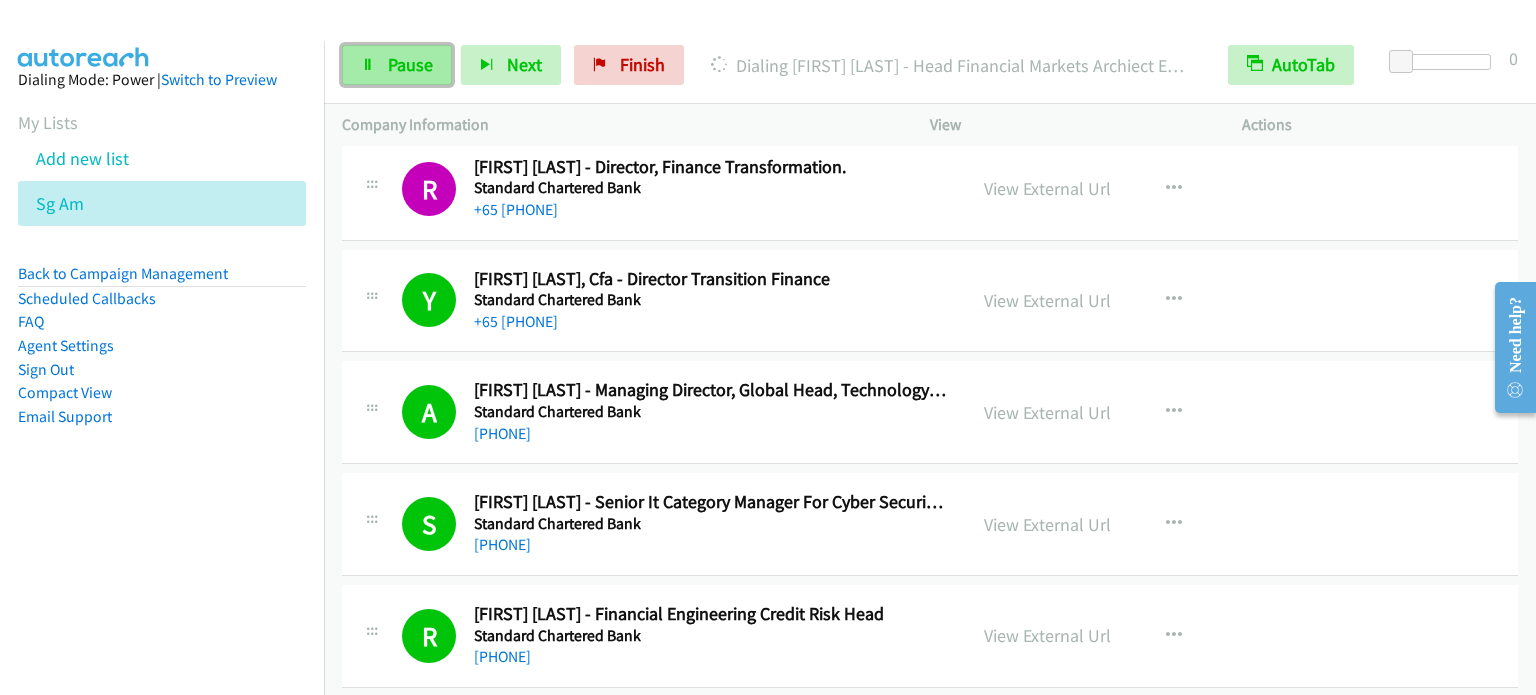click on "Pause" at bounding box center [410, 64] 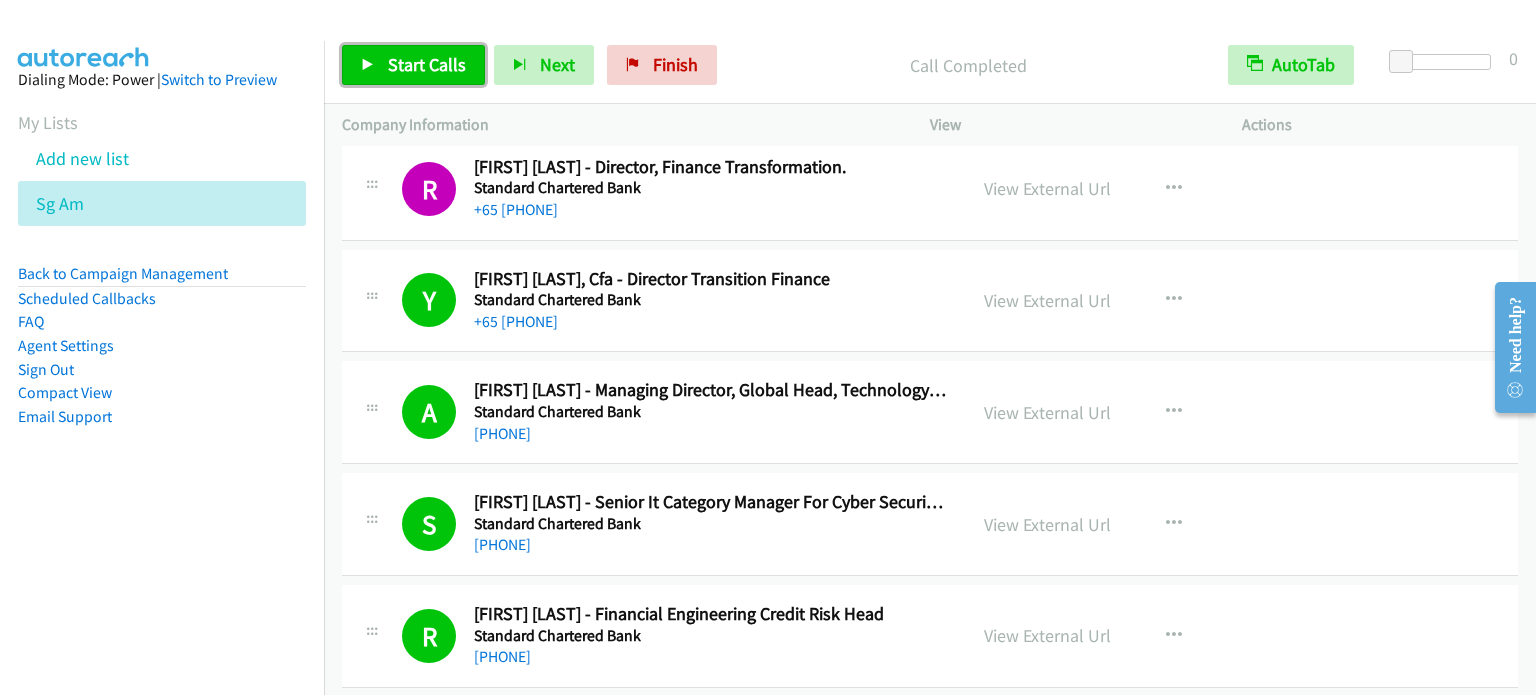 click on "Start Calls" at bounding box center (427, 64) 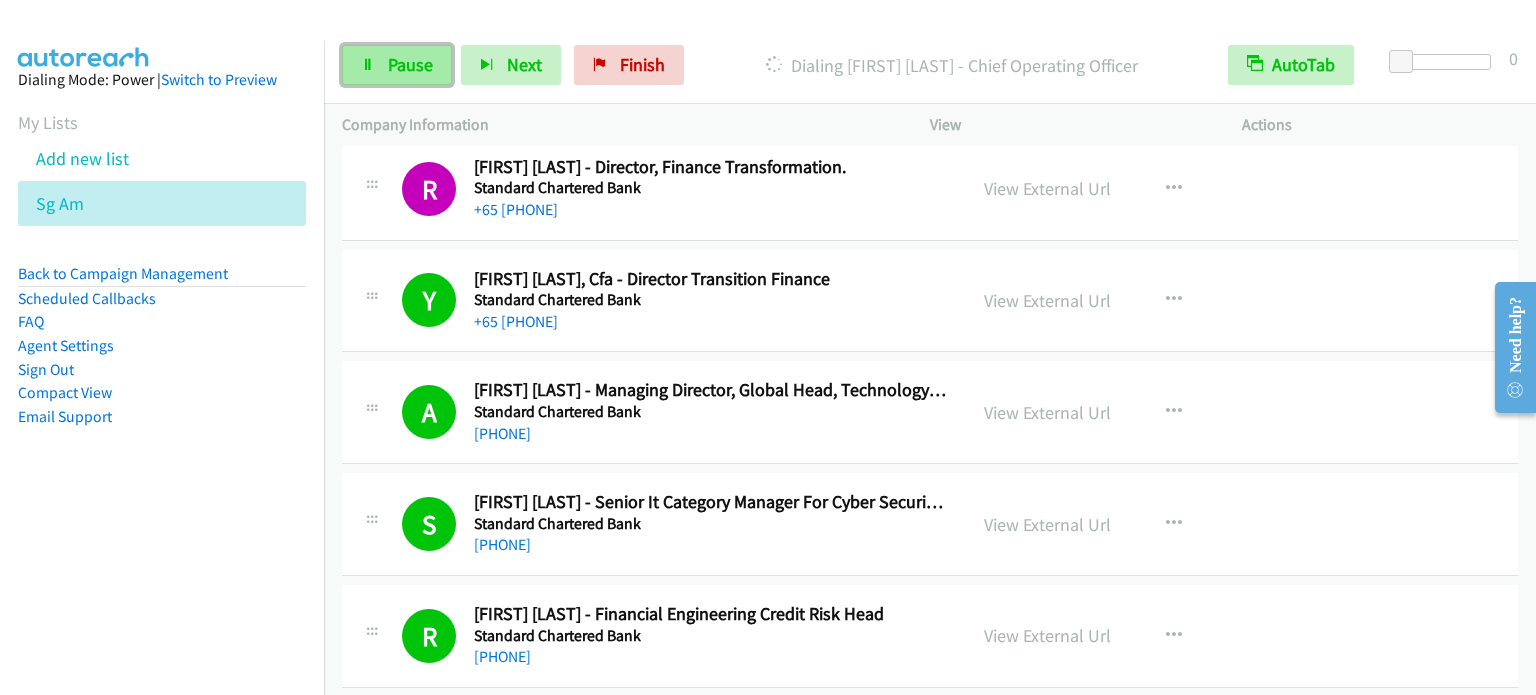 click on "Pause" at bounding box center (410, 64) 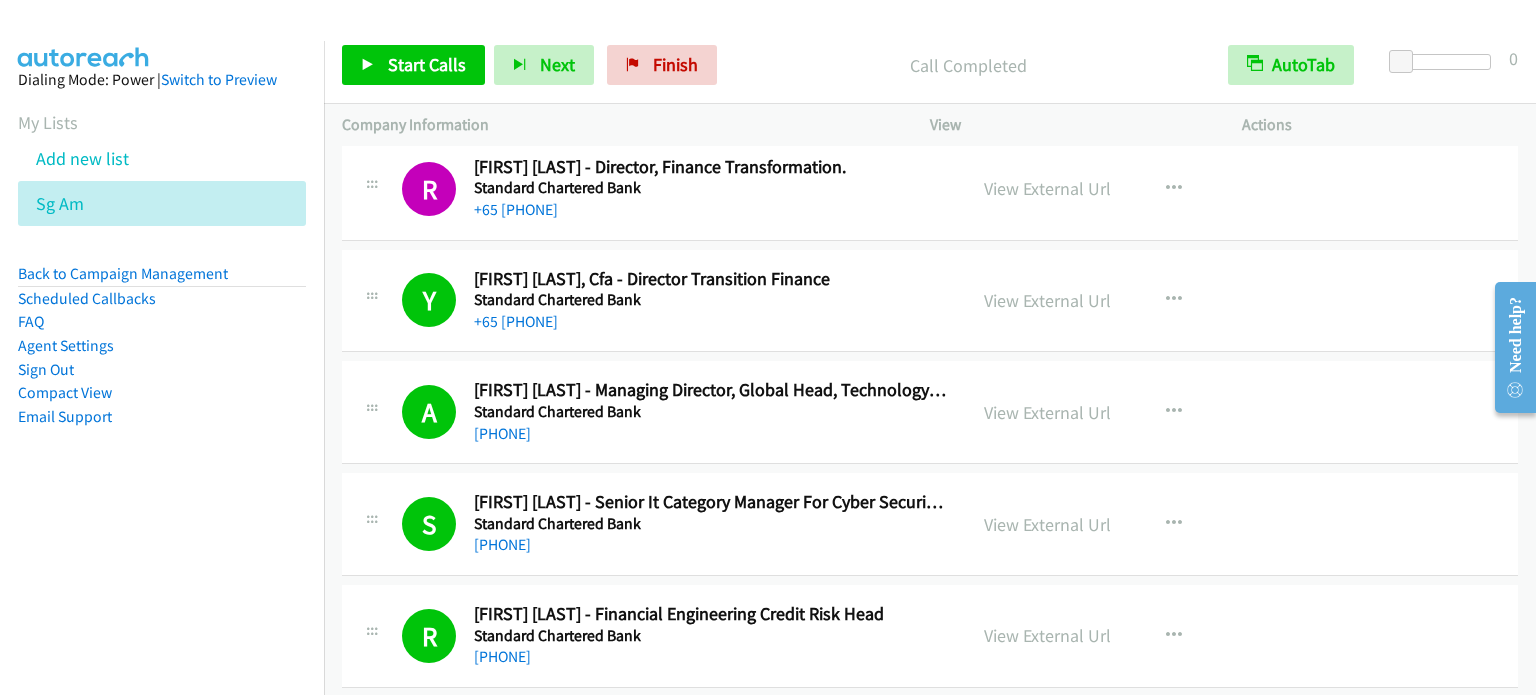 scroll, scrollTop: 6680, scrollLeft: 0, axis: vertical 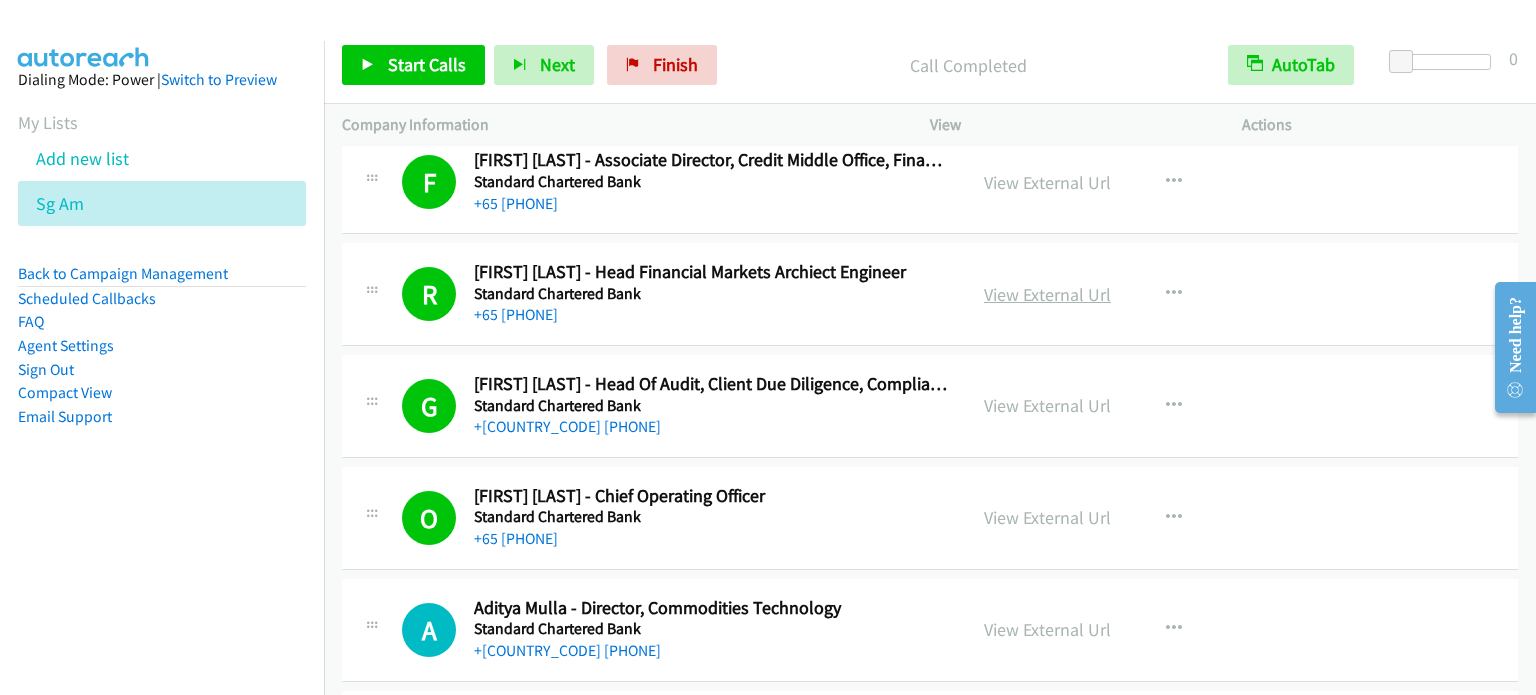 click on "View External Url" at bounding box center (1047, 294) 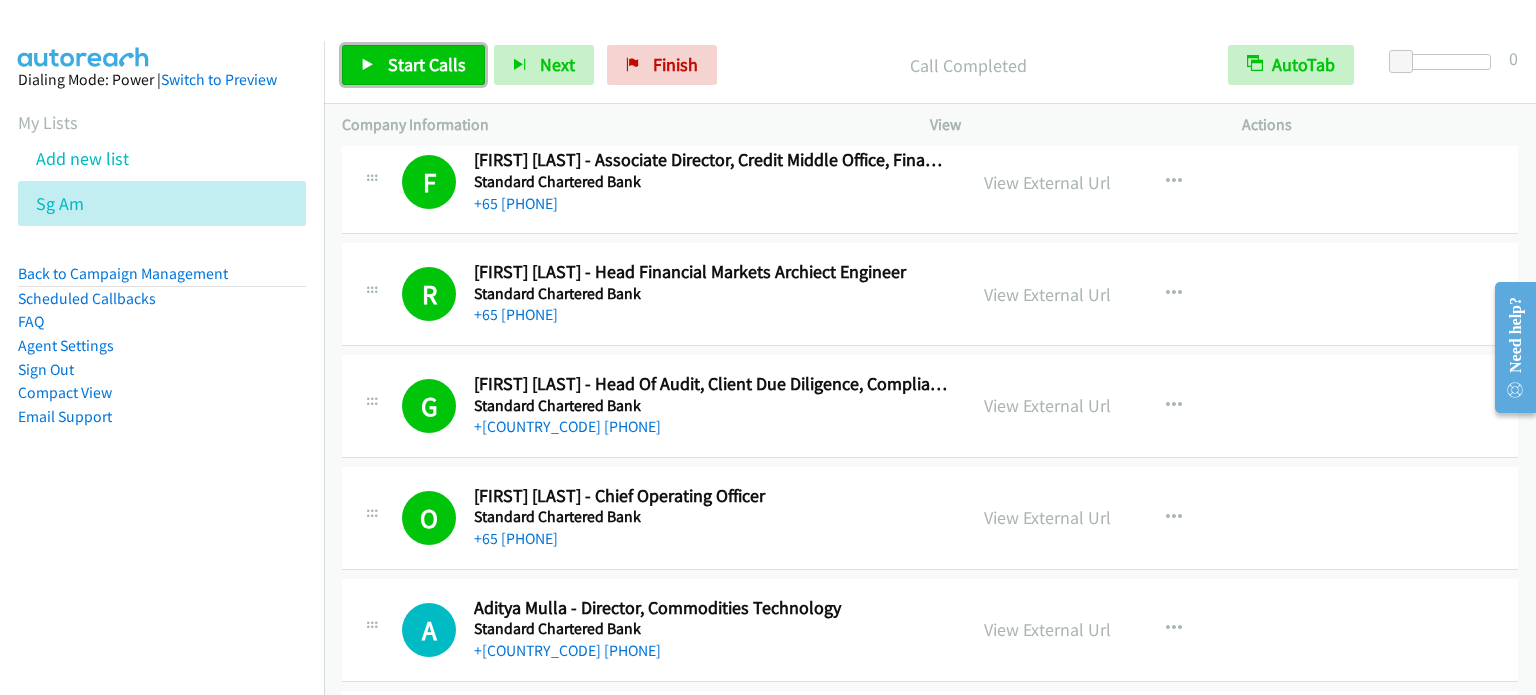 click on "Start Calls" at bounding box center (427, 64) 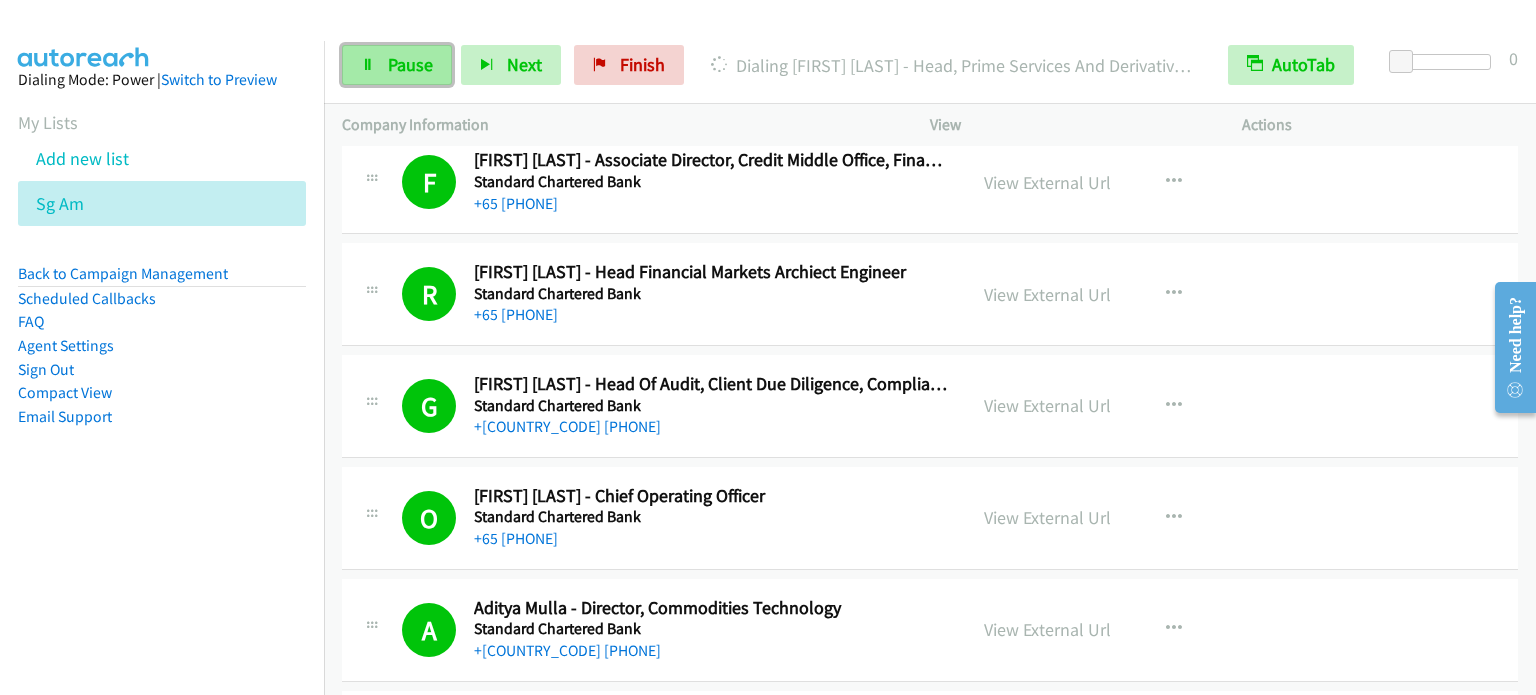 click on "Pause" at bounding box center [410, 64] 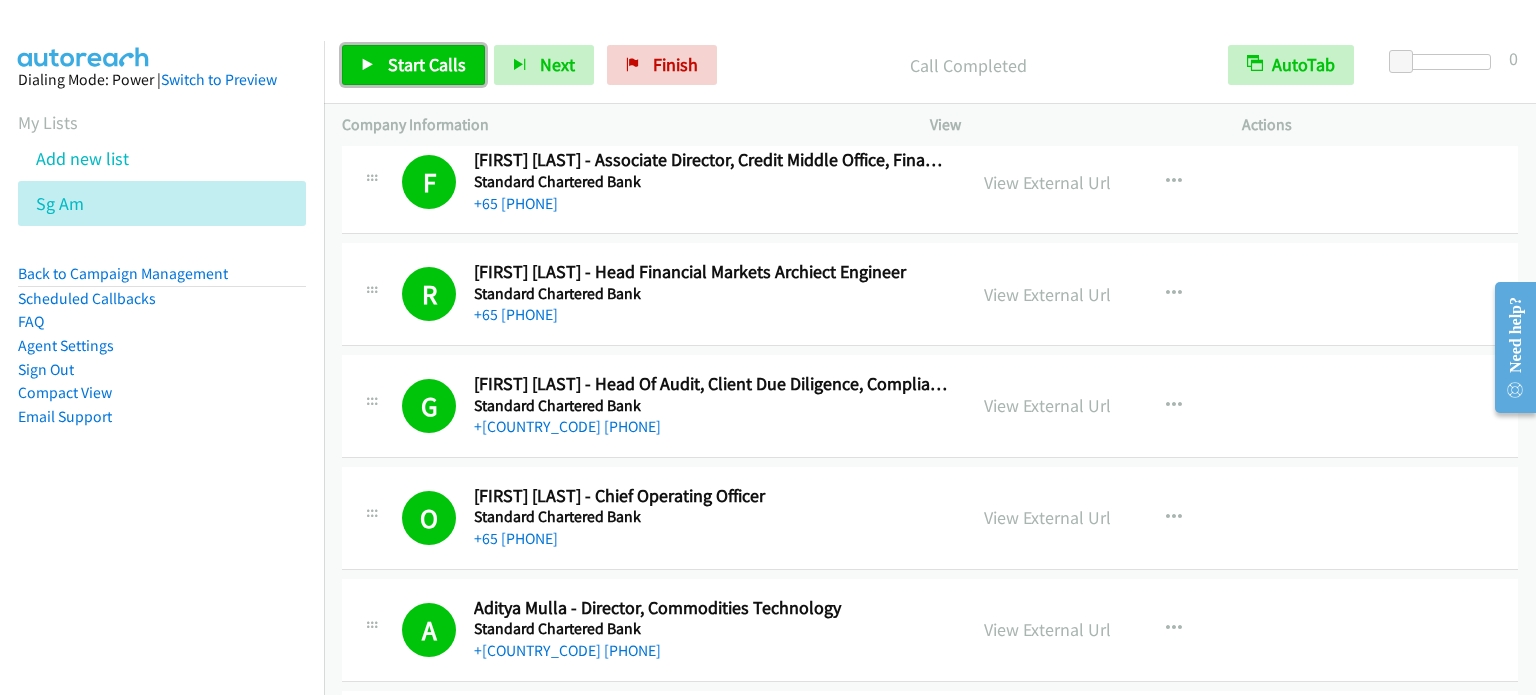 click on "Start Calls" at bounding box center (427, 64) 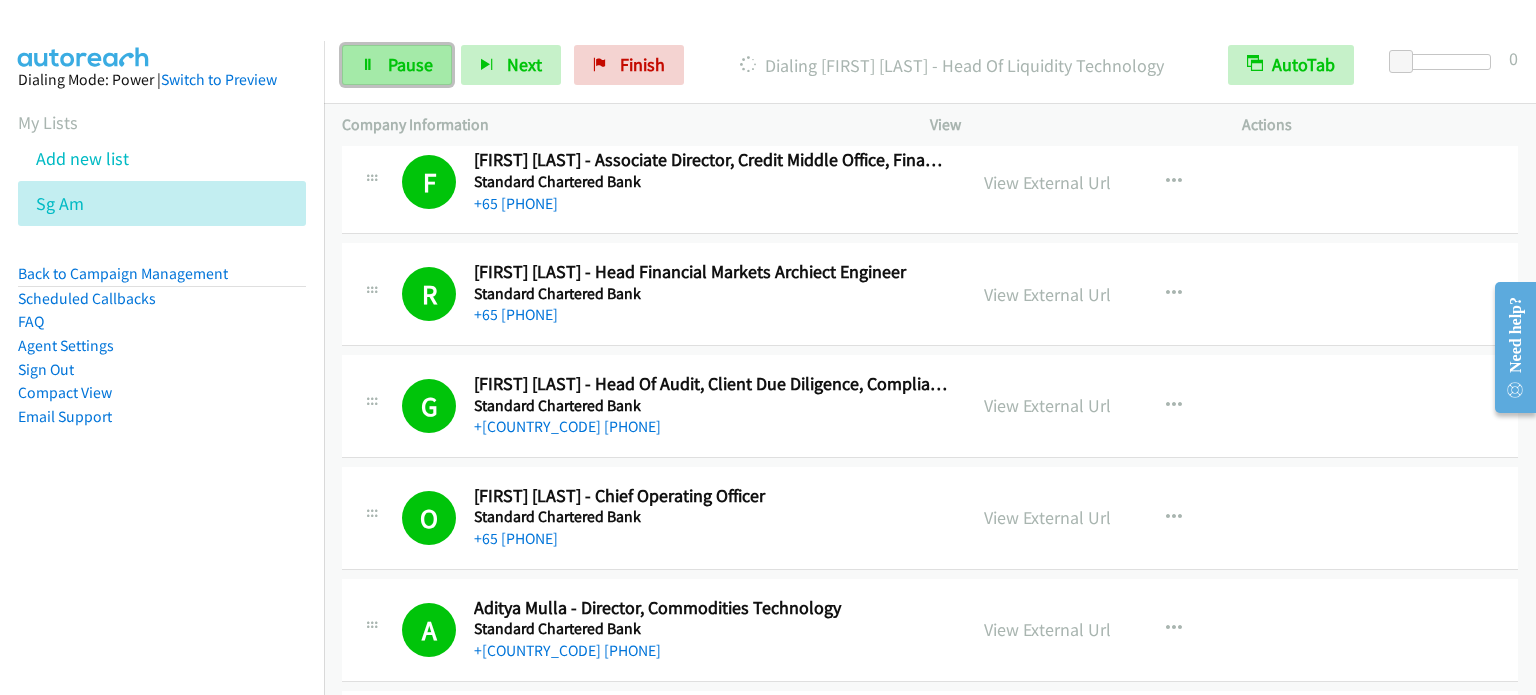 click on "Pause" at bounding box center [410, 64] 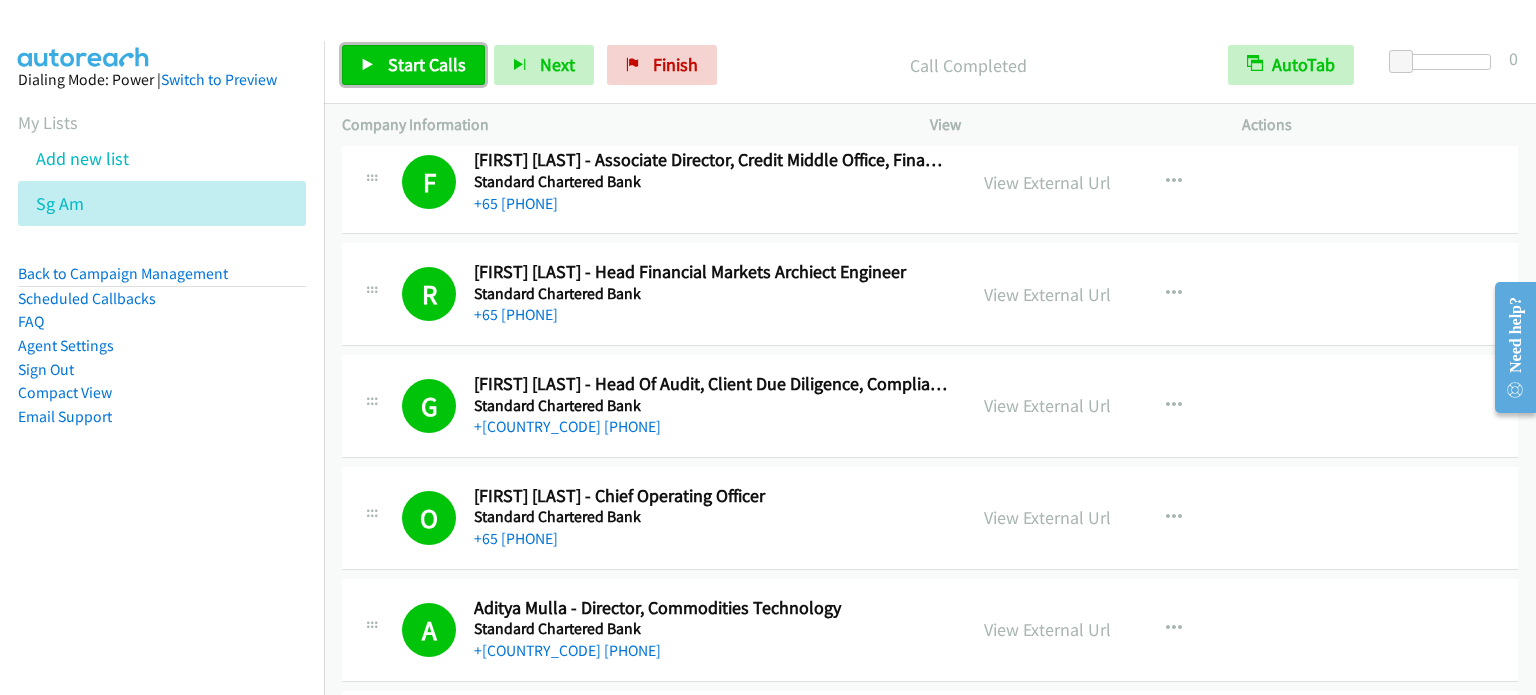 click on "Start Calls" at bounding box center (427, 64) 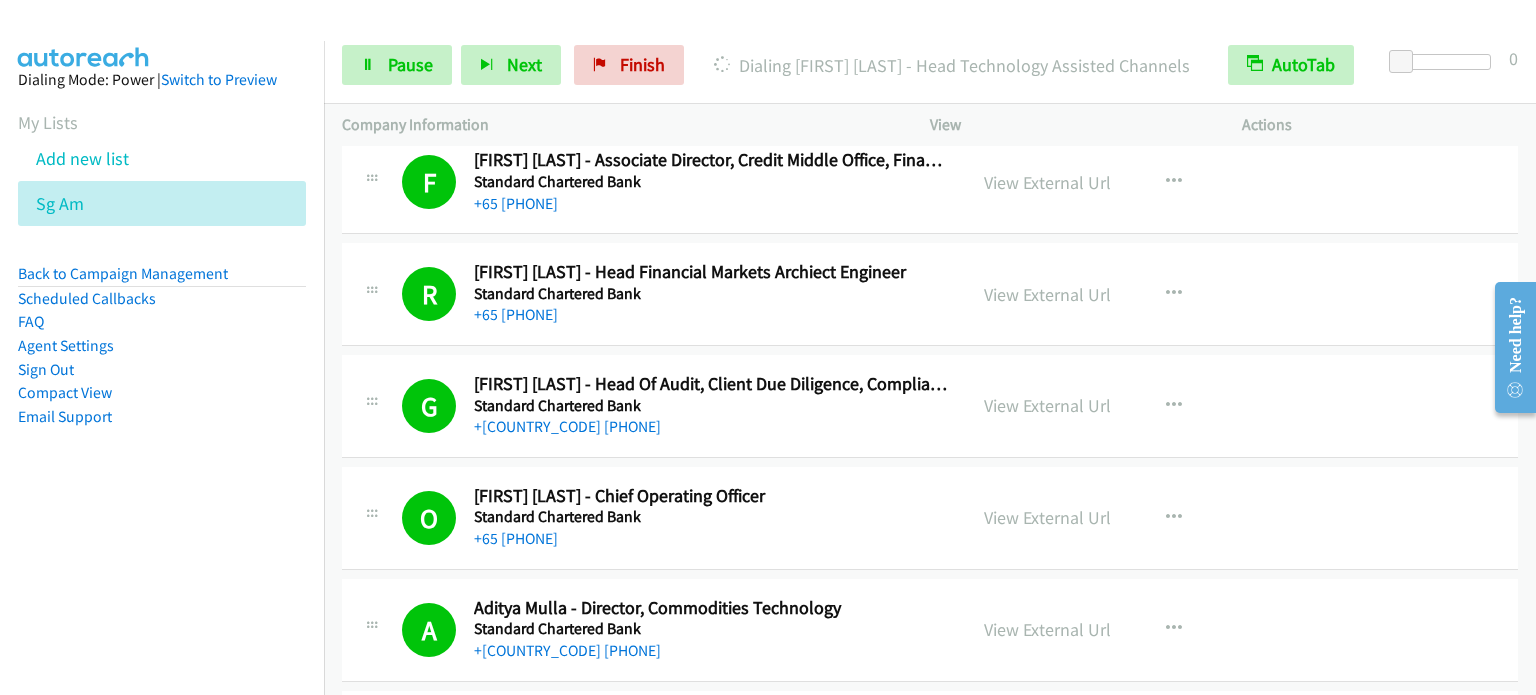 click on "Dialing [FIRST] [LAST] - Head, Technology Delivery   Tb Sustainability And Cloud Migration" at bounding box center (162, 280) 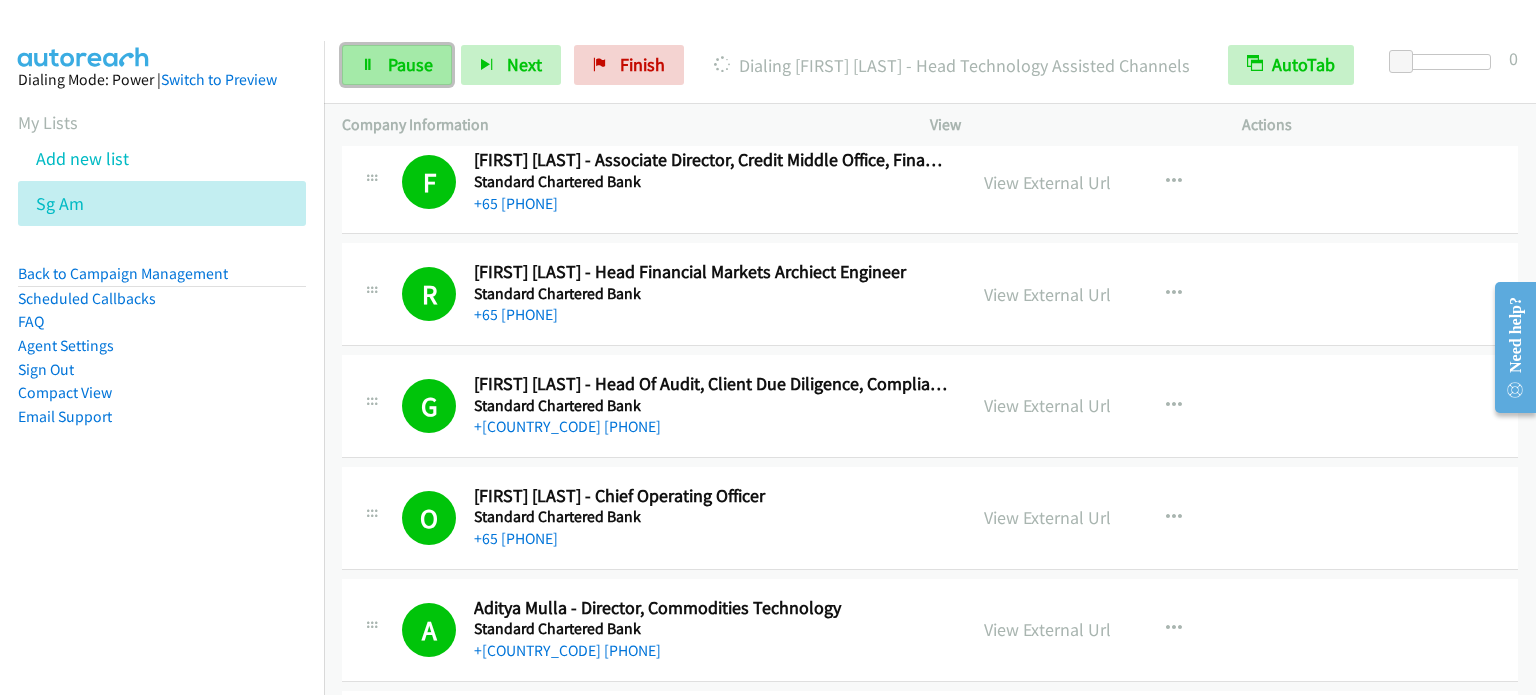 click on "Pause" at bounding box center [410, 64] 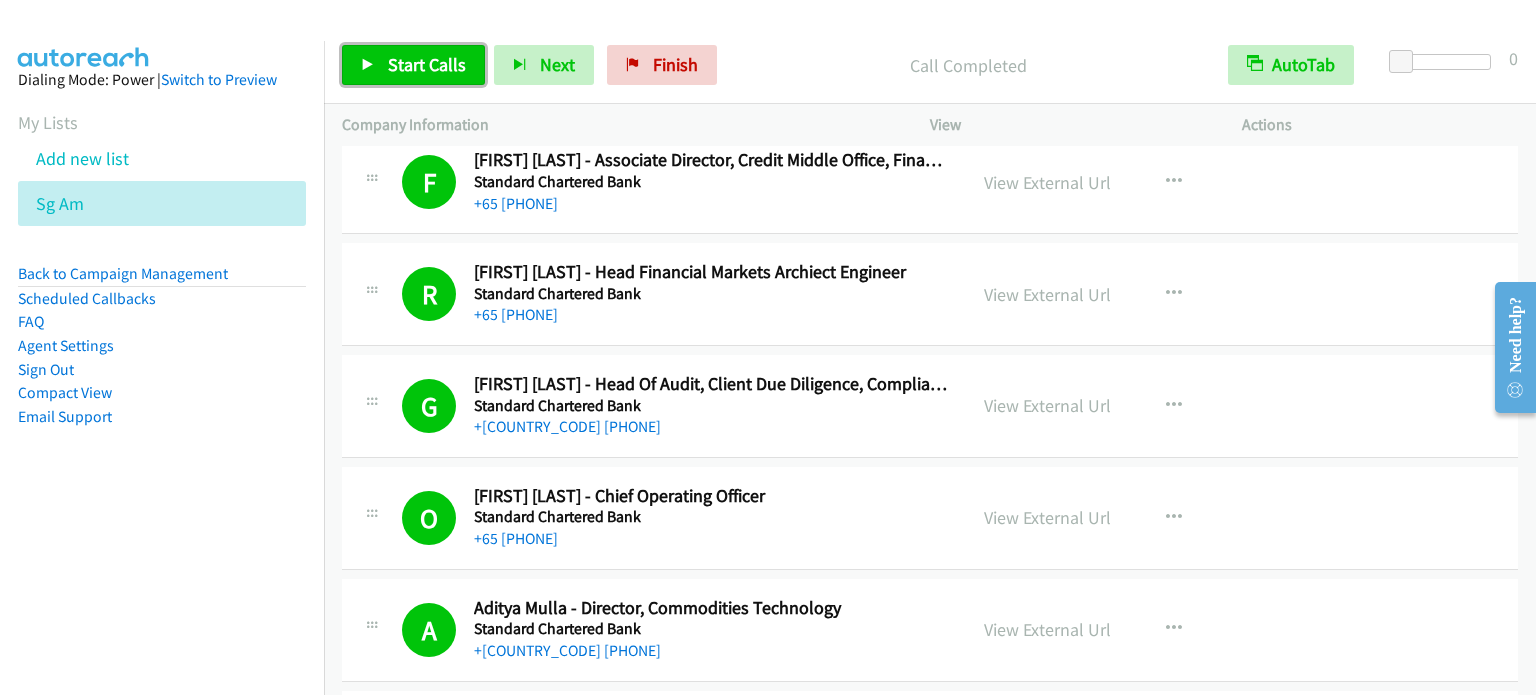 click on "Start Calls" at bounding box center [427, 64] 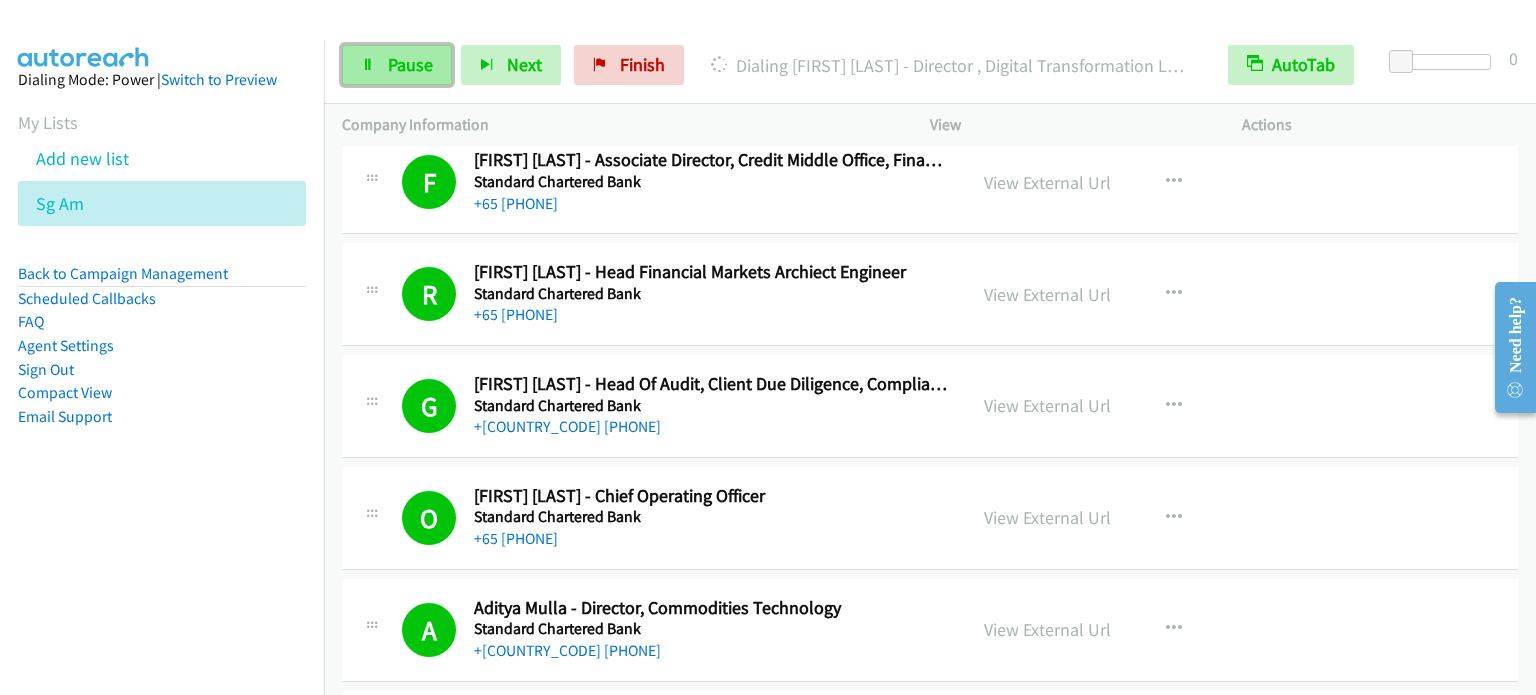 click on "Pause" at bounding box center (397, 65) 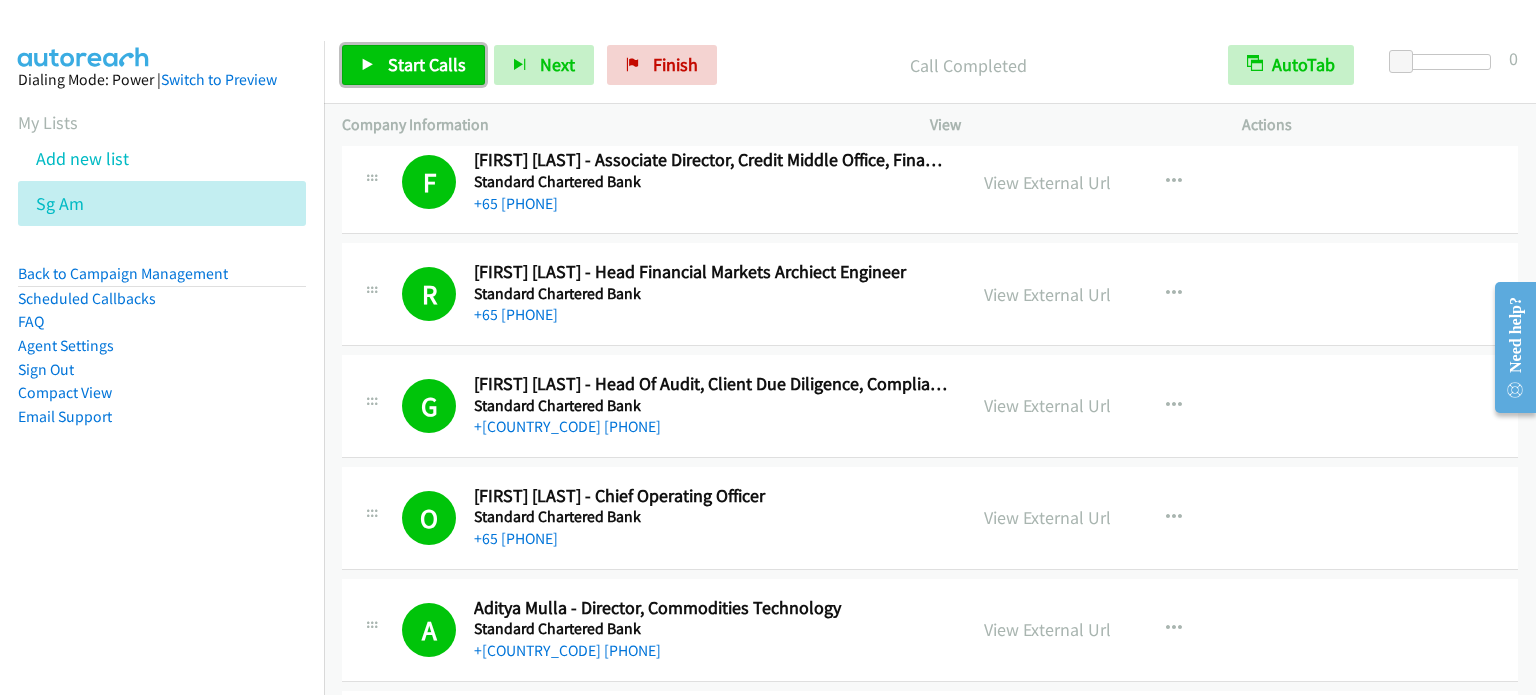 click on "Start Calls" at bounding box center [413, 65] 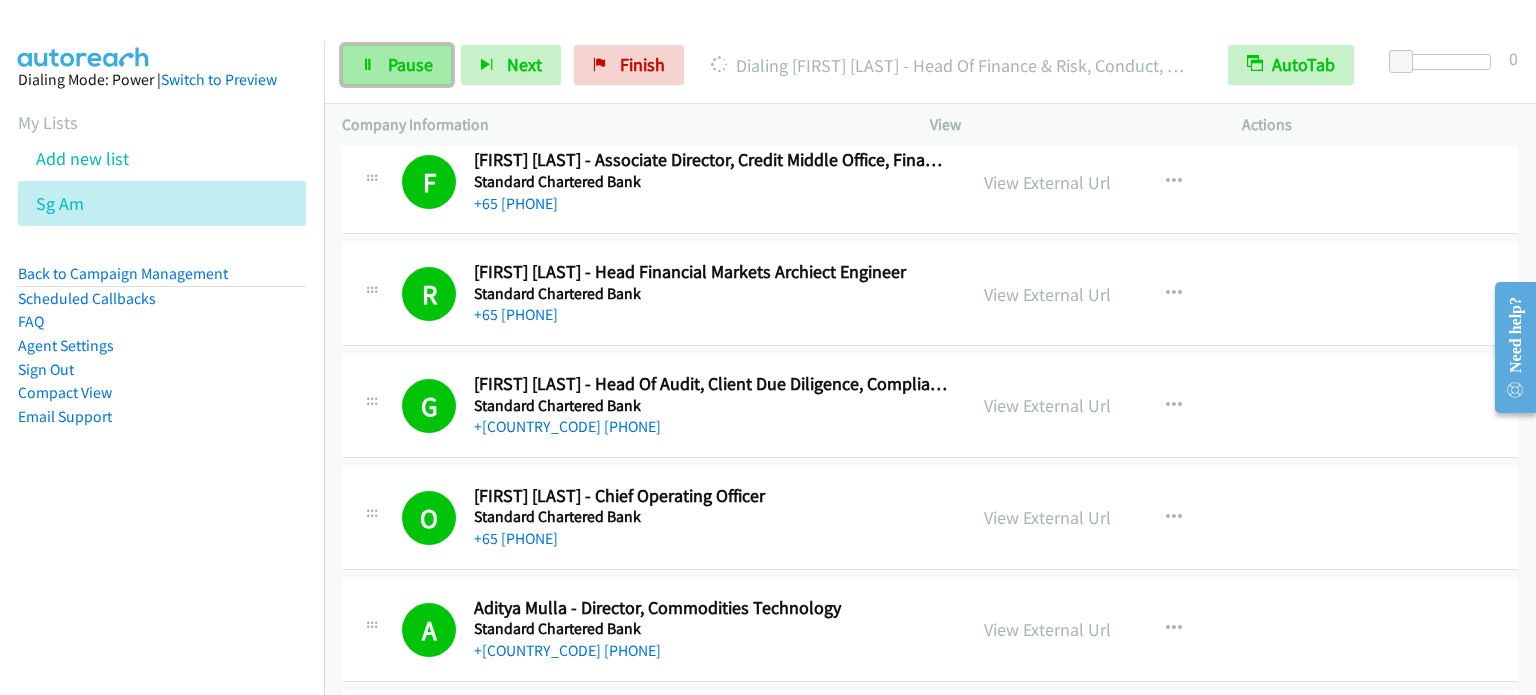click on "Pause" at bounding box center [397, 65] 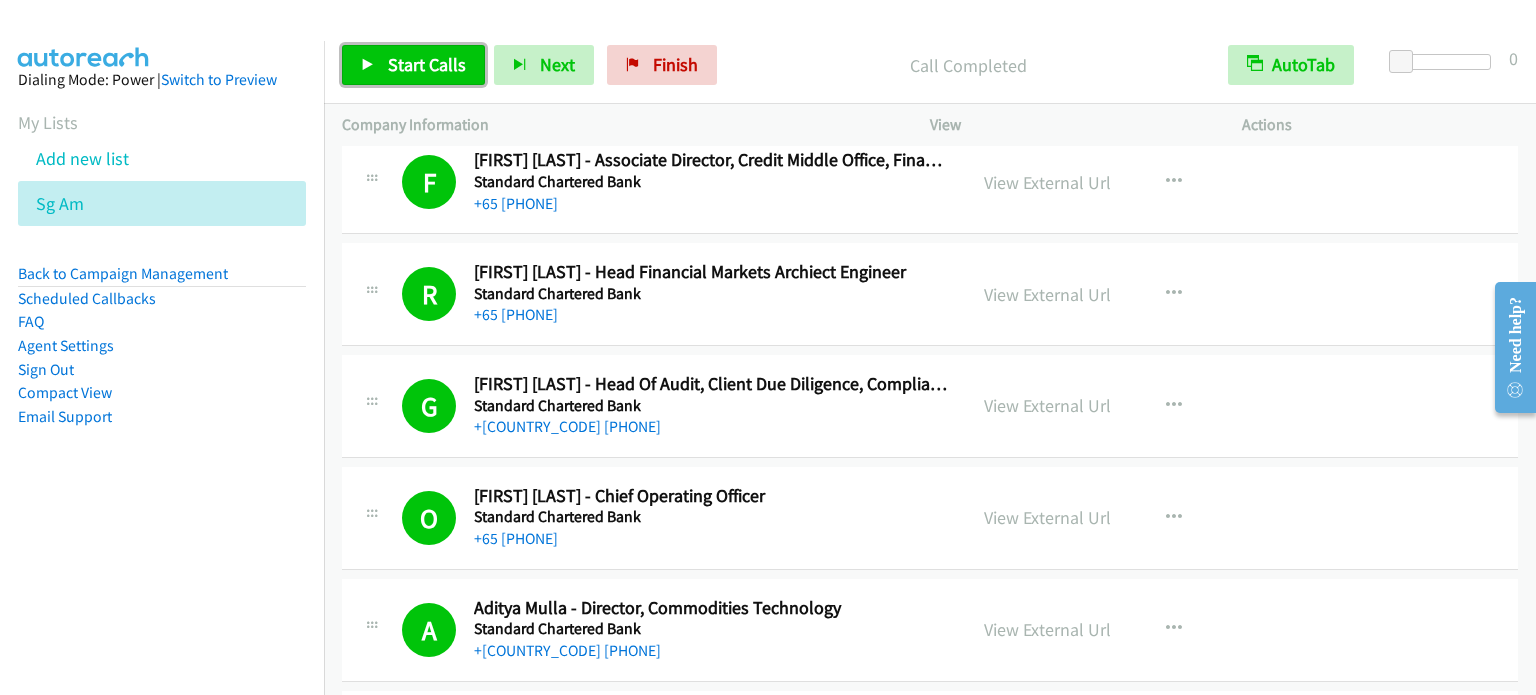 click on "Start Calls" at bounding box center [427, 64] 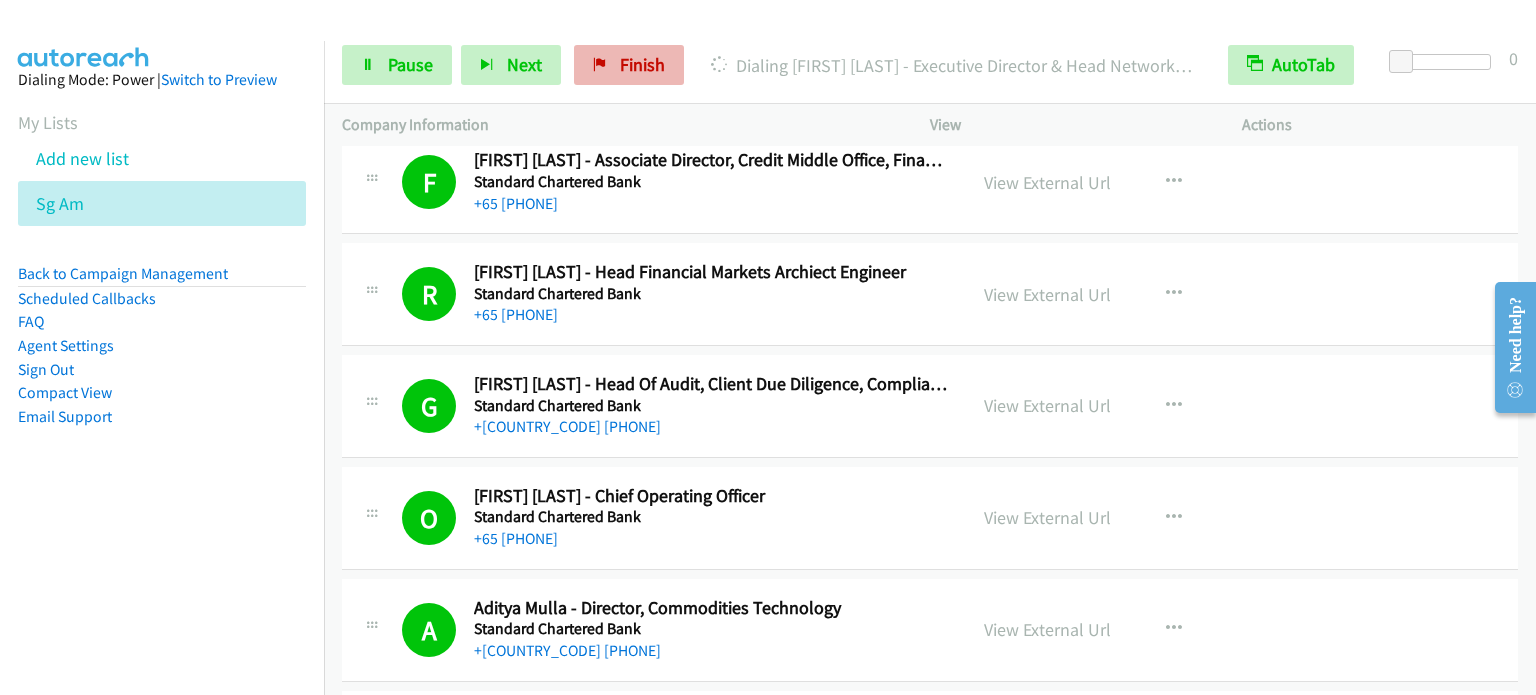 drag, startPoint x: 212, startPoint y: 486, endPoint x: 612, endPoint y: 53, distance: 589.482 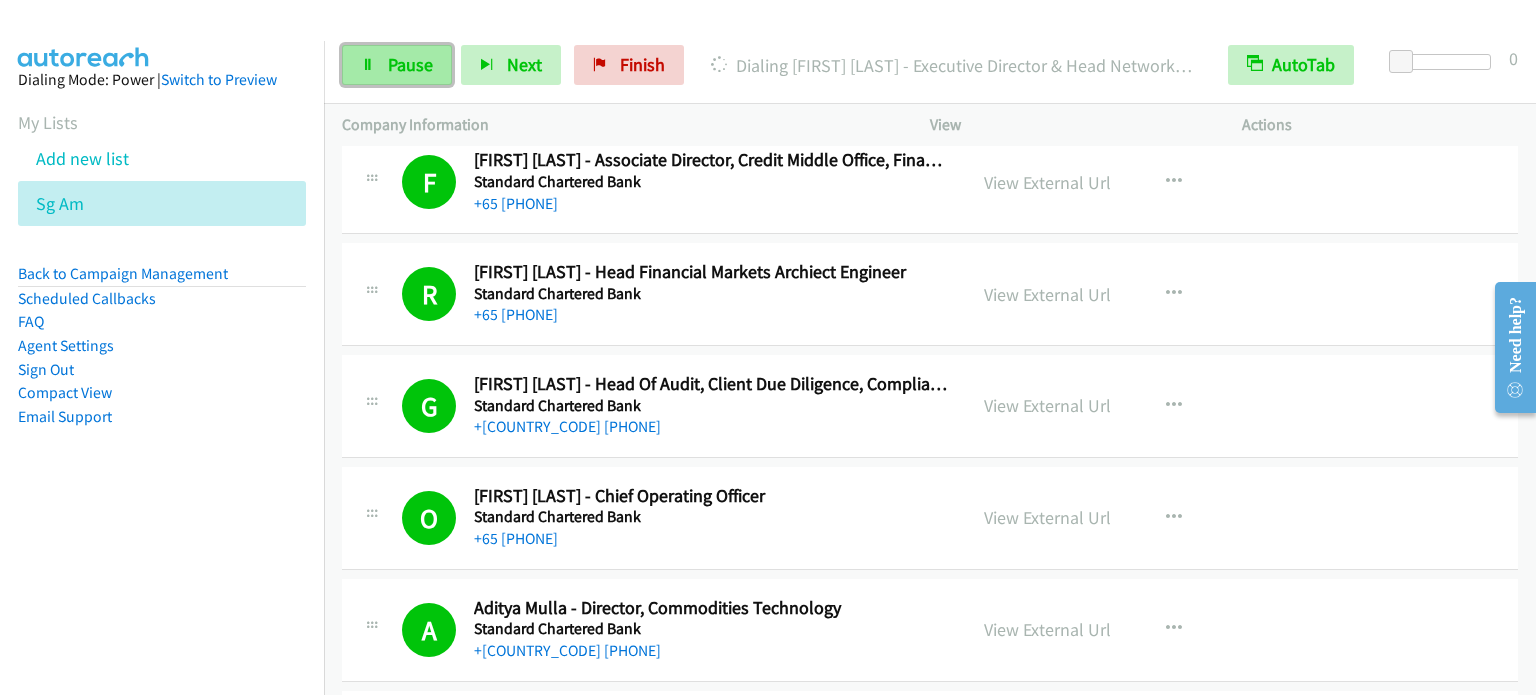 click on "Pause" at bounding box center (410, 64) 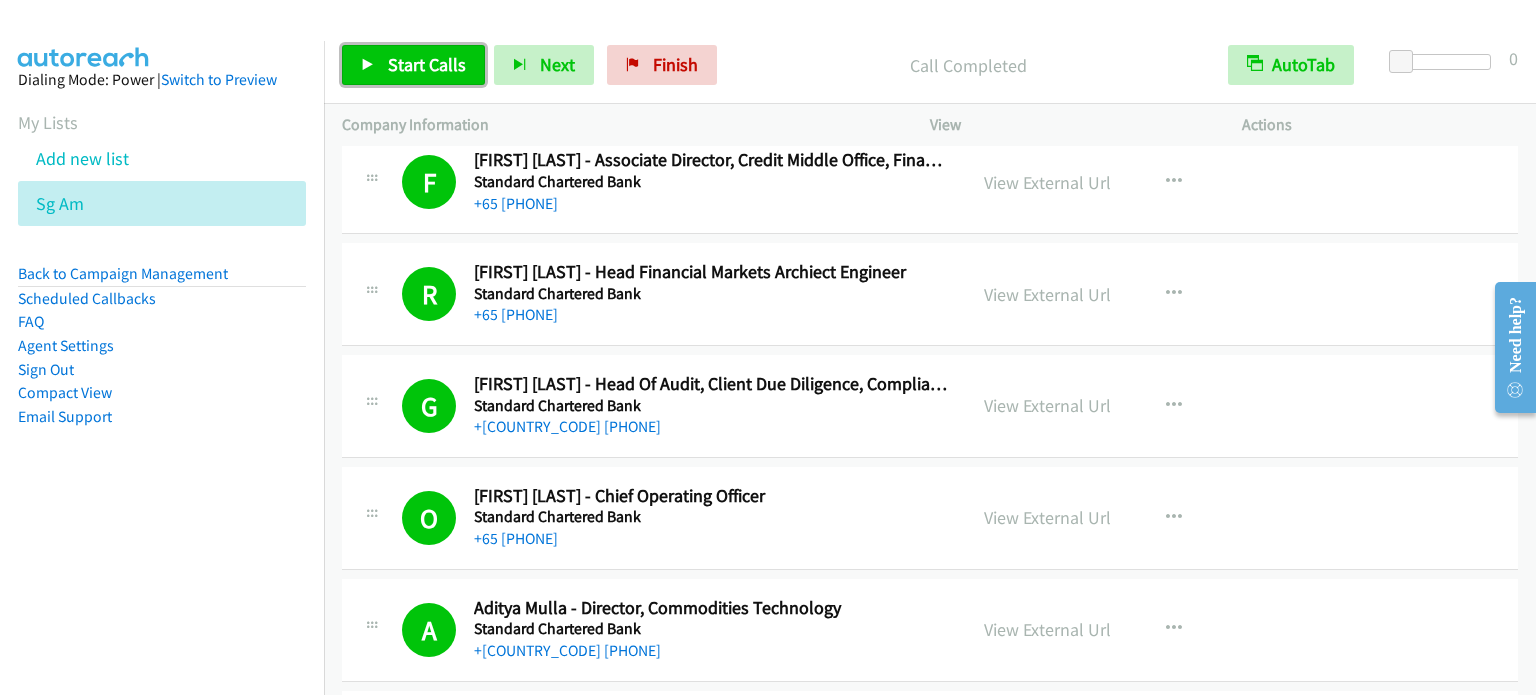 click on "Start Calls" at bounding box center [427, 64] 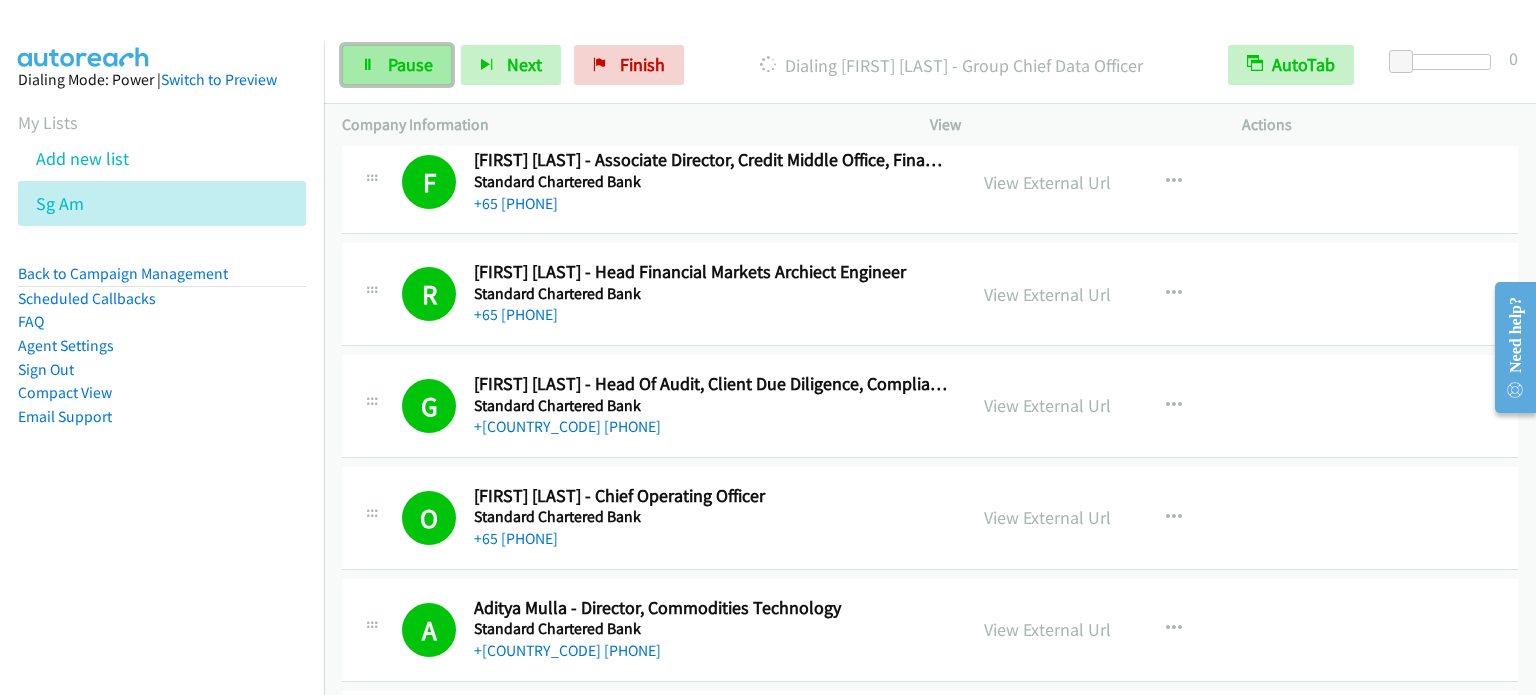 click on "Pause" at bounding box center [410, 64] 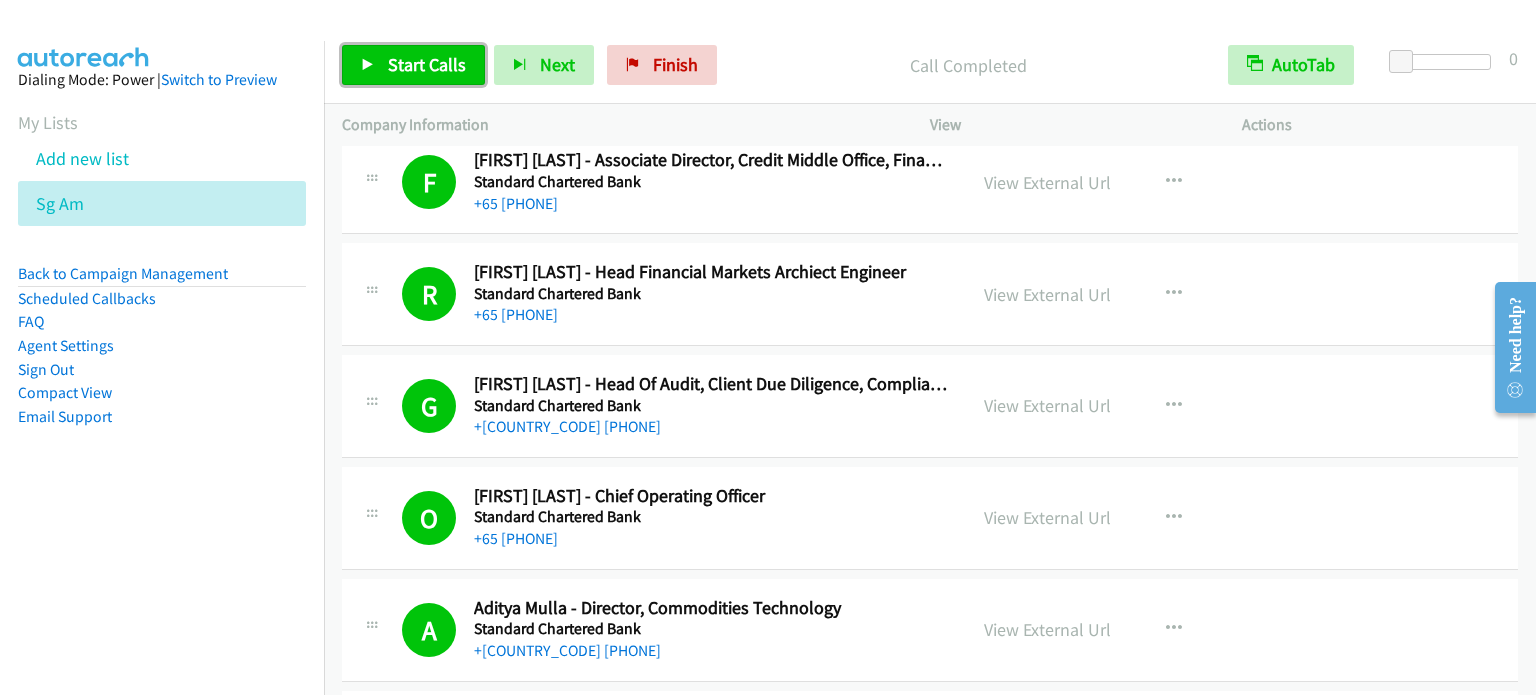 click on "Start Calls" at bounding box center [427, 64] 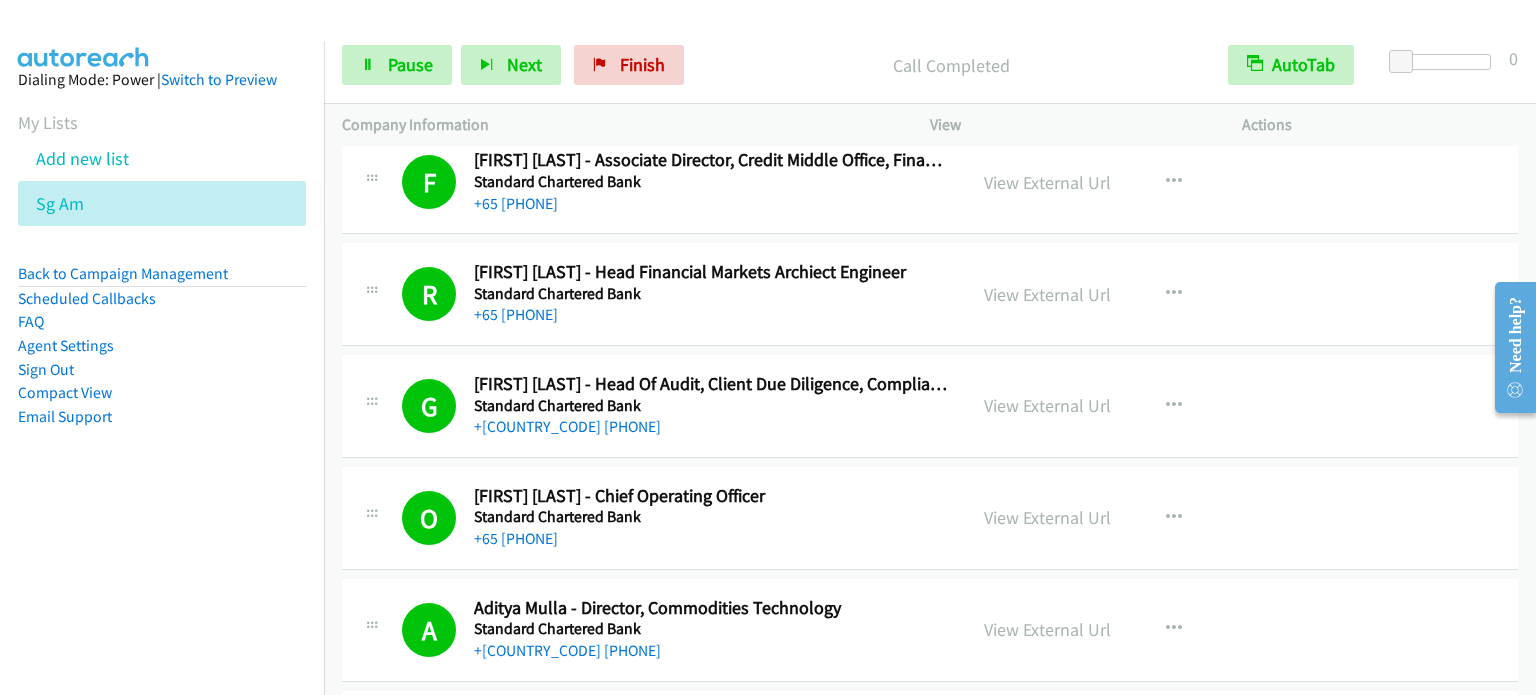 click on "Dialing [FIRST] [LAST] - Head, Technology Delivery   Tb Sustainability And Cloud Migration" at bounding box center (162, 388) 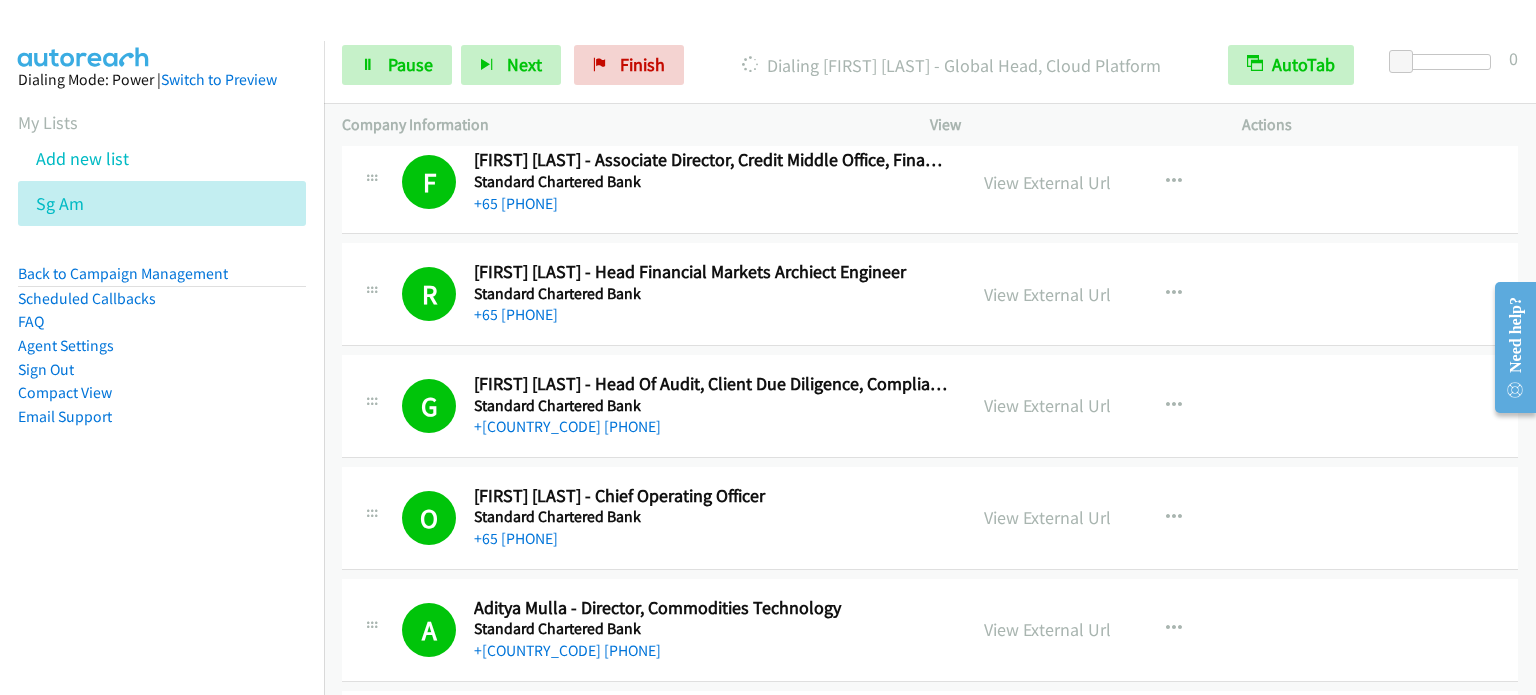 click on "Dialing [FIRST] [LAST] - Head, Technology Delivery   Tb Sustainability And Cloud Migration" at bounding box center [162, 388] 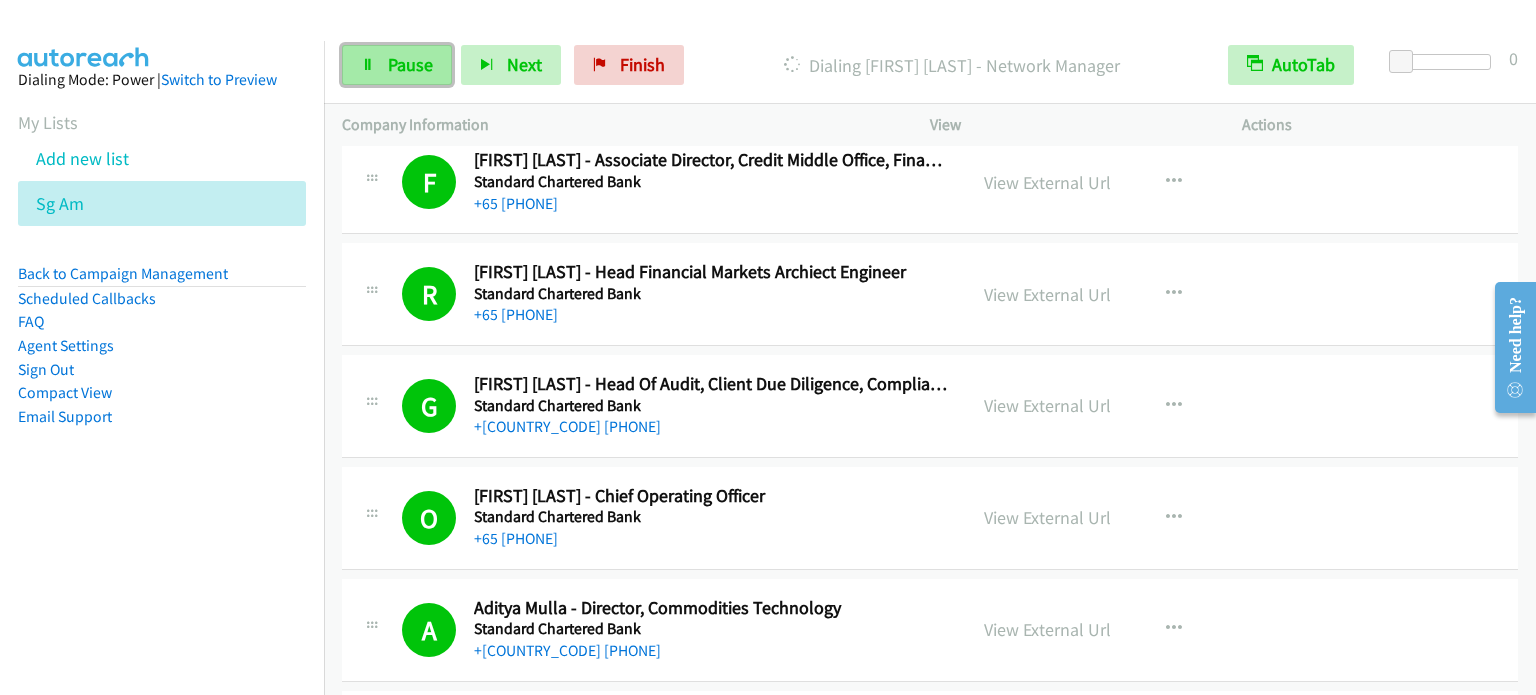 click on "Pause" at bounding box center [410, 64] 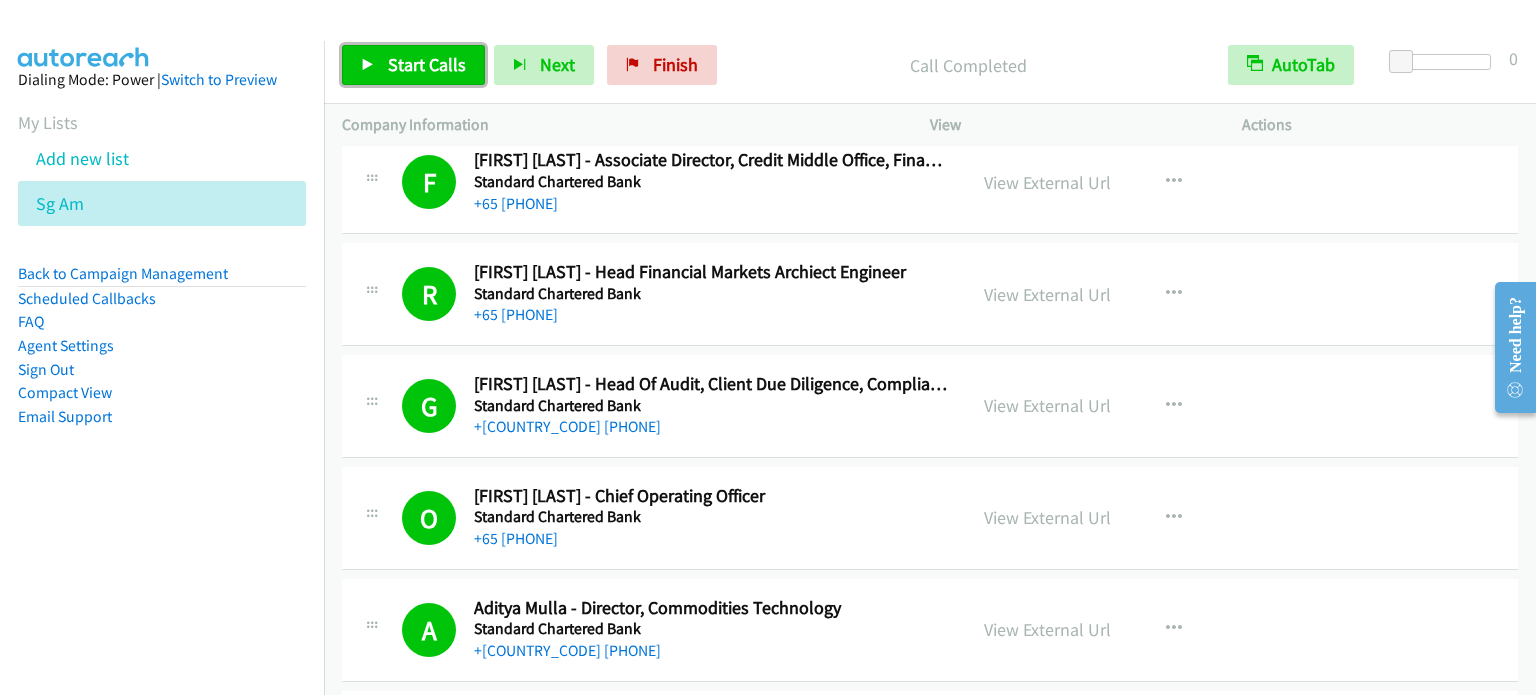 click on "Start Calls" at bounding box center (427, 64) 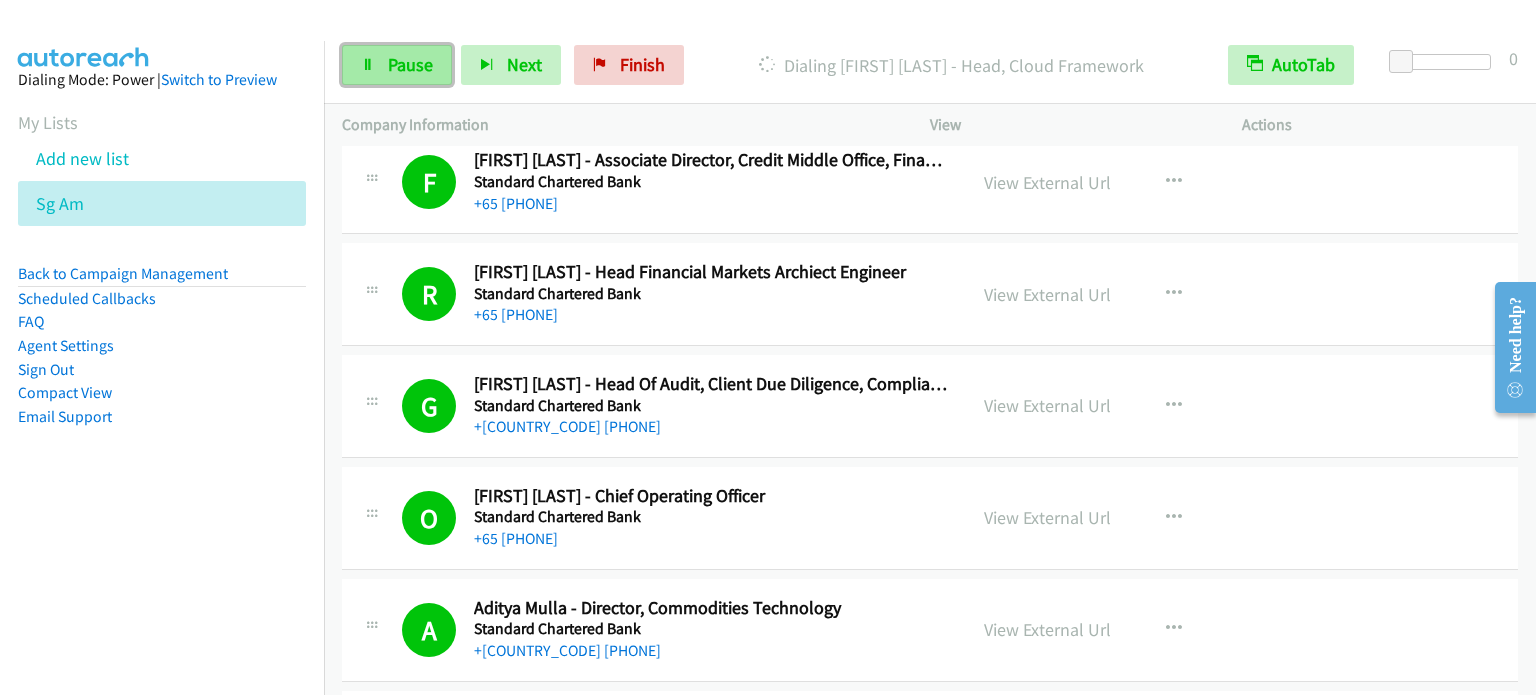 click on "Pause" at bounding box center [397, 65] 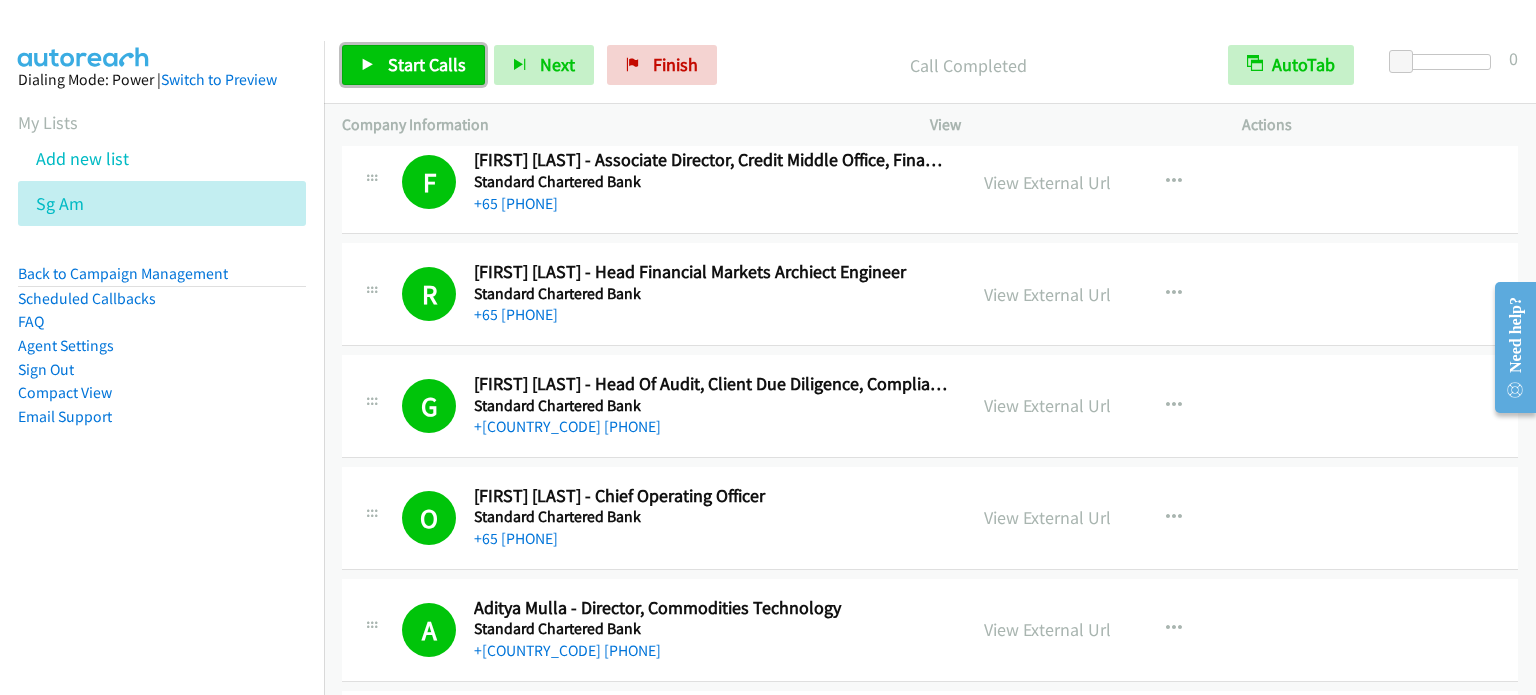 click on "Start Calls" at bounding box center [427, 64] 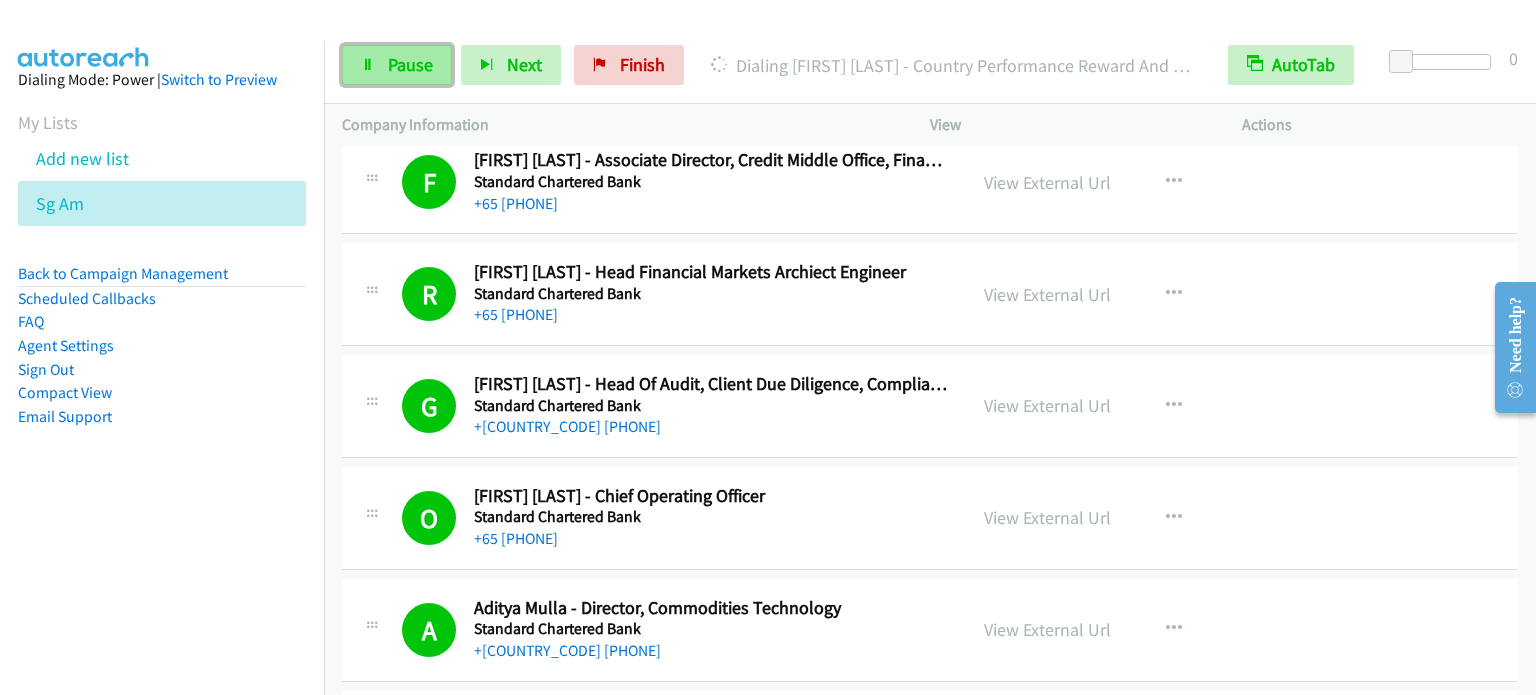 click on "Pause" at bounding box center [410, 64] 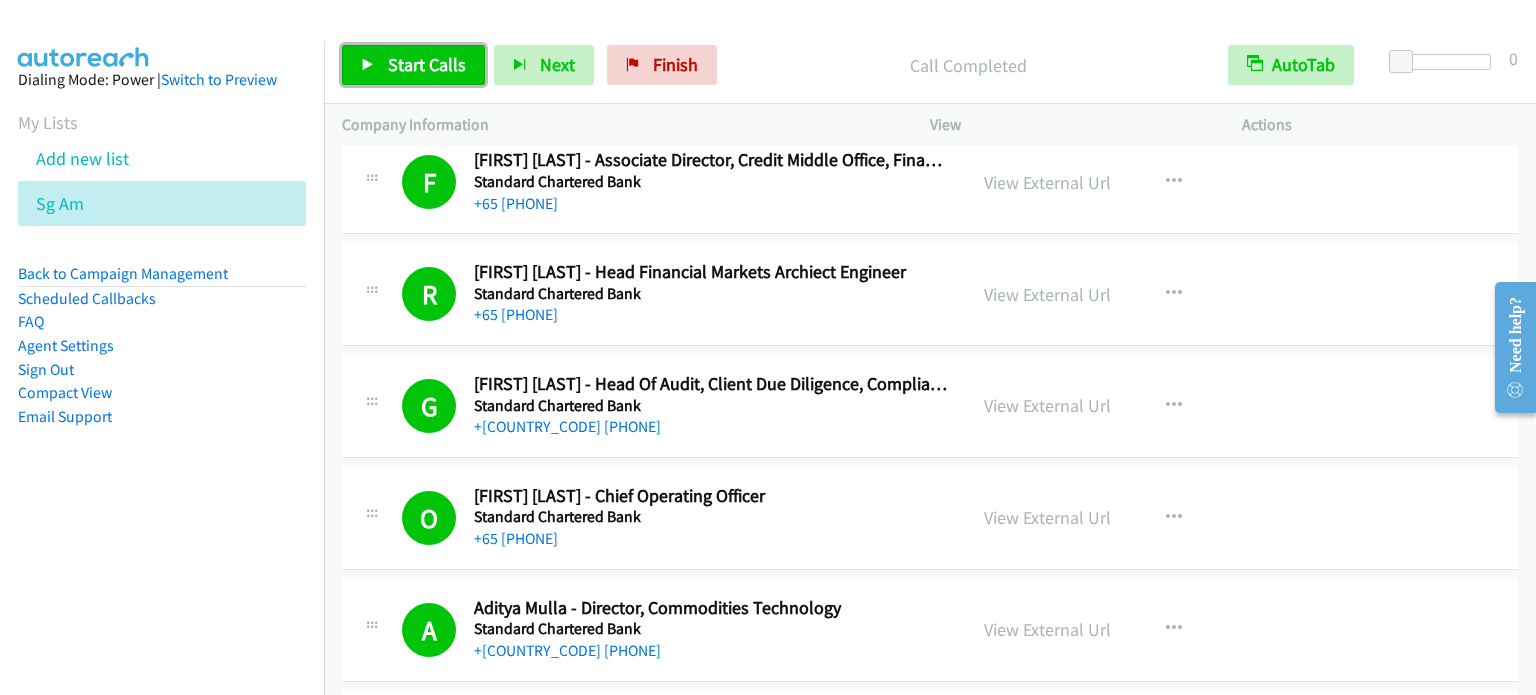 click on "Start Calls" at bounding box center [427, 64] 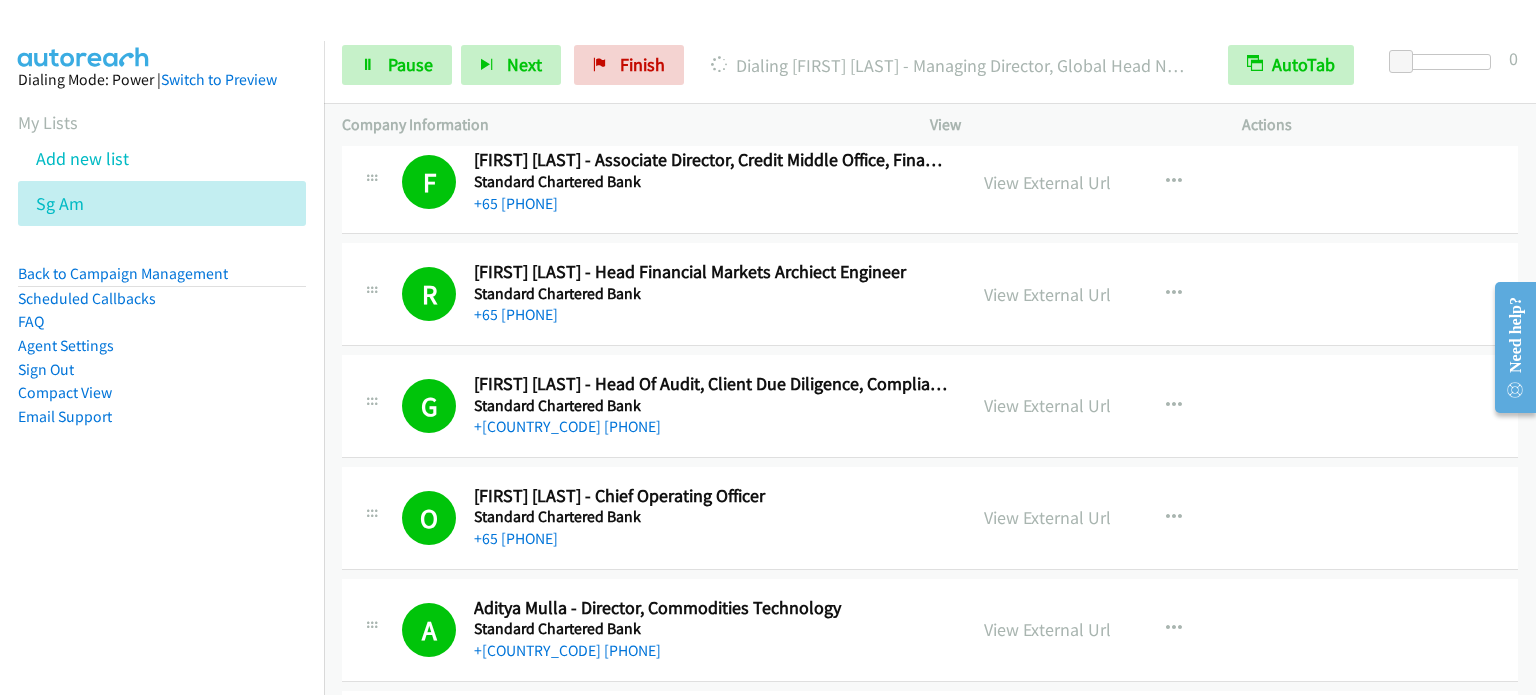 click on "Dialing [FIRST] [LAST] - Head, Technology Delivery   Tb Sustainability And Cloud Migration" at bounding box center [162, 280] 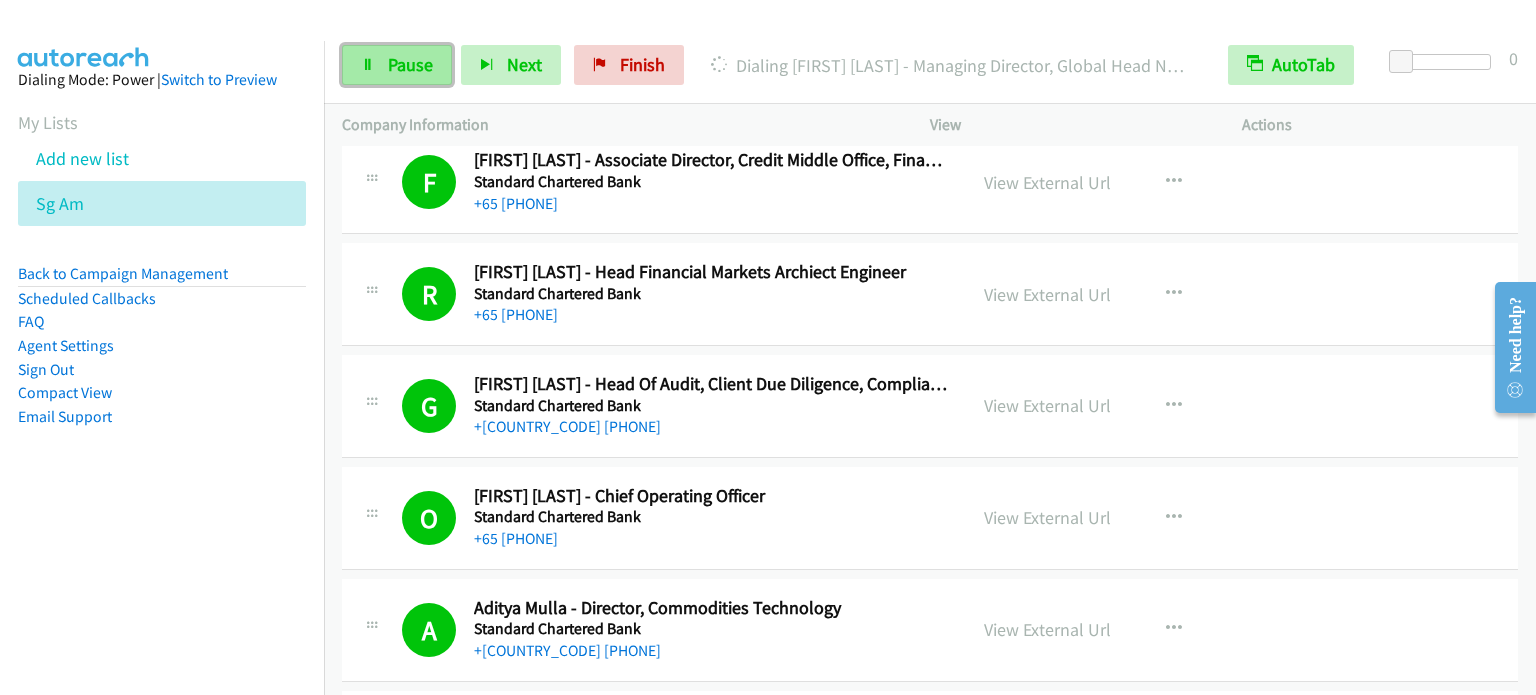 click on "Pause" at bounding box center (410, 64) 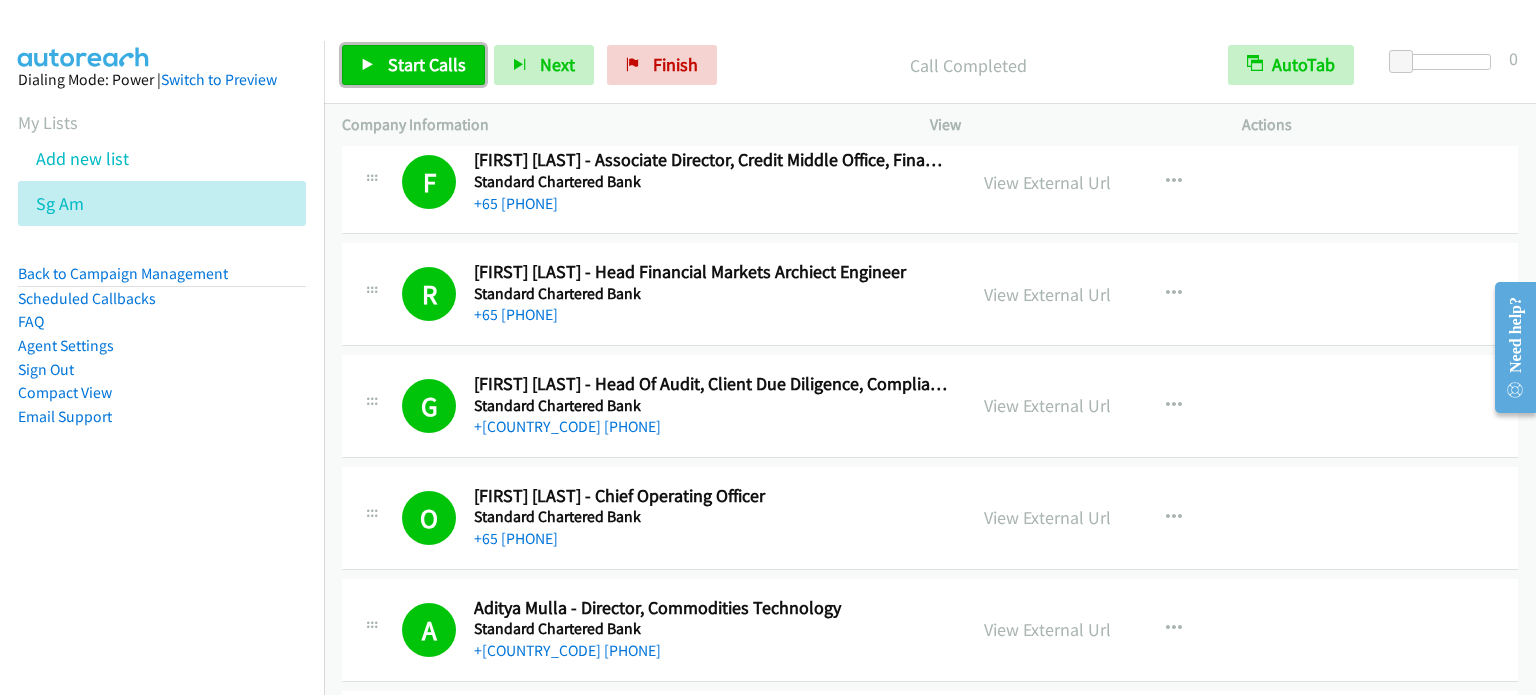 click on "Start Calls" at bounding box center (427, 64) 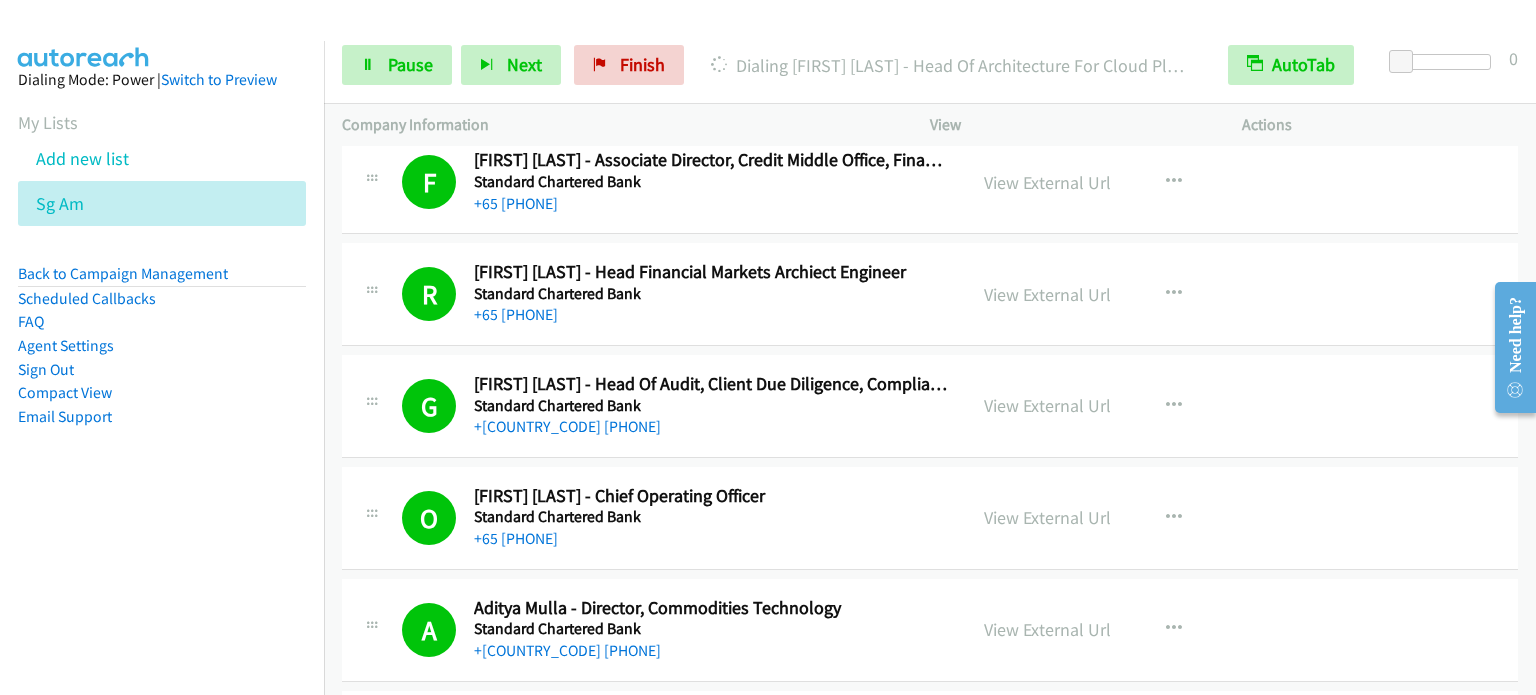 click on "Dialing [FIRST] [LAST] - Head, Technology Delivery   Tb Sustainability And Cloud Migration" at bounding box center [162, 280] 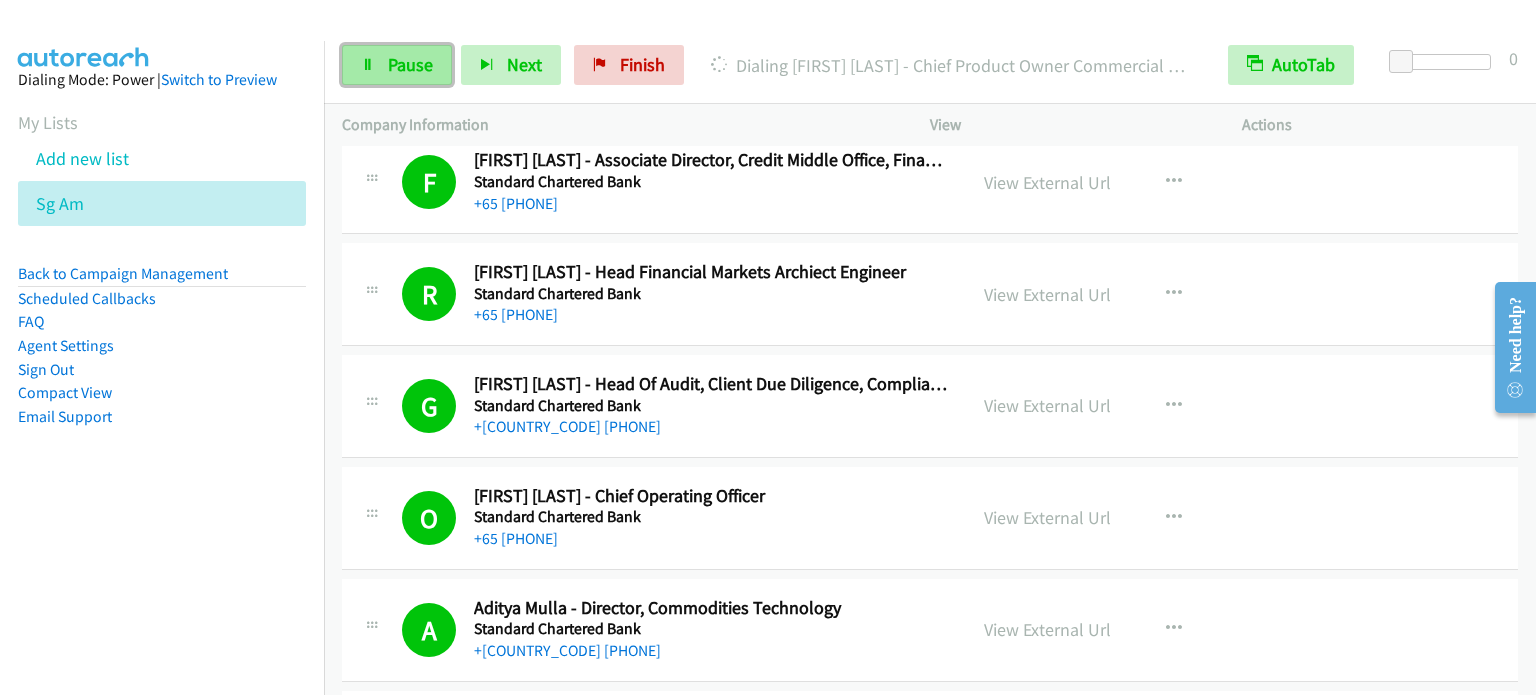 click on "Pause" at bounding box center (410, 64) 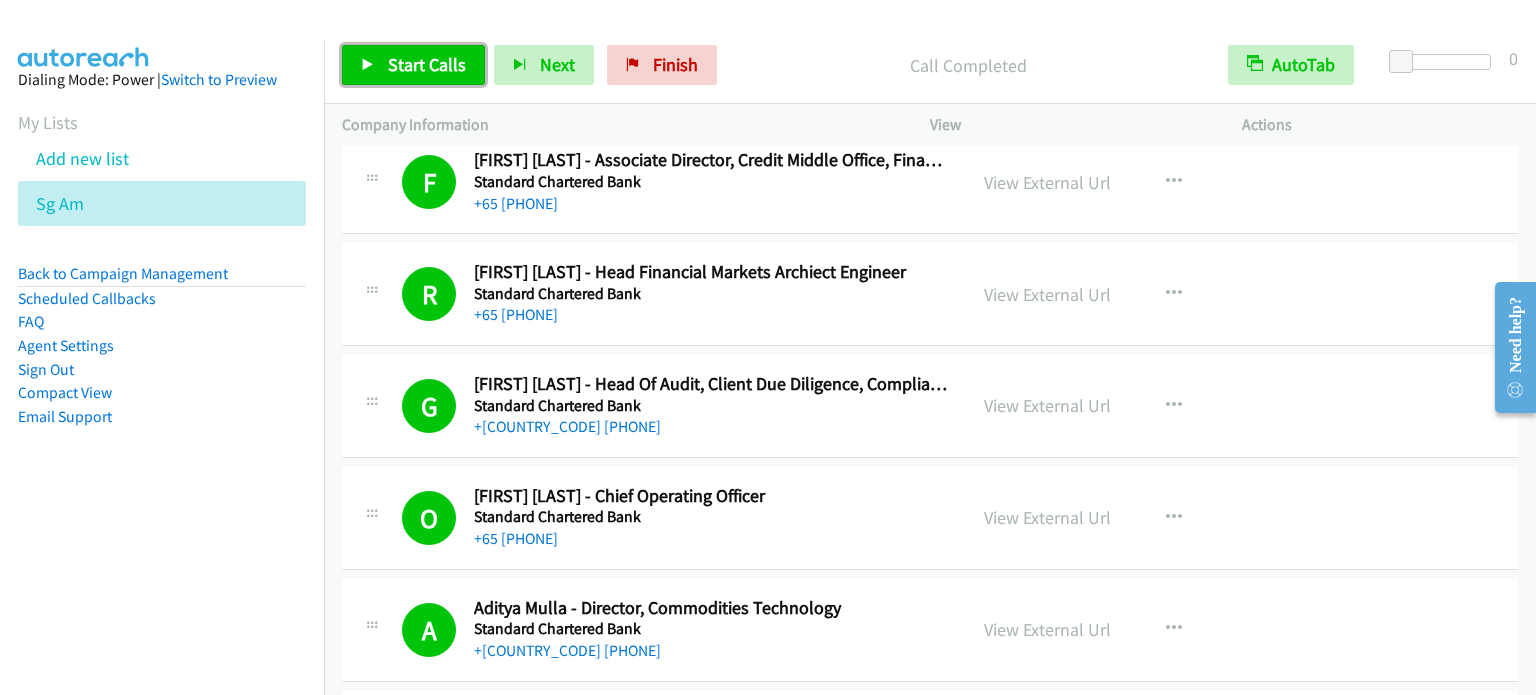 click on "Start Calls" at bounding box center [427, 64] 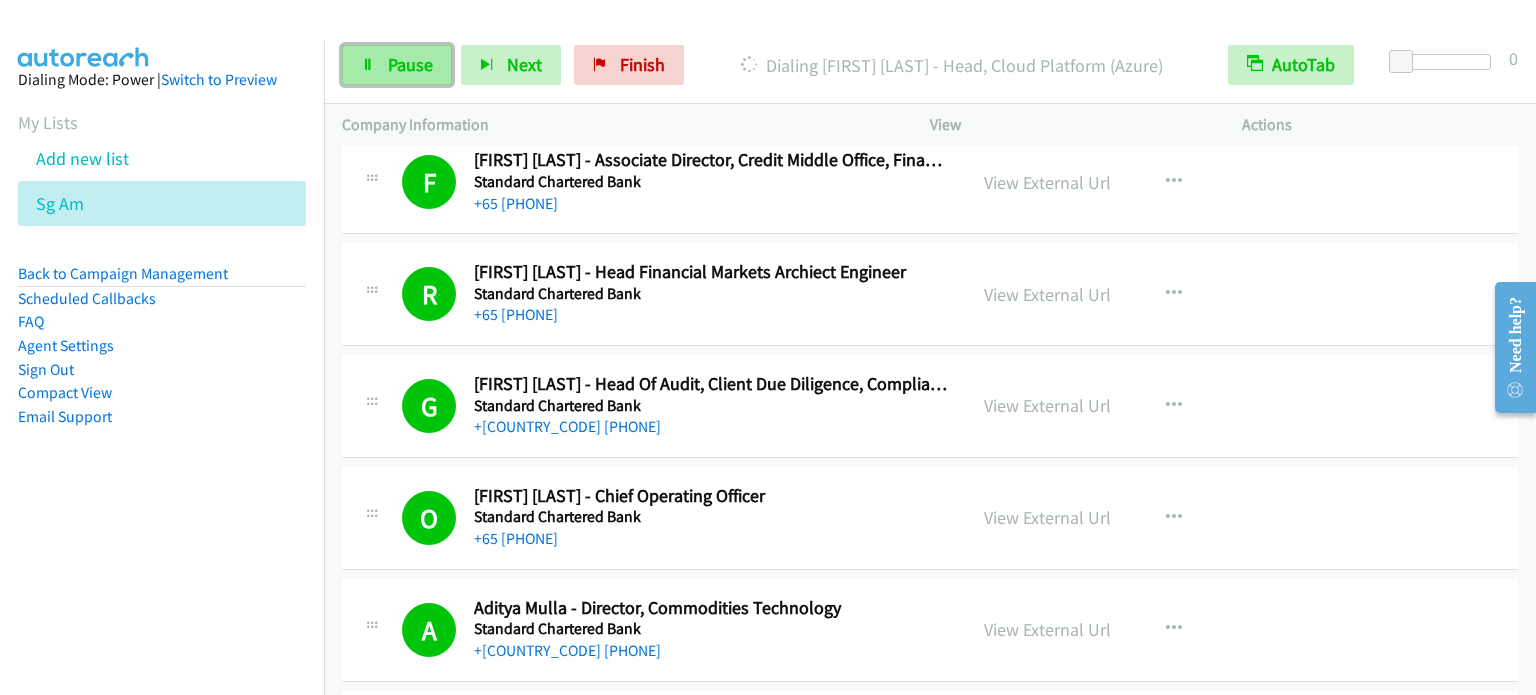 click on "Pause" at bounding box center (410, 64) 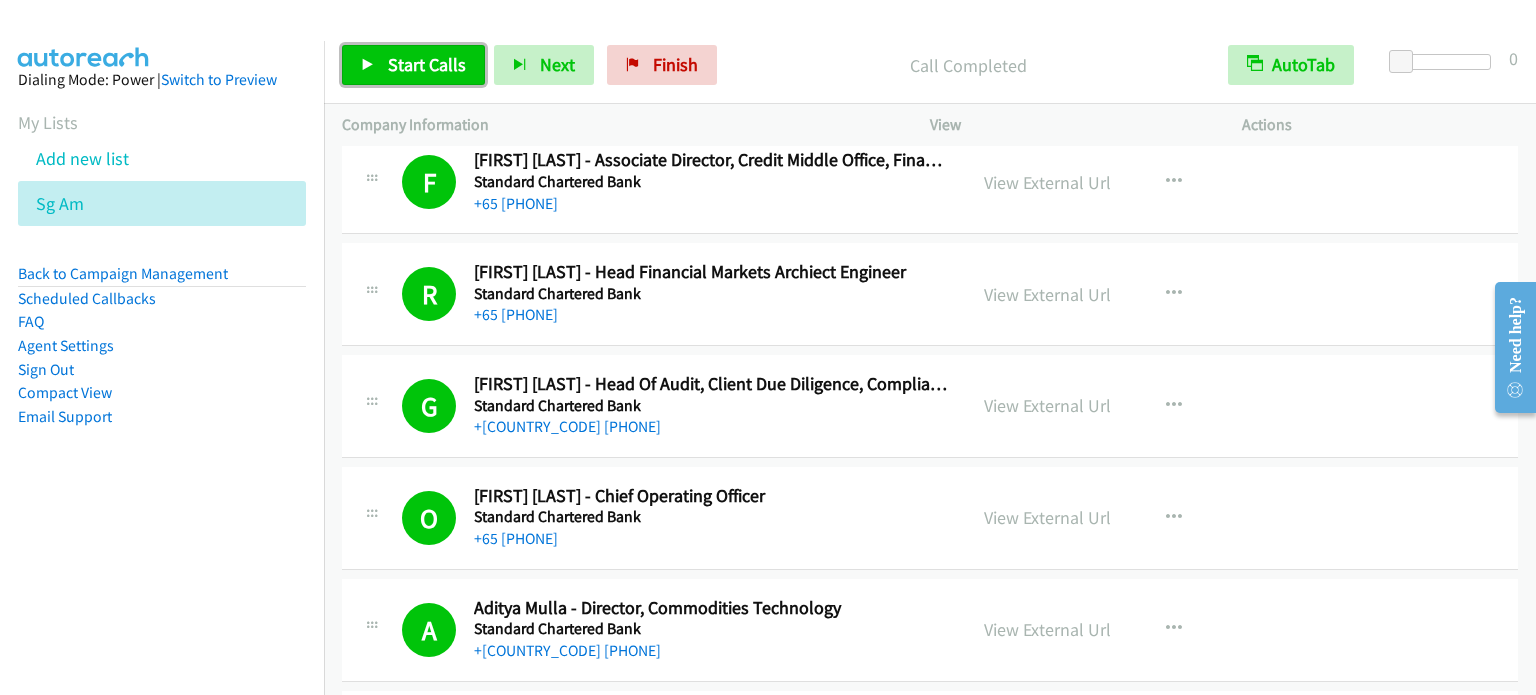 click on "Start Calls" at bounding box center (427, 64) 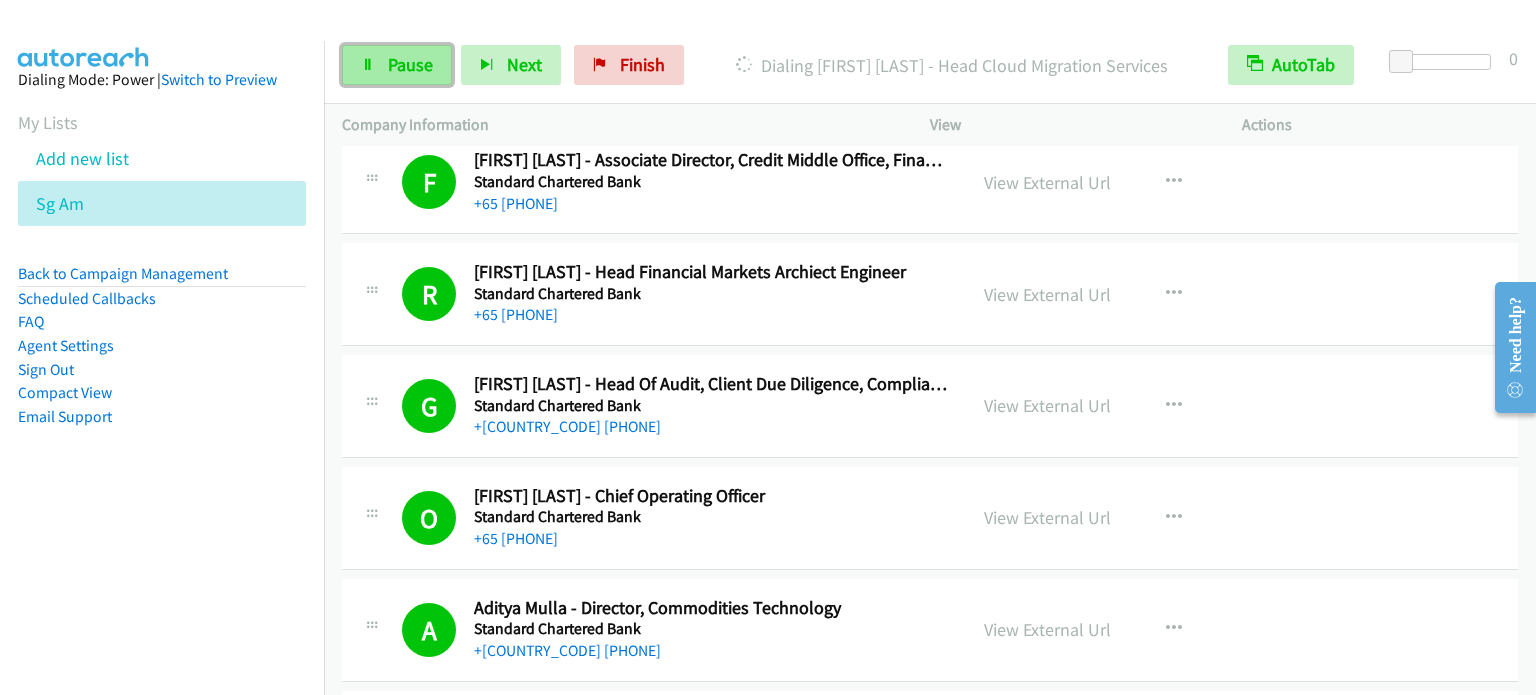 click on "Pause" at bounding box center [410, 64] 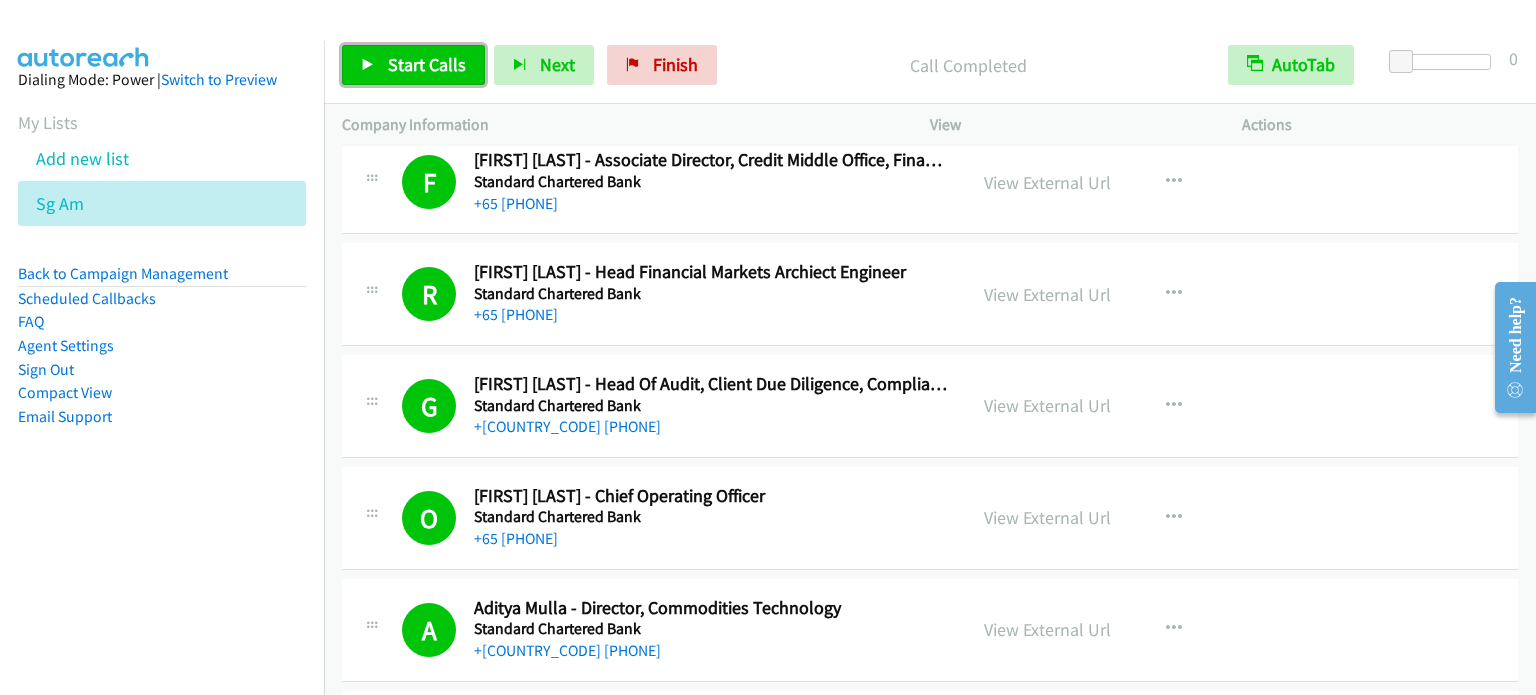 click on "Start Calls" at bounding box center (427, 64) 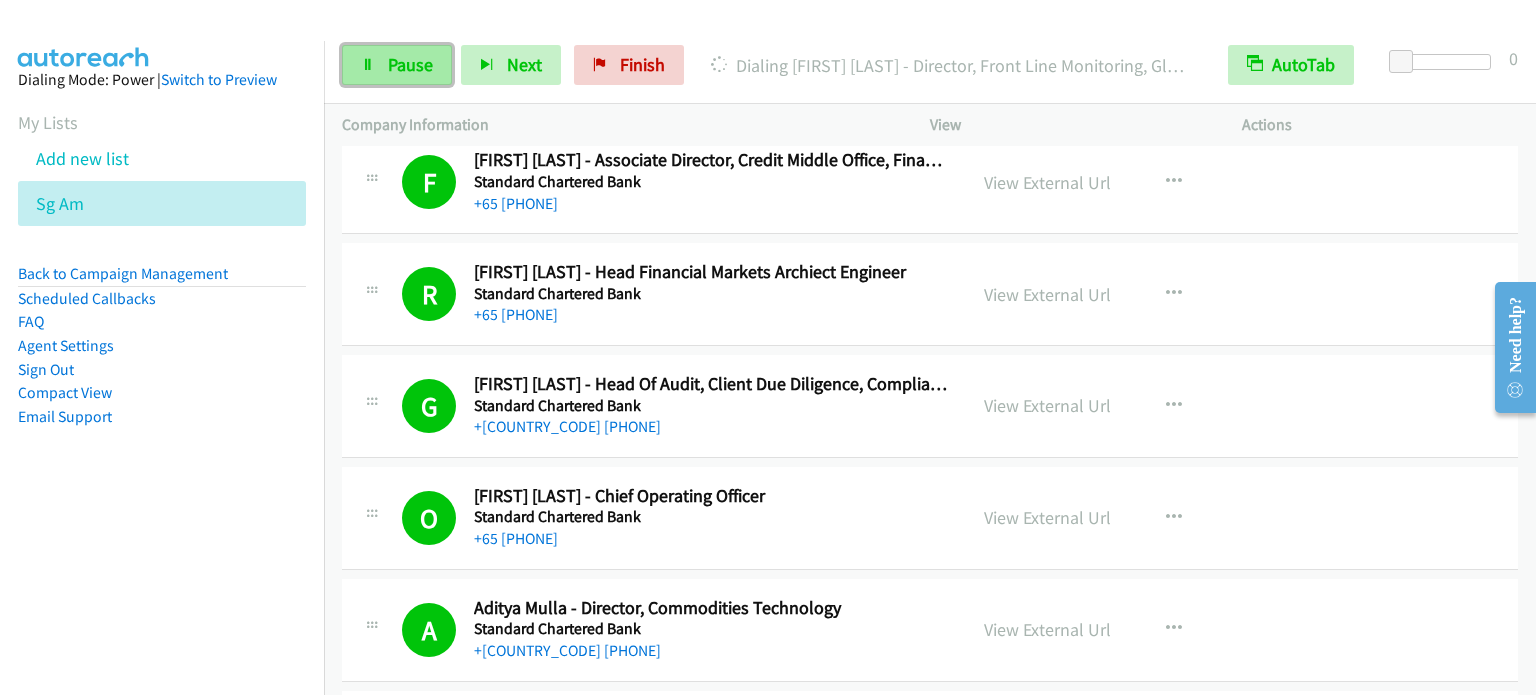 click on "Pause" at bounding box center (410, 64) 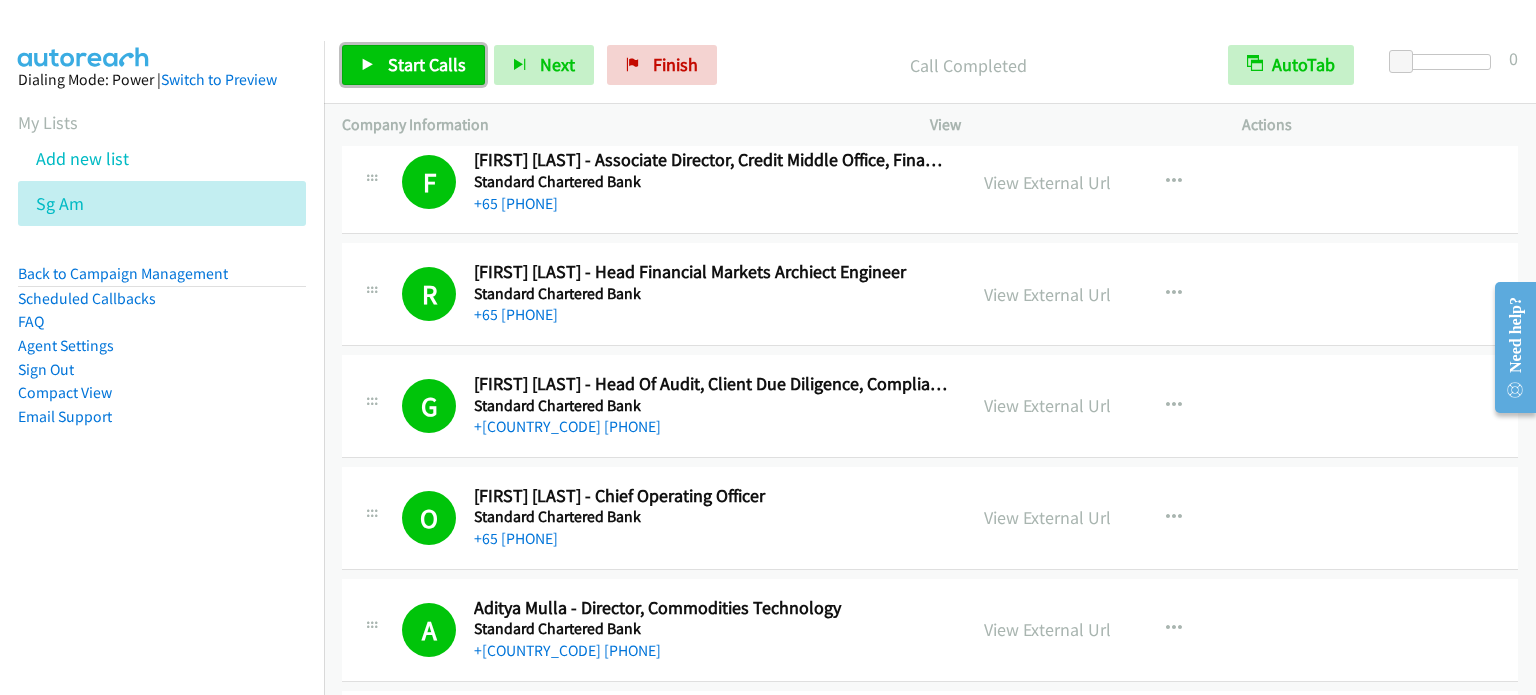 click on "Start Calls" at bounding box center (427, 64) 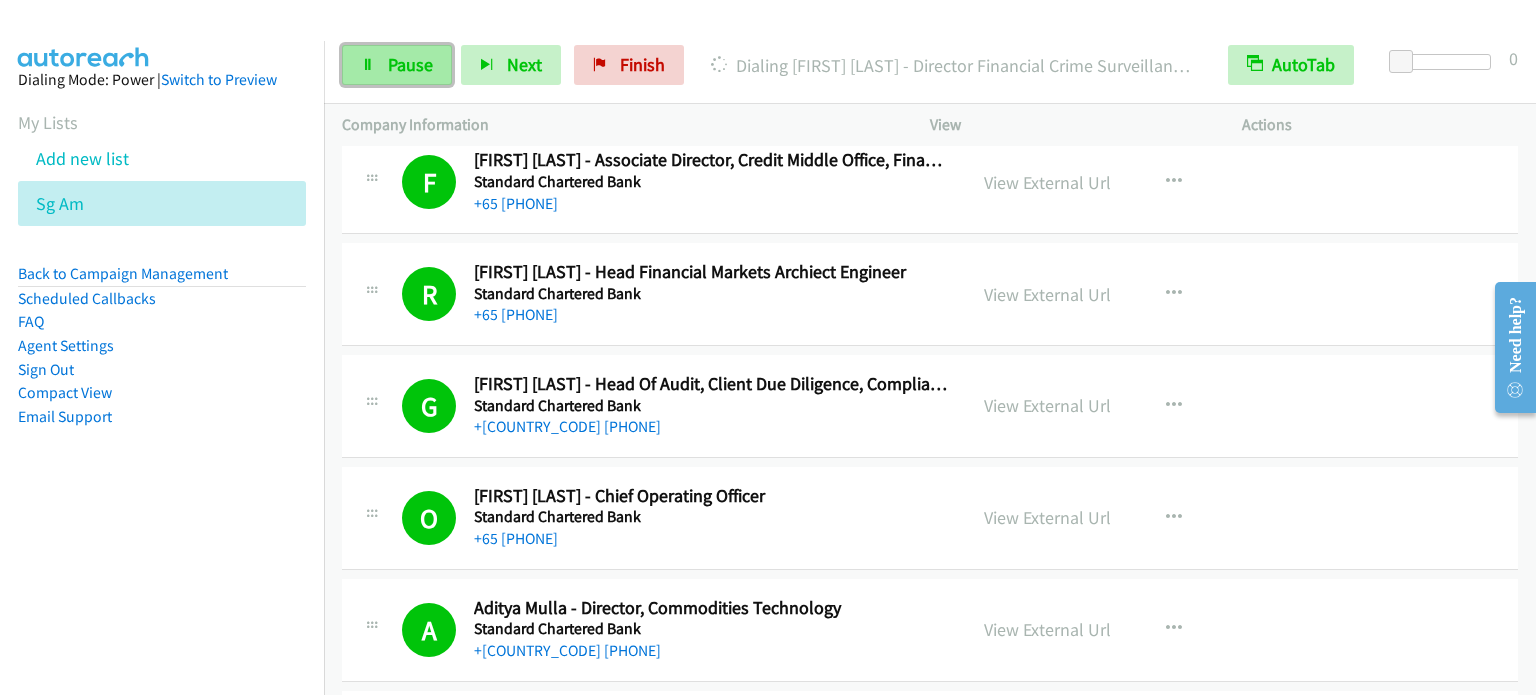 click on "Pause" at bounding box center [410, 64] 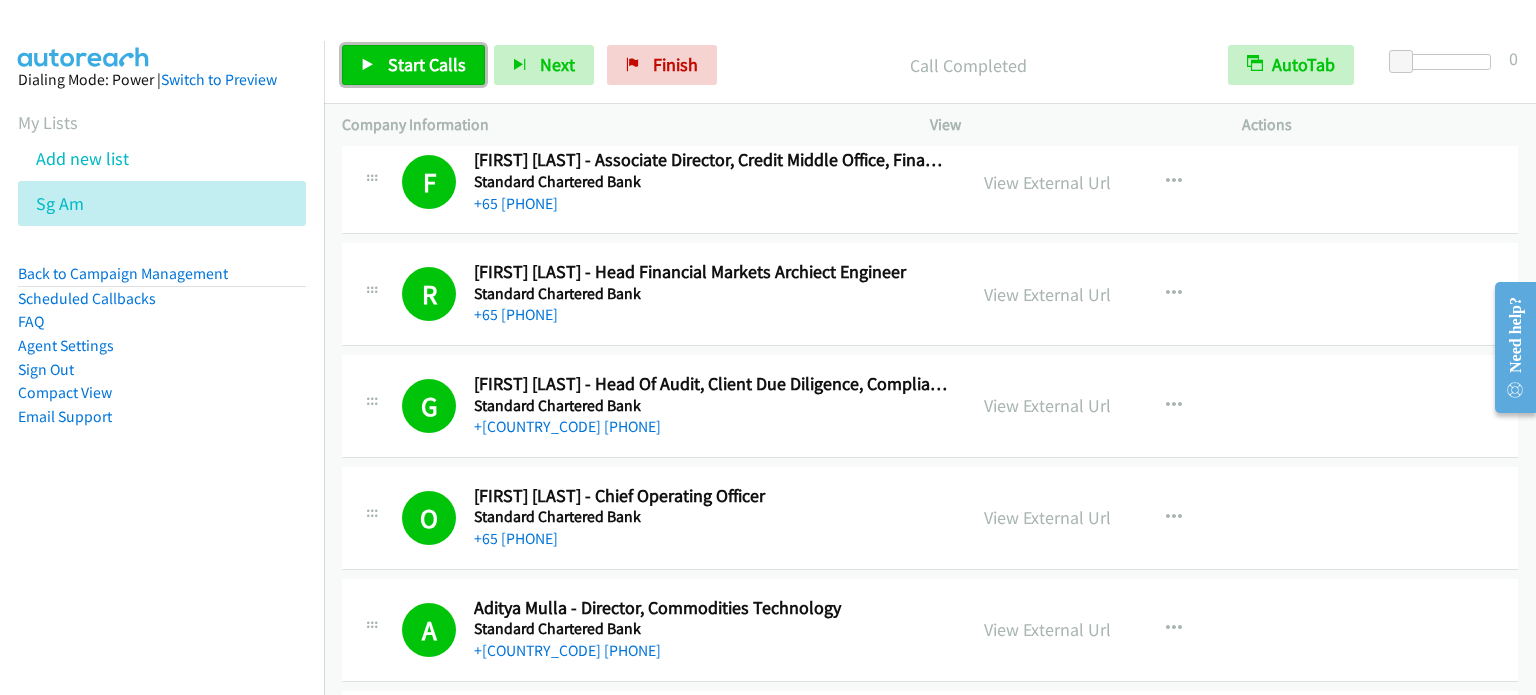 click on "Start Calls" at bounding box center (427, 64) 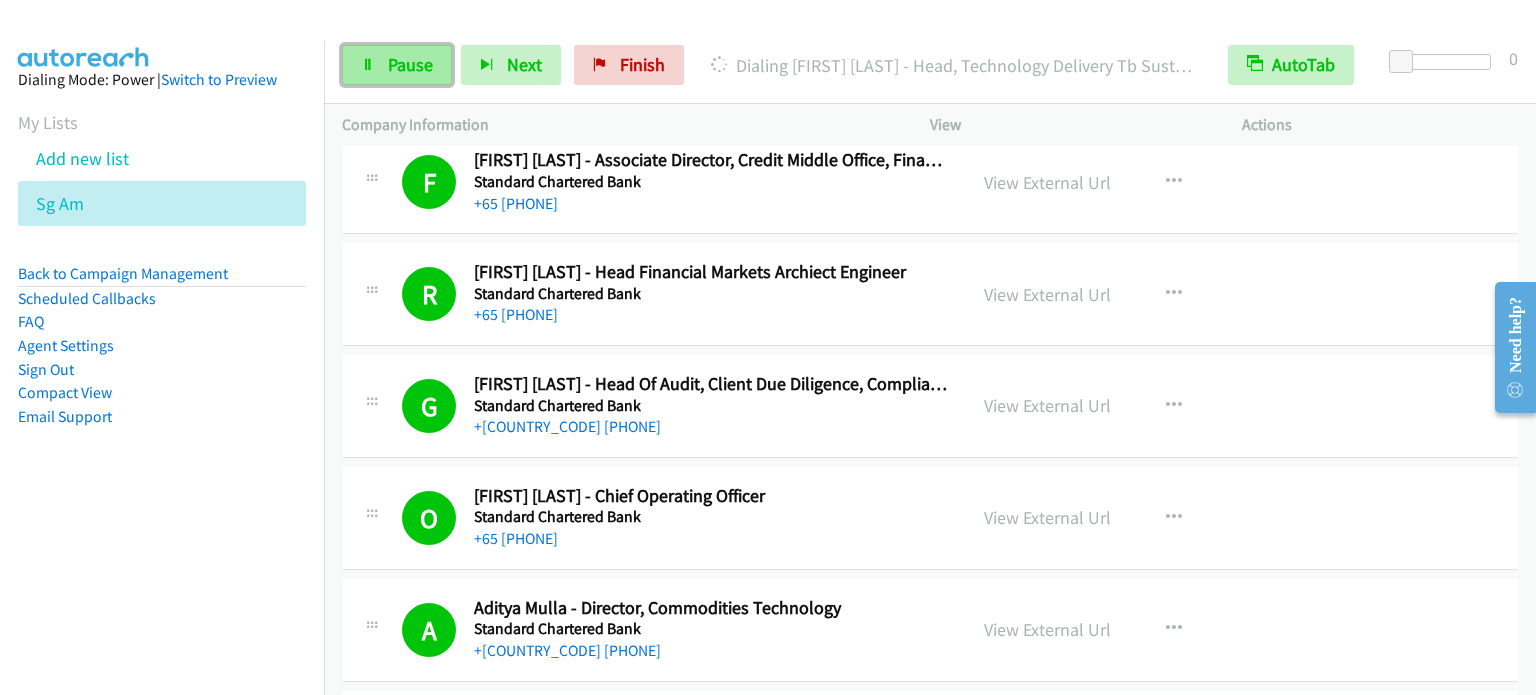 click on "Pause" at bounding box center [397, 65] 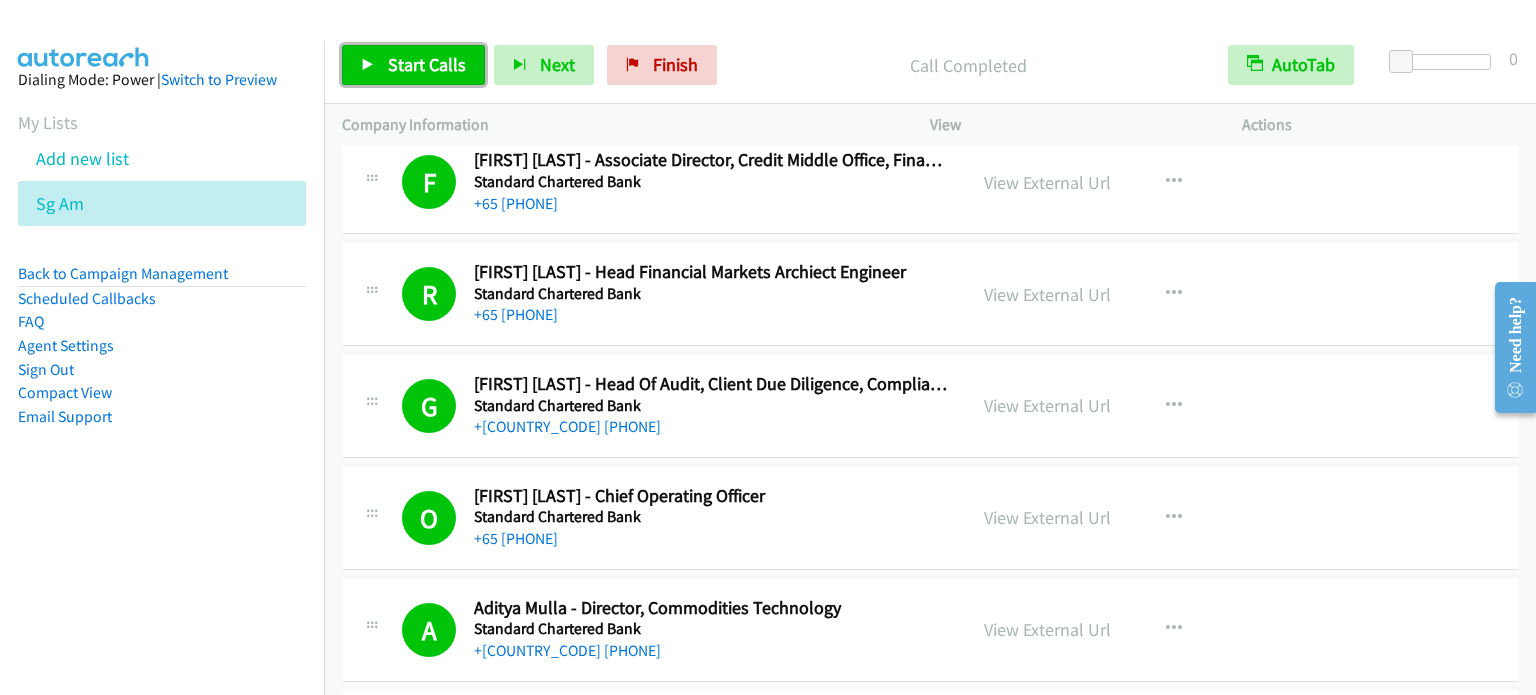 click on "Start Calls" at bounding box center (427, 64) 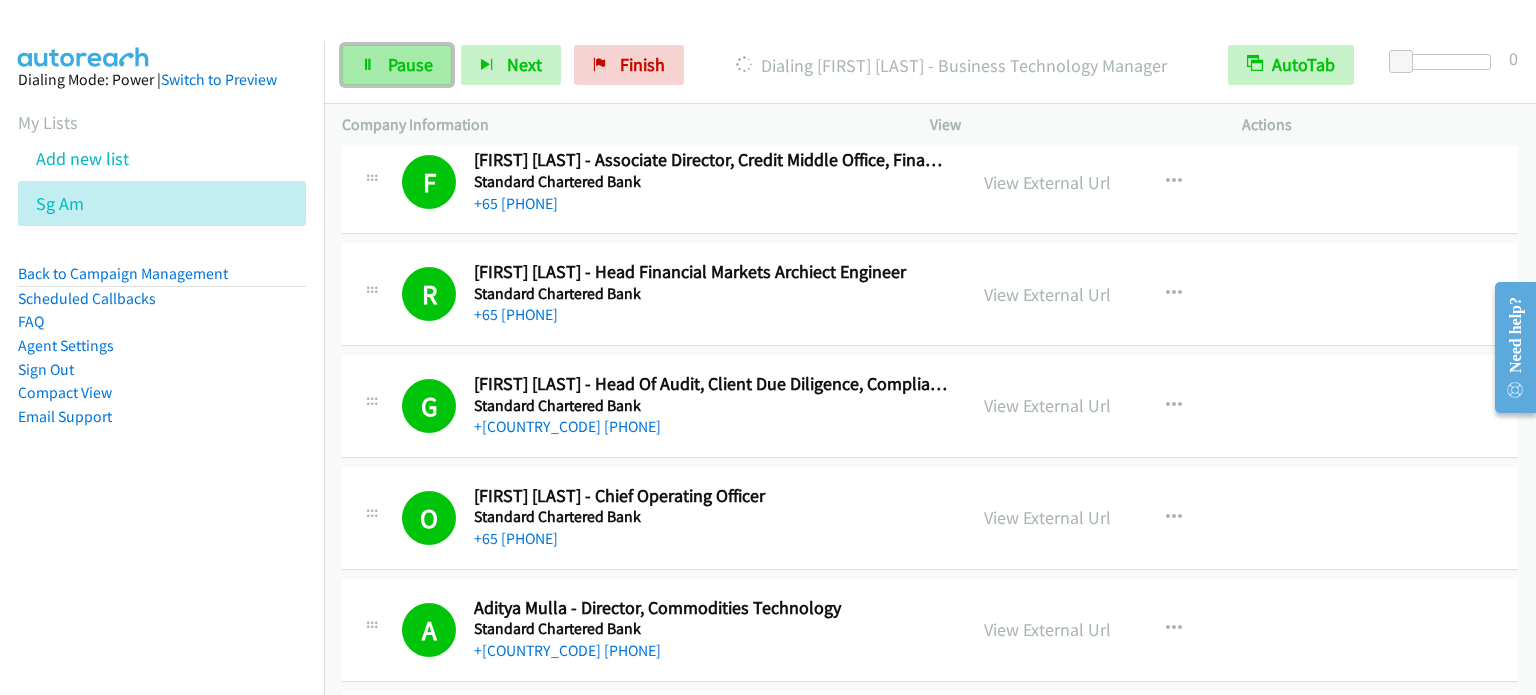 click on "Pause" at bounding box center [410, 64] 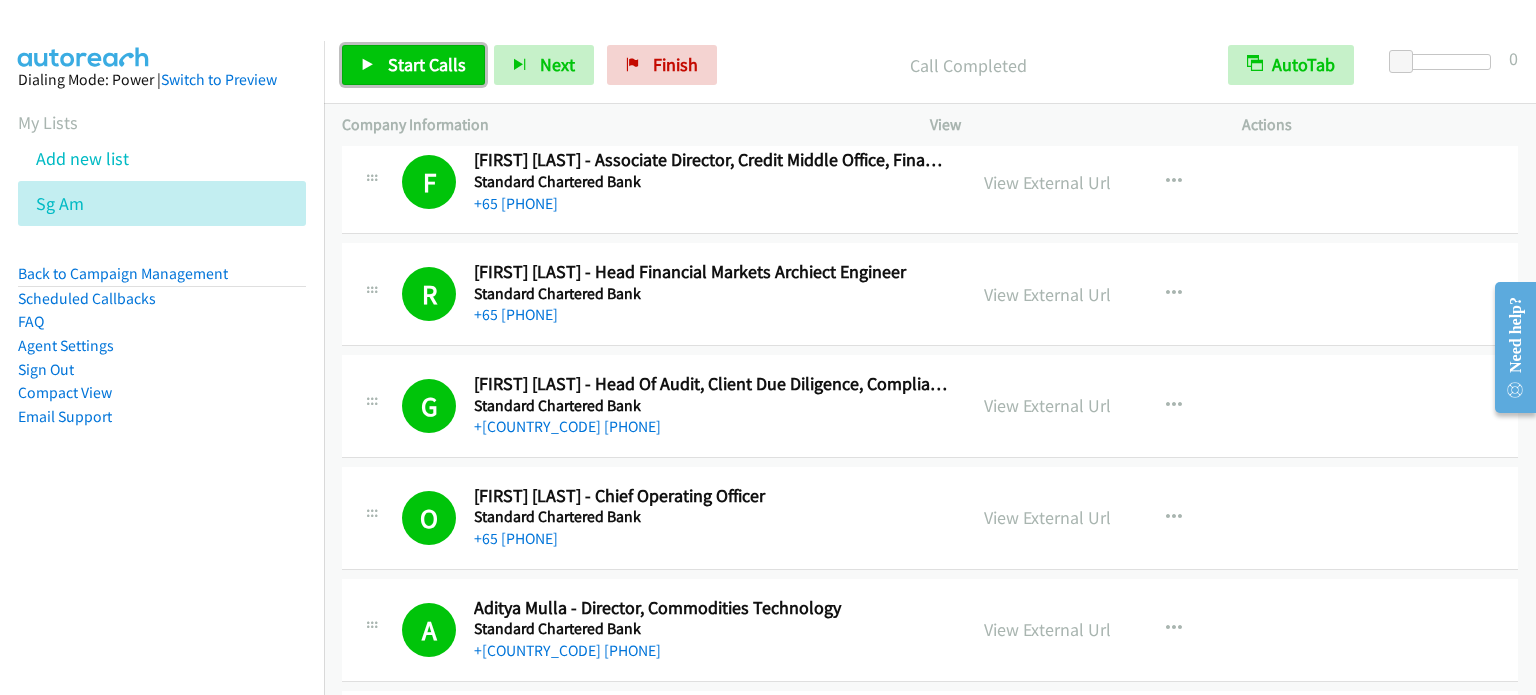 click on "Start Calls" at bounding box center [427, 64] 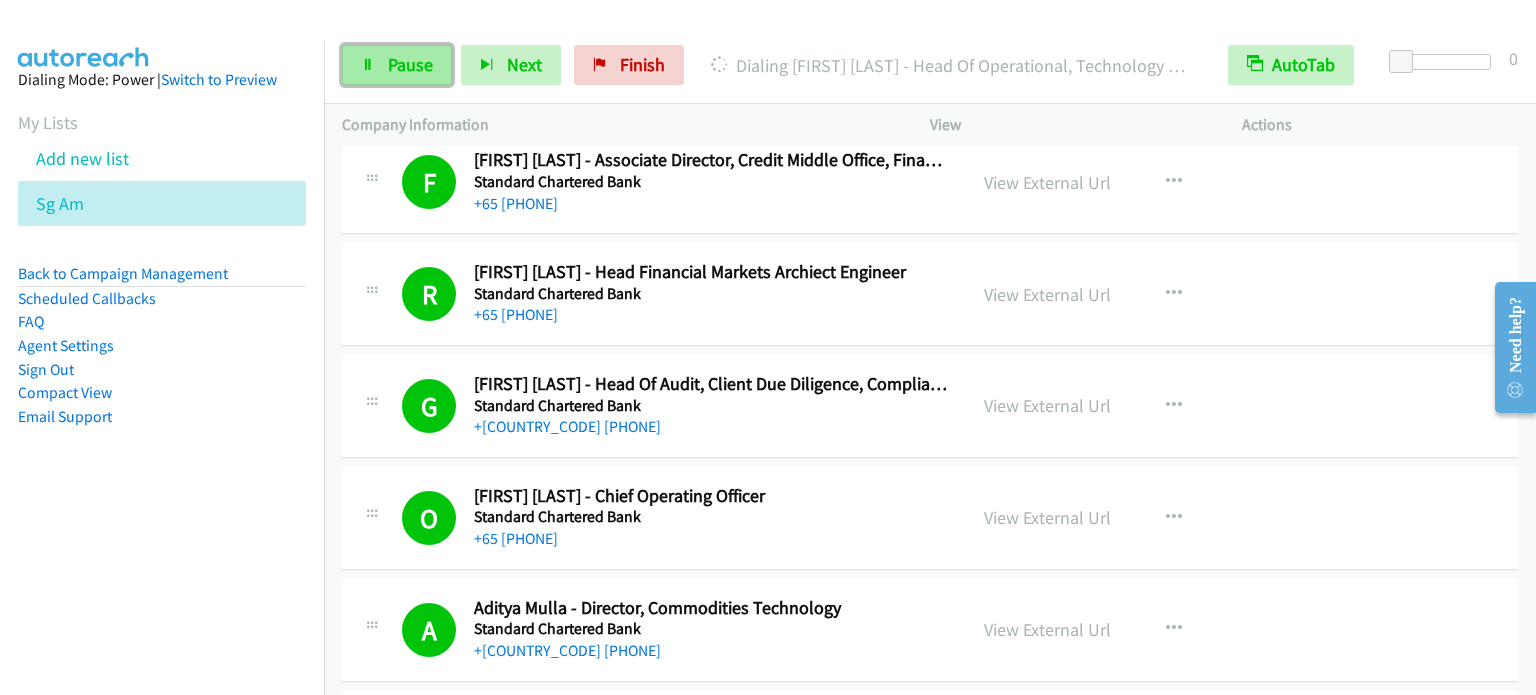 click on "Pause" at bounding box center [410, 64] 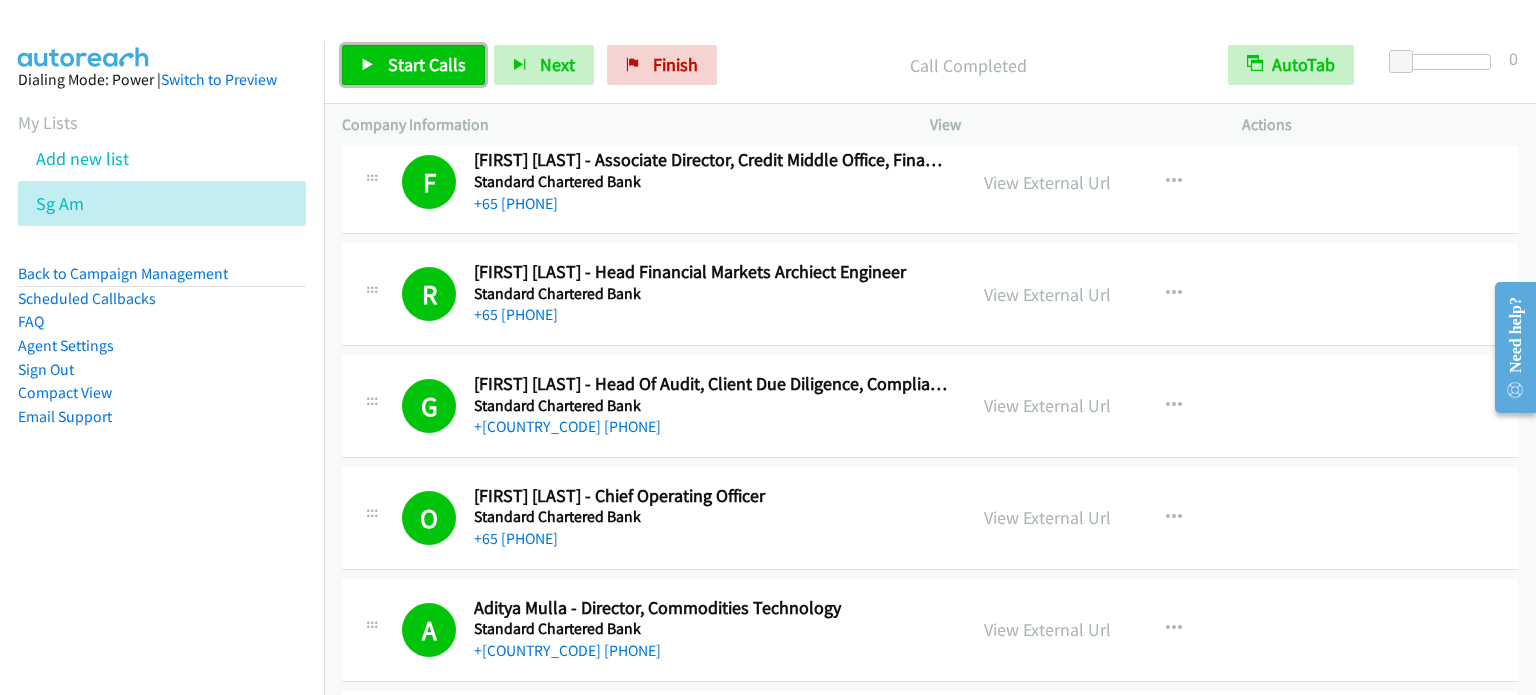 click on "Start Calls" at bounding box center (427, 64) 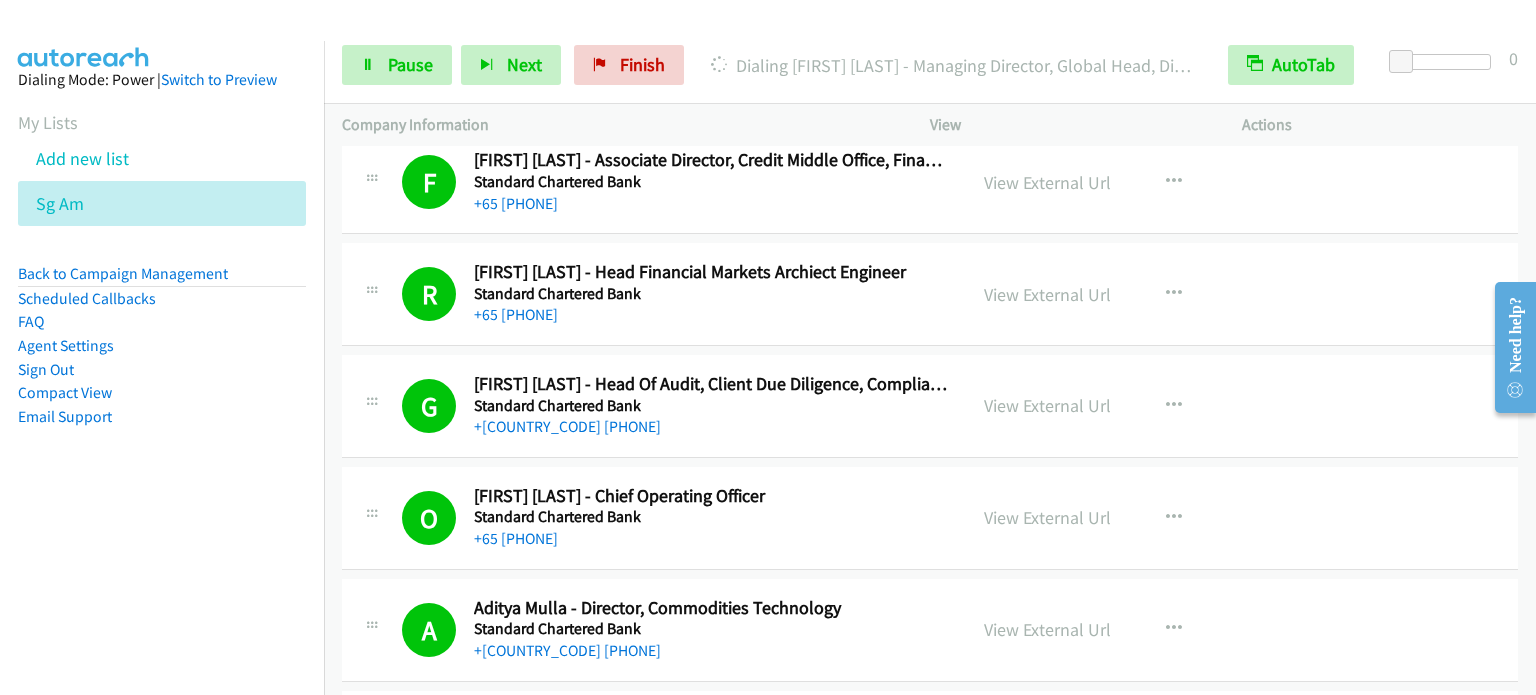 click on "Dialing [FIRST] [LAST] - Head, Technology Delivery   Tb Sustainability And Cloud Migration" at bounding box center (162, 388) 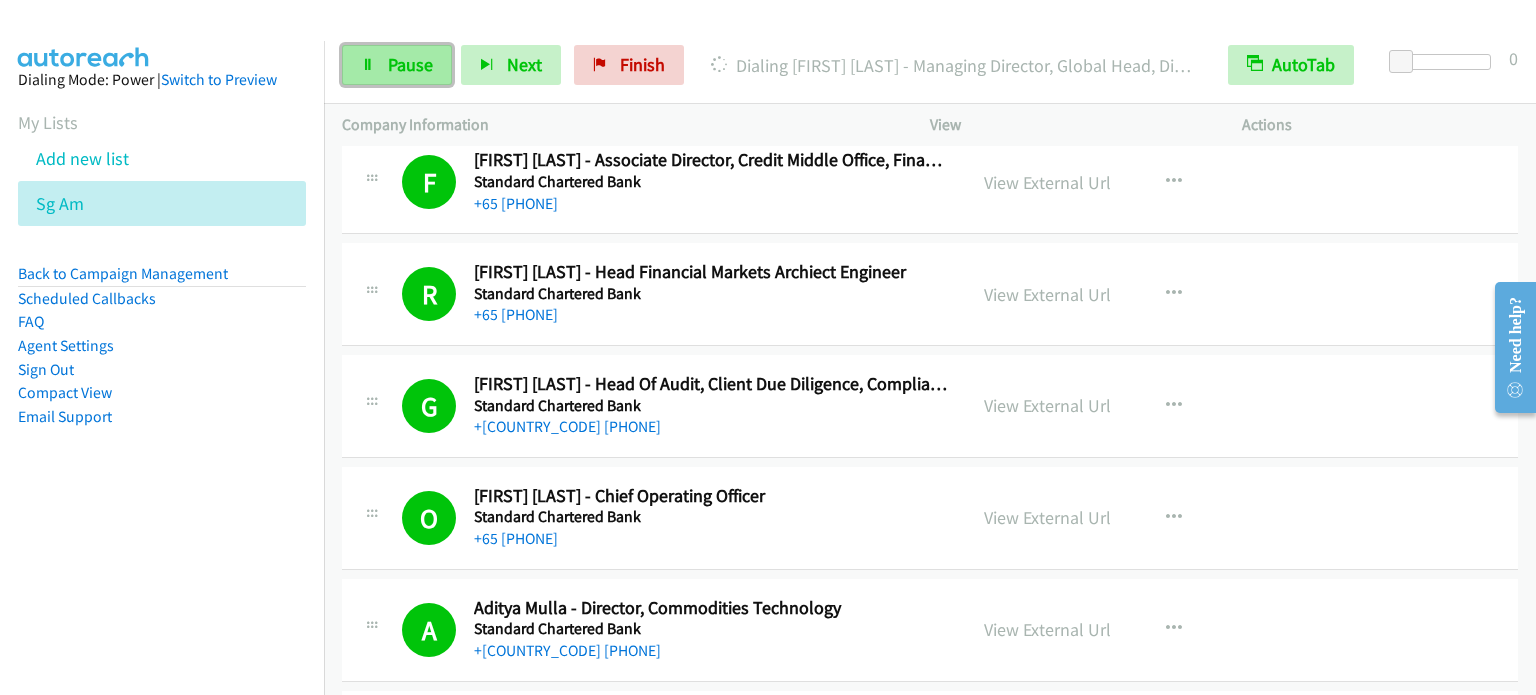 click on "Pause" at bounding box center [410, 64] 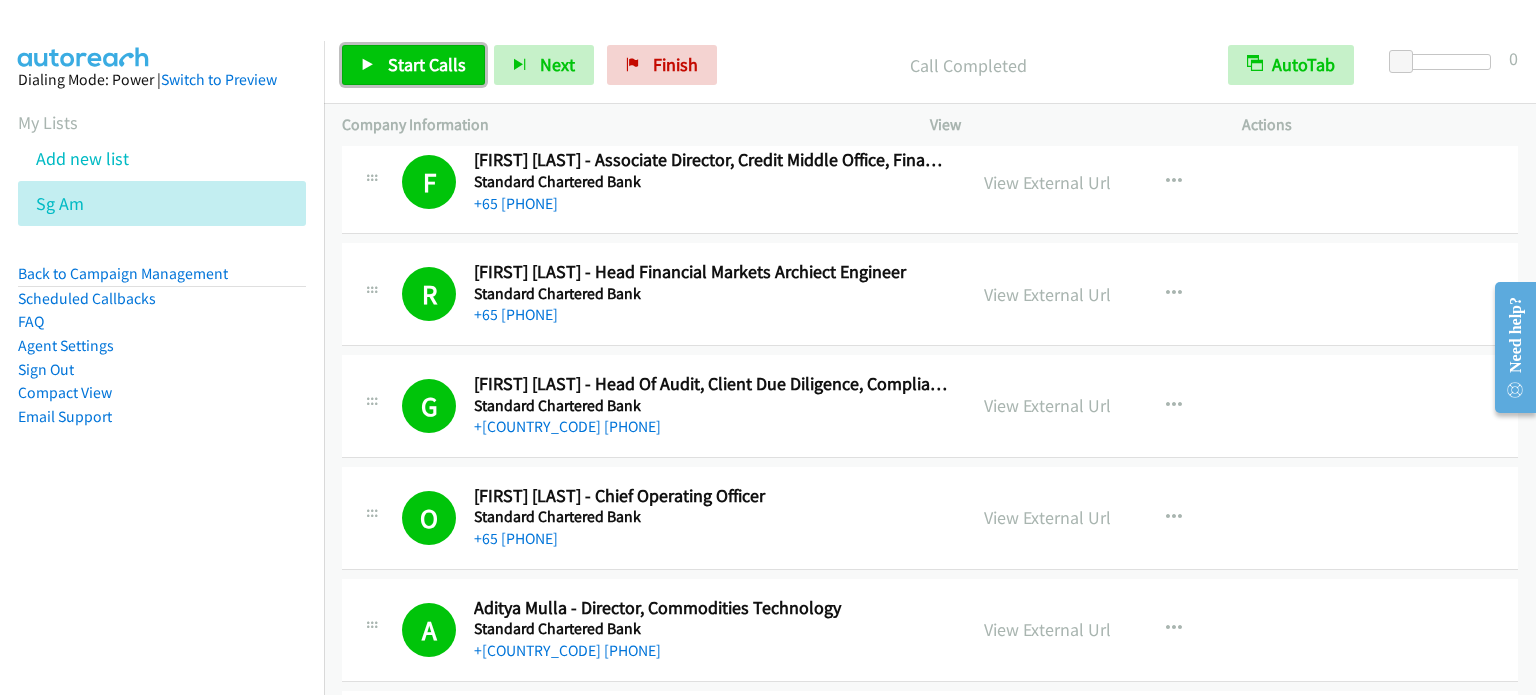 click on "Start Calls" at bounding box center (427, 64) 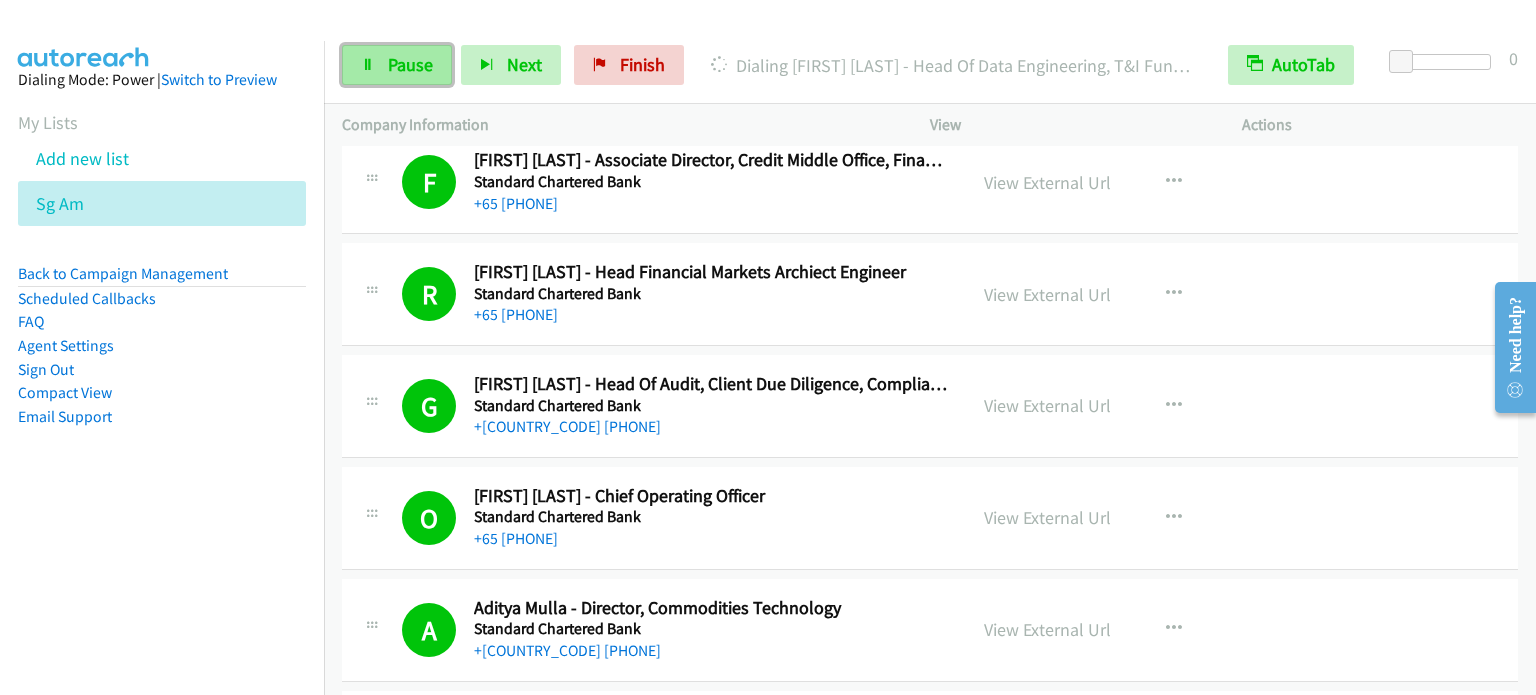 click on "Pause" at bounding box center (410, 64) 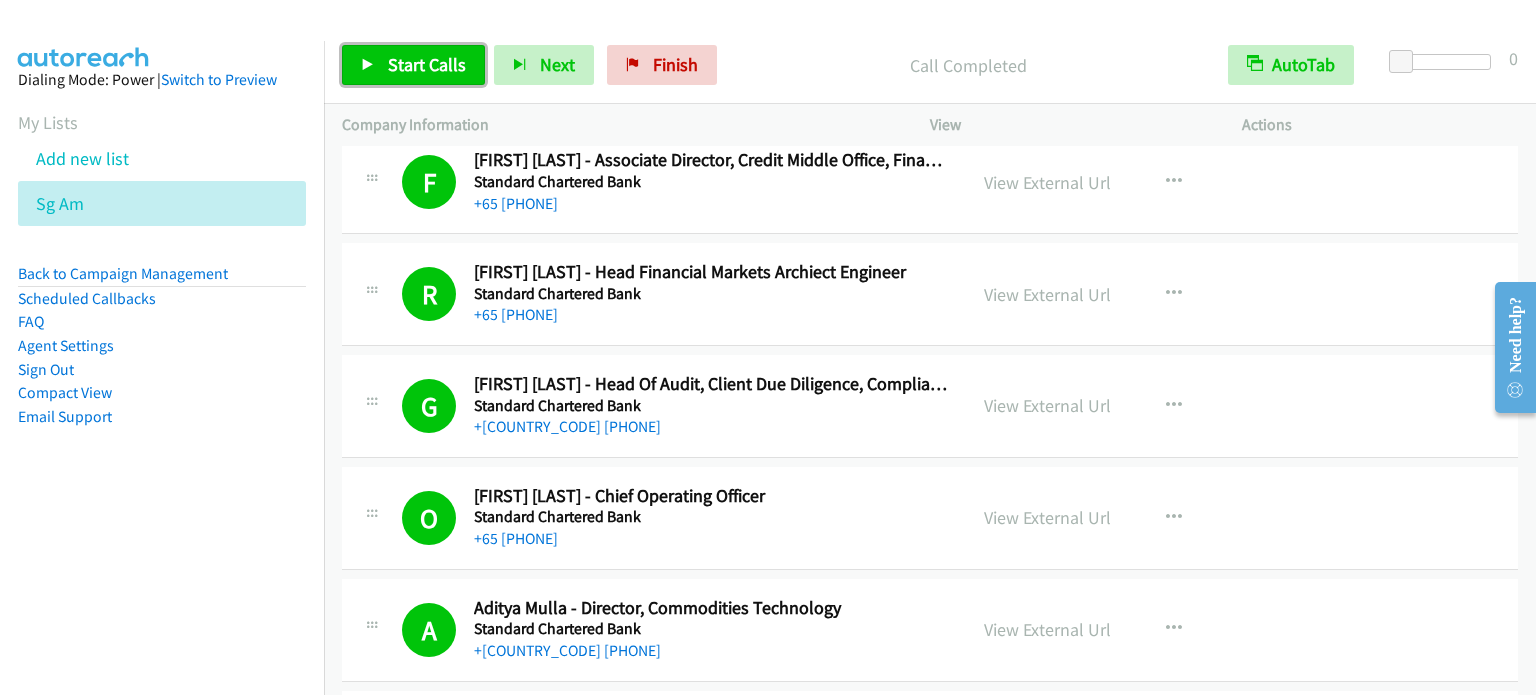 click on "Start Calls" at bounding box center (427, 64) 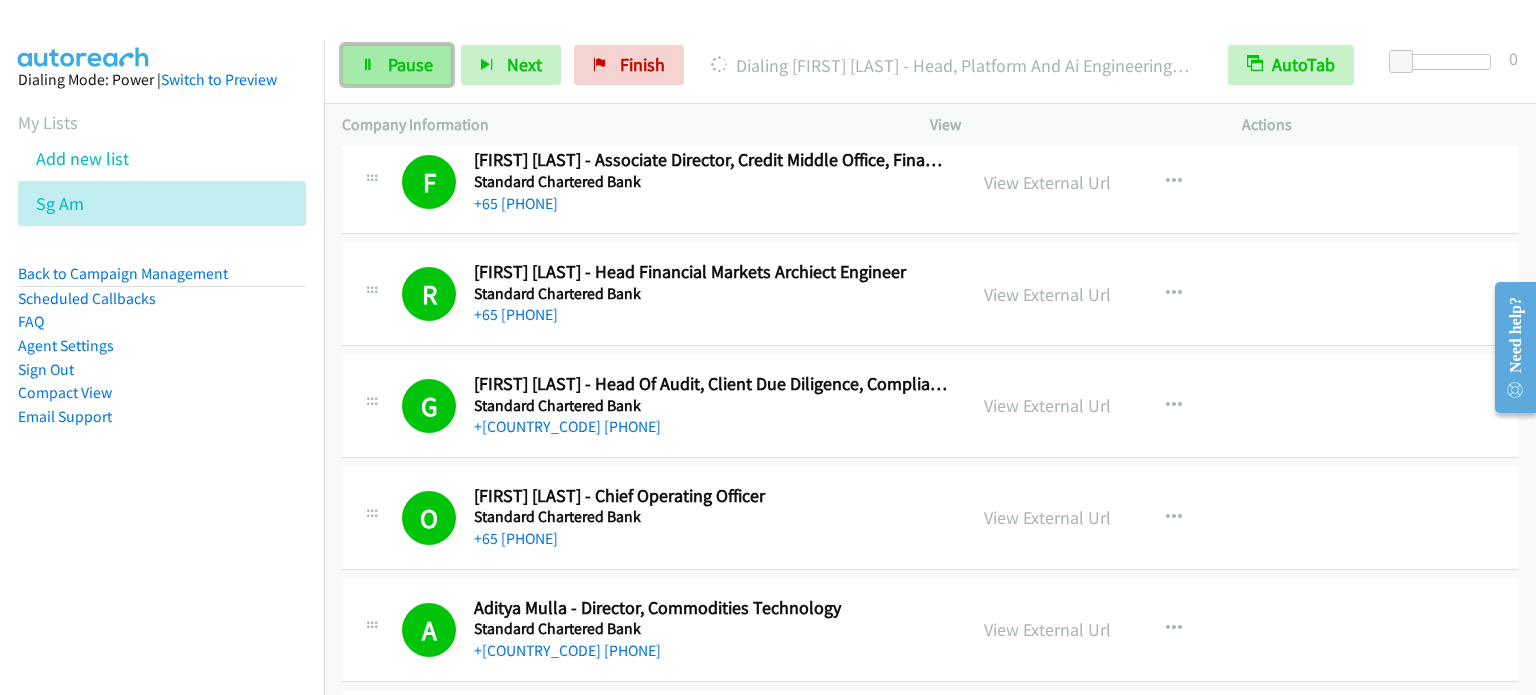 click on "Pause" at bounding box center [410, 64] 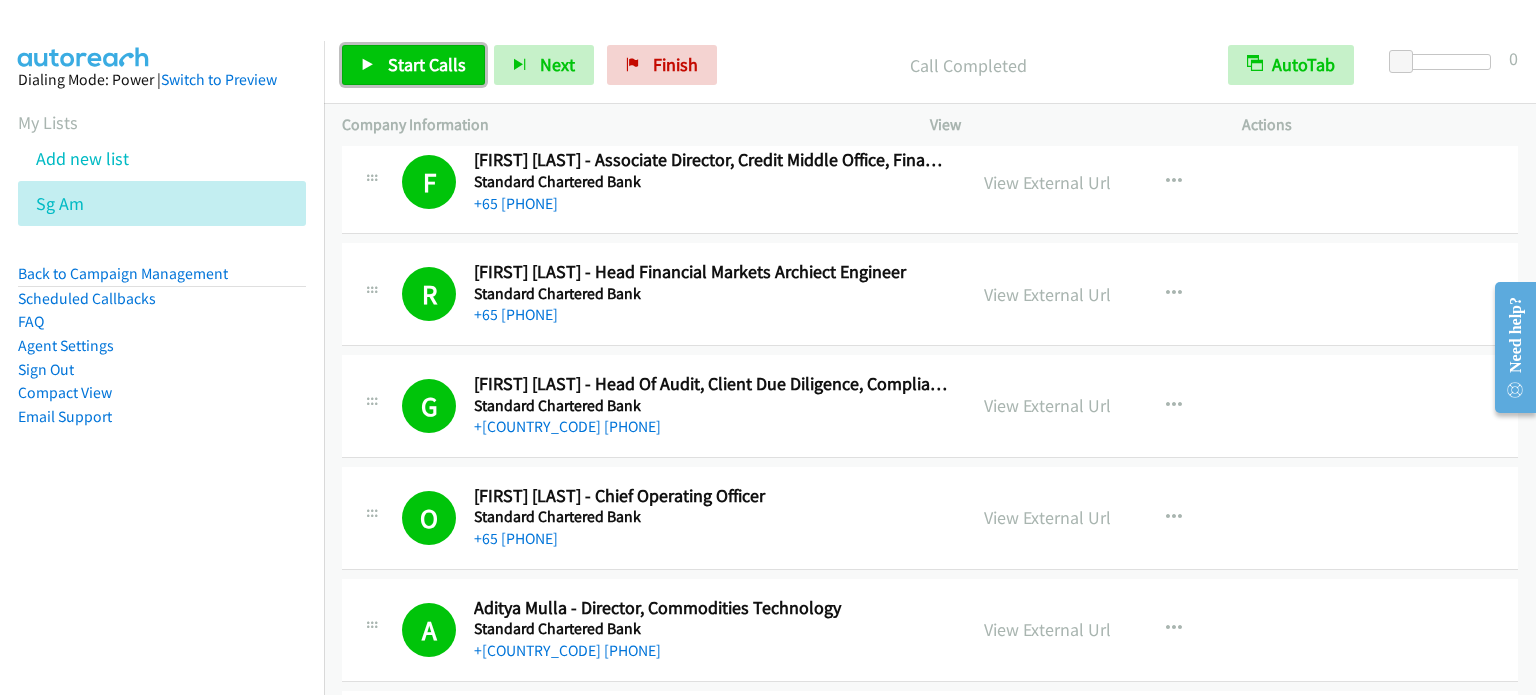 click on "Start Calls" at bounding box center (427, 64) 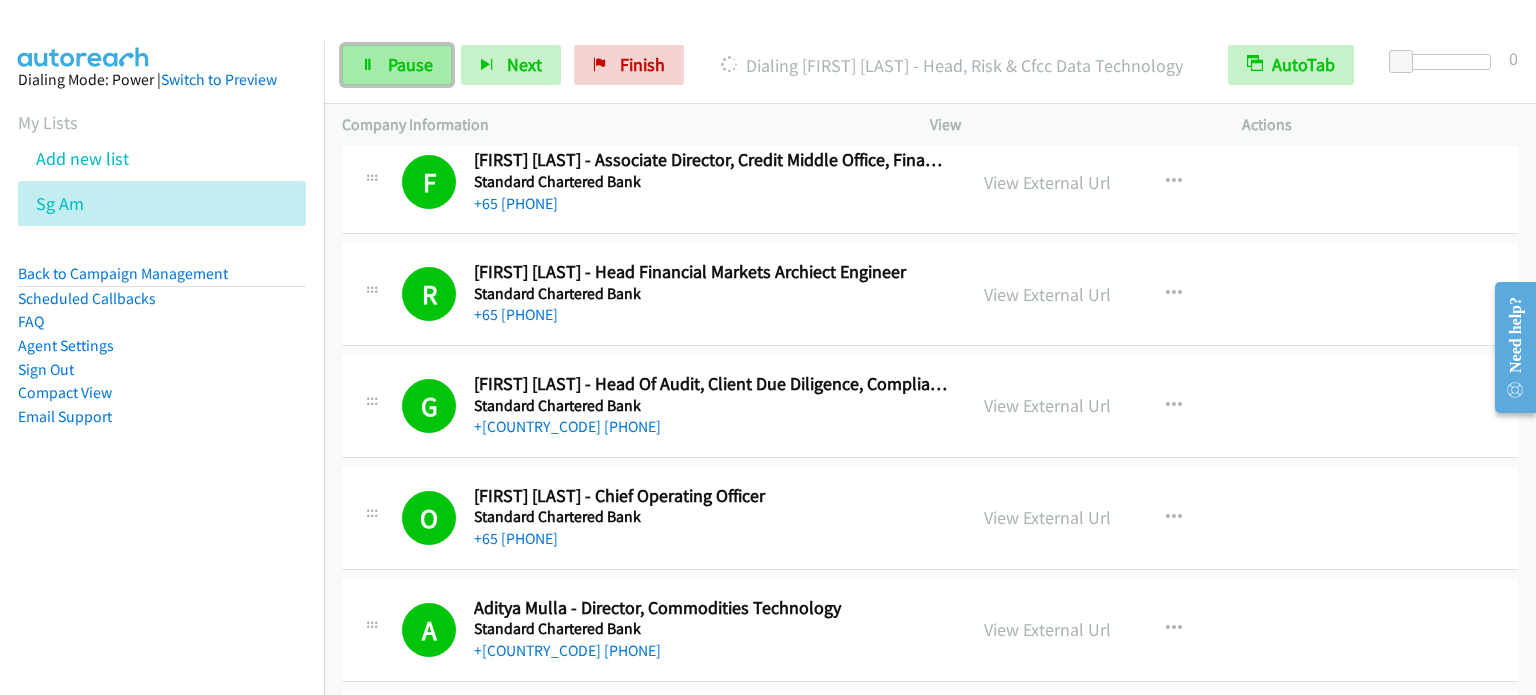 click on "Pause" at bounding box center (410, 64) 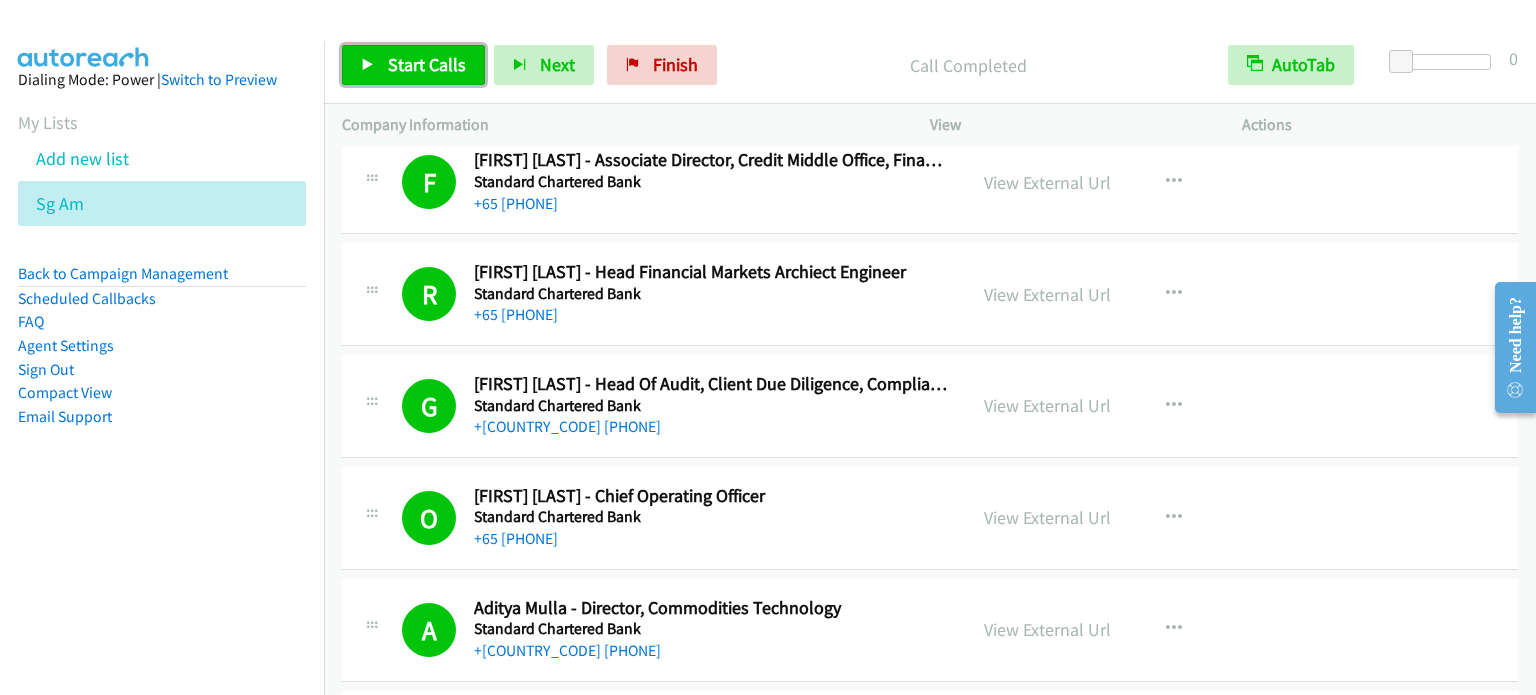 click on "Start Calls" at bounding box center (427, 64) 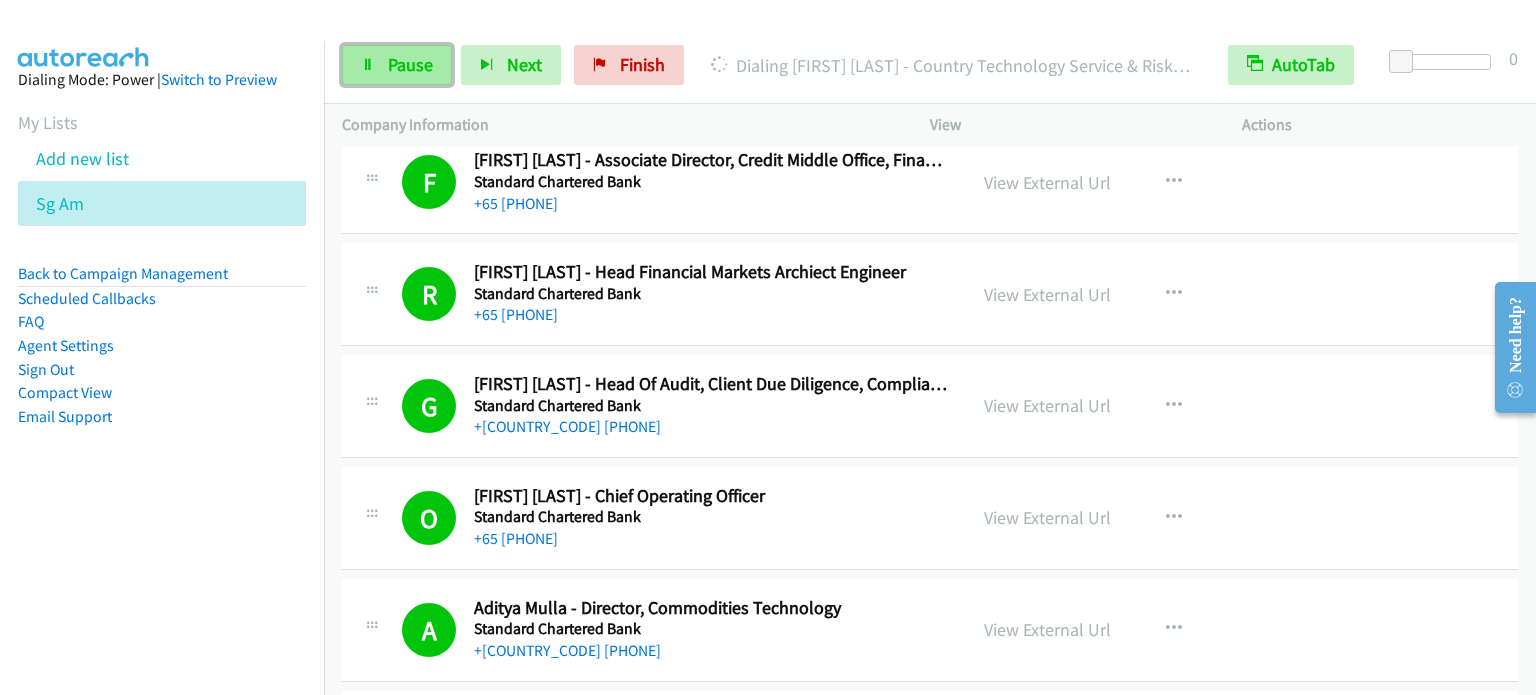 click on "Pause" at bounding box center (397, 65) 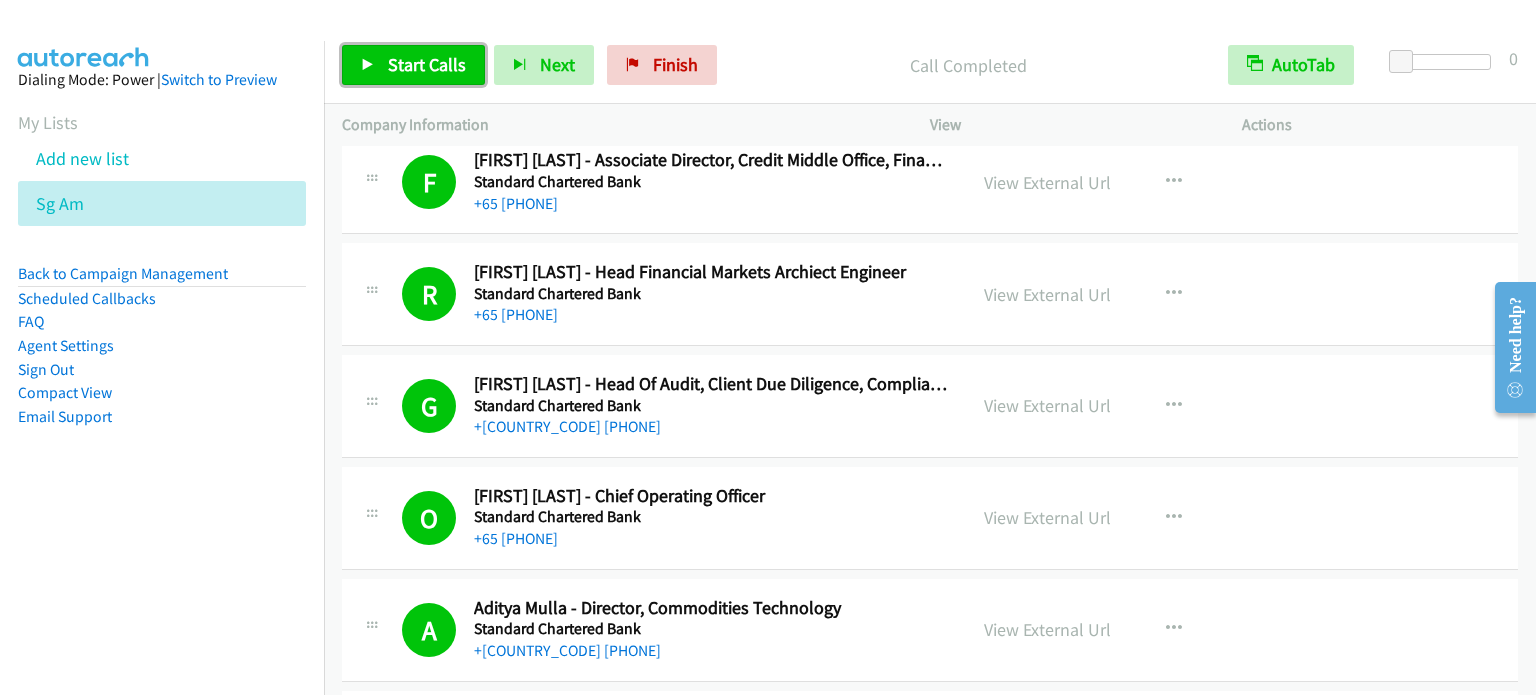 click on "Start Calls" at bounding box center [413, 65] 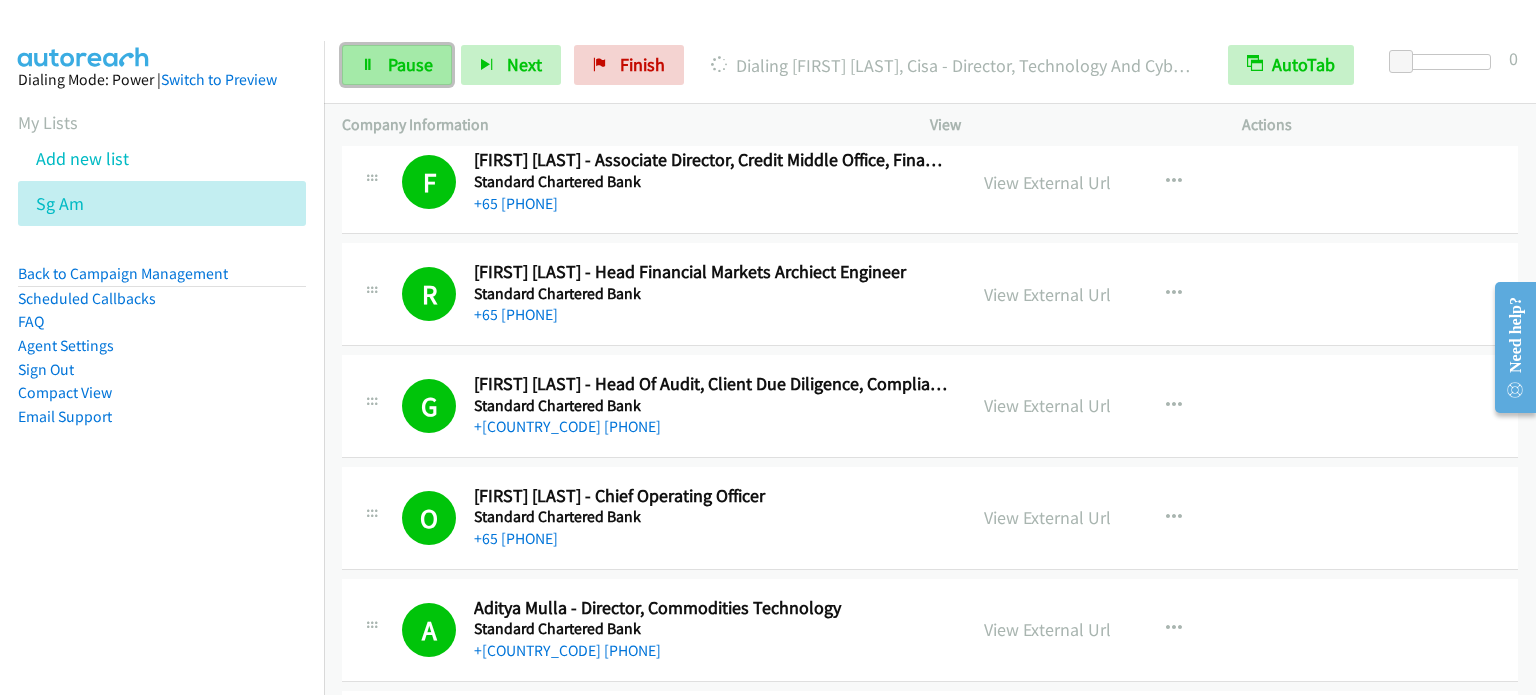 click on "Pause" at bounding box center [410, 64] 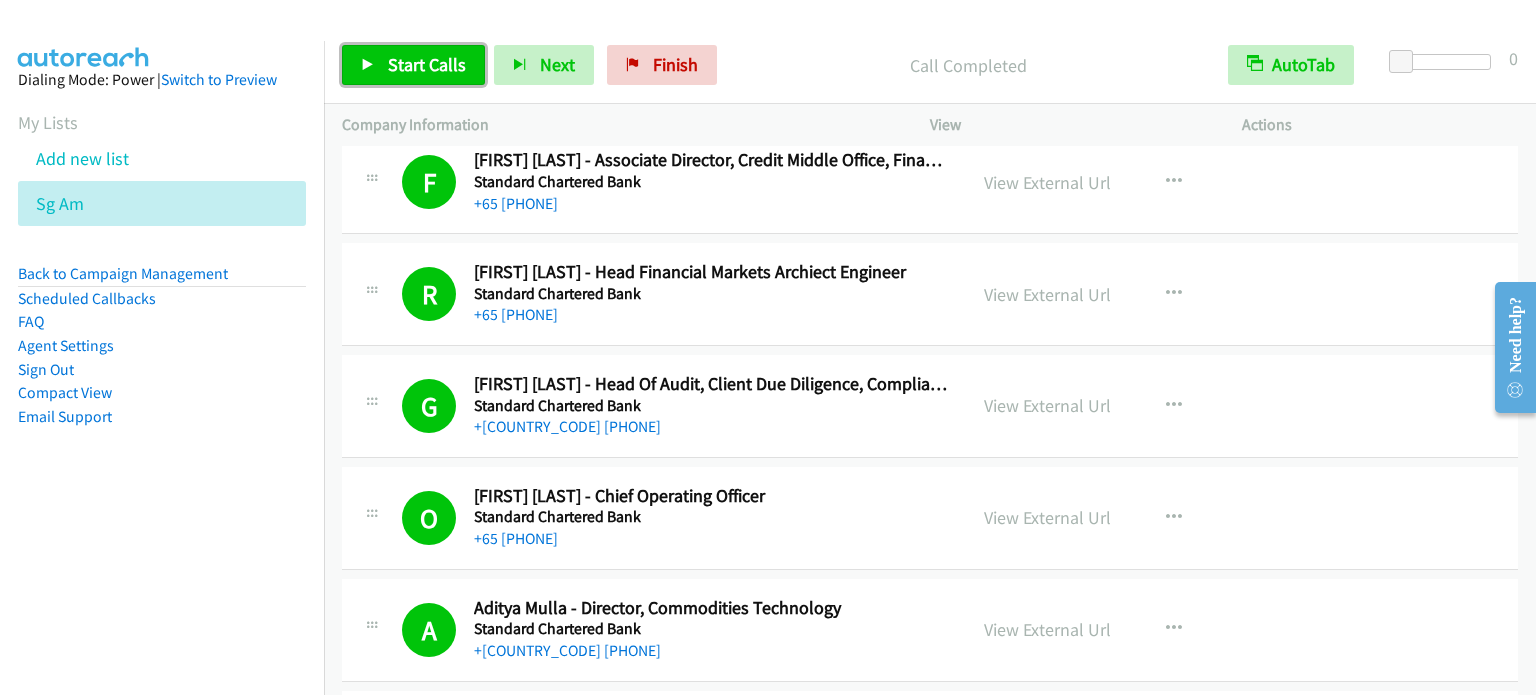 click on "Start Calls" at bounding box center (427, 64) 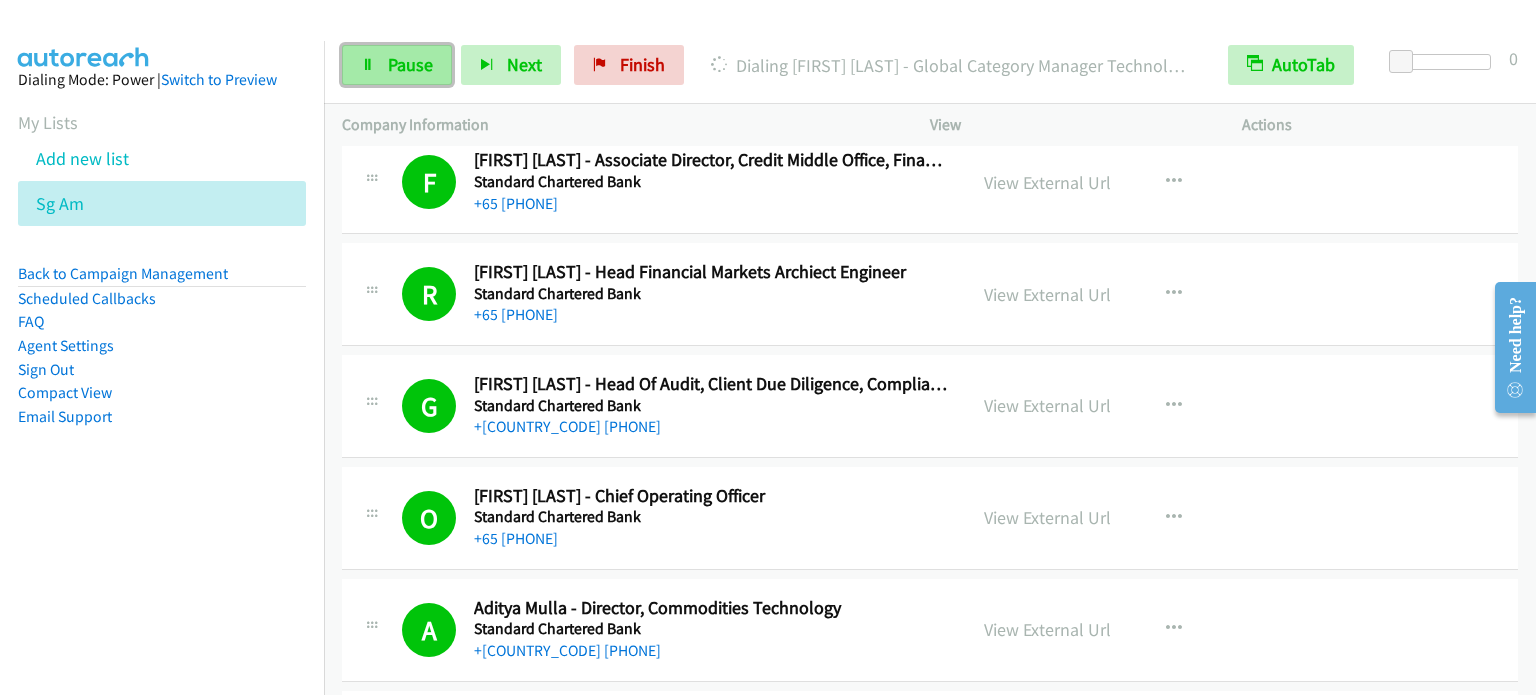 click on "Pause" at bounding box center [397, 65] 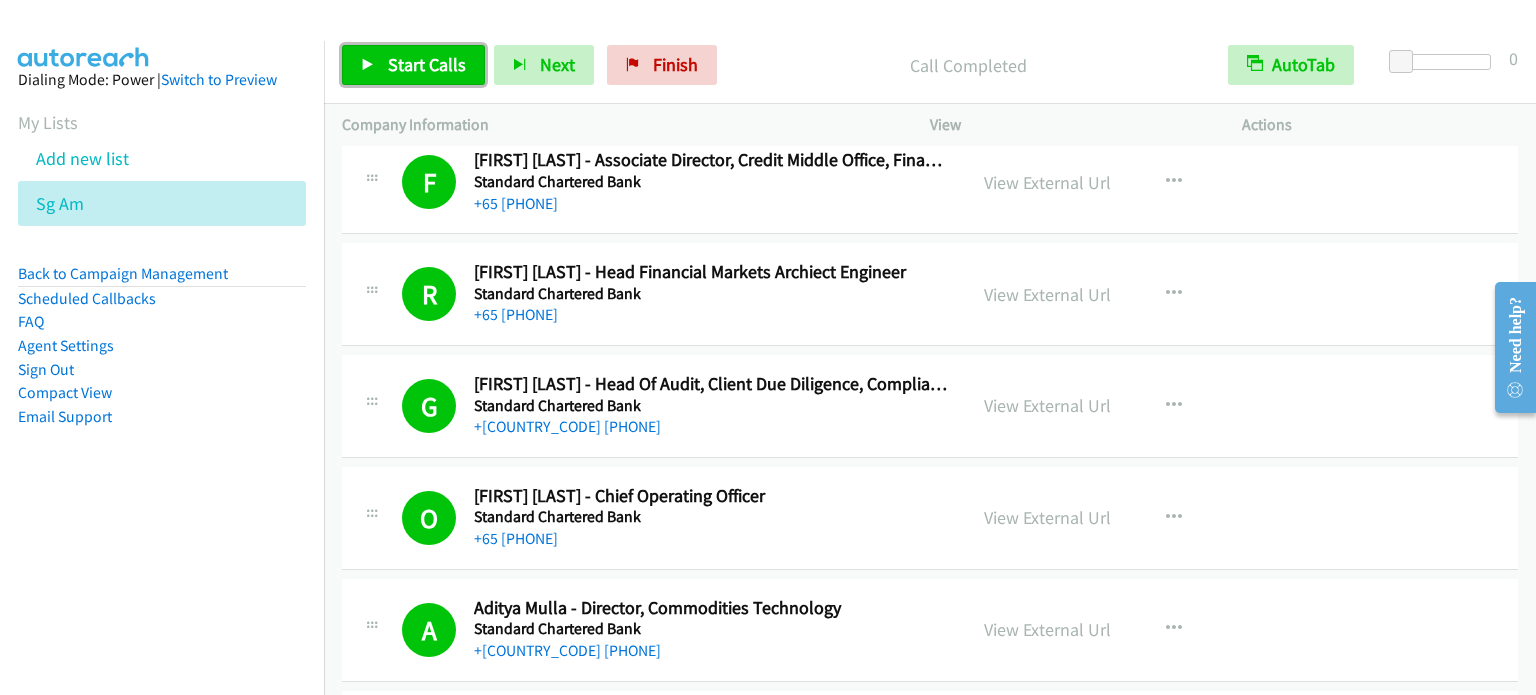click on "Start Calls" at bounding box center (427, 64) 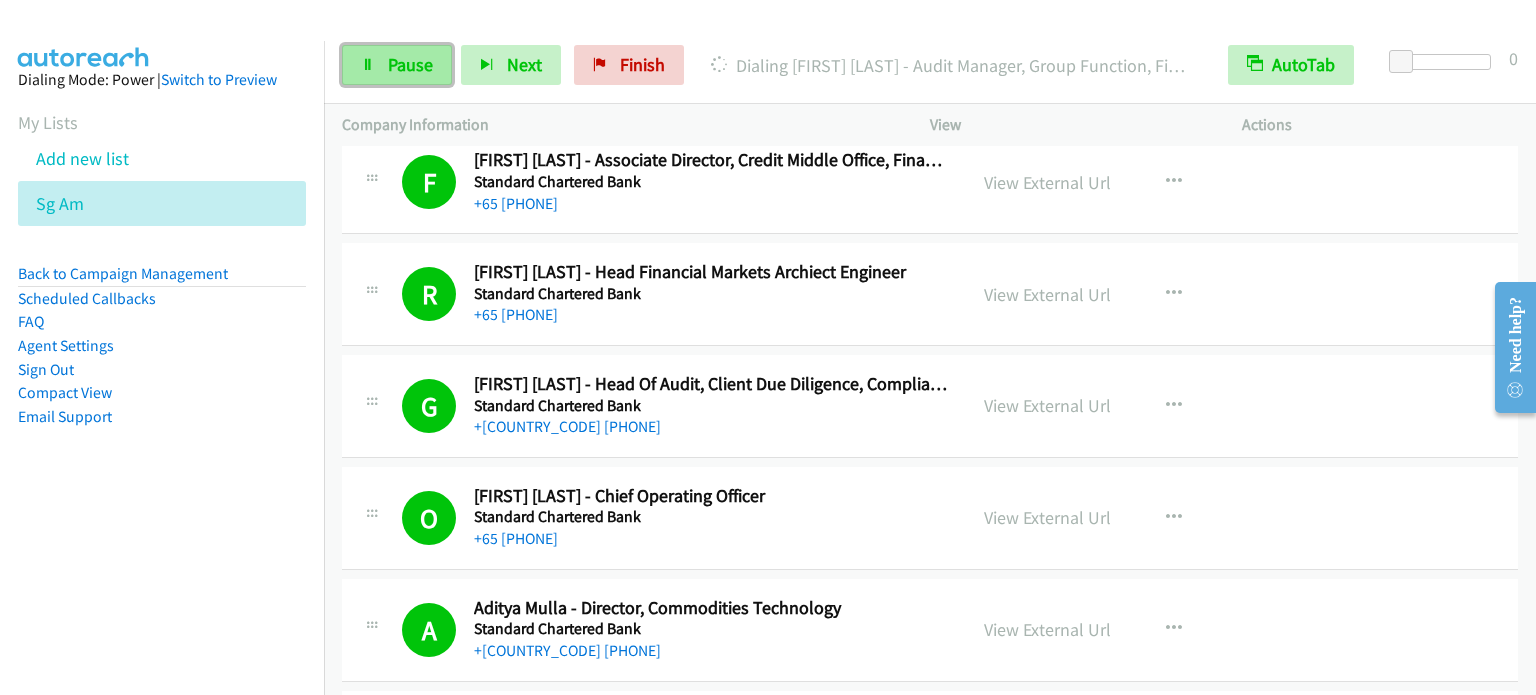 click on "Pause" at bounding box center [397, 65] 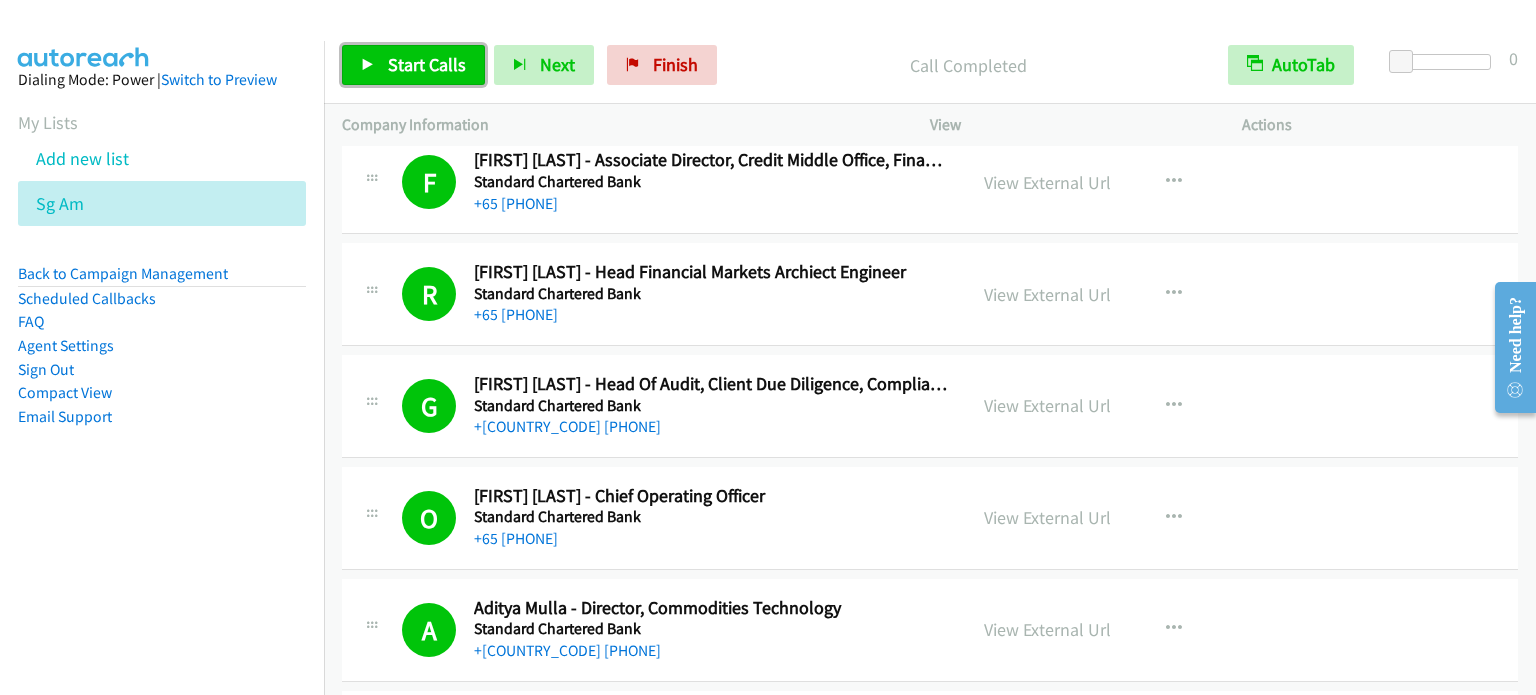 click on "Start Calls" at bounding box center (427, 64) 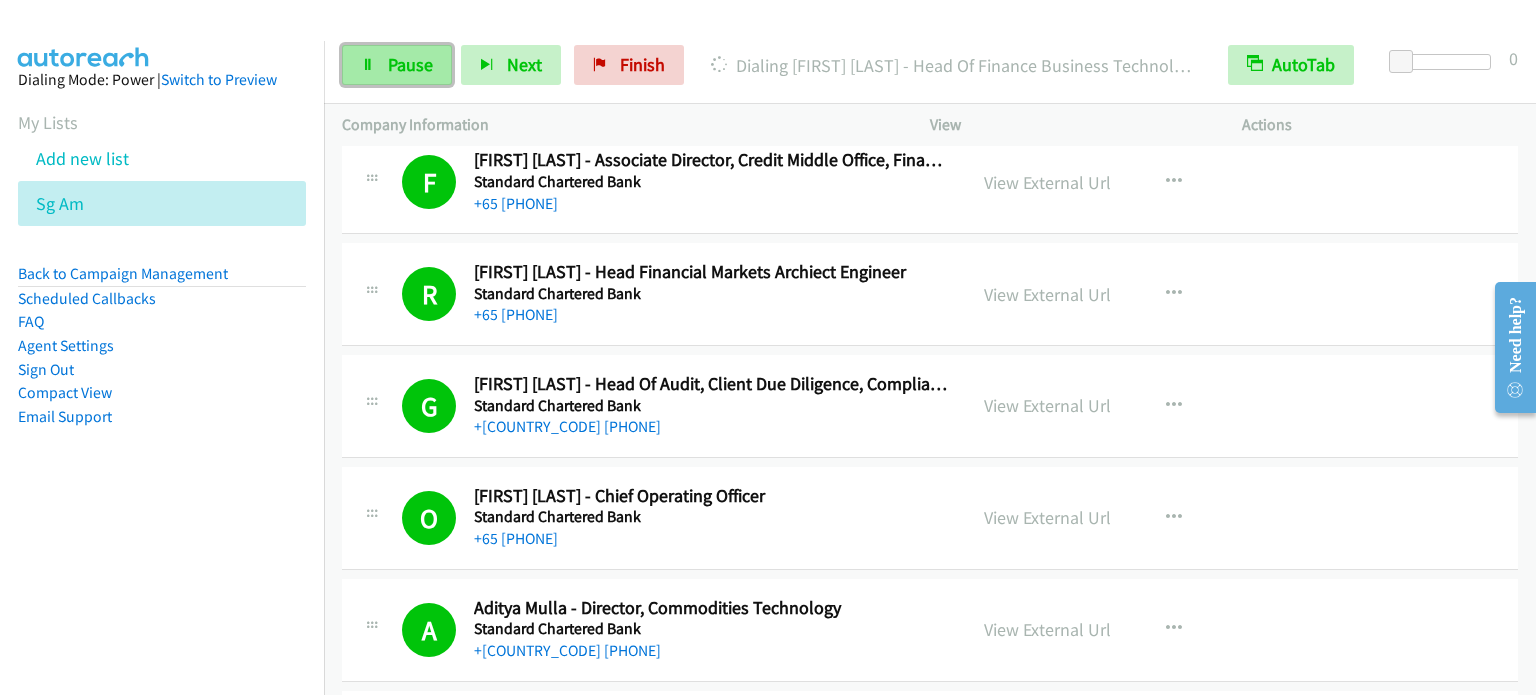click on "Pause" at bounding box center (410, 64) 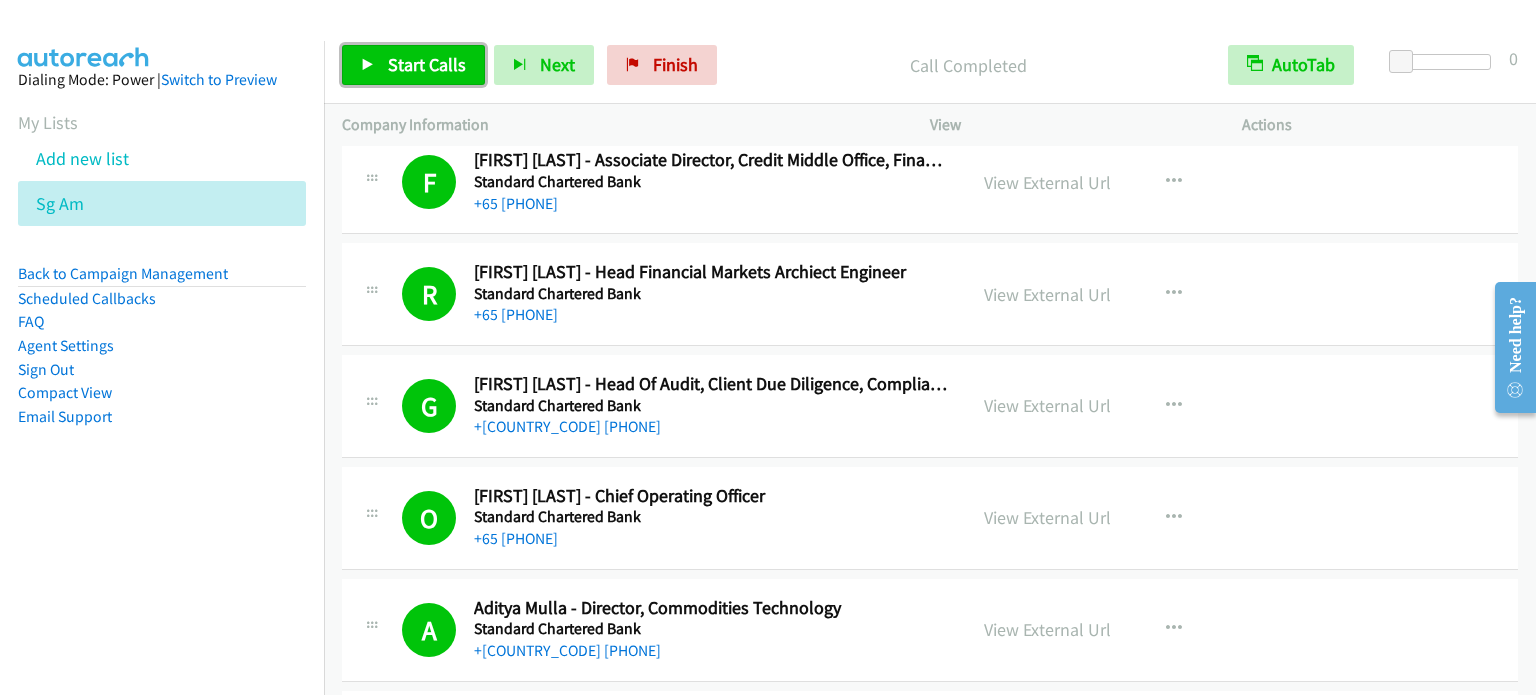 click on "Start Calls" at bounding box center [427, 64] 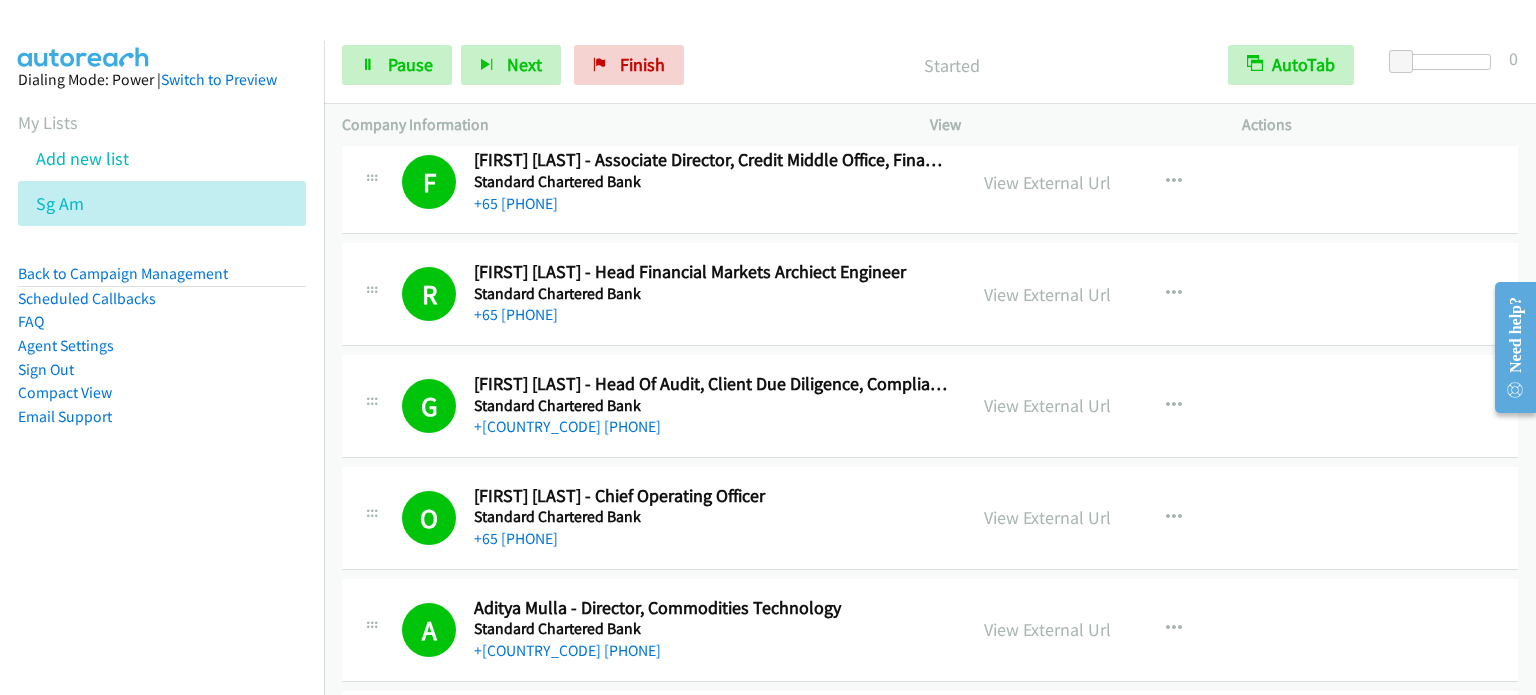 click on "G
Callback Scheduled
[FIRST] [LAST] - Head Of Audit, Client Due Diligence, Compliance, Conduct And Financial Crime, Group Internal Audit
Standard Chartered Bank
Asia/Singapore
[PHONE]
View External Url
View External Url
Schedule/Manage Callback
Start Calls Here
Remove from list
Add to do not call list
Reset Call Status" at bounding box center [930, 406] 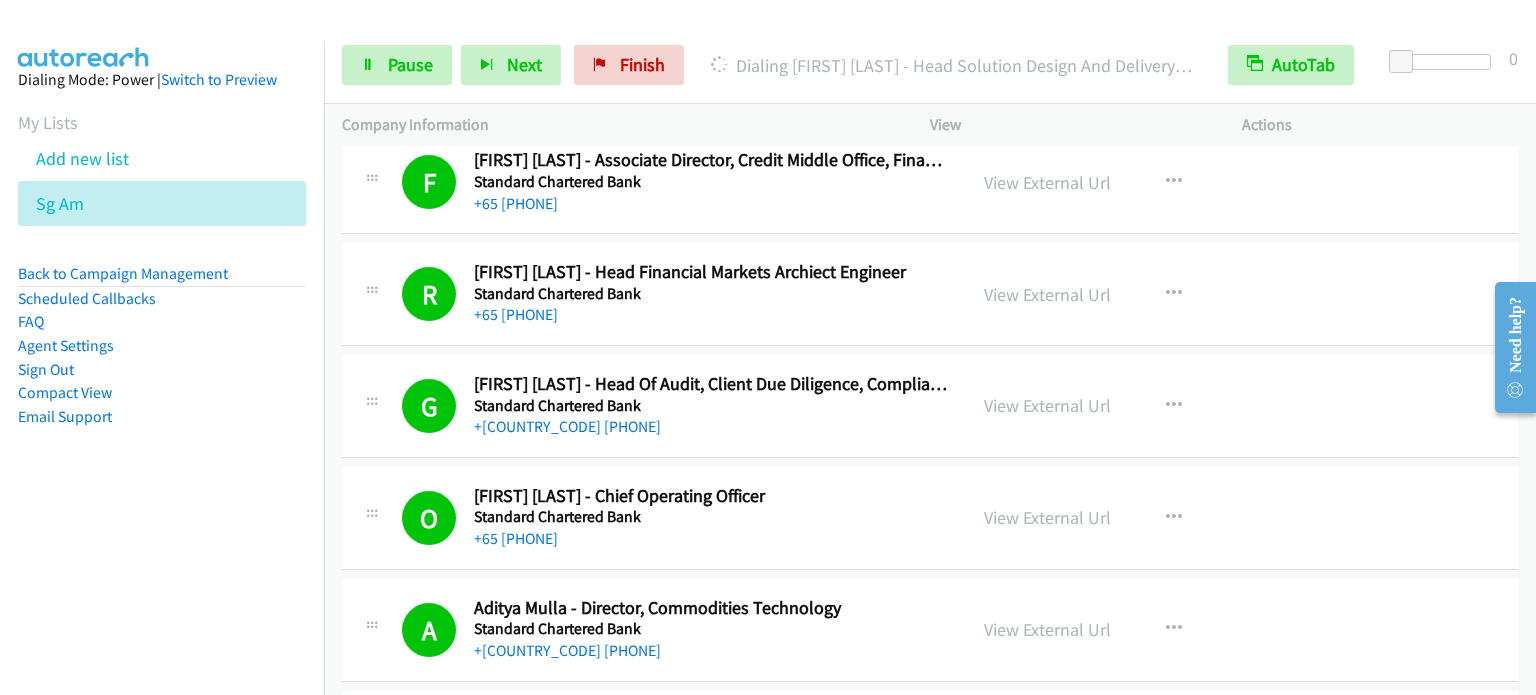 drag, startPoint x: 152, startPoint y: 462, endPoint x: 194, endPoint y: 390, distance: 83.35467 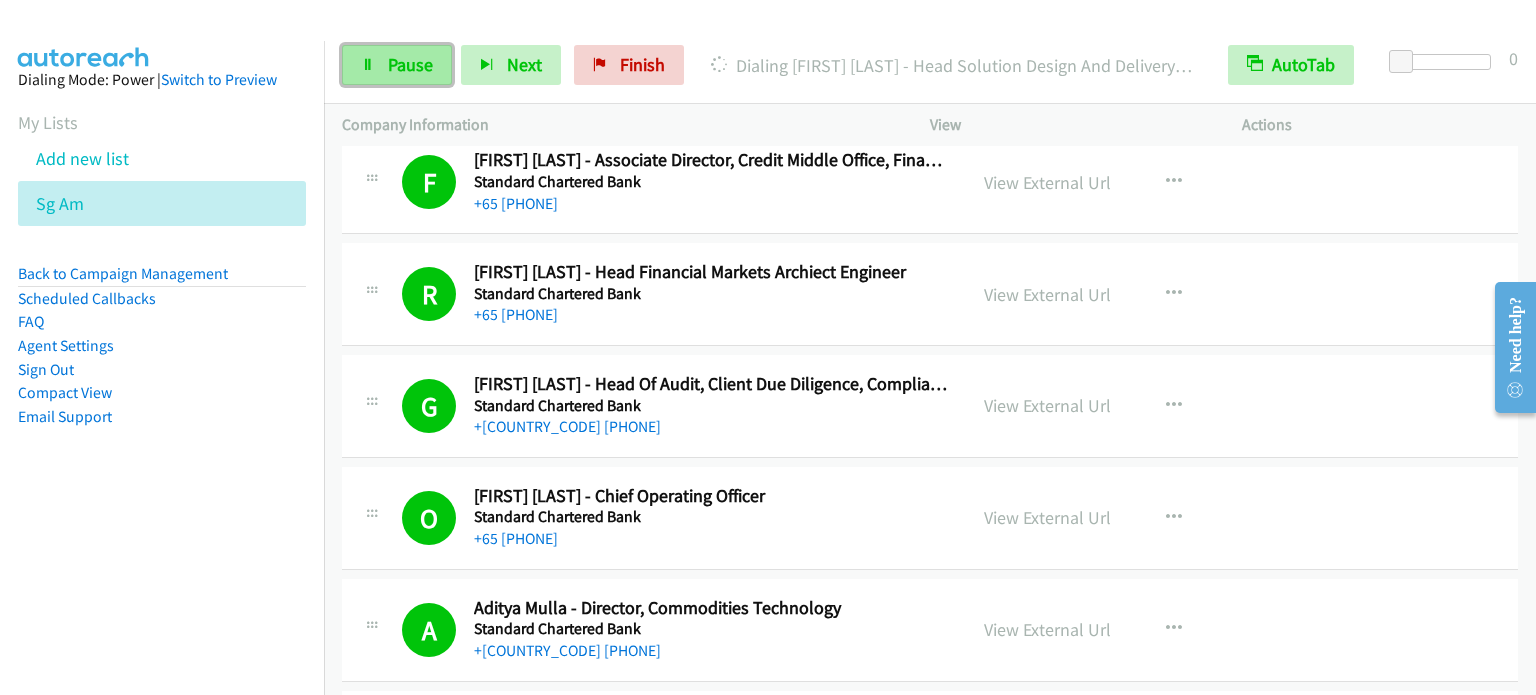 click on "Pause" at bounding box center (410, 64) 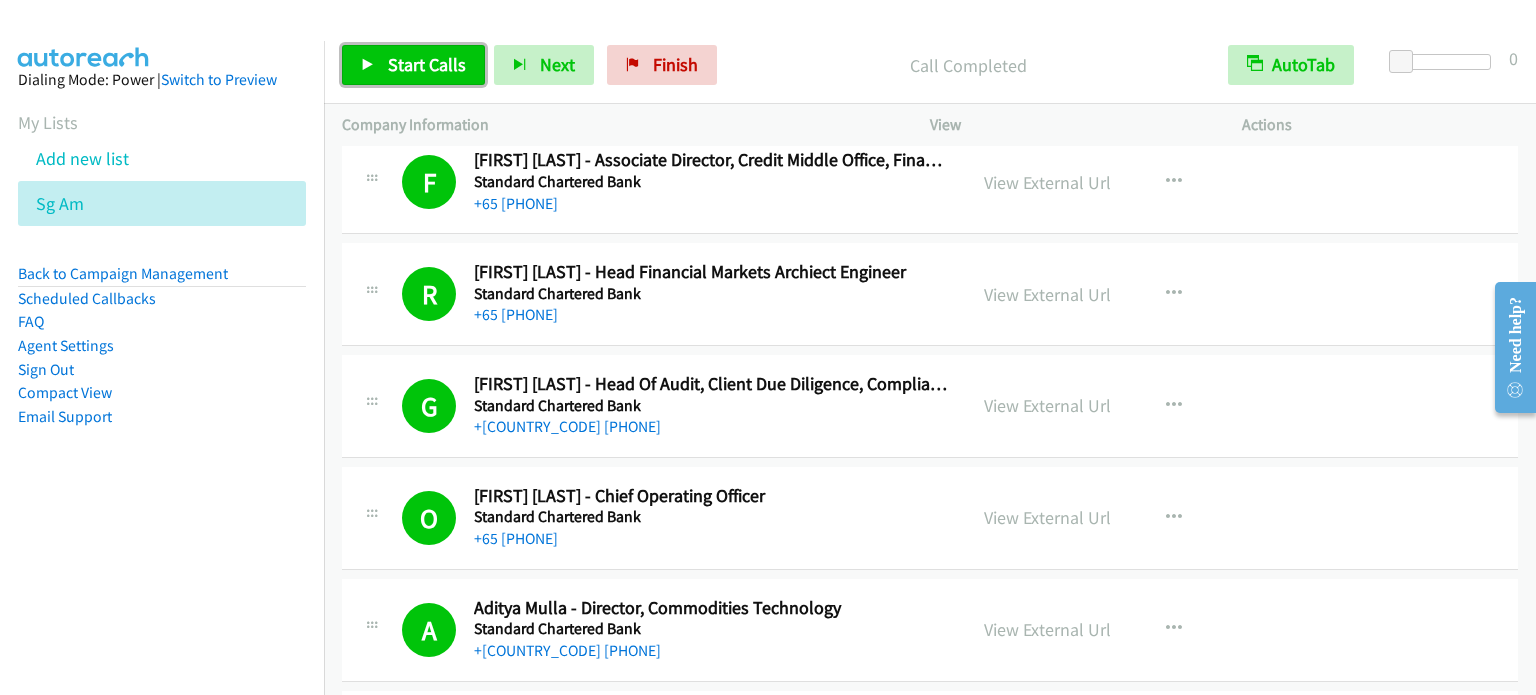 click on "Start Calls" at bounding box center (413, 65) 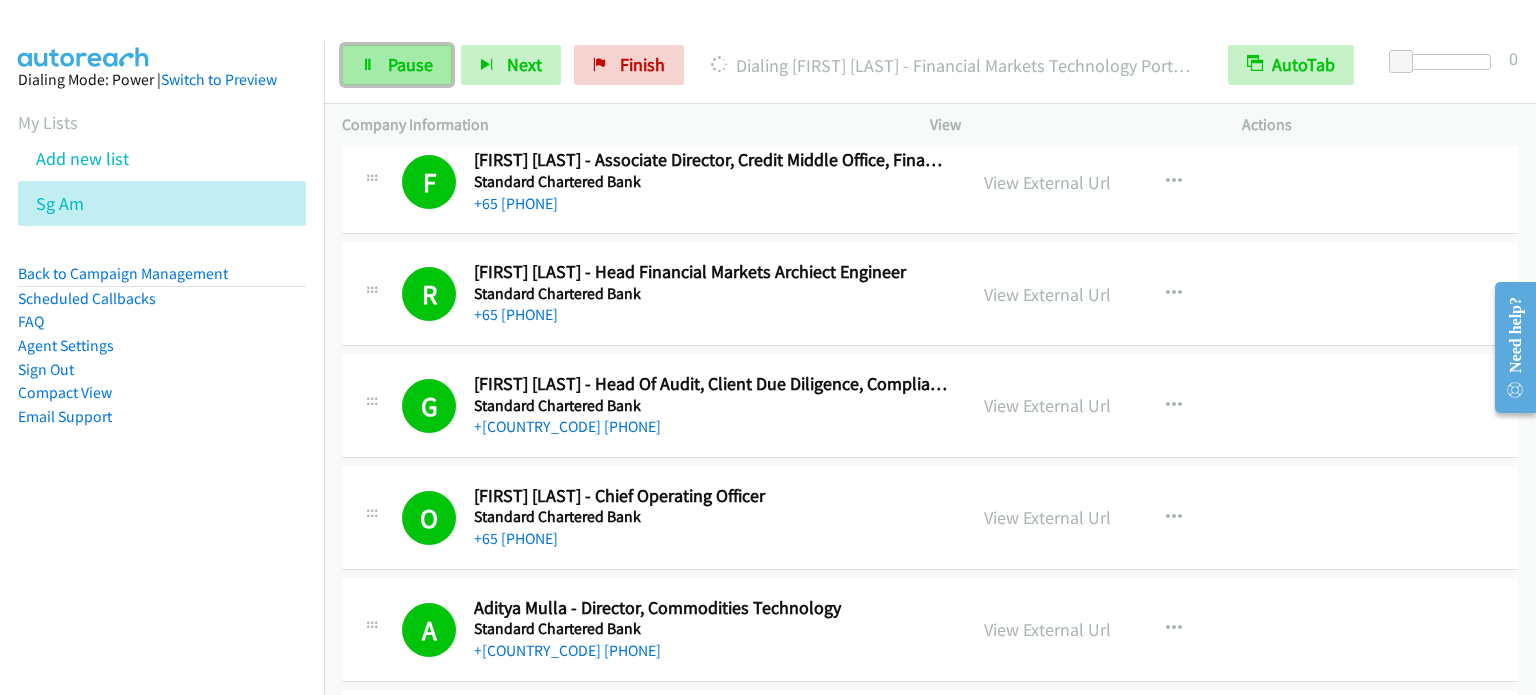 click on "Pause" at bounding box center [410, 64] 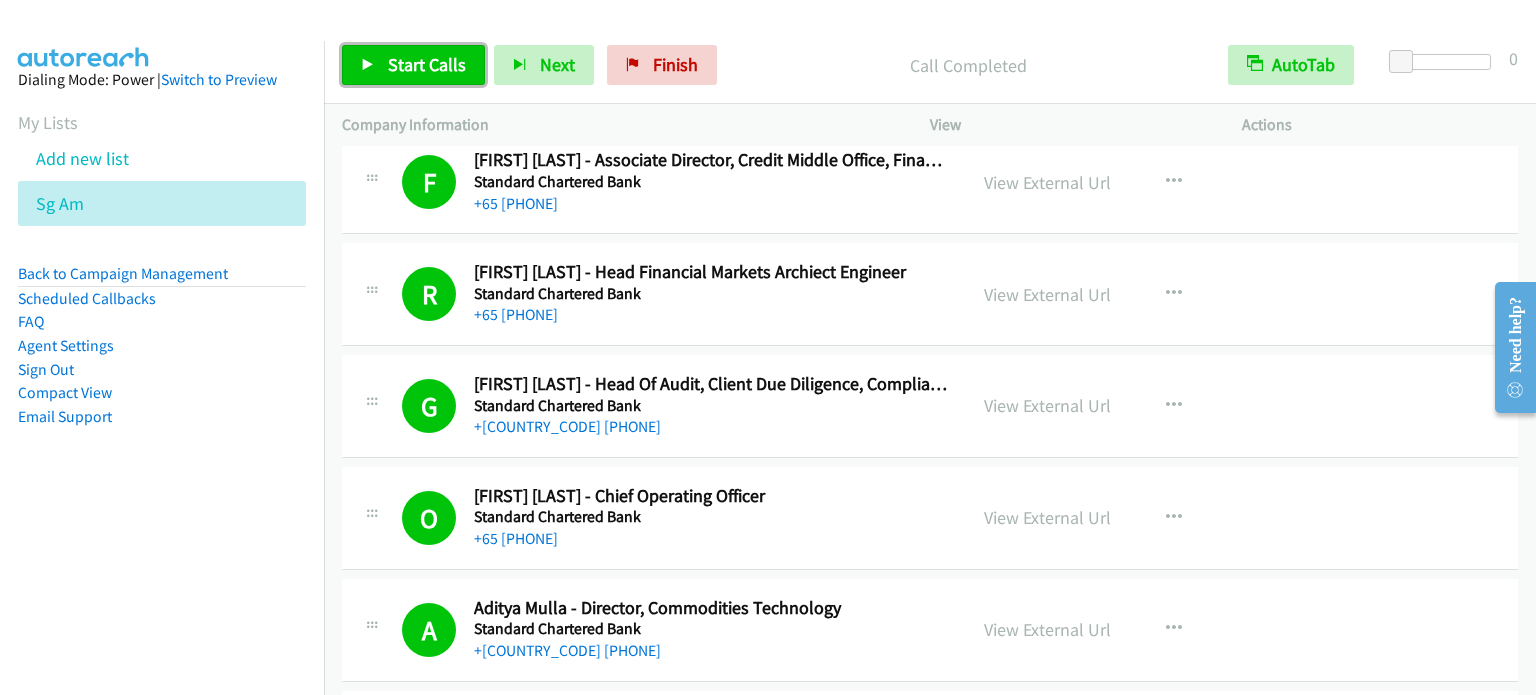 click on "Start Calls" at bounding box center (427, 64) 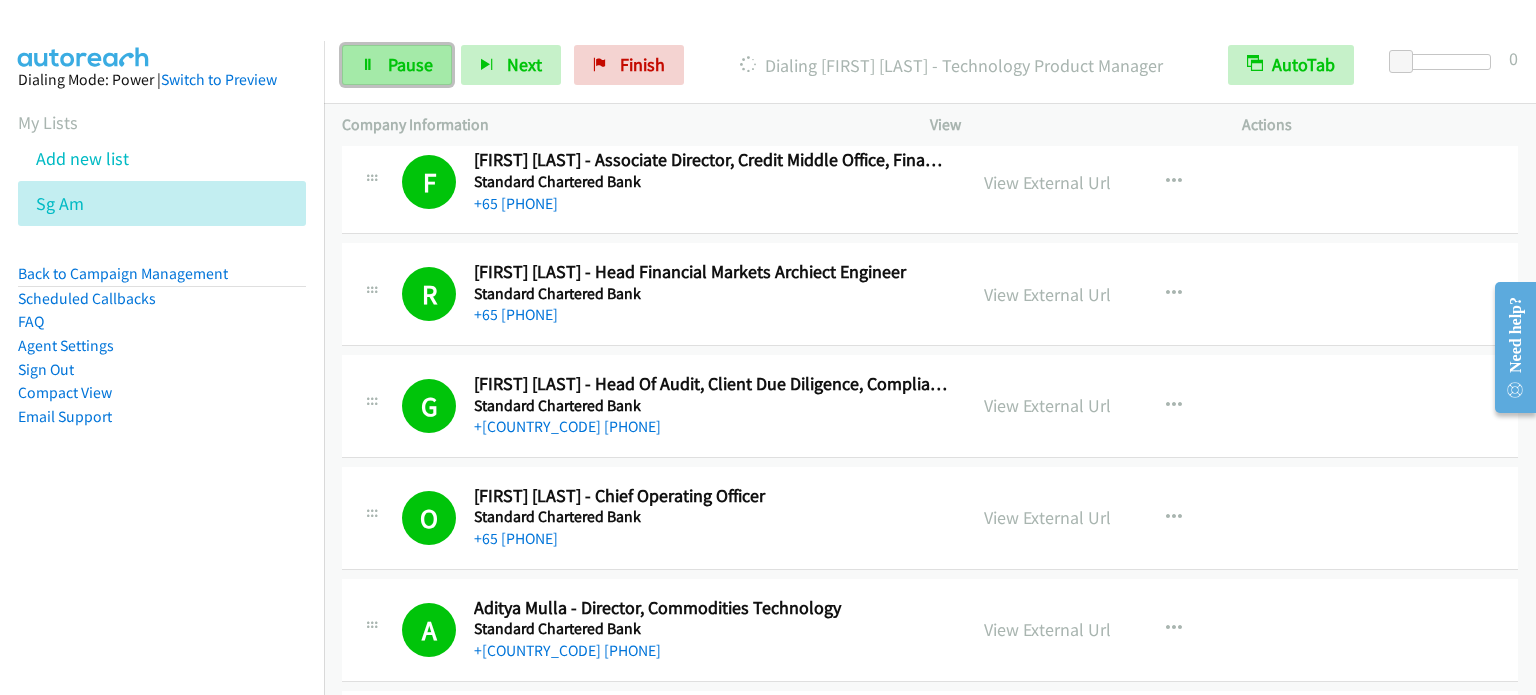 click on "Pause" at bounding box center (410, 64) 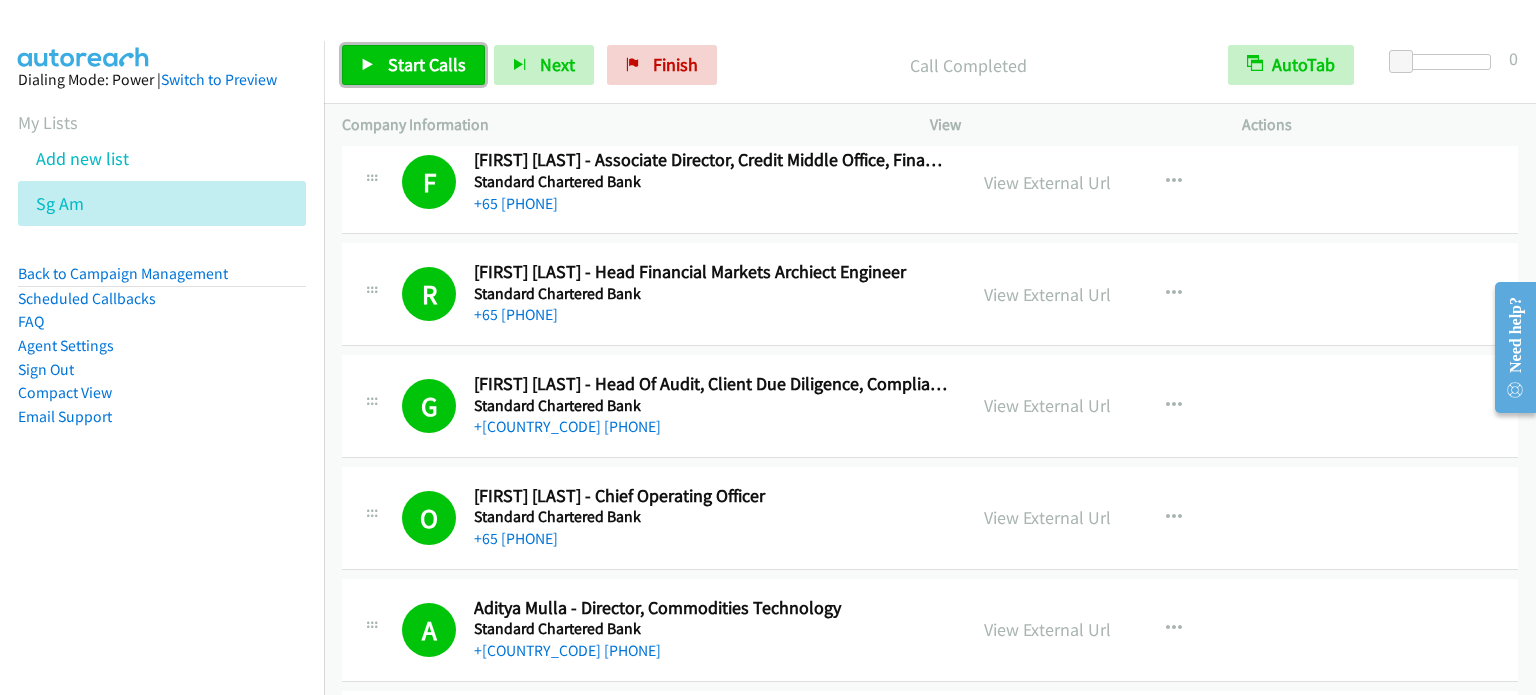 click on "Start Calls" at bounding box center [427, 64] 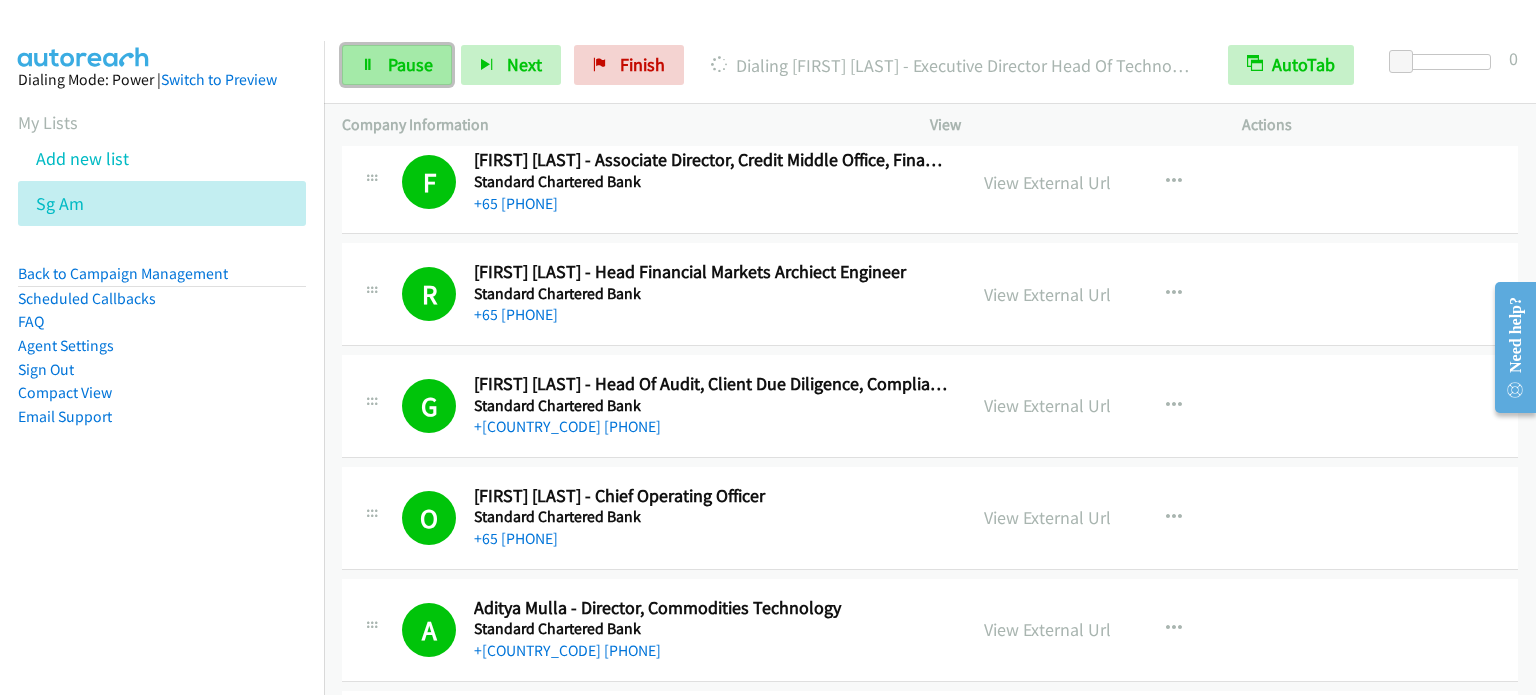 click on "Pause" at bounding box center (410, 64) 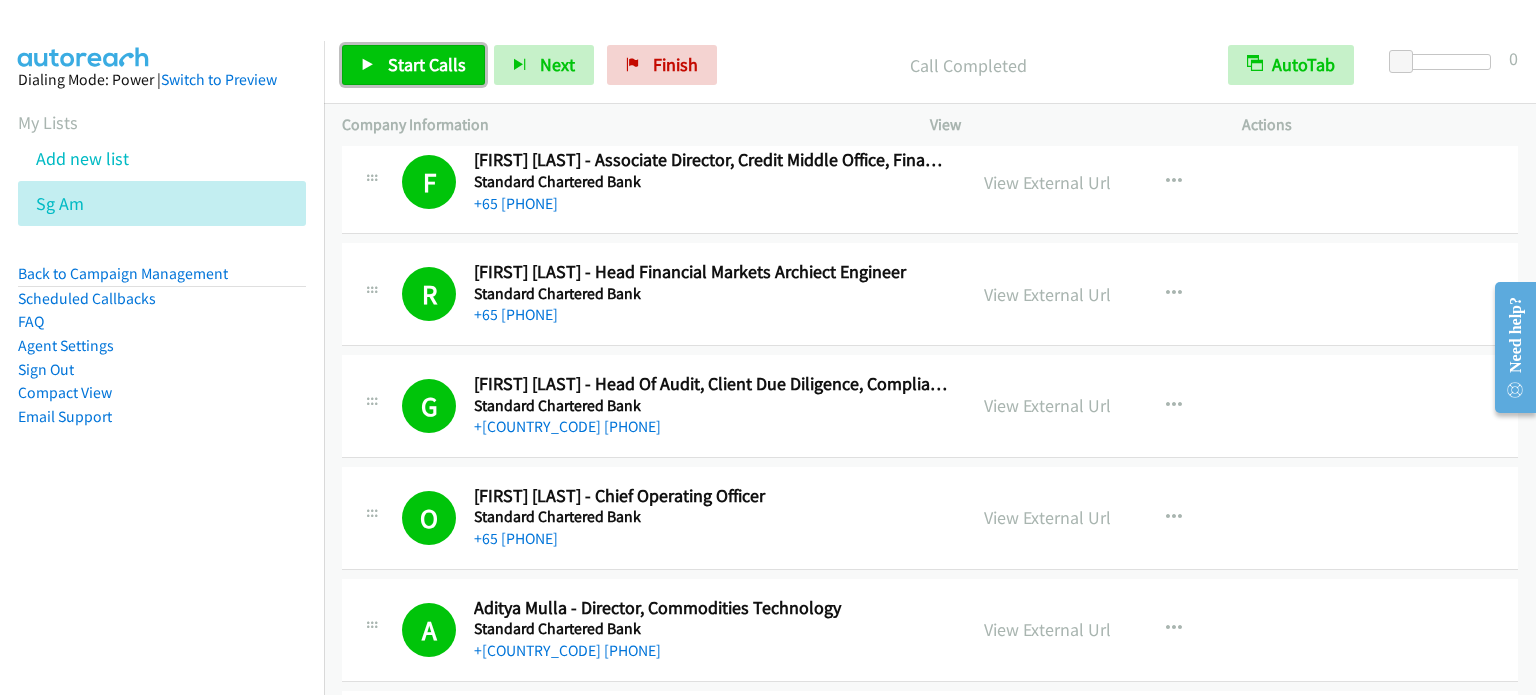 click on "Start Calls" at bounding box center [427, 64] 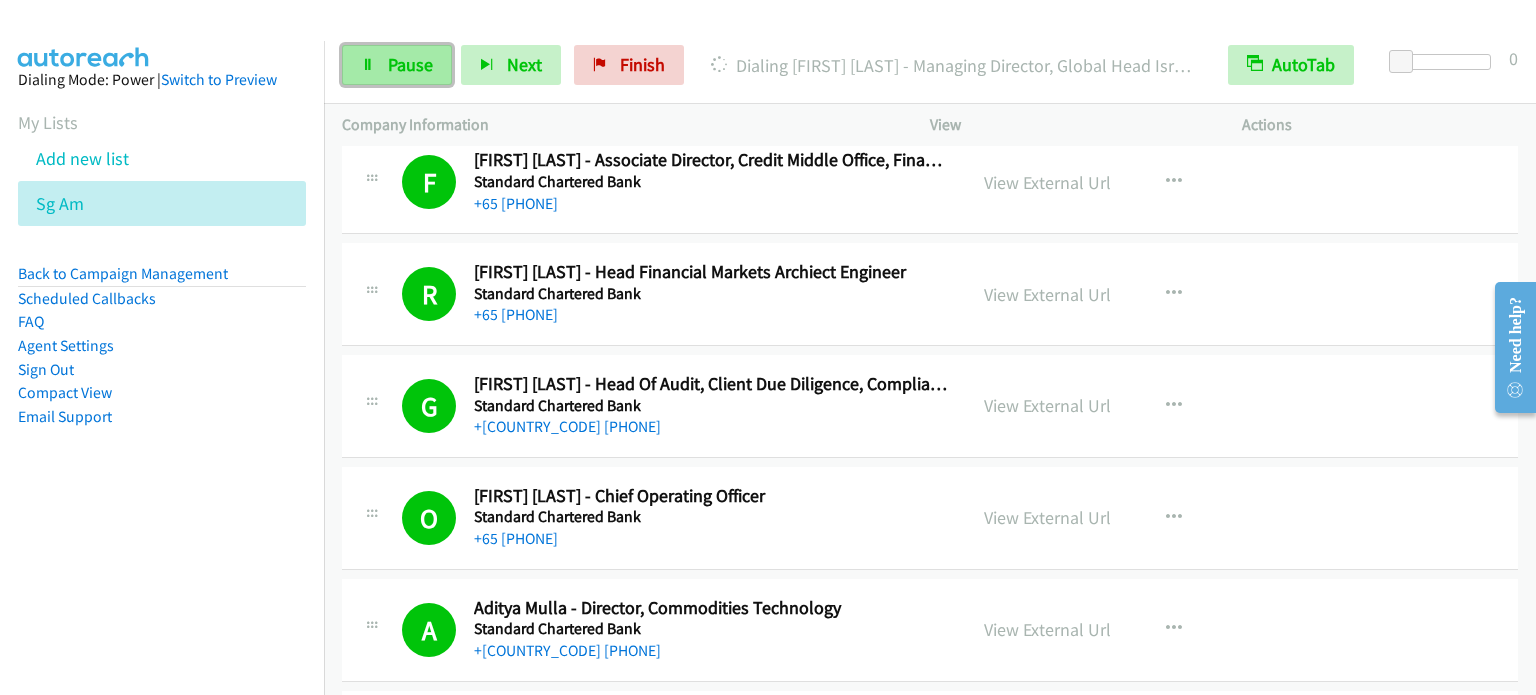 click on "Pause" at bounding box center (410, 64) 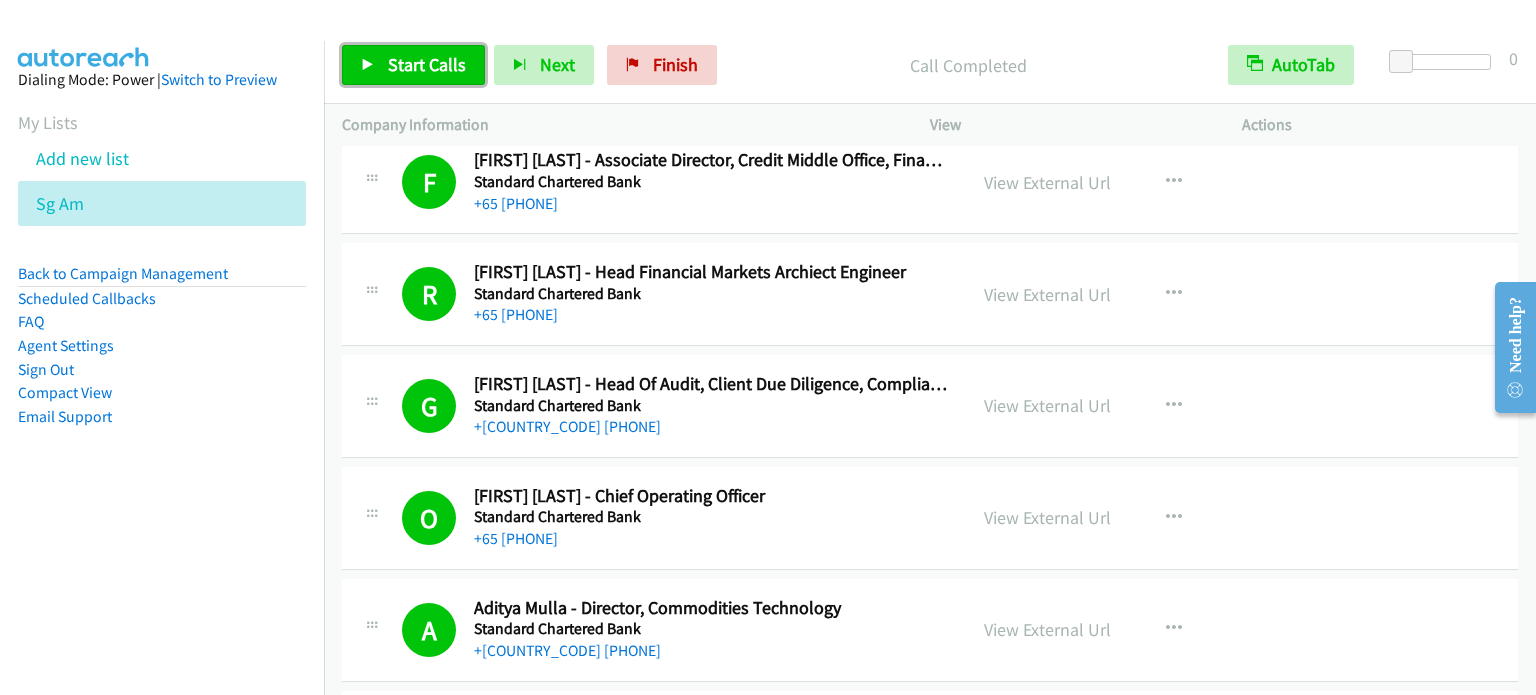click on "Start Calls" at bounding box center (427, 64) 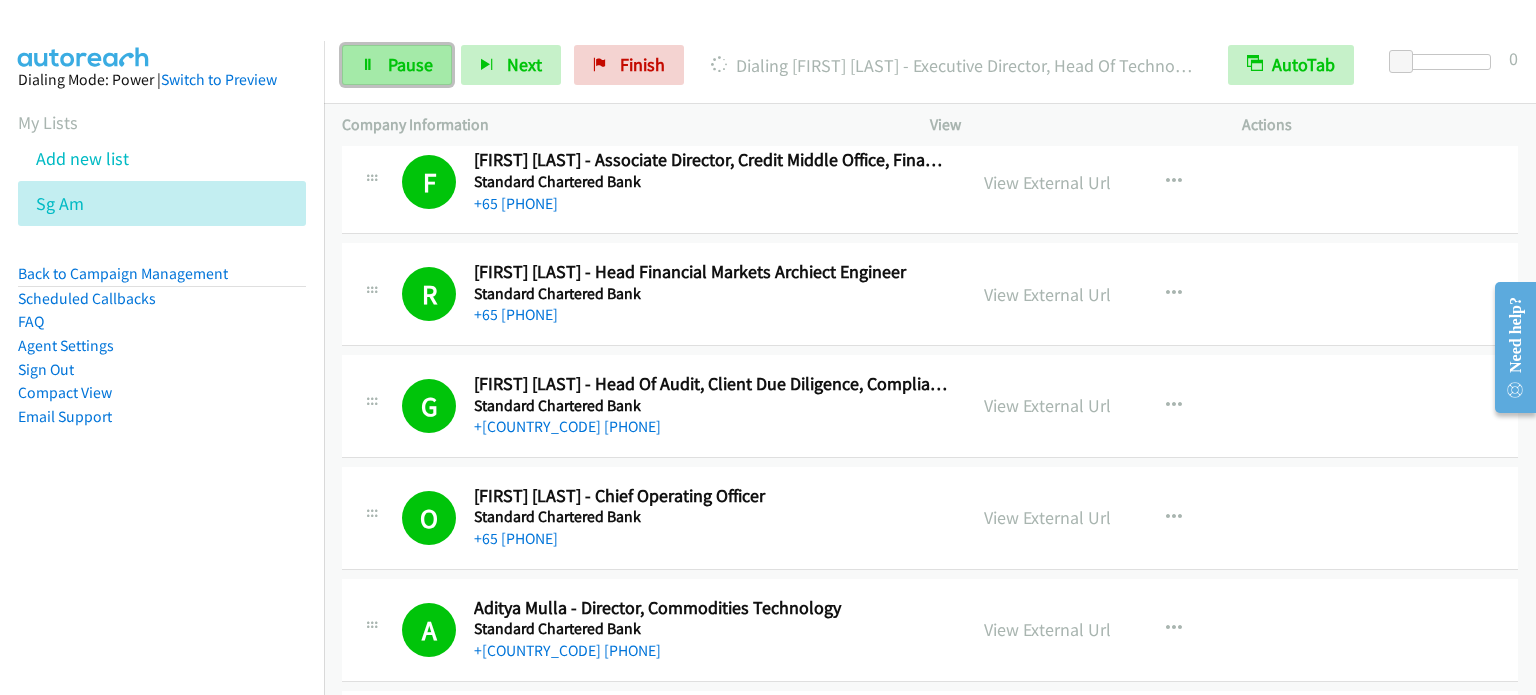 click on "Pause" at bounding box center [410, 64] 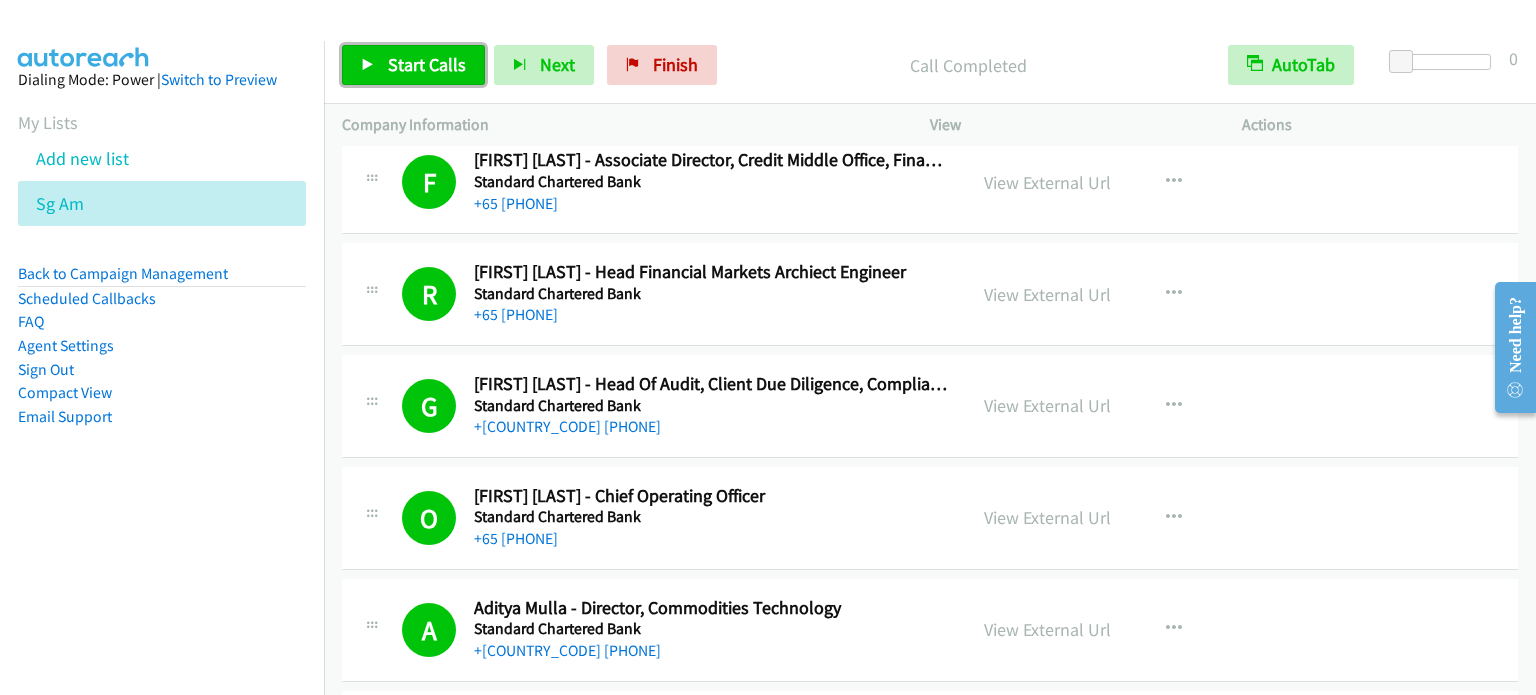 click on "Start Calls" at bounding box center (427, 64) 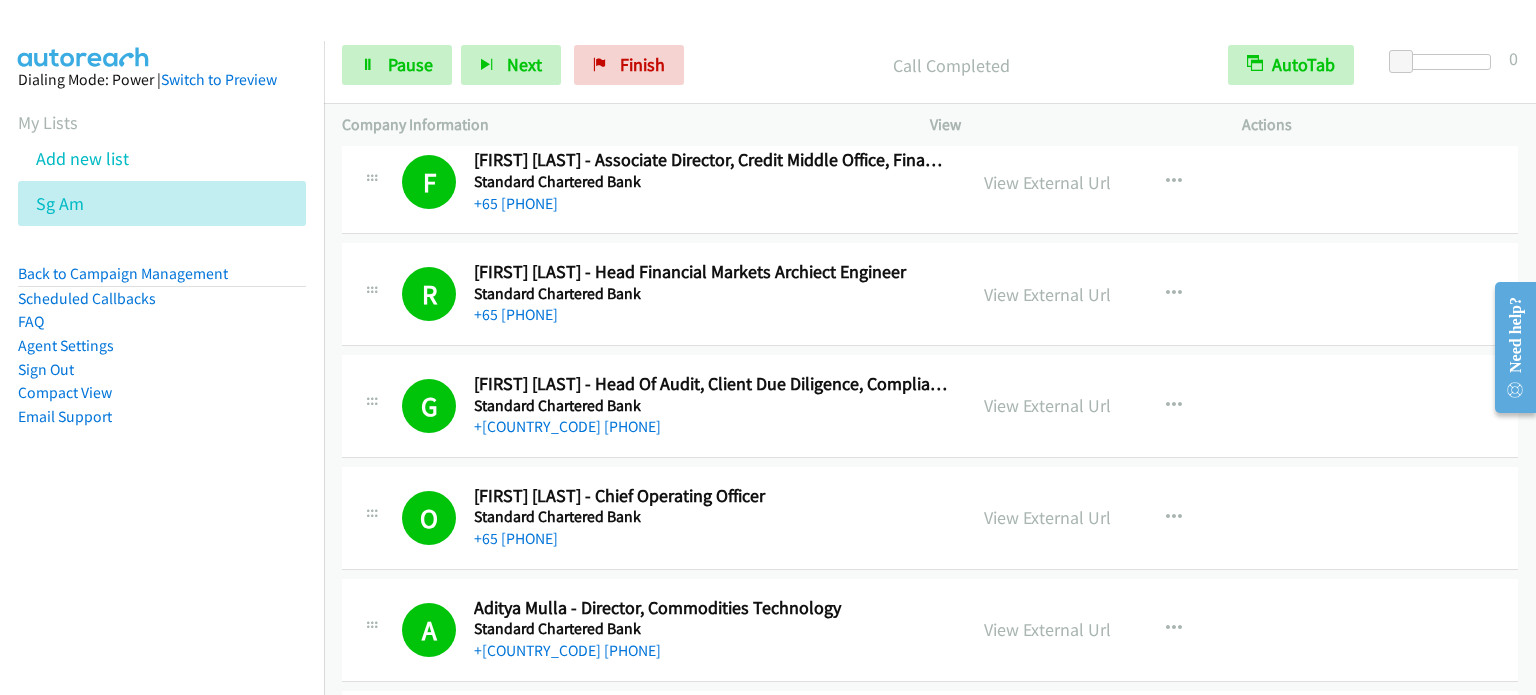 click on "Dialing [FIRST] [LAST] - Head, Technology Delivery   Tb Sustainability And Cloud Migration" at bounding box center [162, 280] 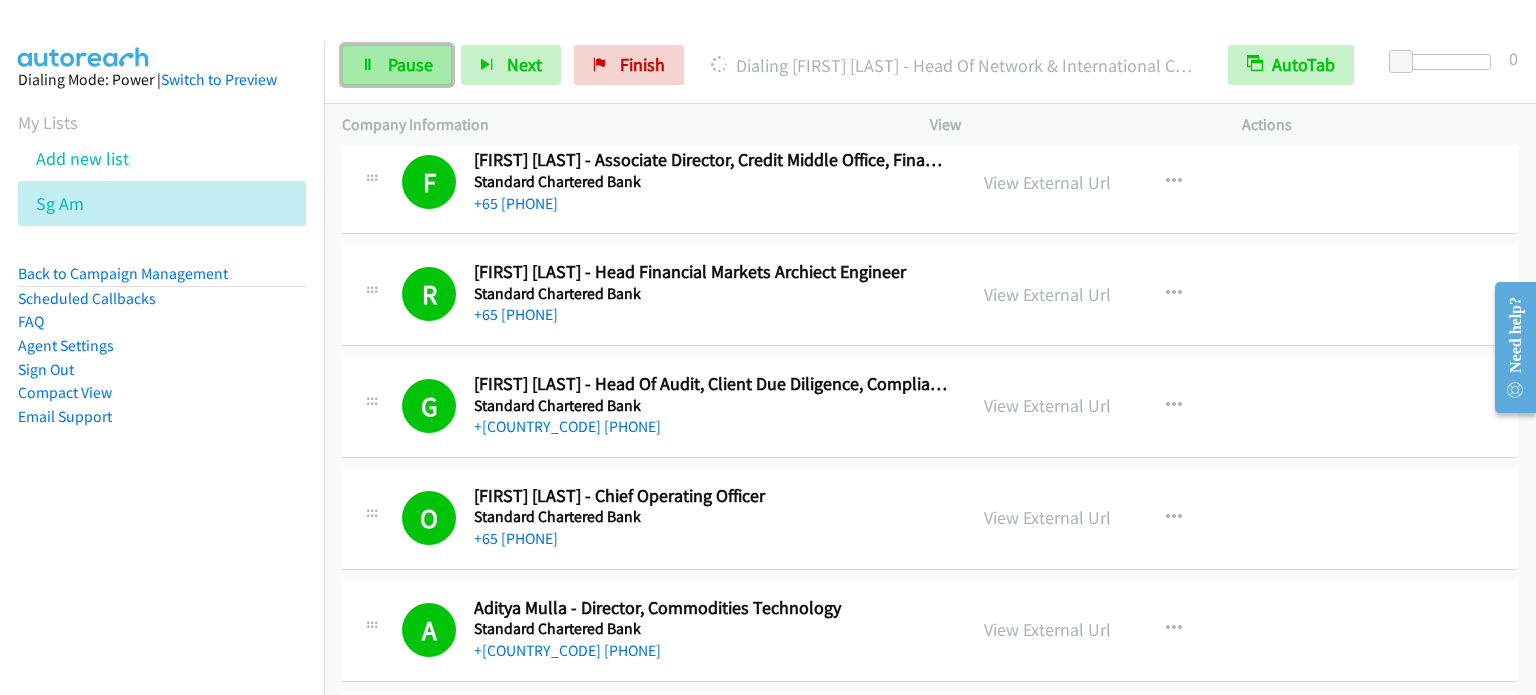 click on "Pause" at bounding box center (410, 64) 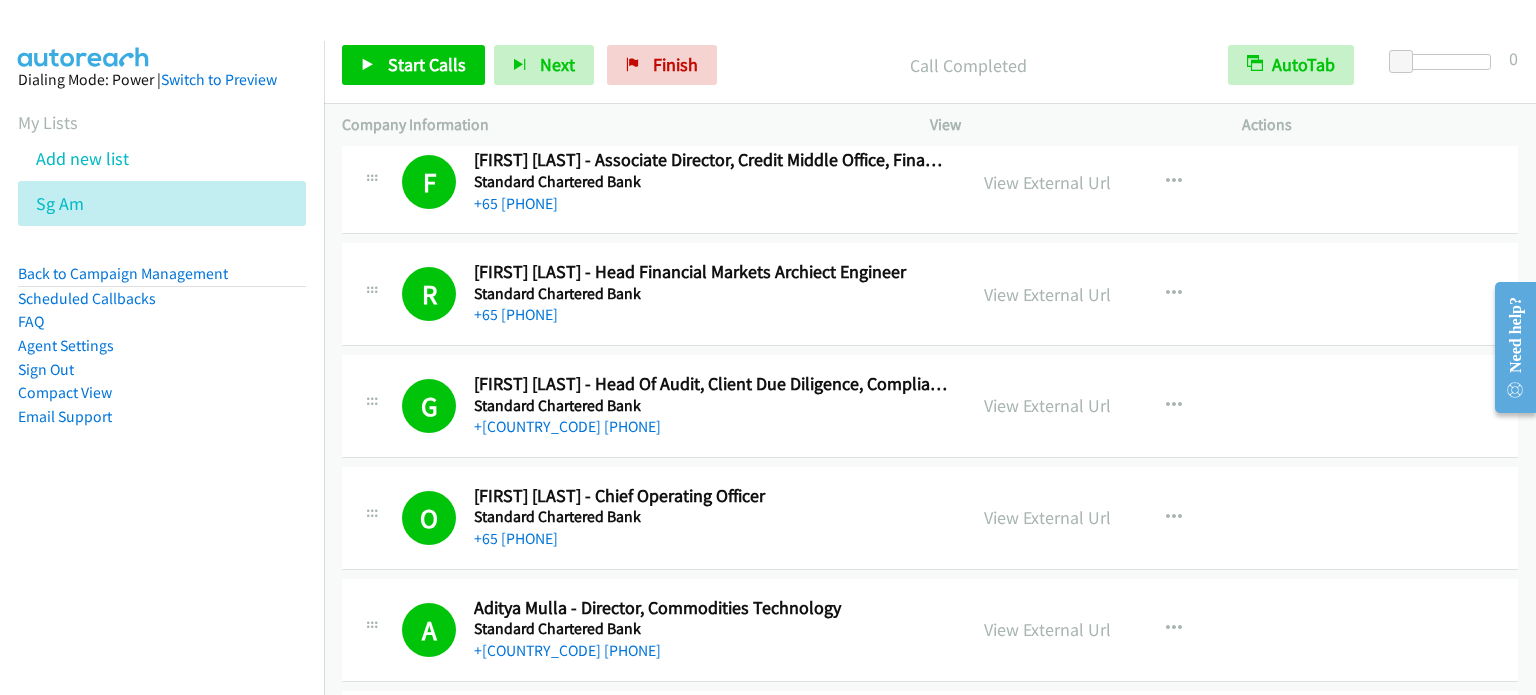 drag, startPoint x: 172, startPoint y: 529, endPoint x: 185, endPoint y: 459, distance: 71.19691 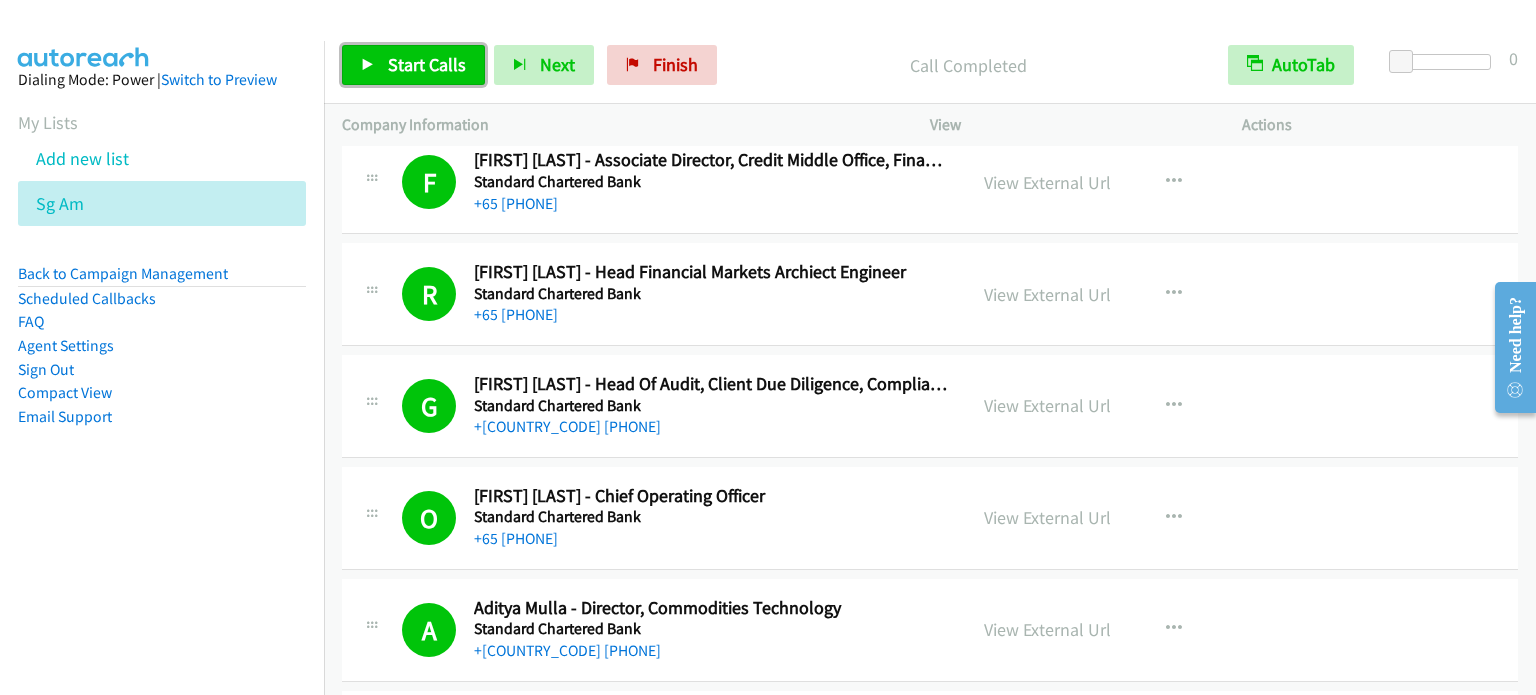 click on "Start Calls" at bounding box center [413, 65] 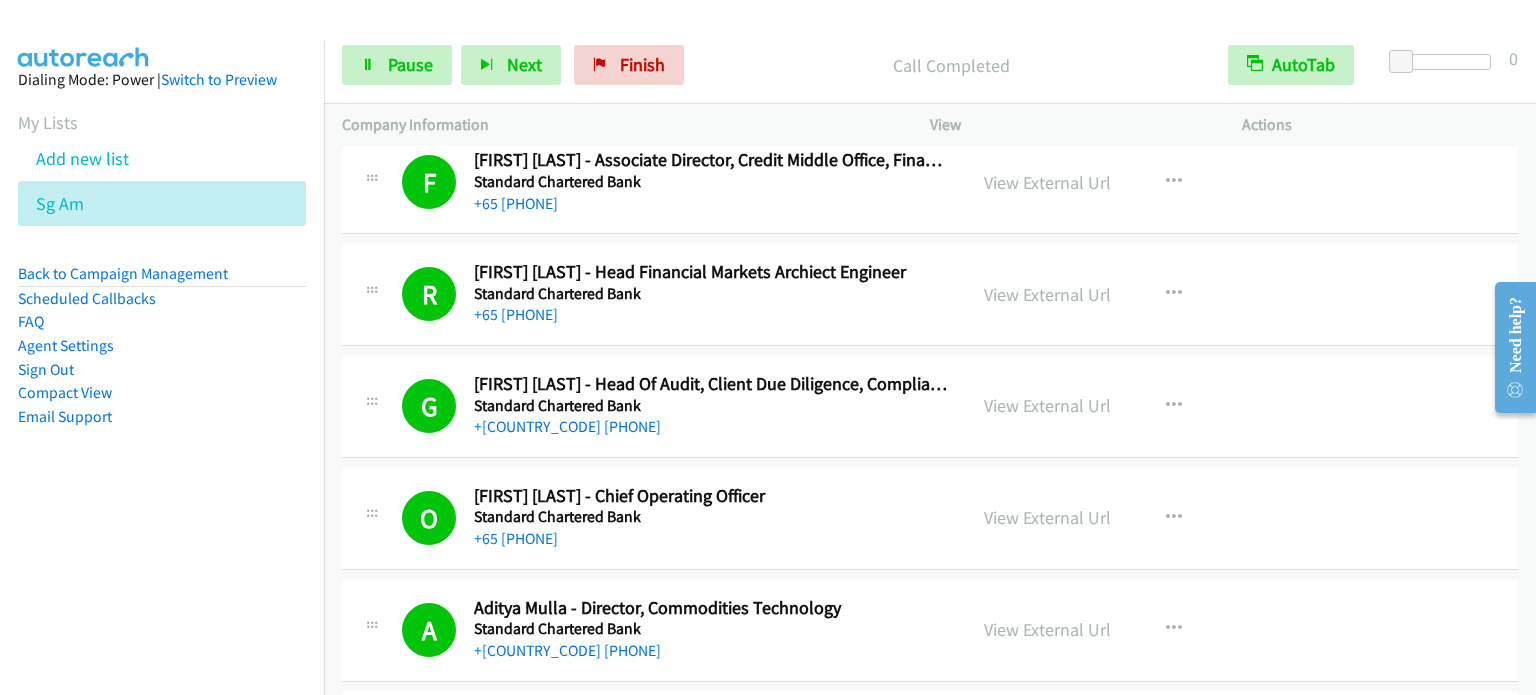 click on "Dialing [FIRST] [LAST] - Head, Technology Delivery   Tb Sustainability And Cloud Migration" at bounding box center [162, 388] 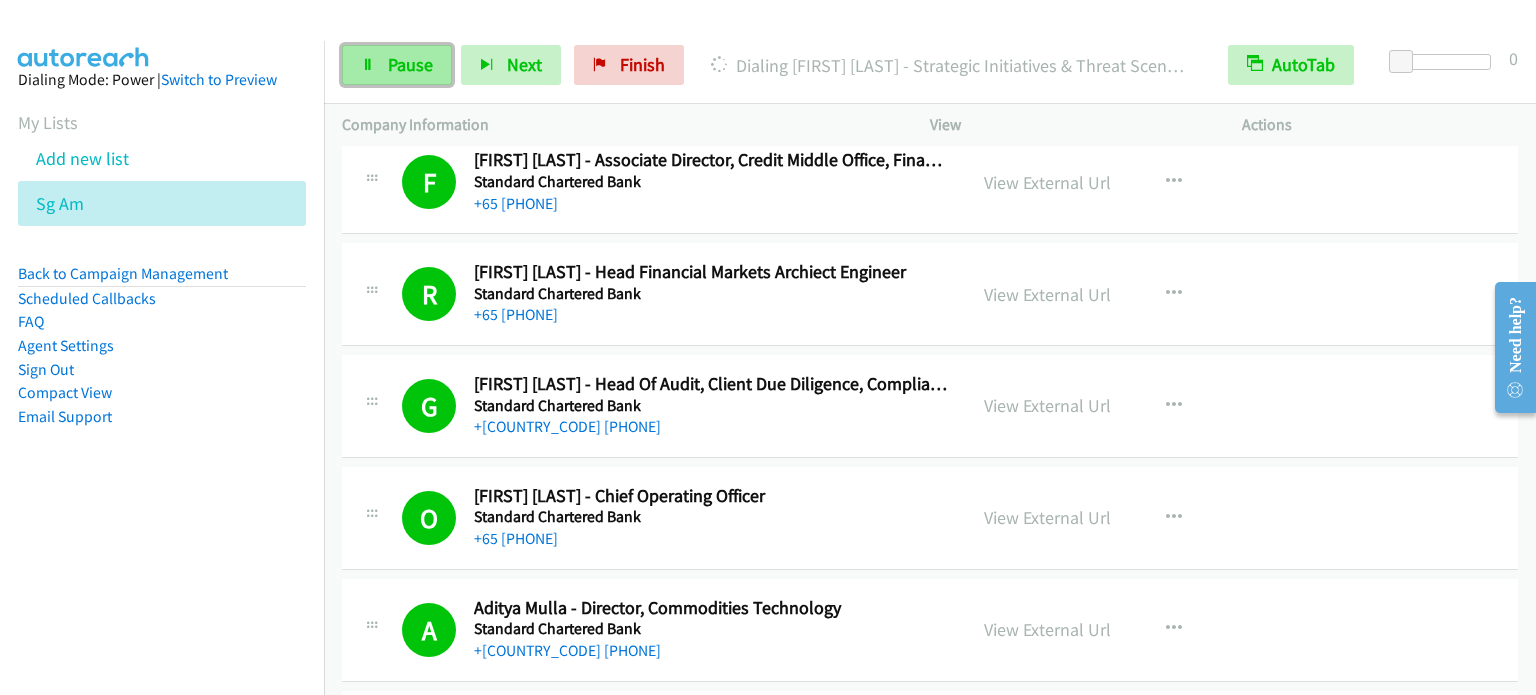 click on "Pause" at bounding box center [410, 64] 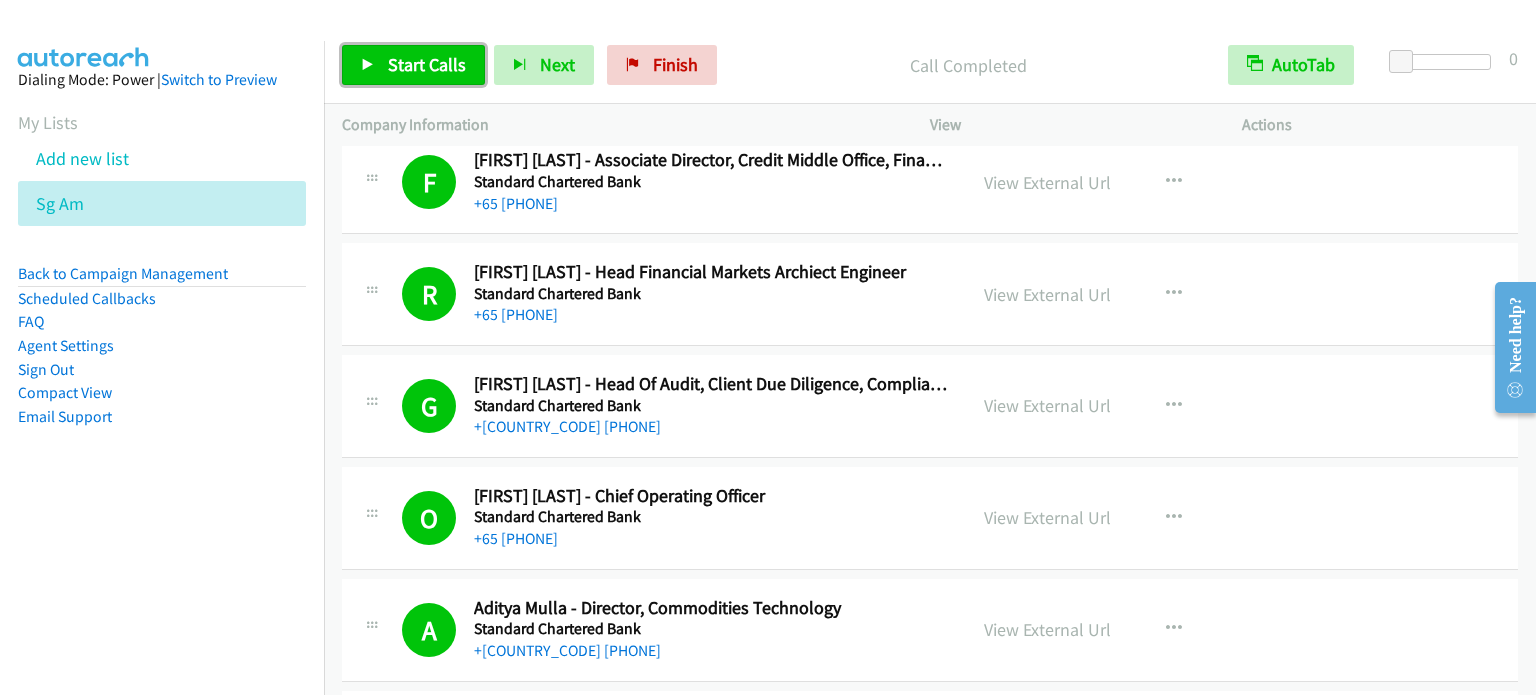 click on "Start Calls" at bounding box center (427, 64) 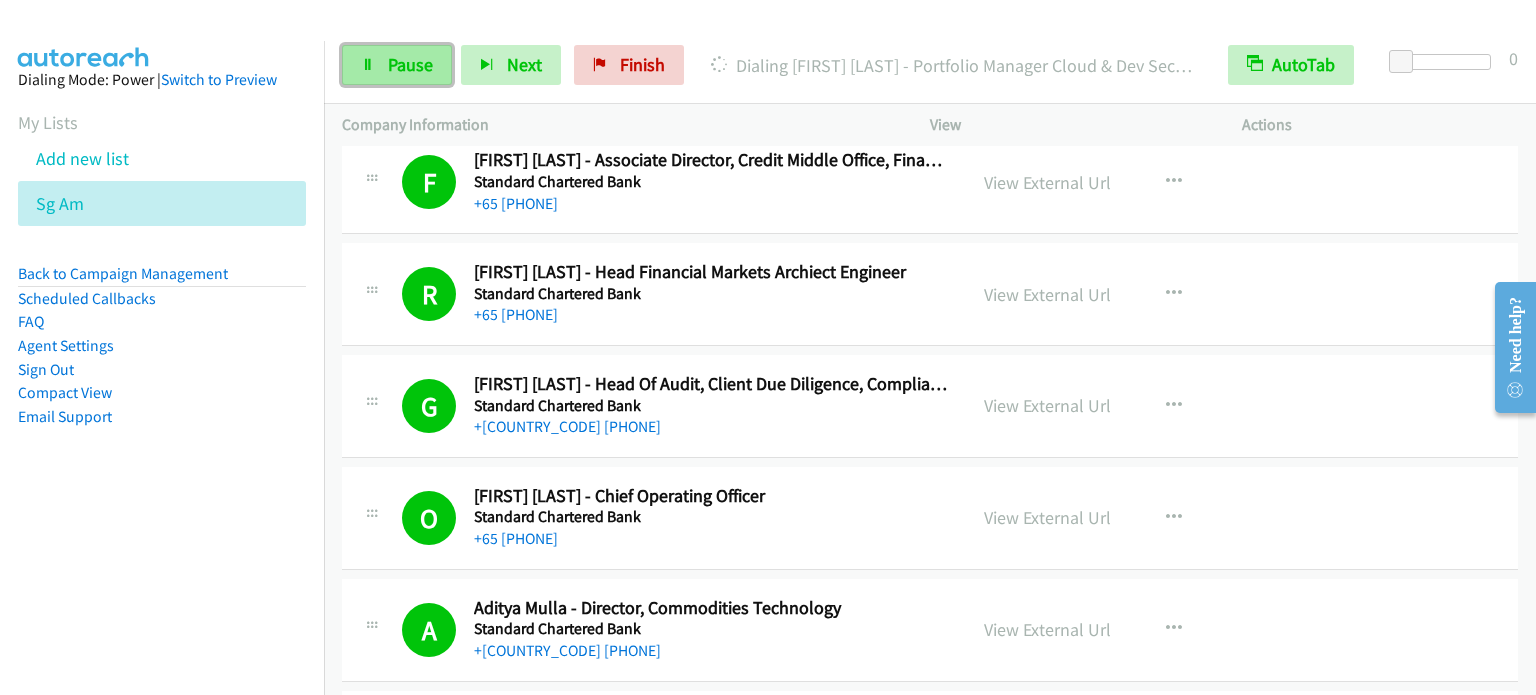 click on "Pause" at bounding box center (410, 64) 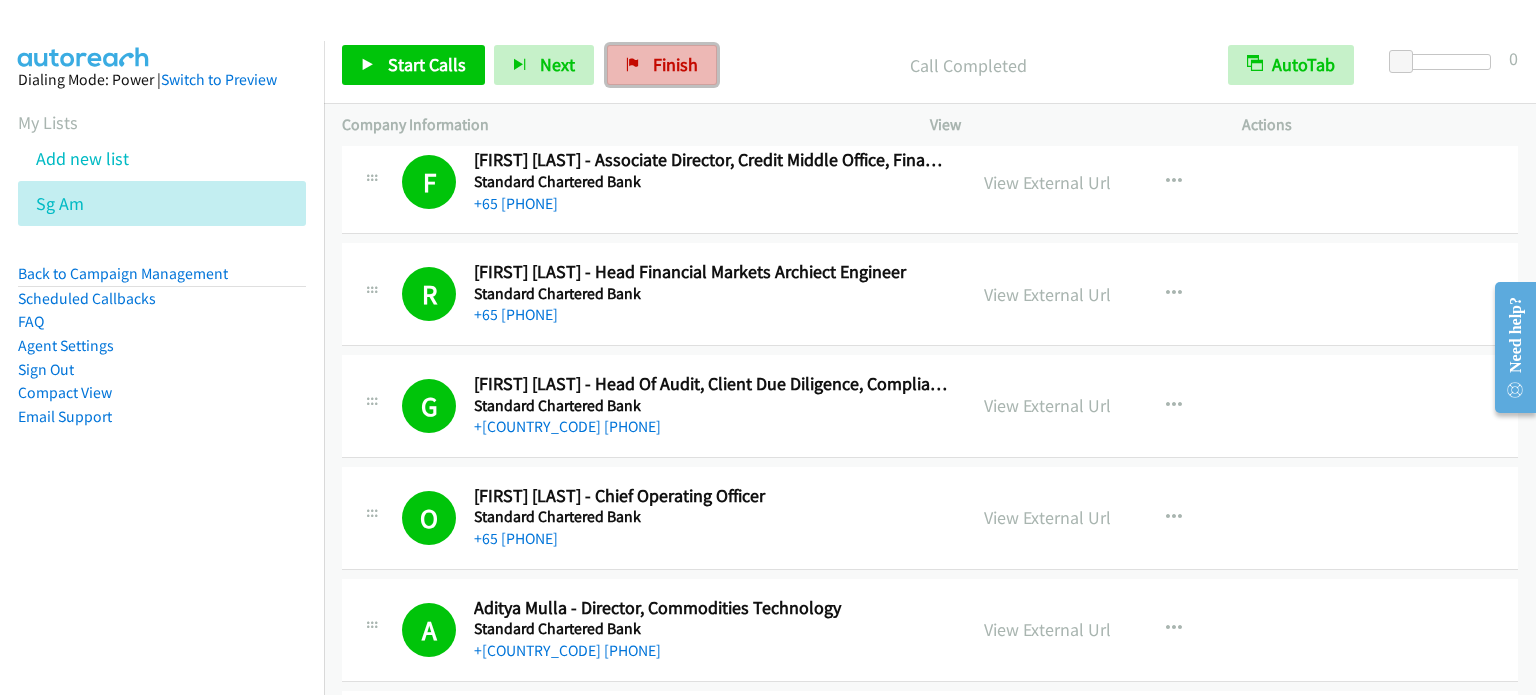 click on "Finish" at bounding box center [675, 64] 